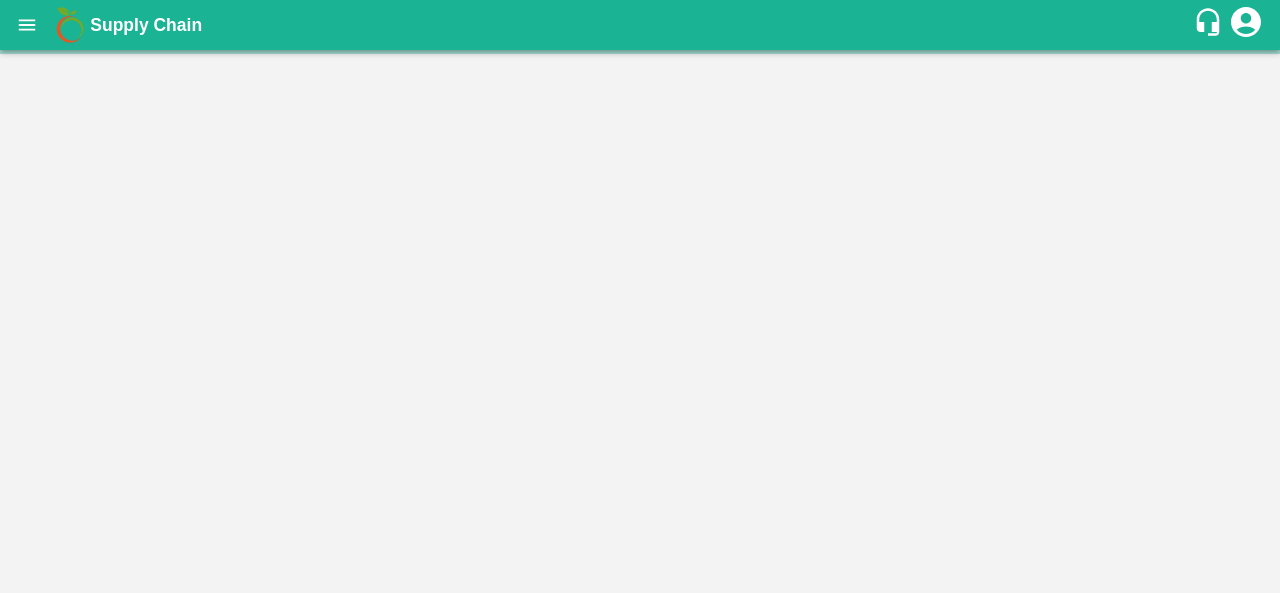 scroll, scrollTop: 0, scrollLeft: 0, axis: both 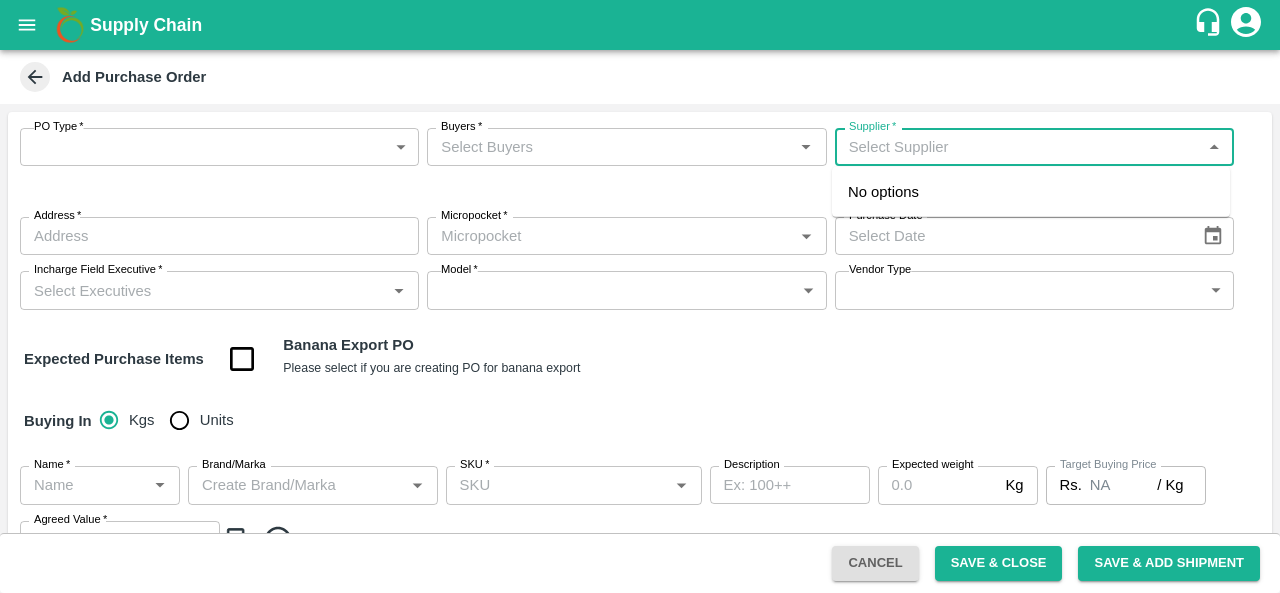 click on "Supplier   *" at bounding box center (1018, 147) 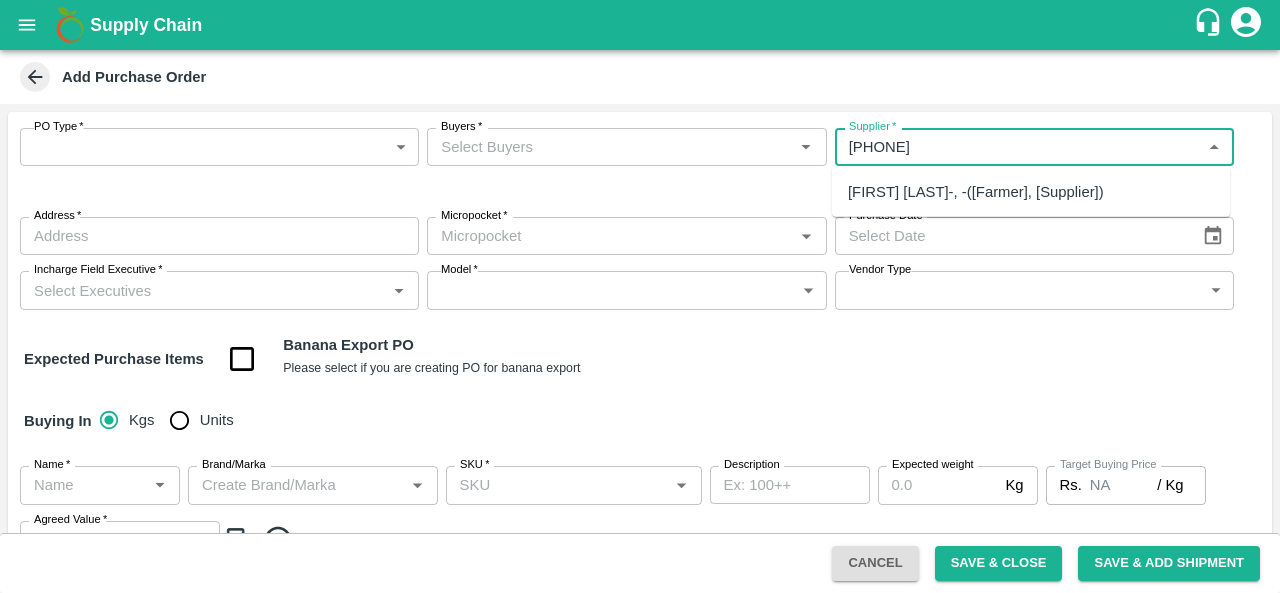 click on "[FIRST] [LAST]-, -([Farmer], [Supplier])" at bounding box center [976, 192] 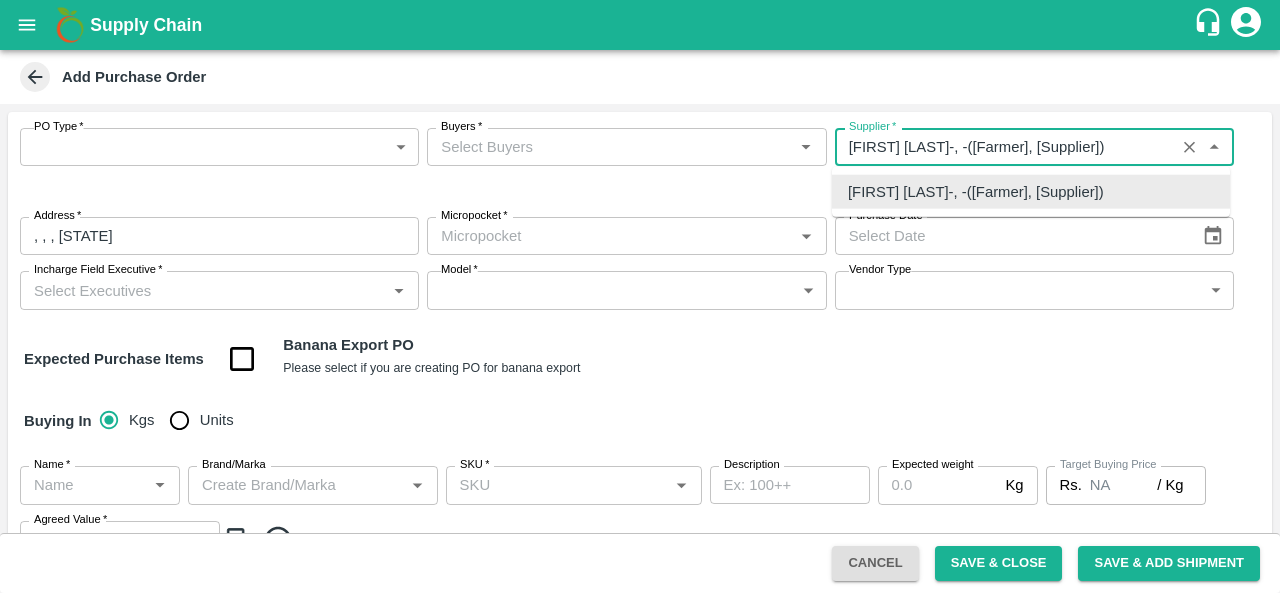 drag, startPoint x: 846, startPoint y: 149, endPoint x: 1006, endPoint y: 151, distance: 160.0125 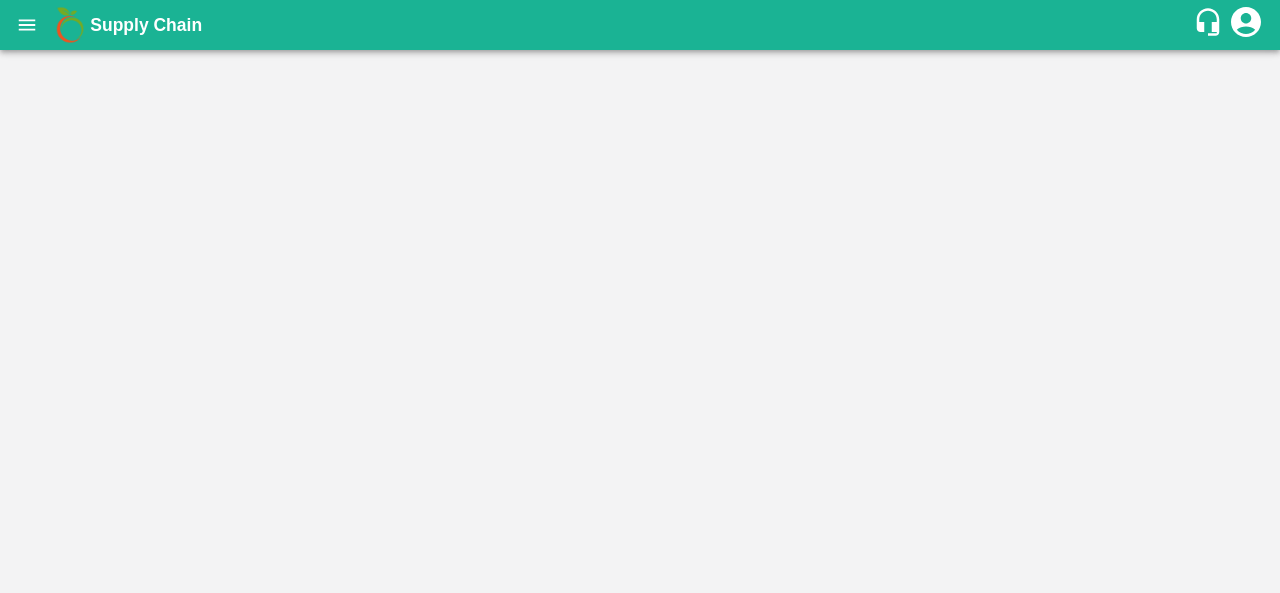 scroll, scrollTop: 0, scrollLeft: 0, axis: both 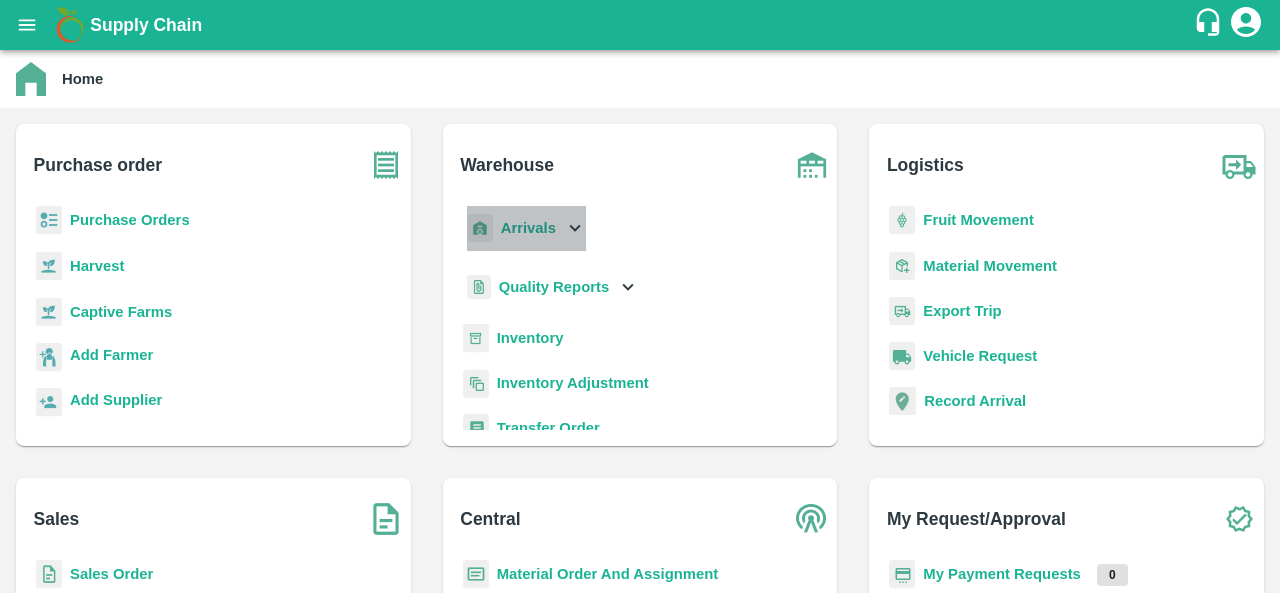 click on "Arrivals" at bounding box center (528, 228) 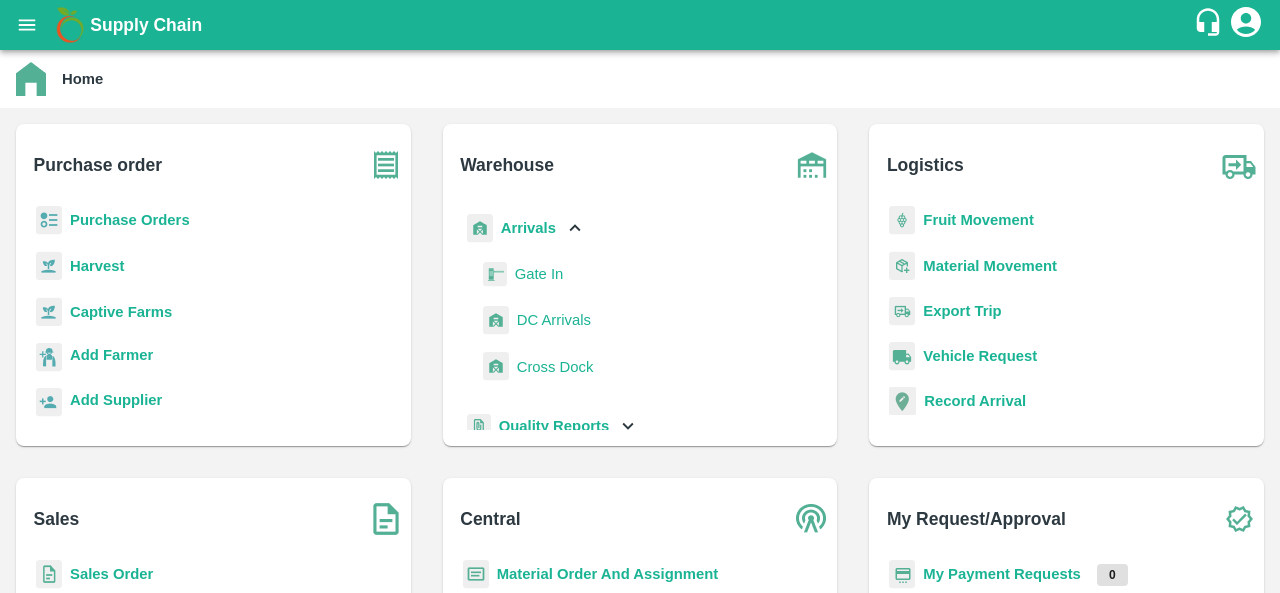 click on "DC Arrivals" at bounding box center [554, 320] 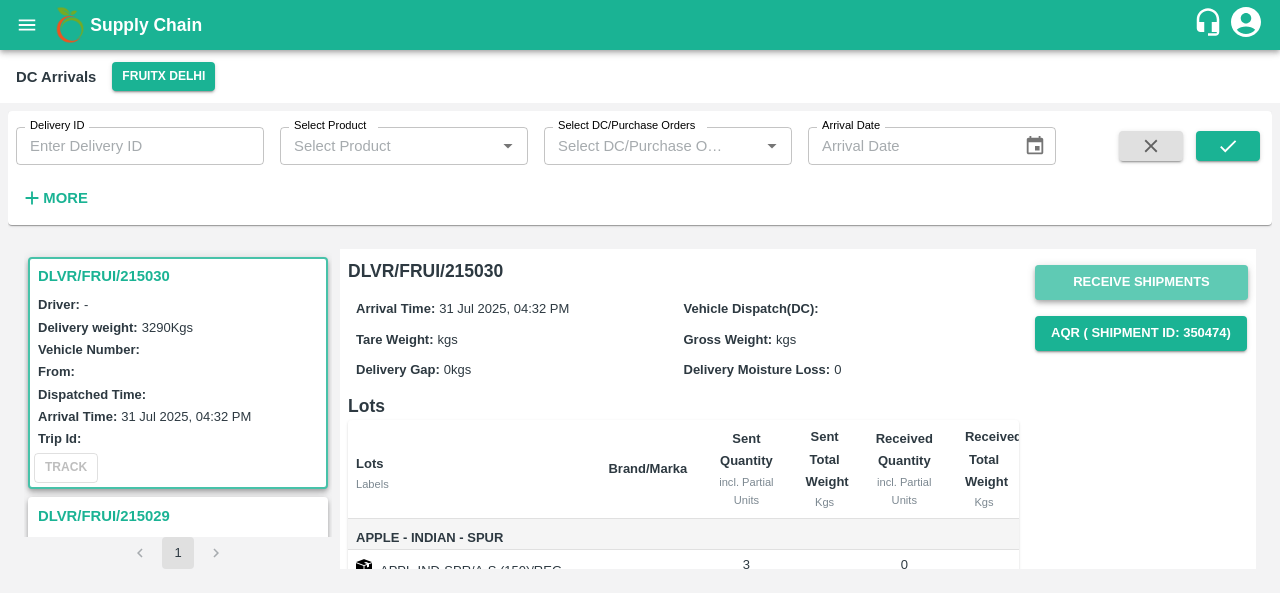 click on "Receive Shipments" at bounding box center (1141, 282) 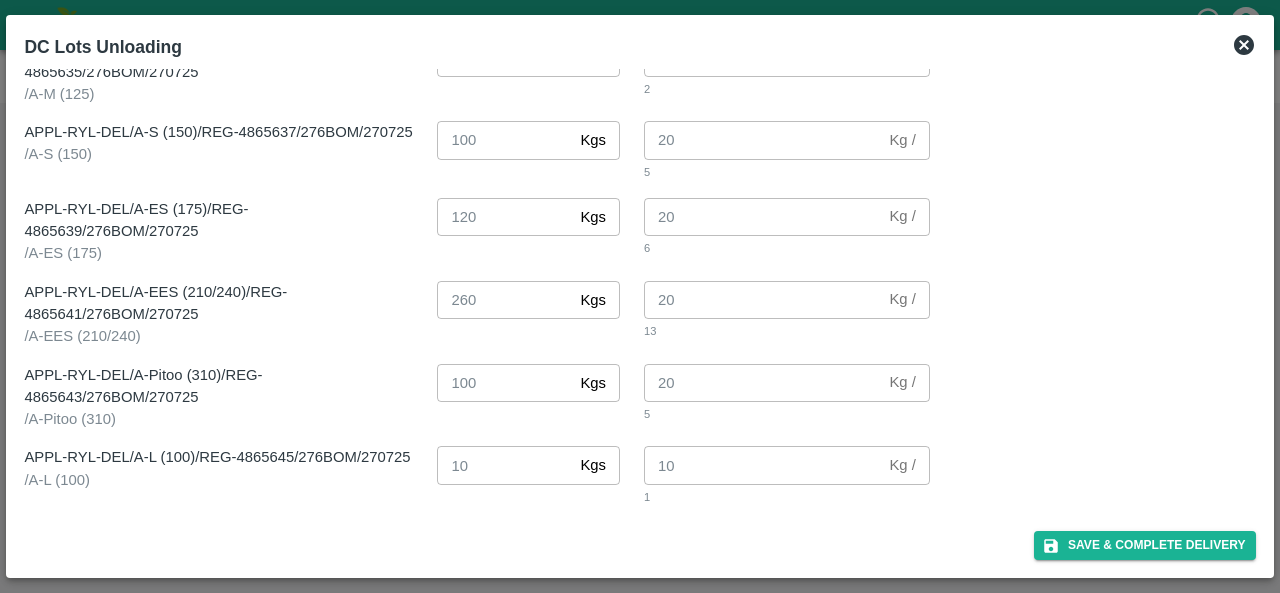 scroll, scrollTop: 1472, scrollLeft: 0, axis: vertical 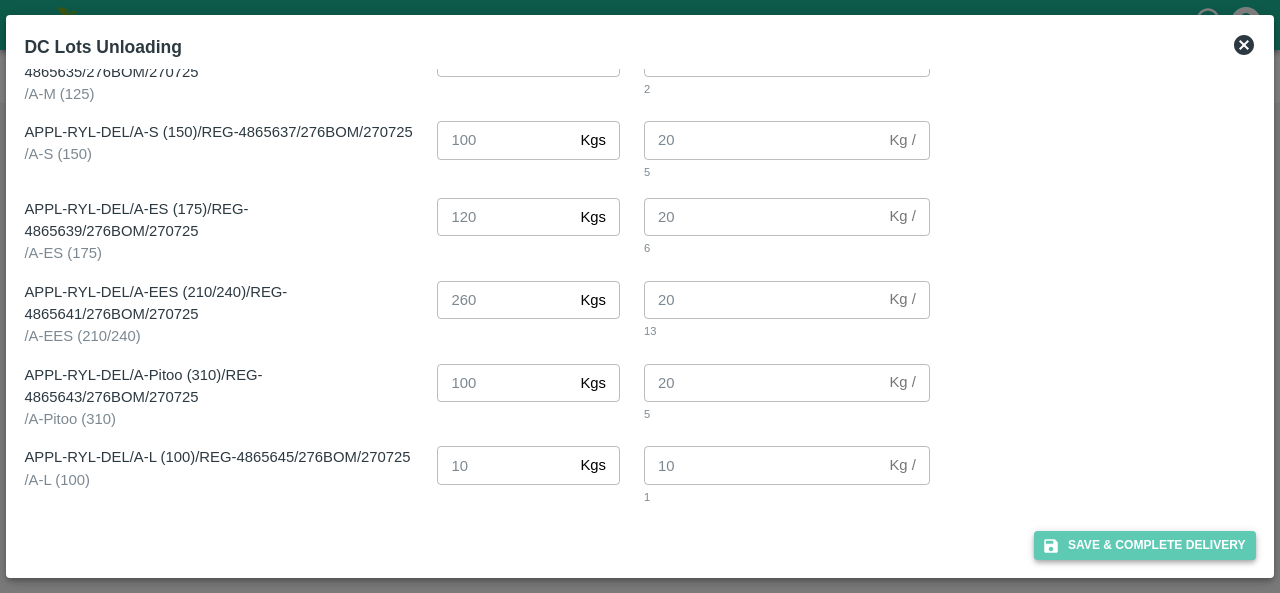 click on "Save & Complete Delivery" at bounding box center (1145, 545) 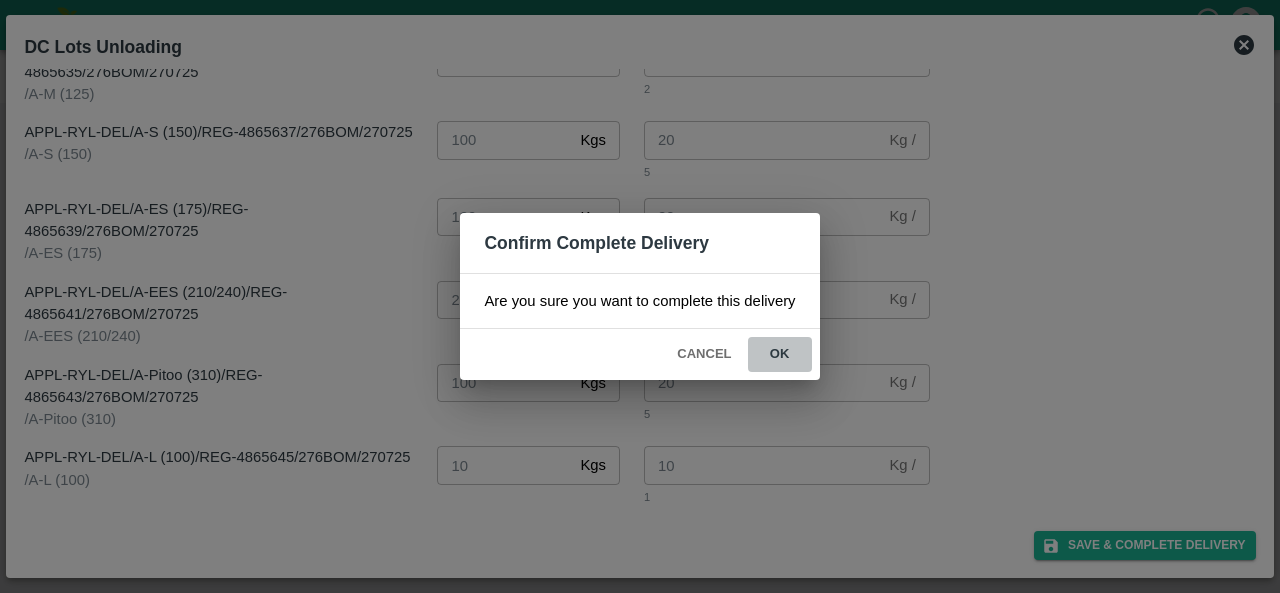 click on "ok" at bounding box center (780, 354) 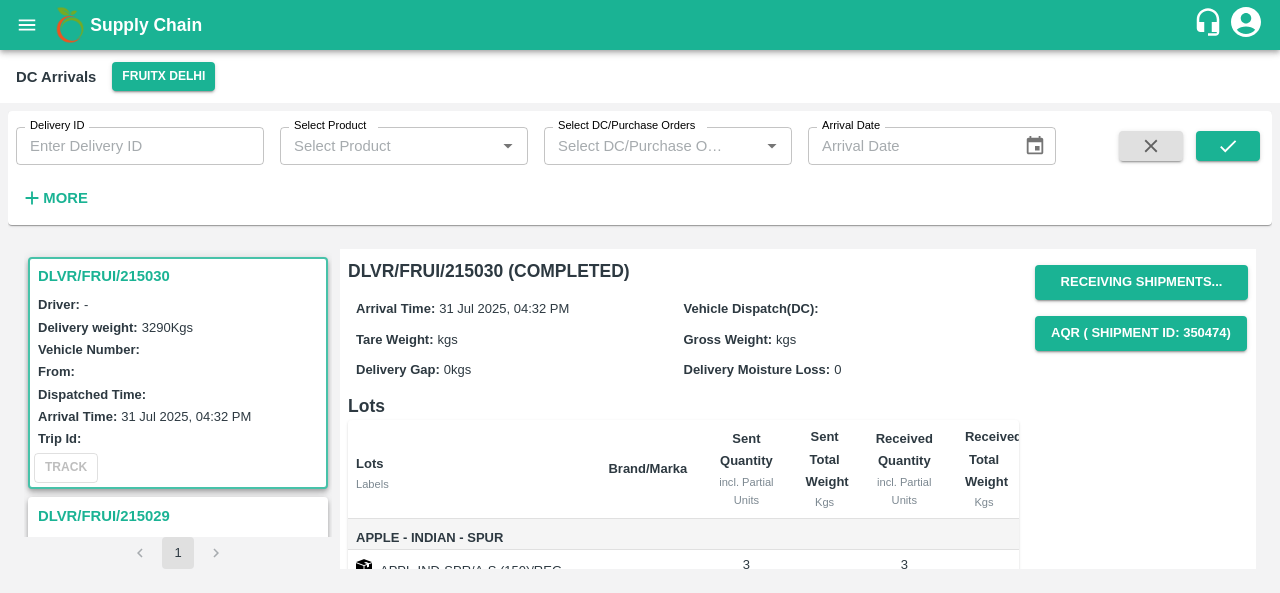click on "DLVR/FRUI/215030" at bounding box center (181, 276) 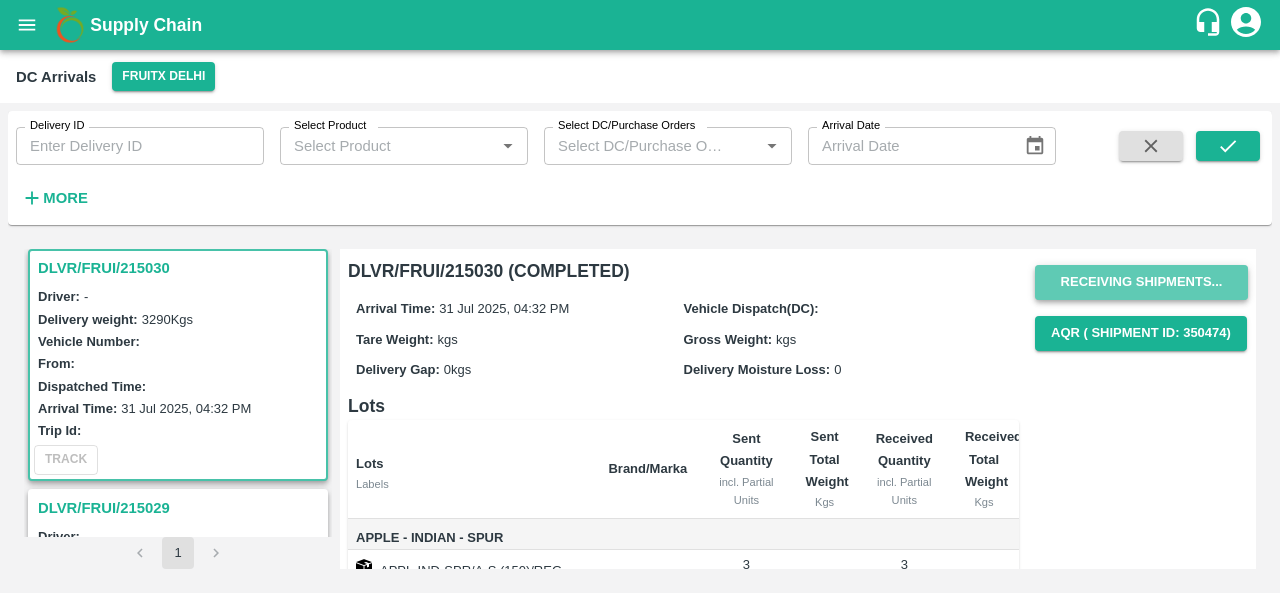 click on "Receiving Shipments..." at bounding box center [1141, 282] 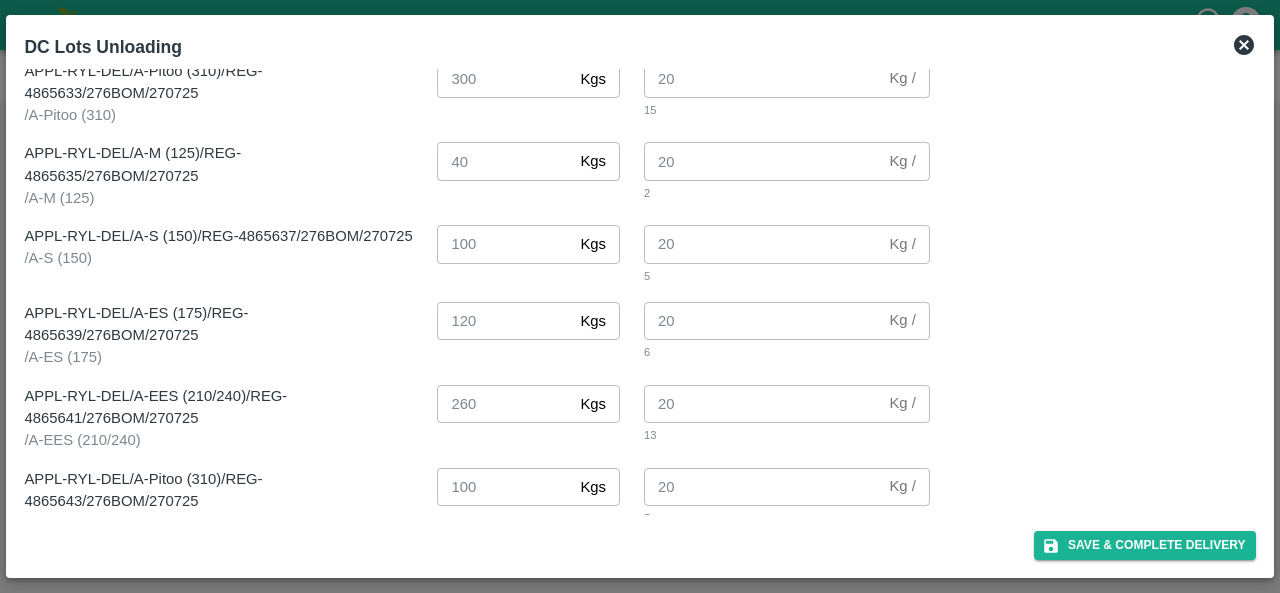 scroll, scrollTop: 1472, scrollLeft: 0, axis: vertical 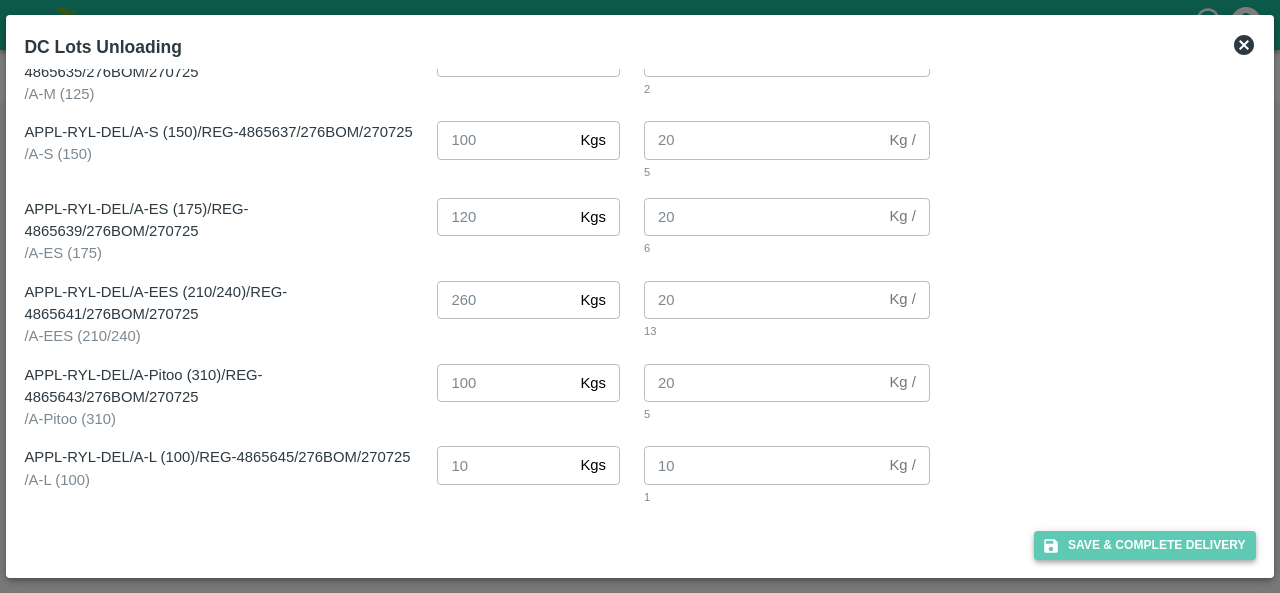 click on "Save & Complete Delivery" at bounding box center [1145, 545] 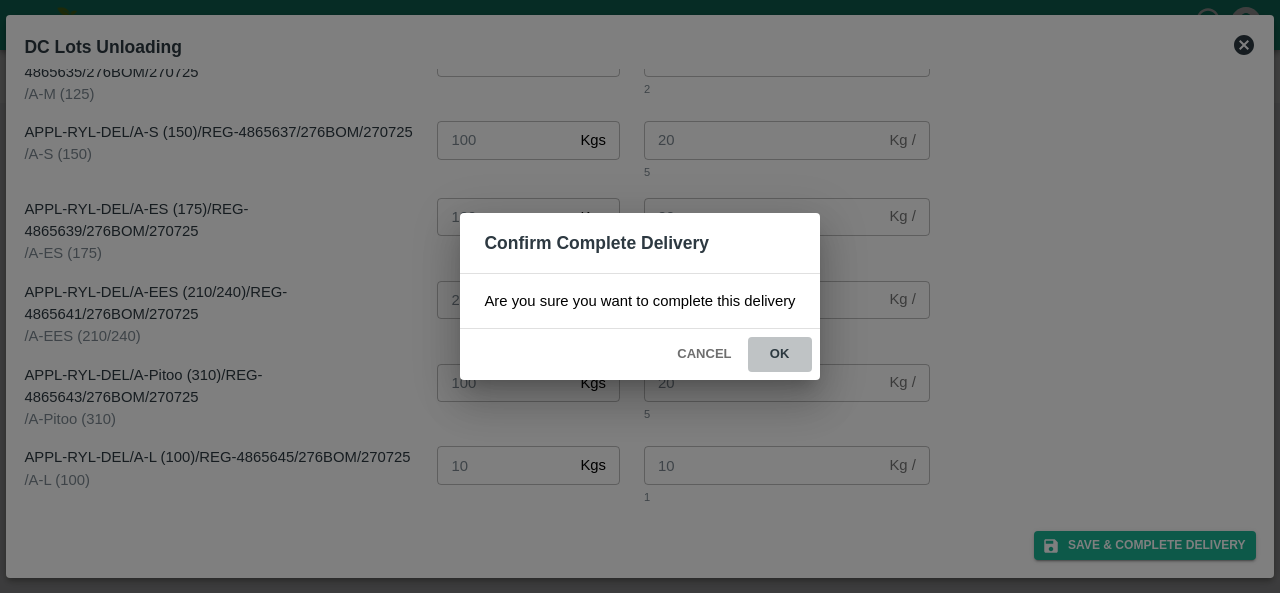 click on "ok" at bounding box center (780, 354) 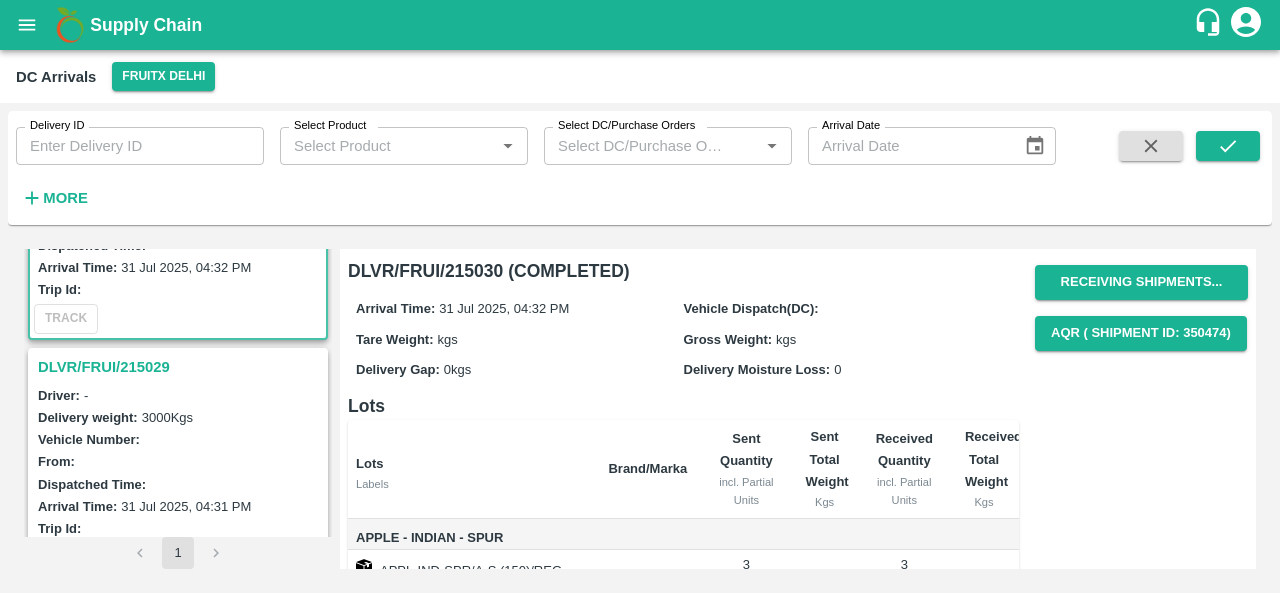 scroll, scrollTop: 164, scrollLeft: 0, axis: vertical 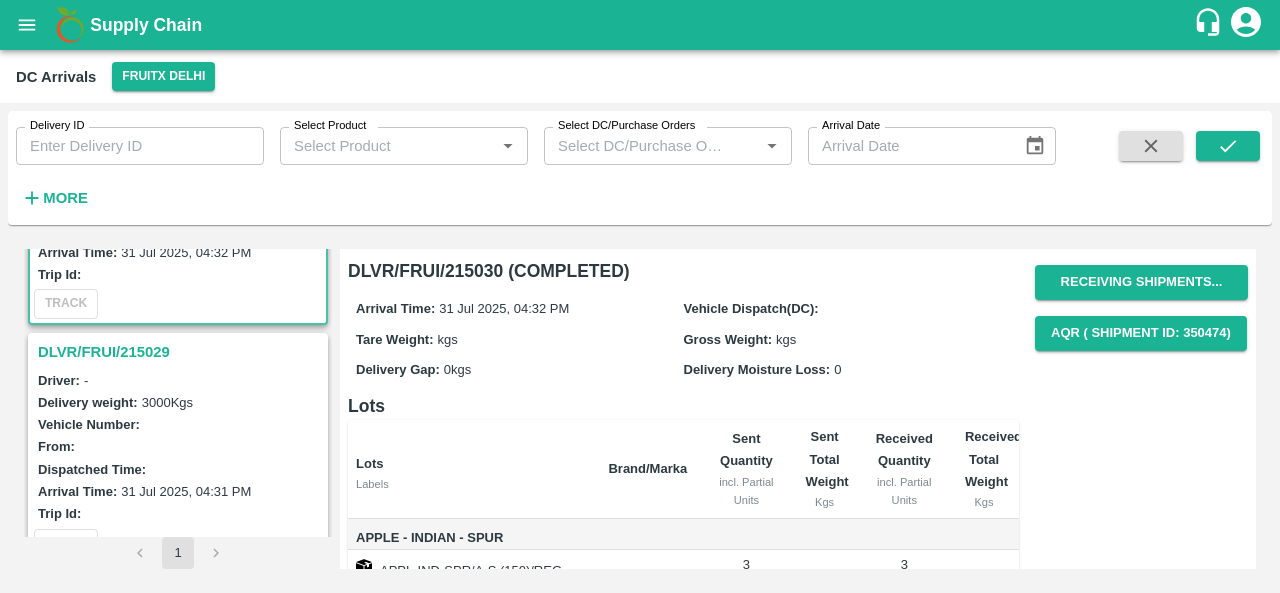 click on "DLVR/FRUI/215029" at bounding box center (181, 352) 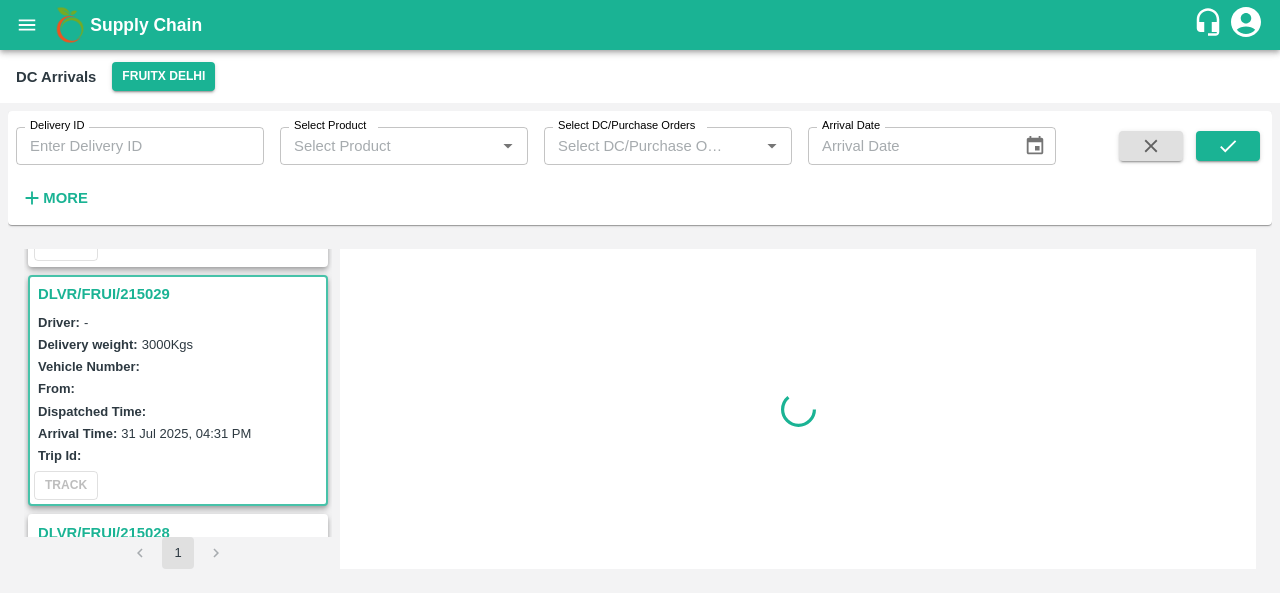 scroll, scrollTop: 246, scrollLeft: 0, axis: vertical 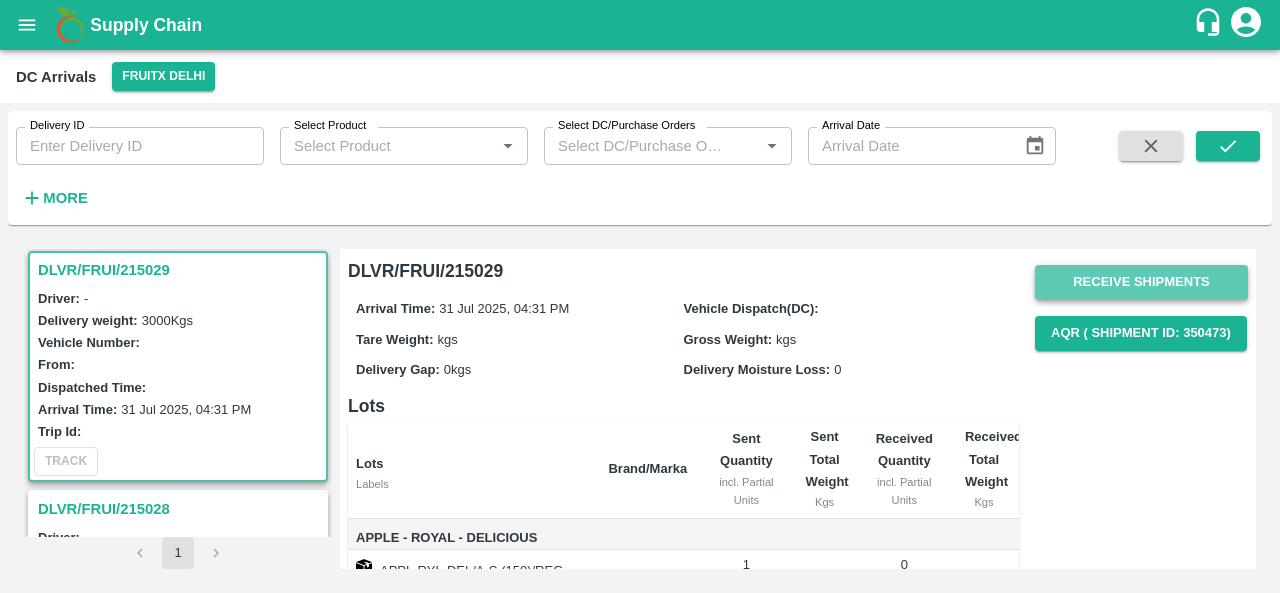 click on "Receive Shipments" at bounding box center (1141, 282) 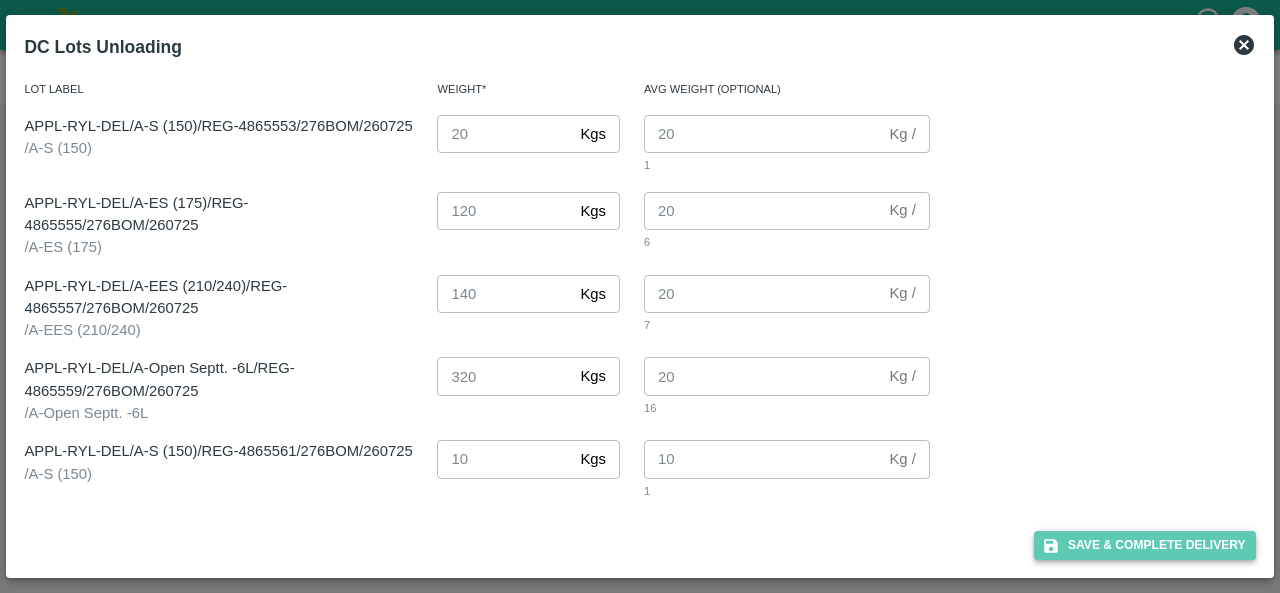 click on "Save & Complete Delivery" at bounding box center (1145, 545) 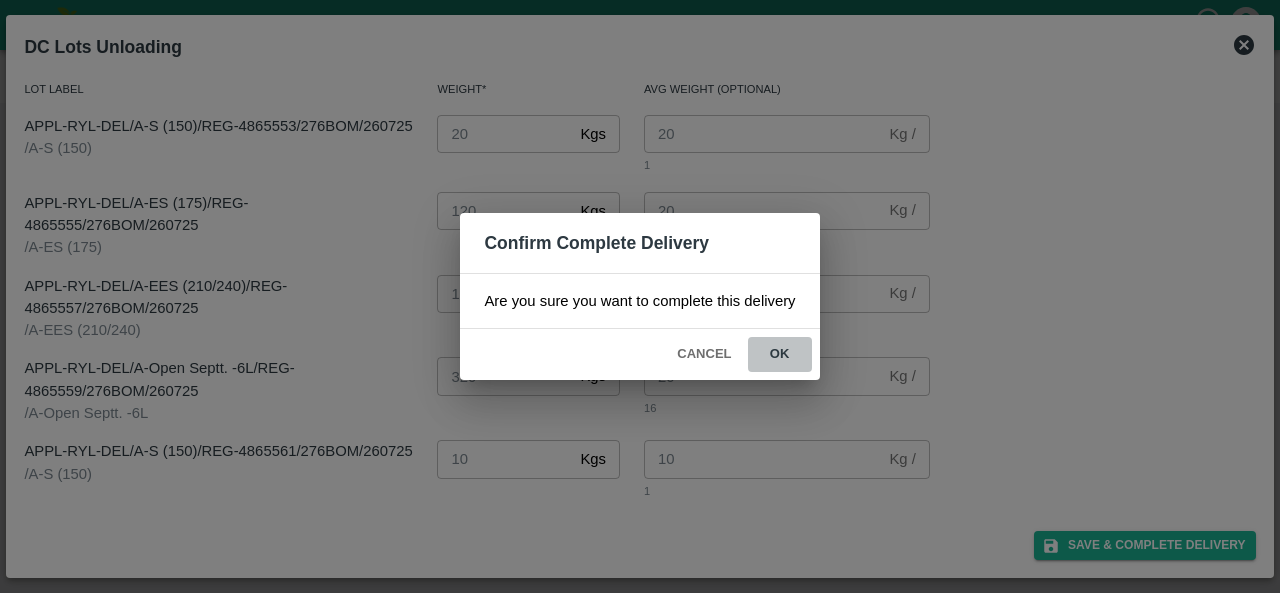 click on "ok" at bounding box center (780, 354) 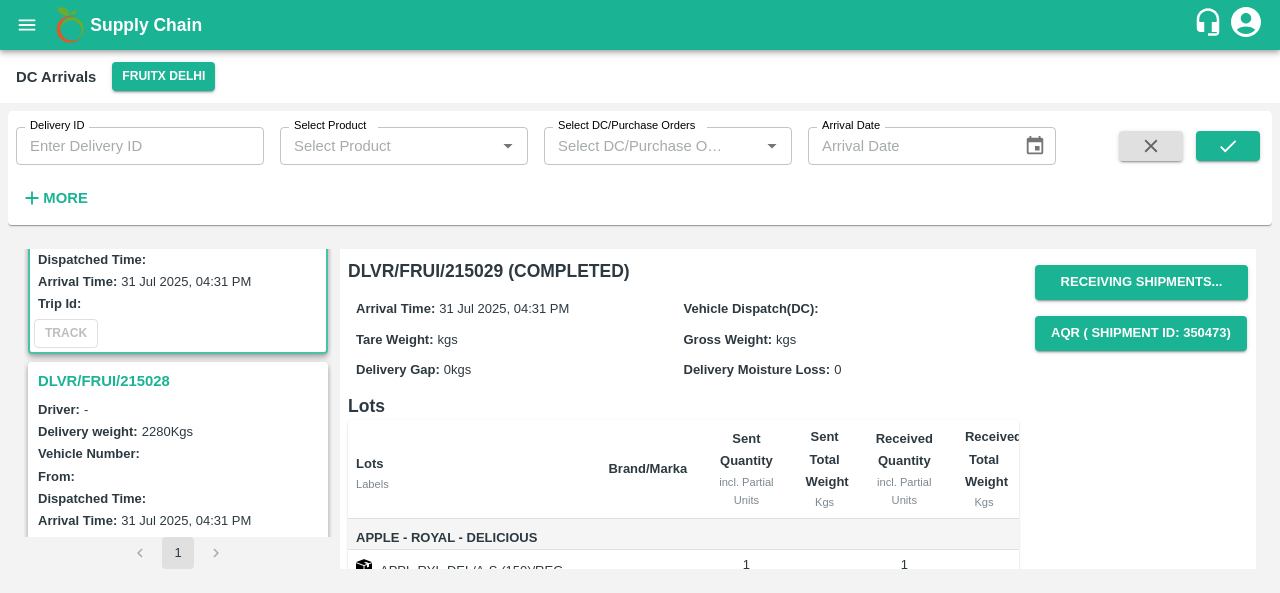 scroll, scrollTop: 385, scrollLeft: 0, axis: vertical 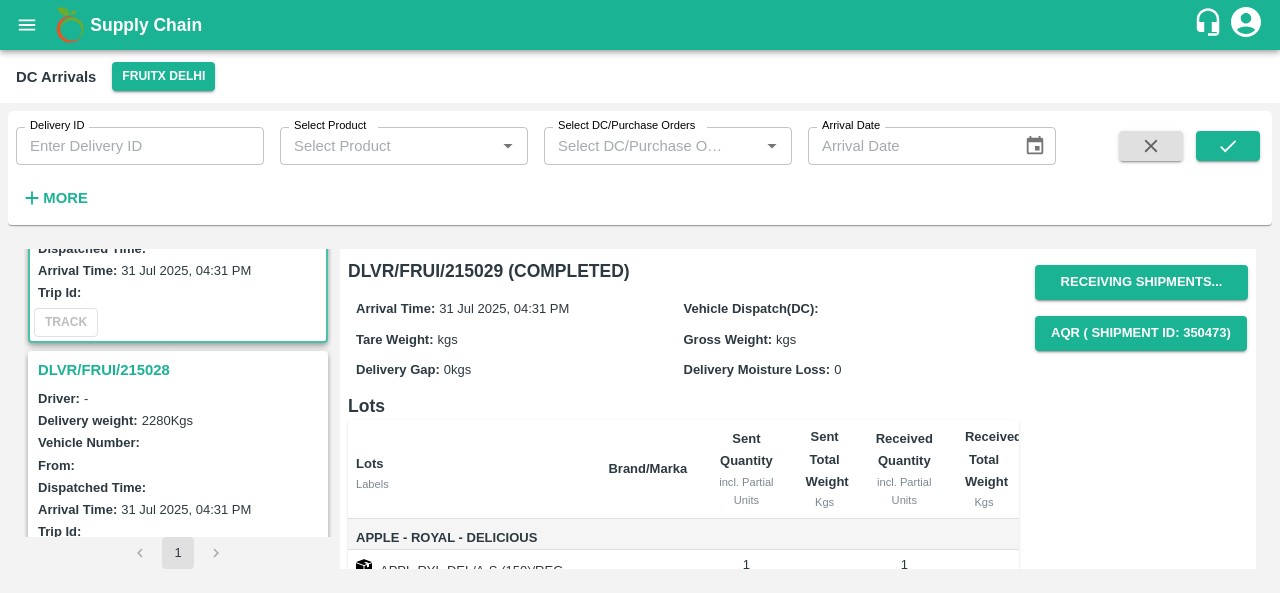 click on "DLVR/FRUI/215028" at bounding box center (181, 370) 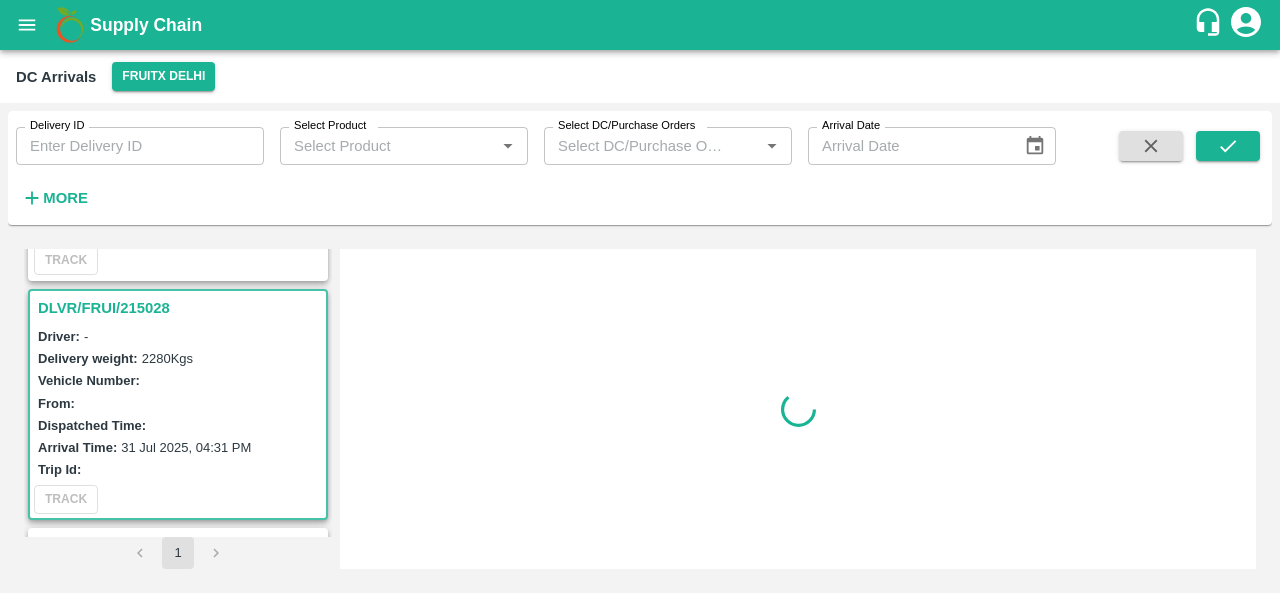 scroll, scrollTop: 484, scrollLeft: 0, axis: vertical 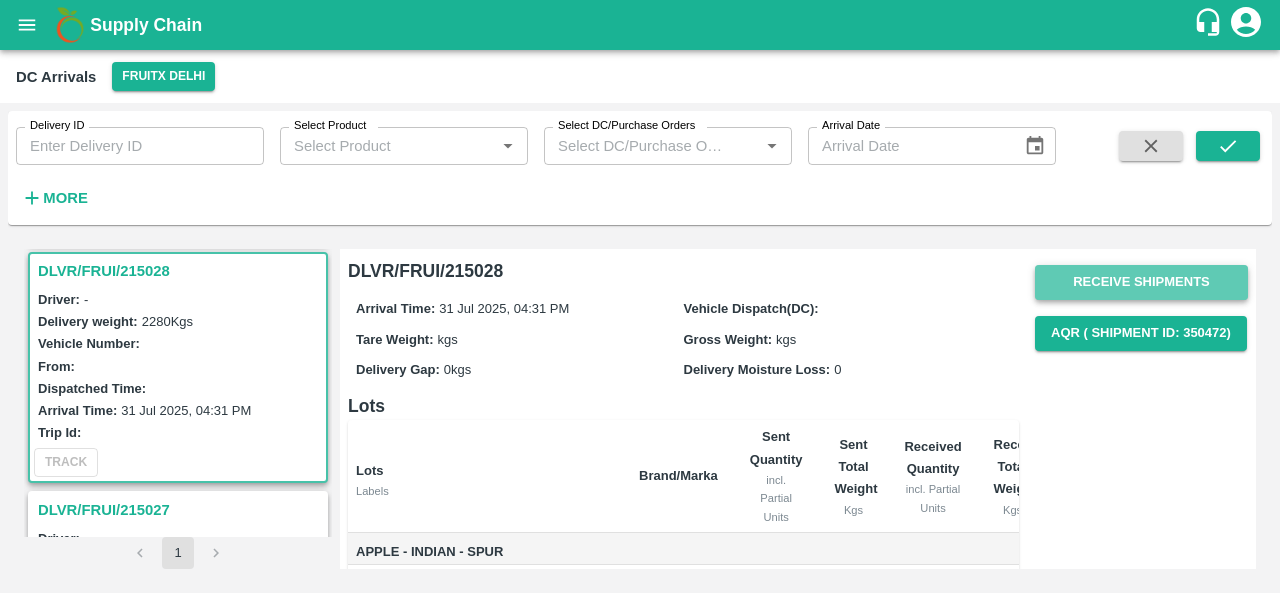 click on "Receive Shipments" at bounding box center [1141, 282] 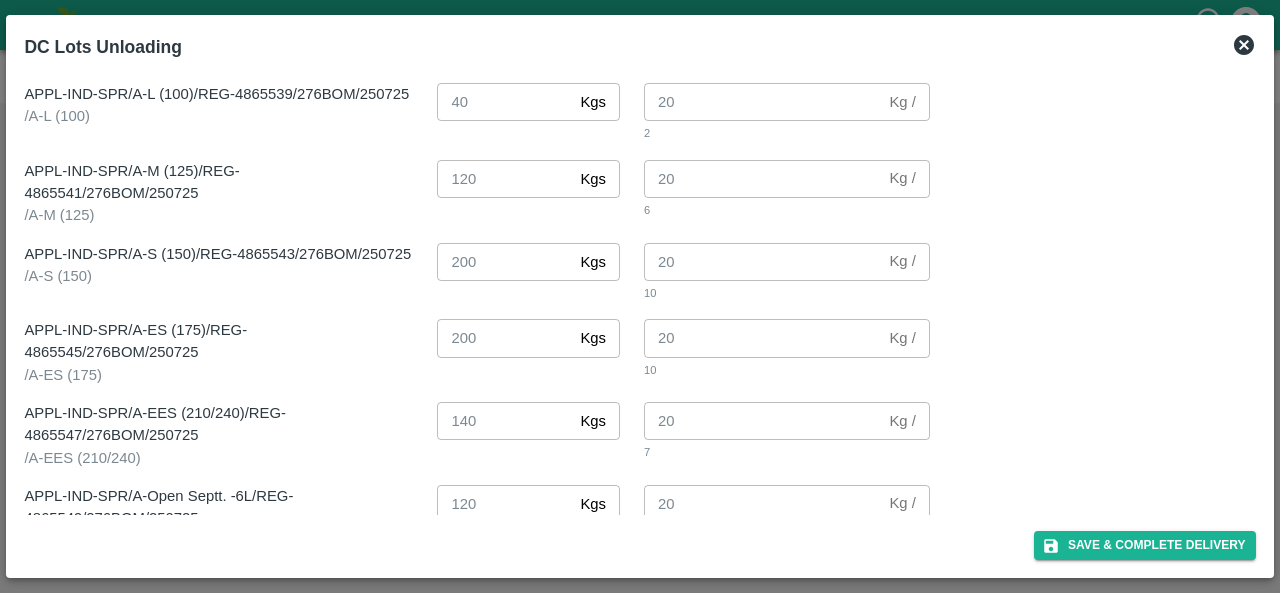 scroll, scrollTop: 1594, scrollLeft: 0, axis: vertical 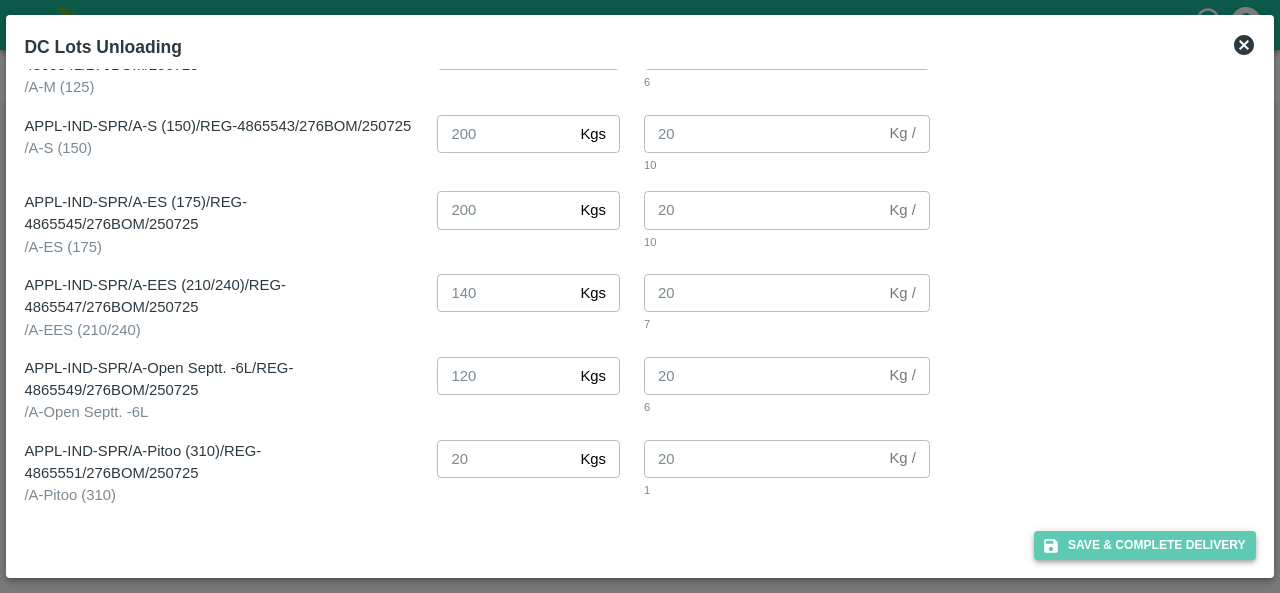 click on "Save & Complete Delivery" at bounding box center [1145, 545] 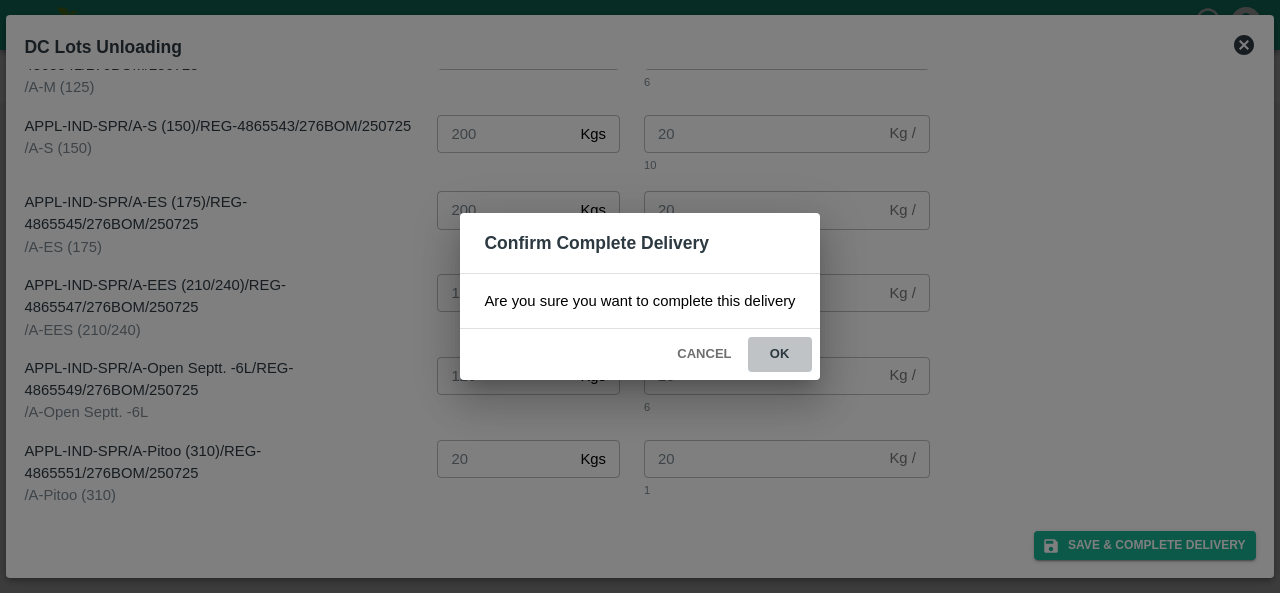 click on "ok" at bounding box center [780, 354] 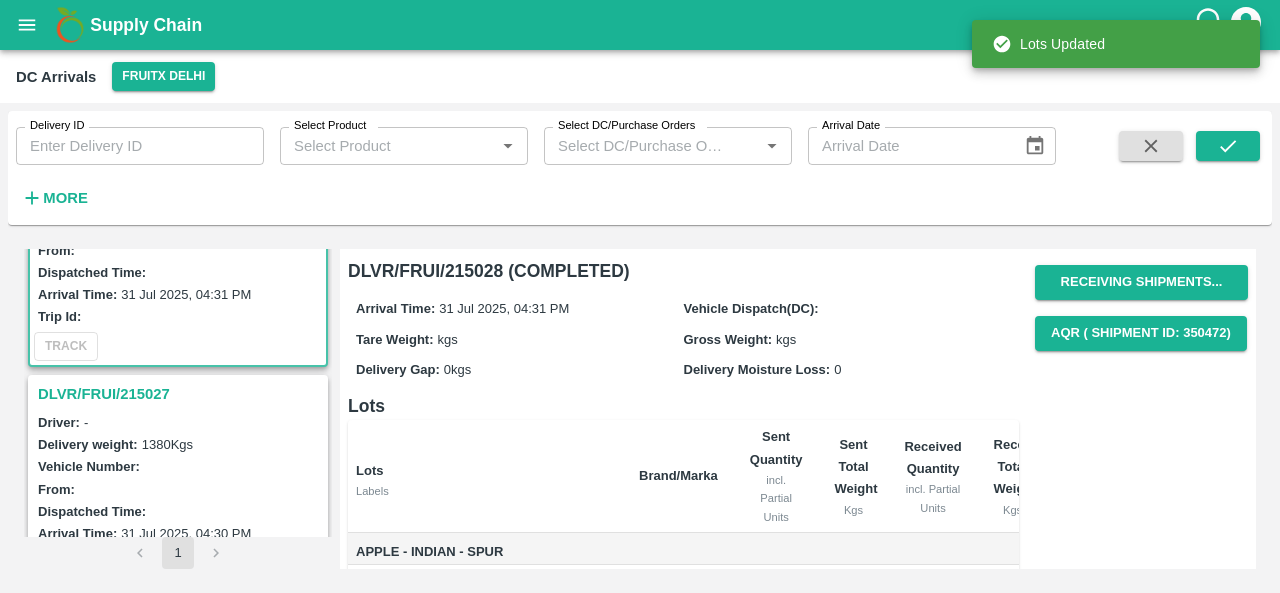 scroll, scrollTop: 600, scrollLeft: 0, axis: vertical 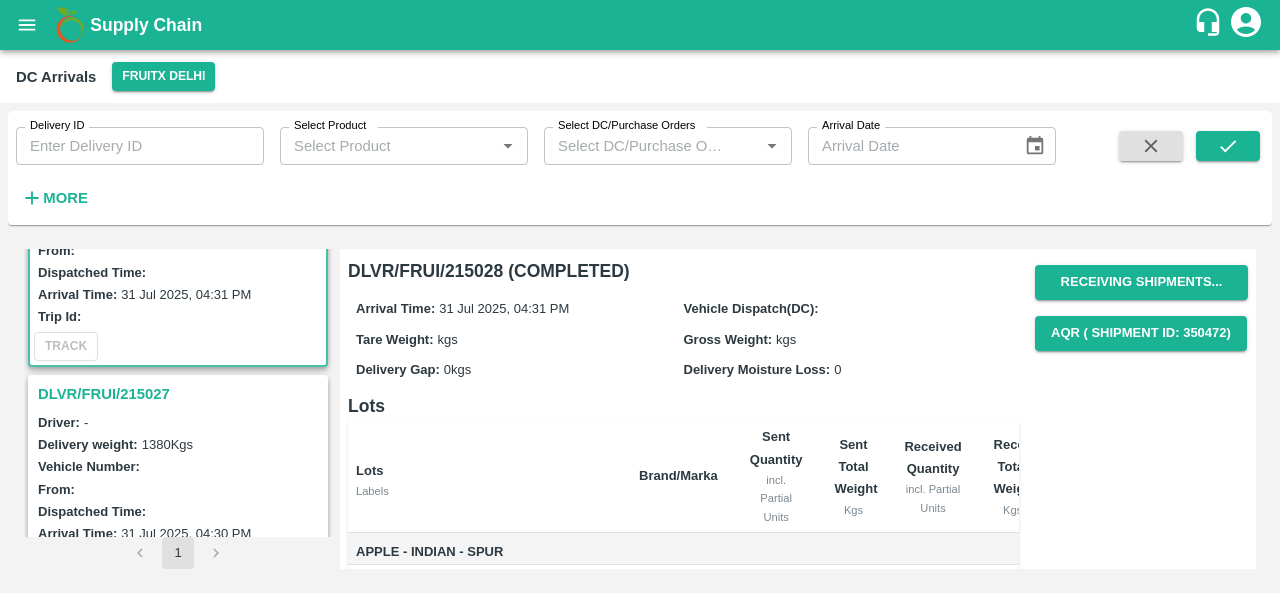 click on "DLVR/FRUI/215027" at bounding box center (181, 394) 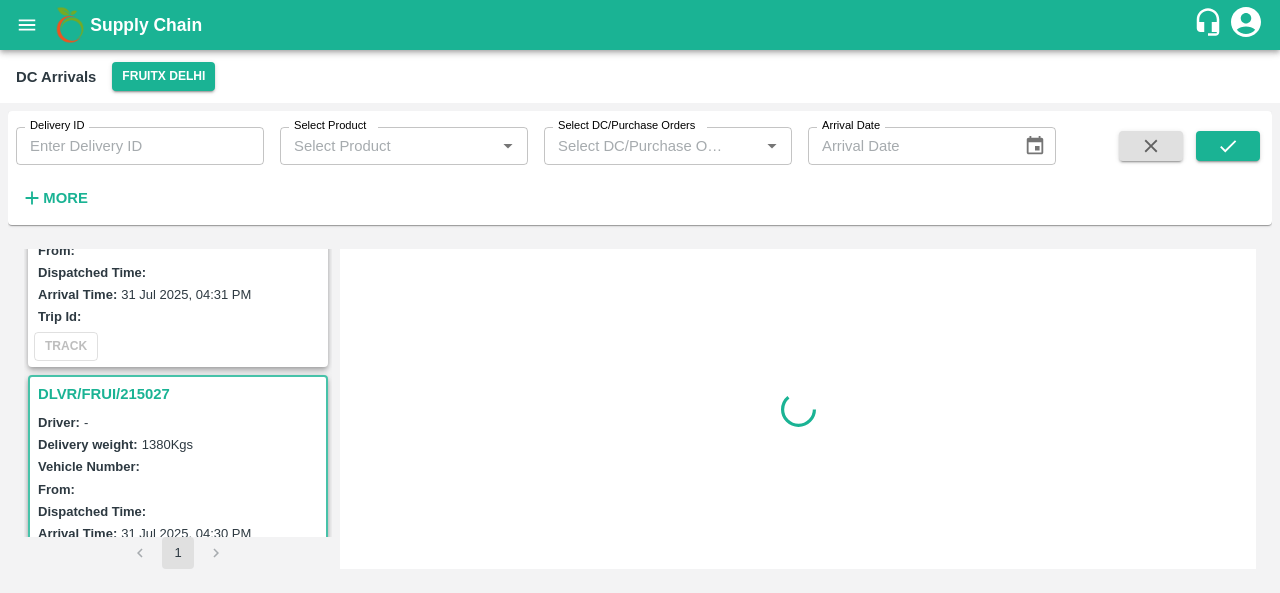 scroll, scrollTop: 674, scrollLeft: 0, axis: vertical 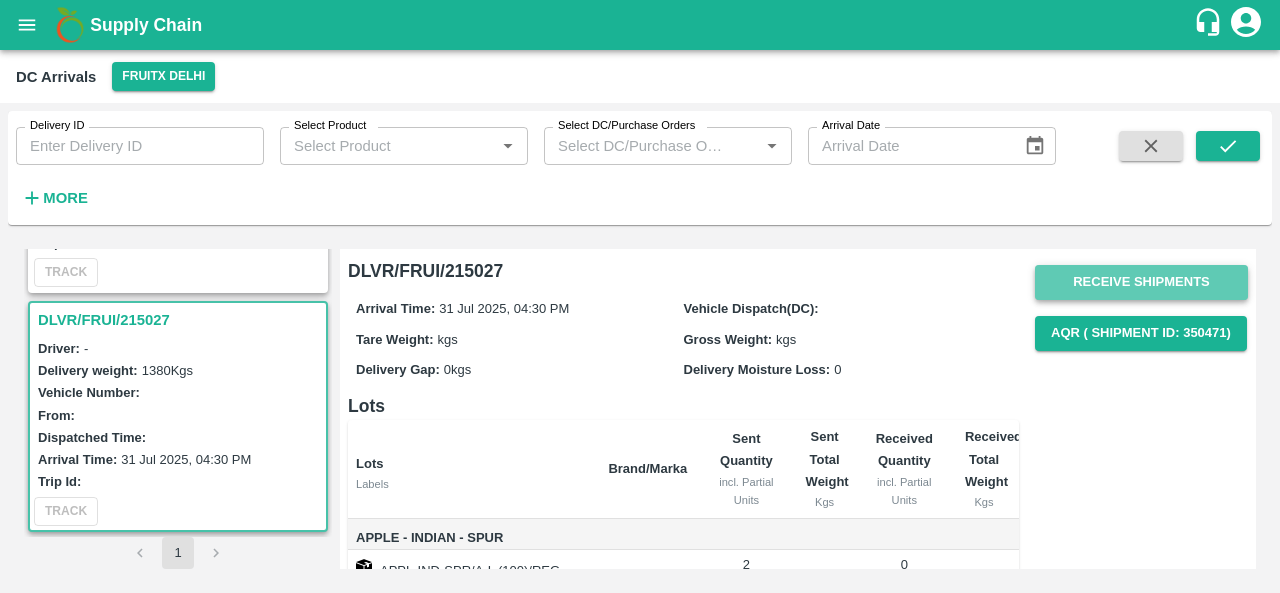 click on "Receive Shipments" at bounding box center (1141, 282) 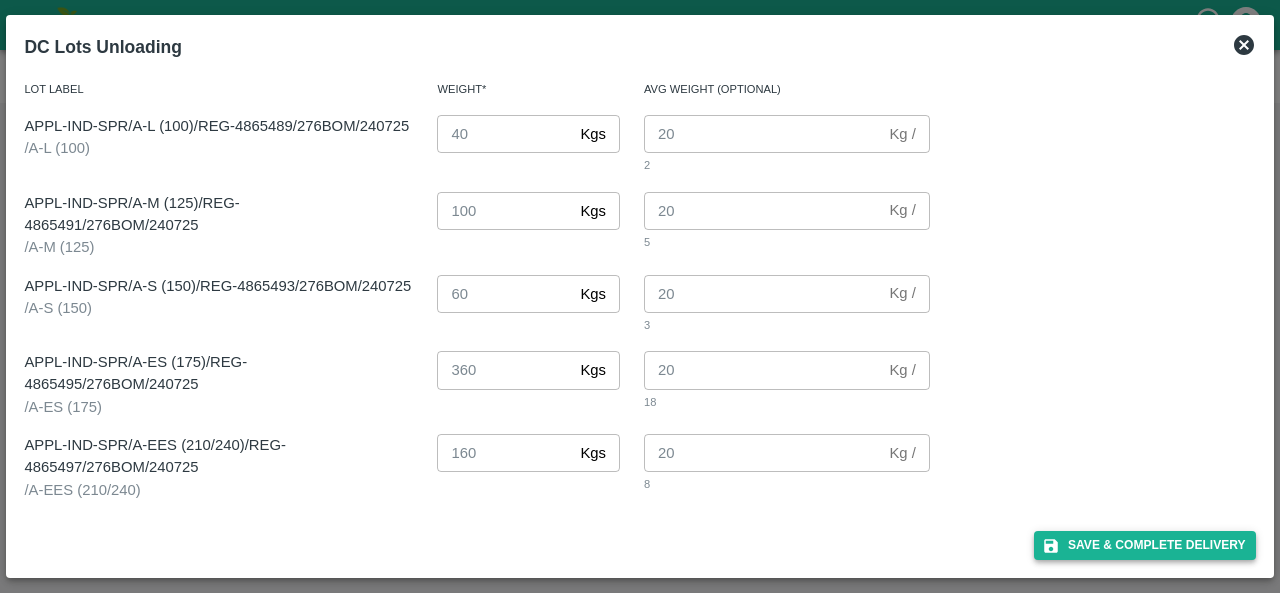 click on "Save & Complete Delivery" at bounding box center (1145, 545) 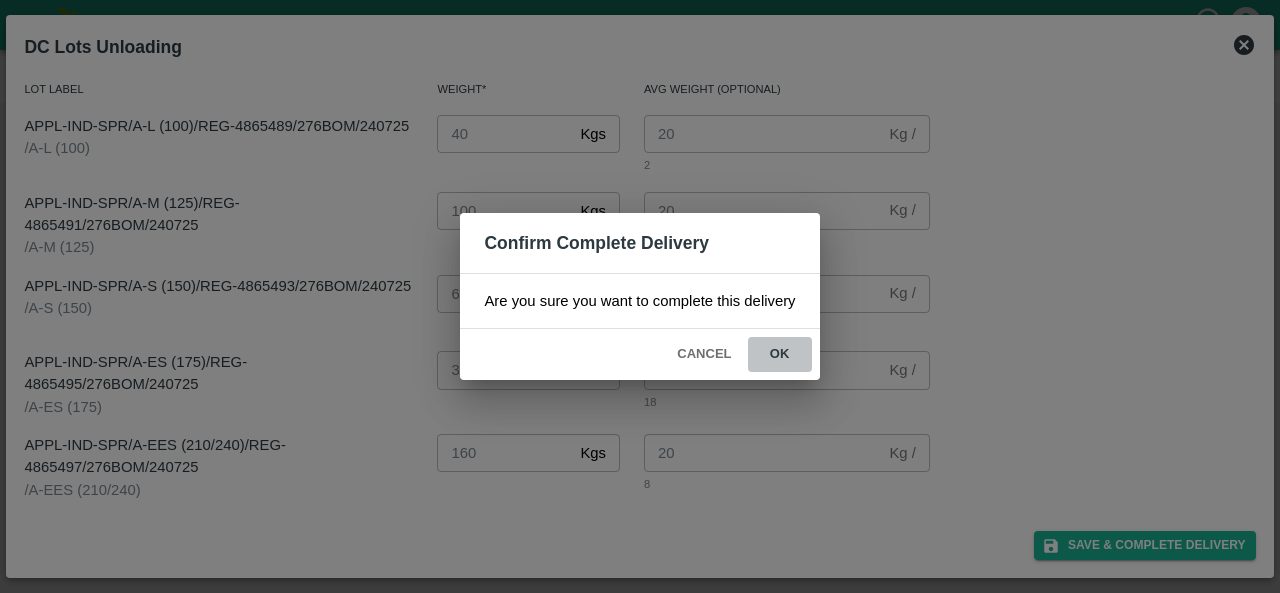 click on "ok" at bounding box center [780, 354] 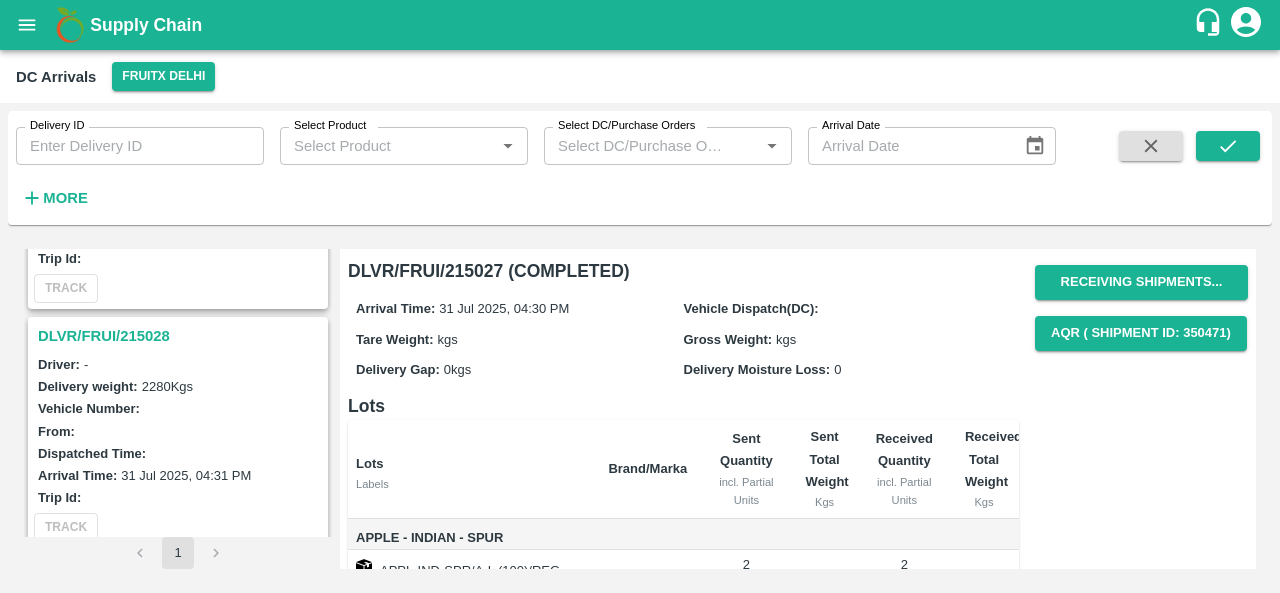 scroll, scrollTop: 674, scrollLeft: 0, axis: vertical 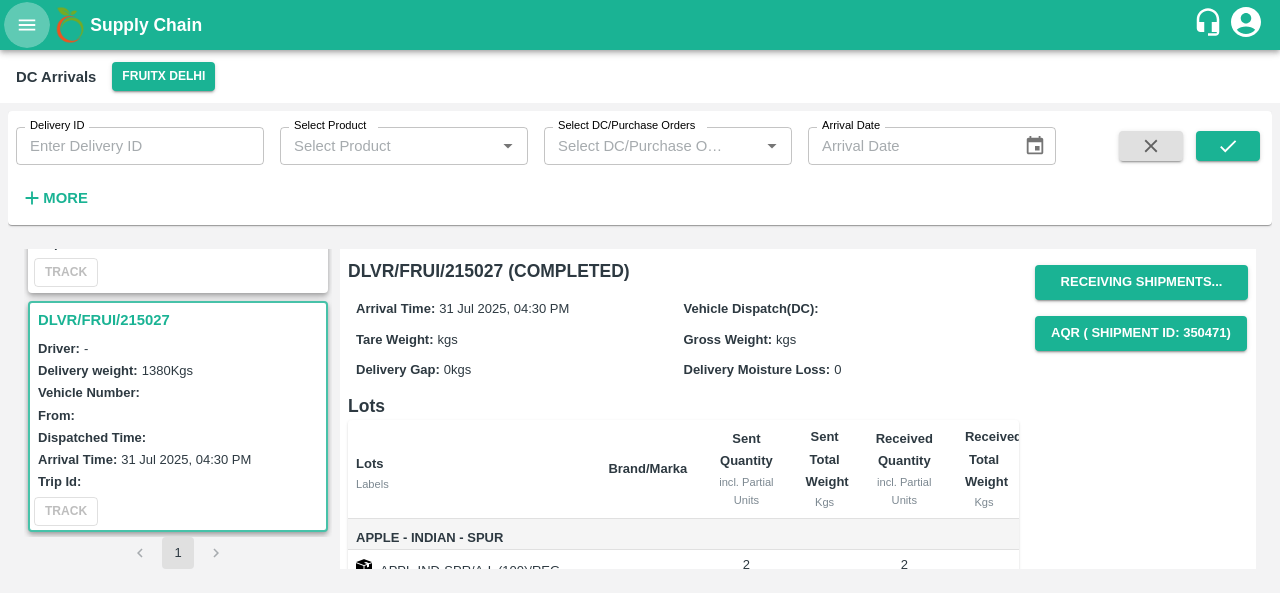 click 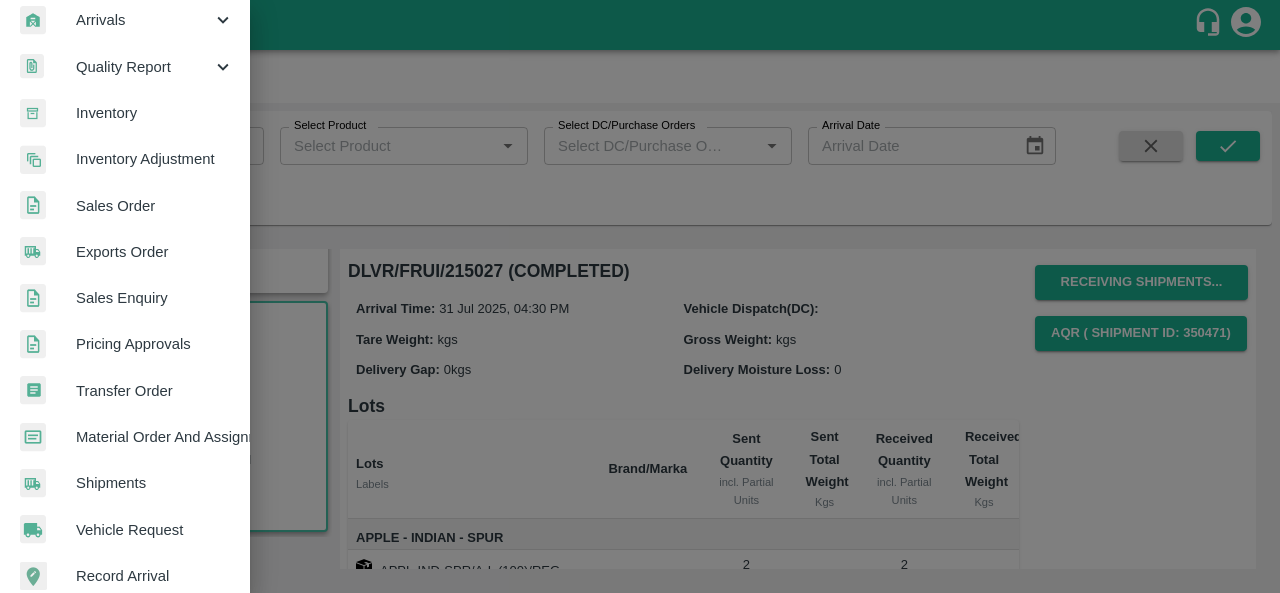 scroll, scrollTop: 290, scrollLeft: 0, axis: vertical 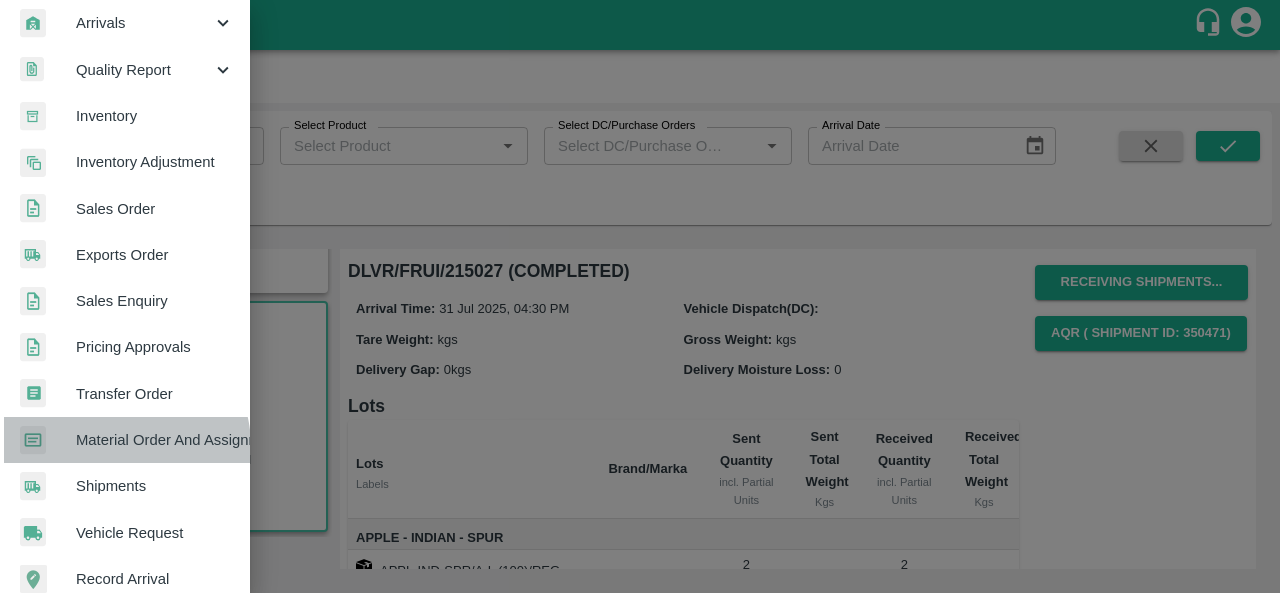 click on "Material Order And Assignment" at bounding box center [155, 440] 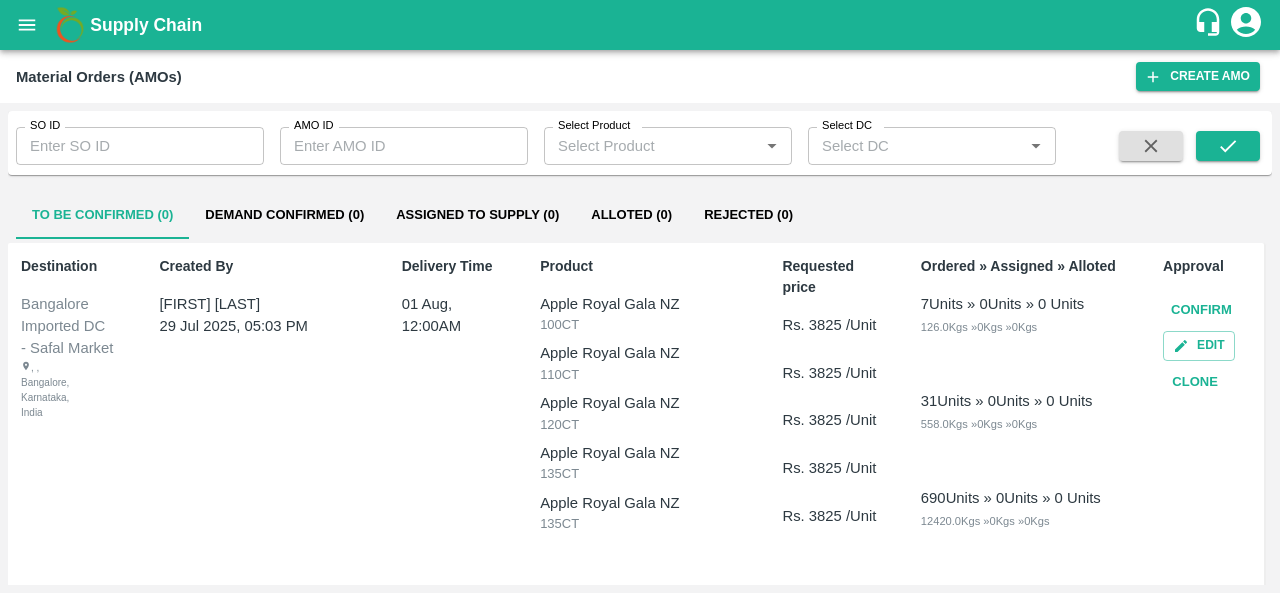 click on "AMO ID" at bounding box center (404, 146) 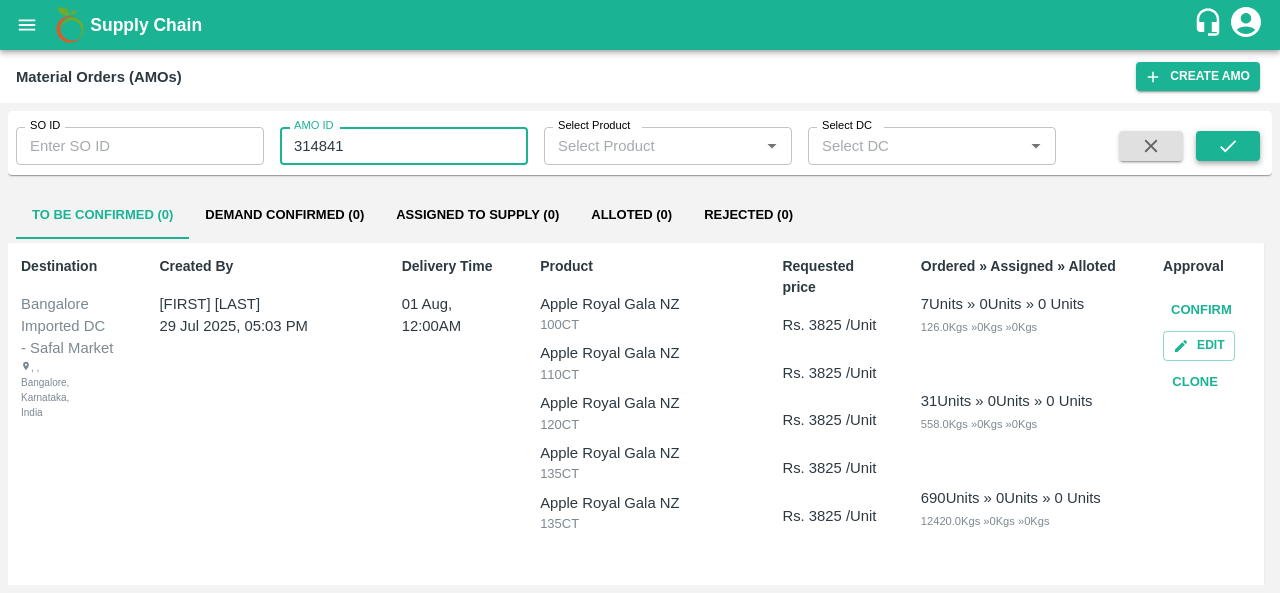 type on "314841" 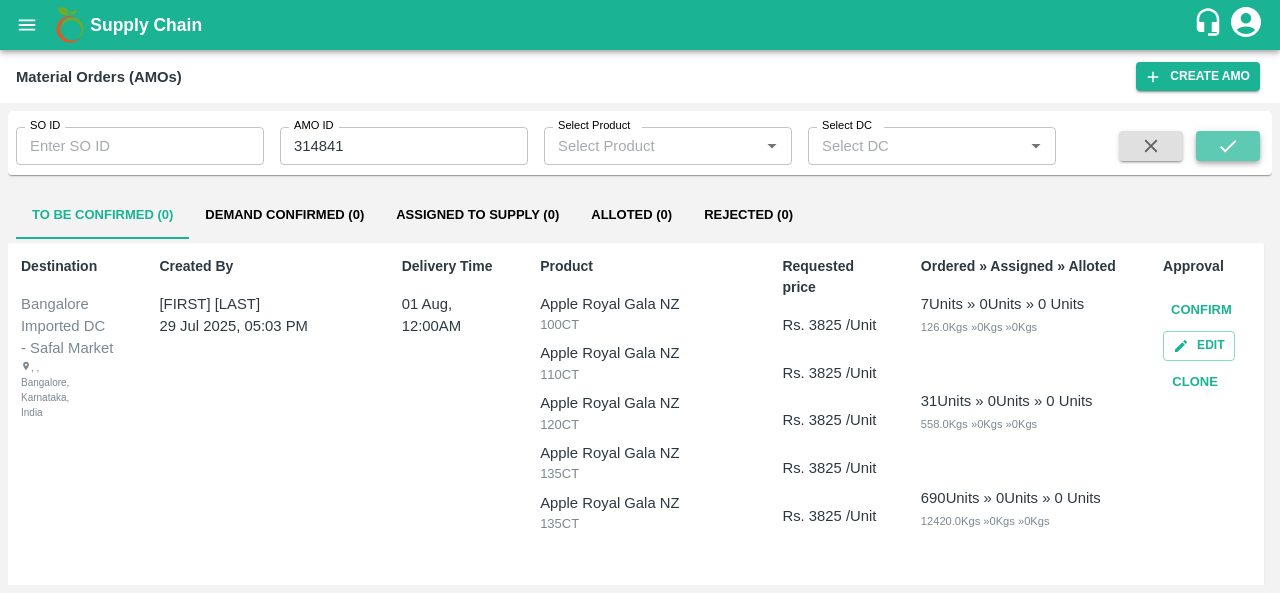 click 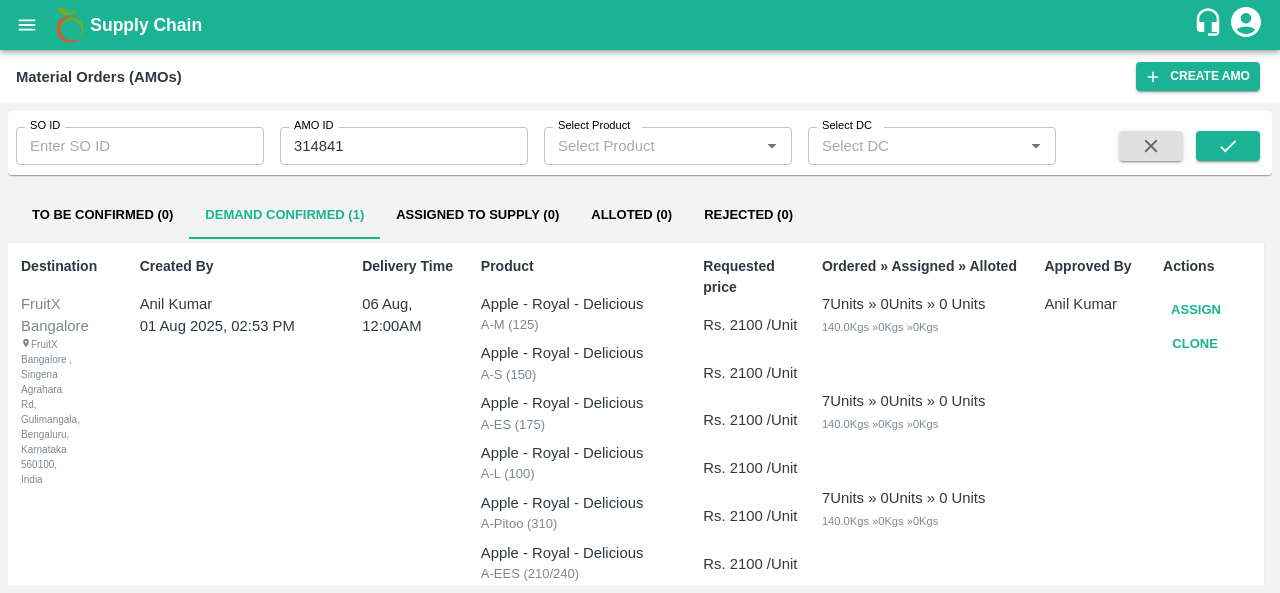 click on "Clone" at bounding box center [1195, 344] 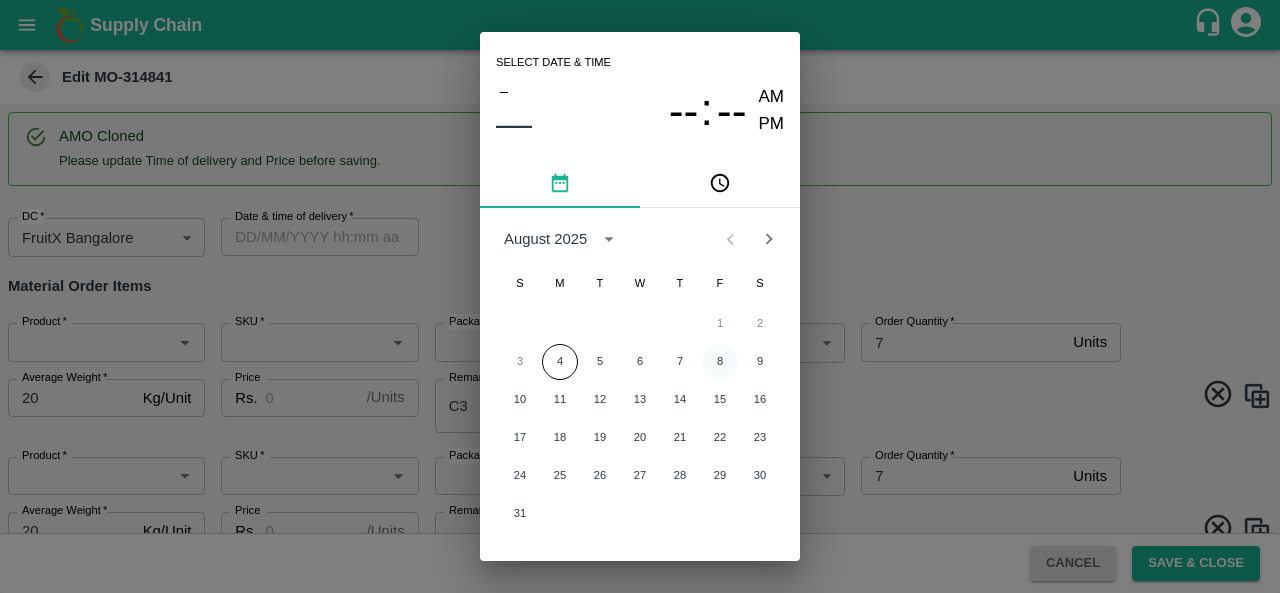 click on "8" at bounding box center [720, 362] 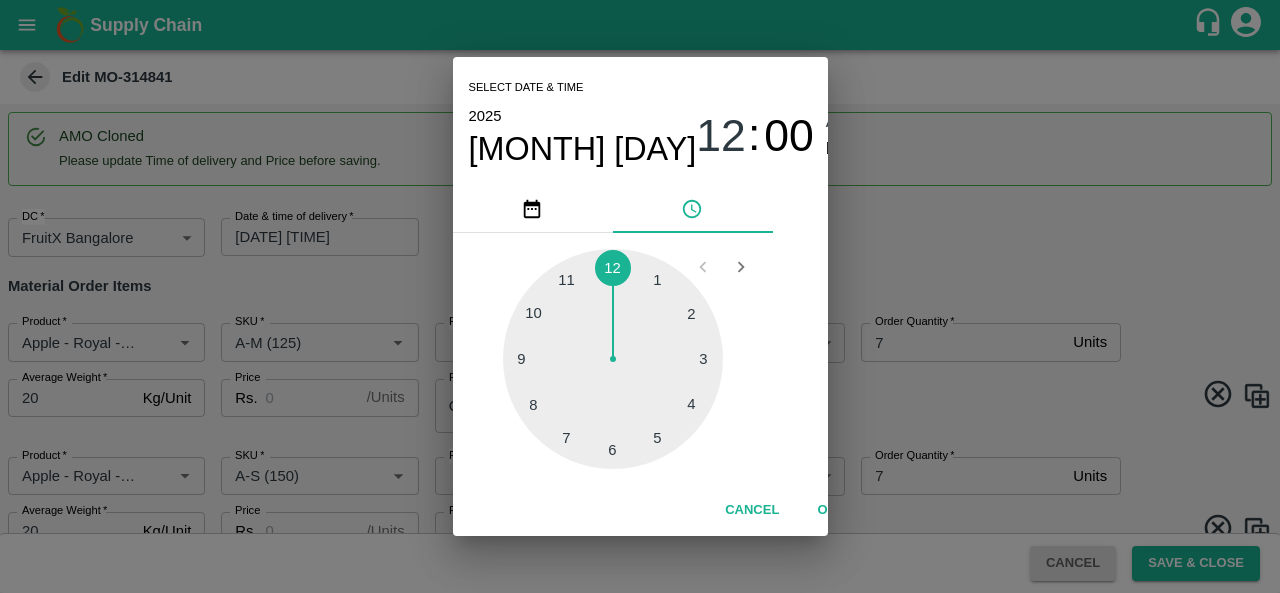 type on "08/08/2025 12:00 AM" 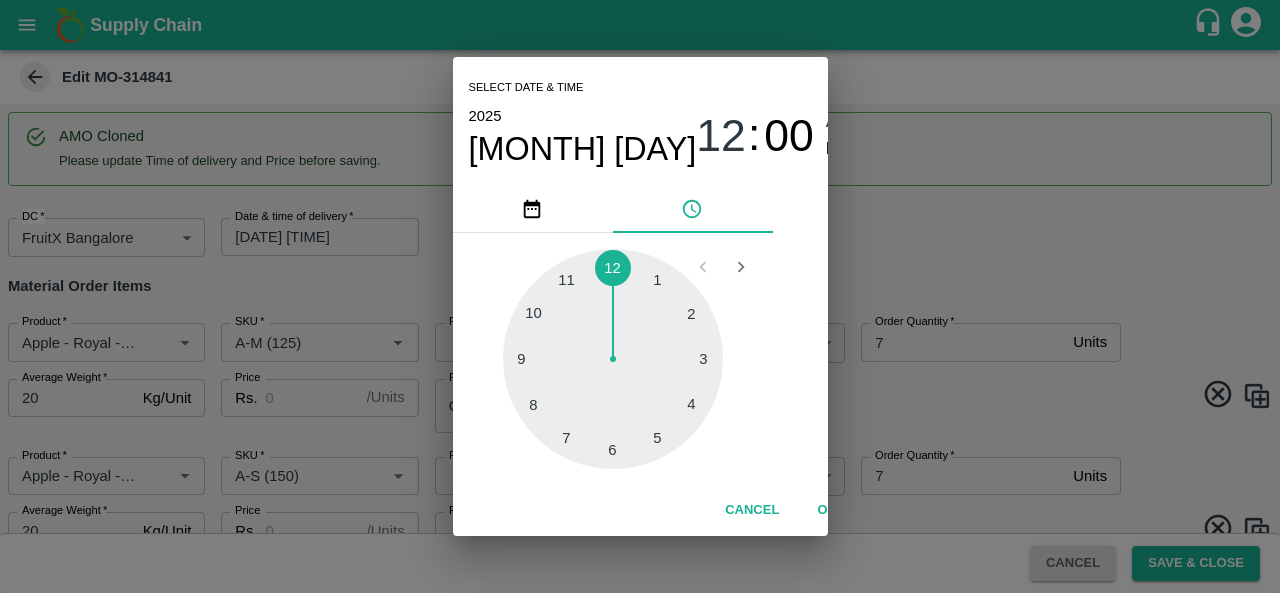 type on "A-Pitoo (310)" 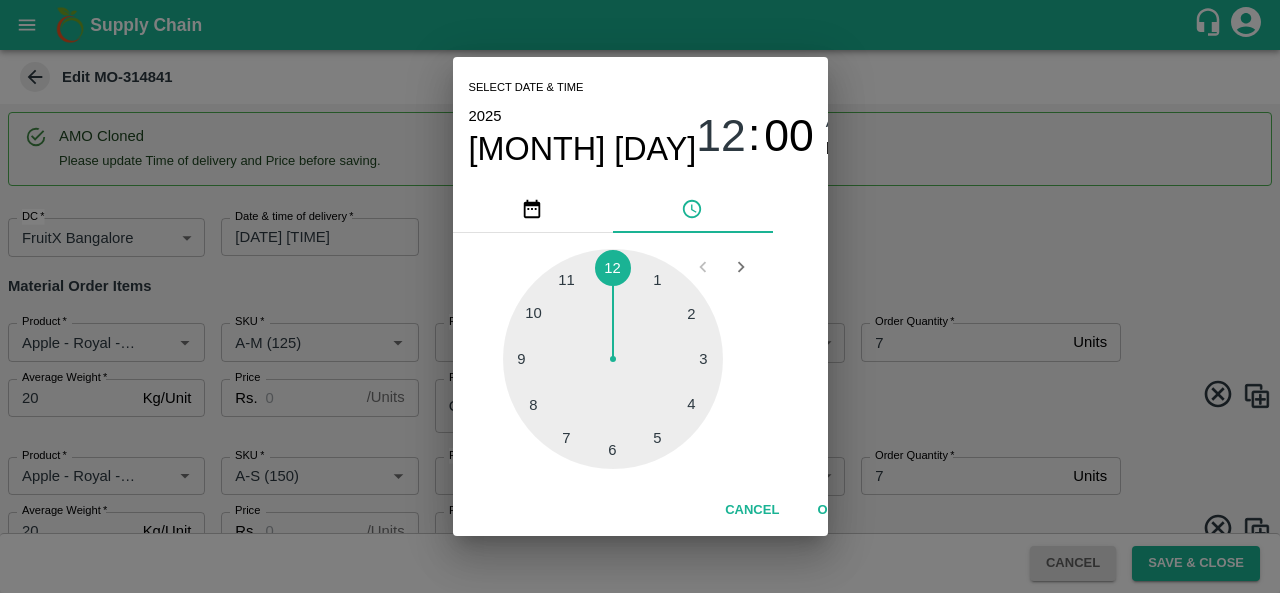 type on "Apple - Royal - Delicious" 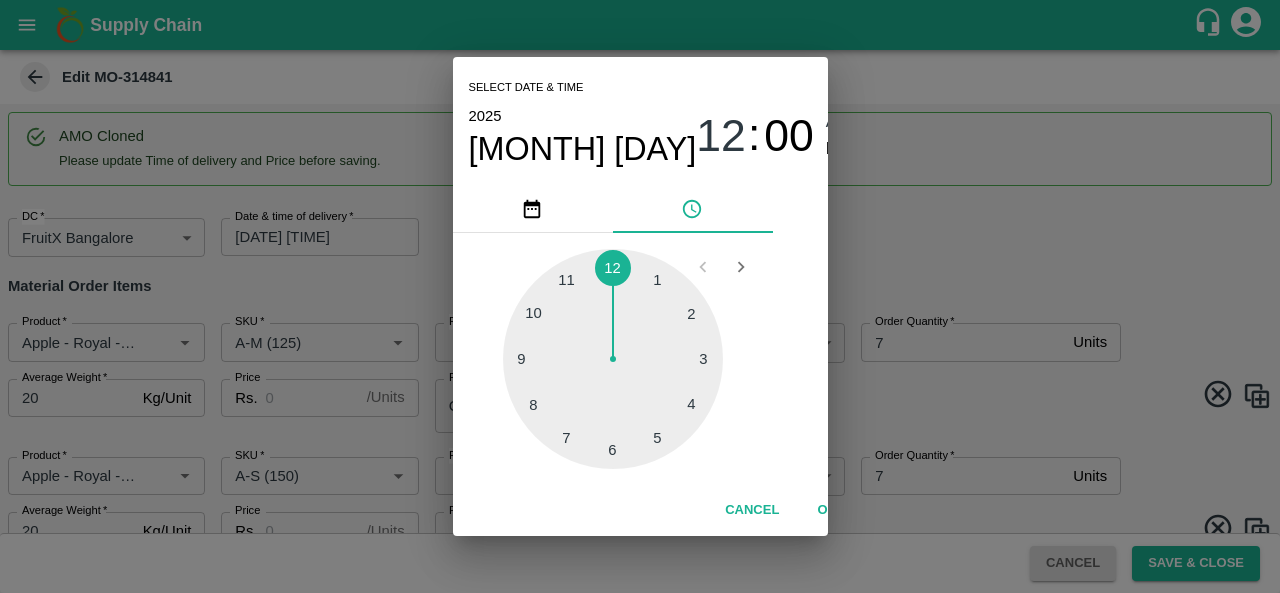 type on "Apple - Royal - Delicious" 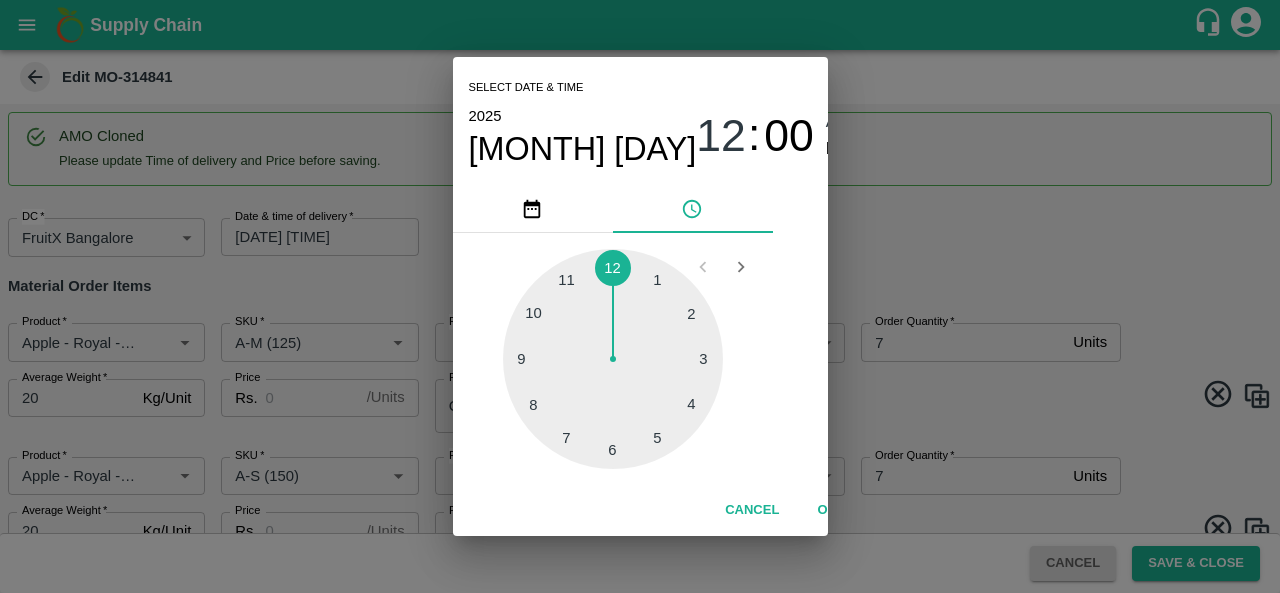 type on "A-Open Septt. -6L" 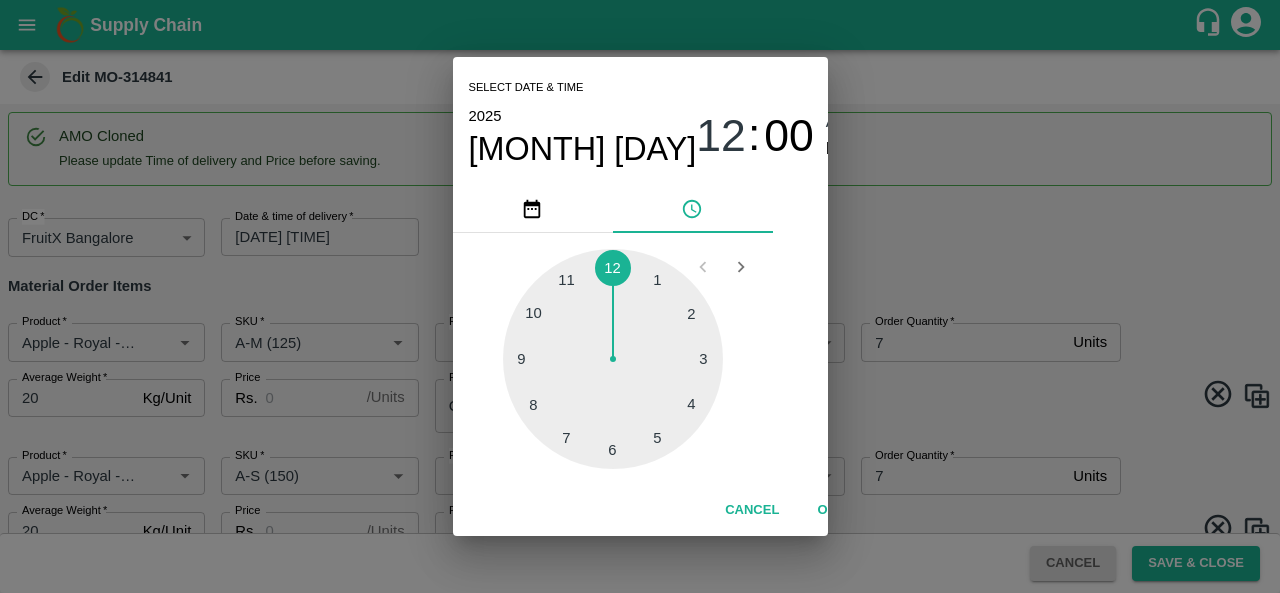 type on "Apple - Royal - Delicious" 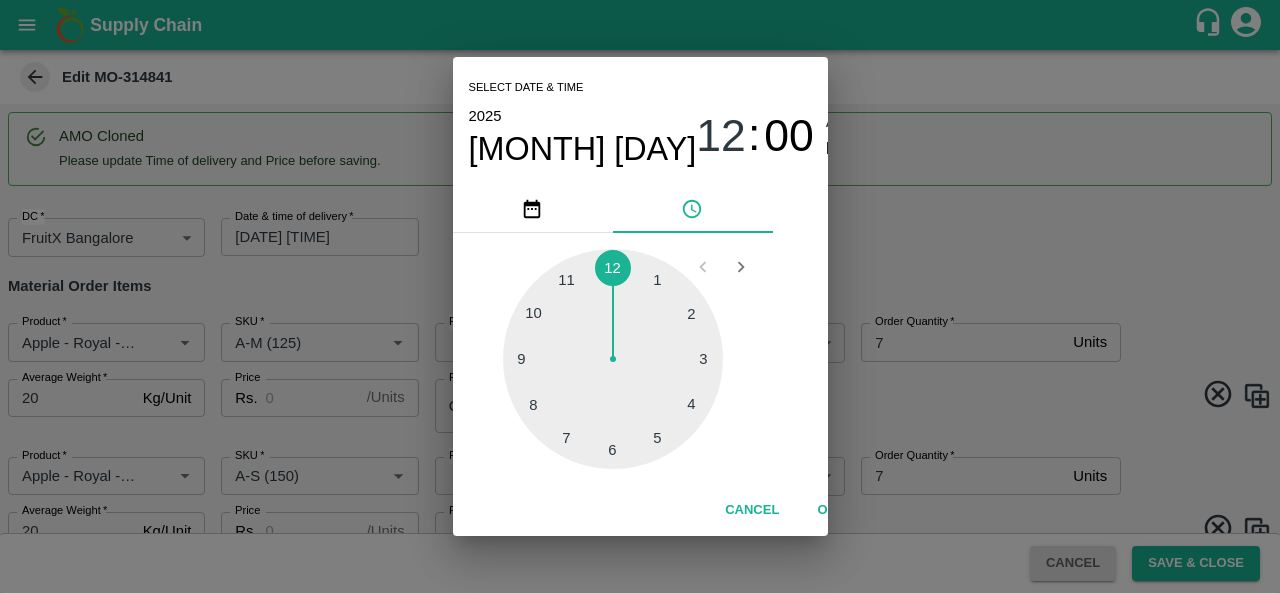 type on "A-M (125)" 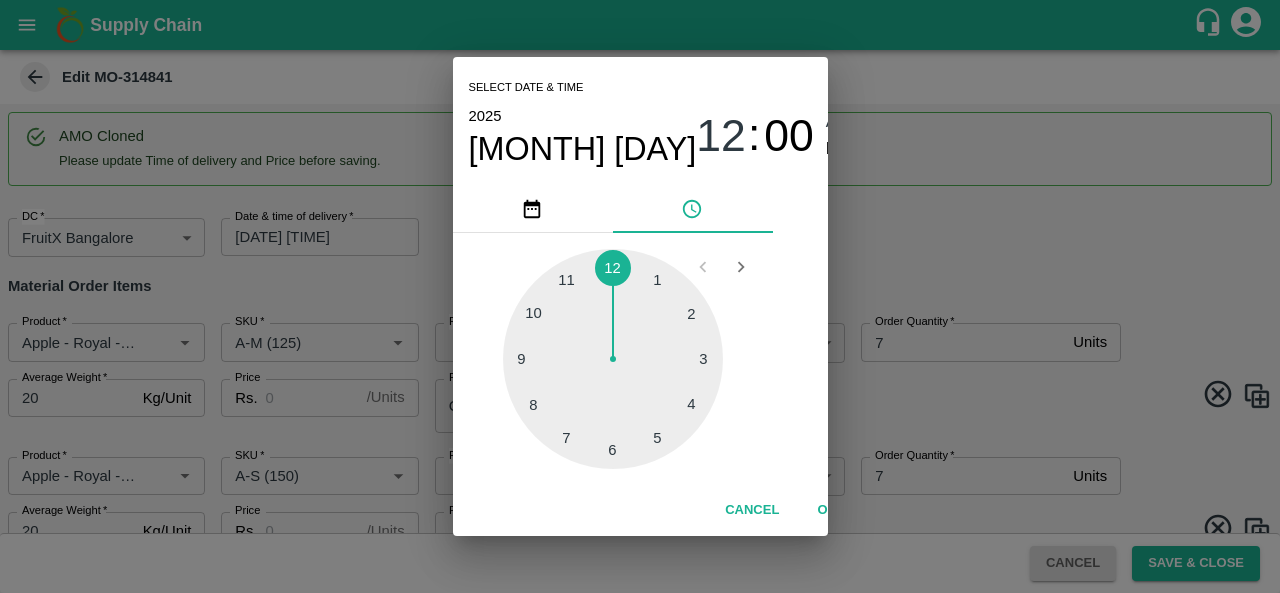 type on "Apple - Indian - Spur" 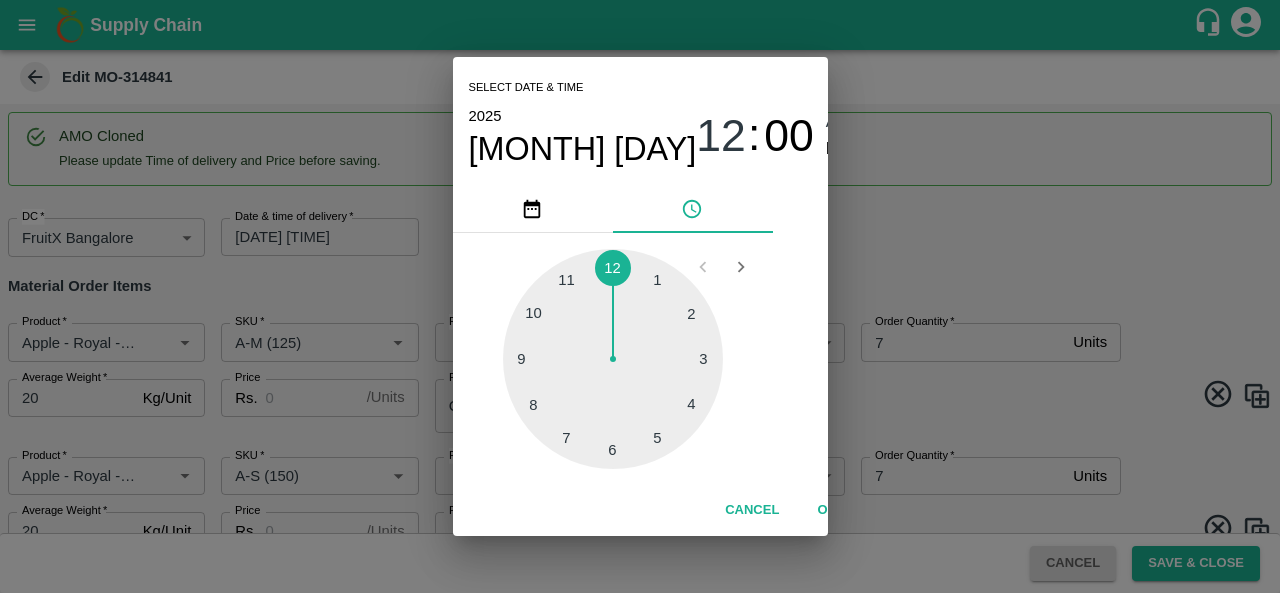 type on "A-Pitoo (310)" 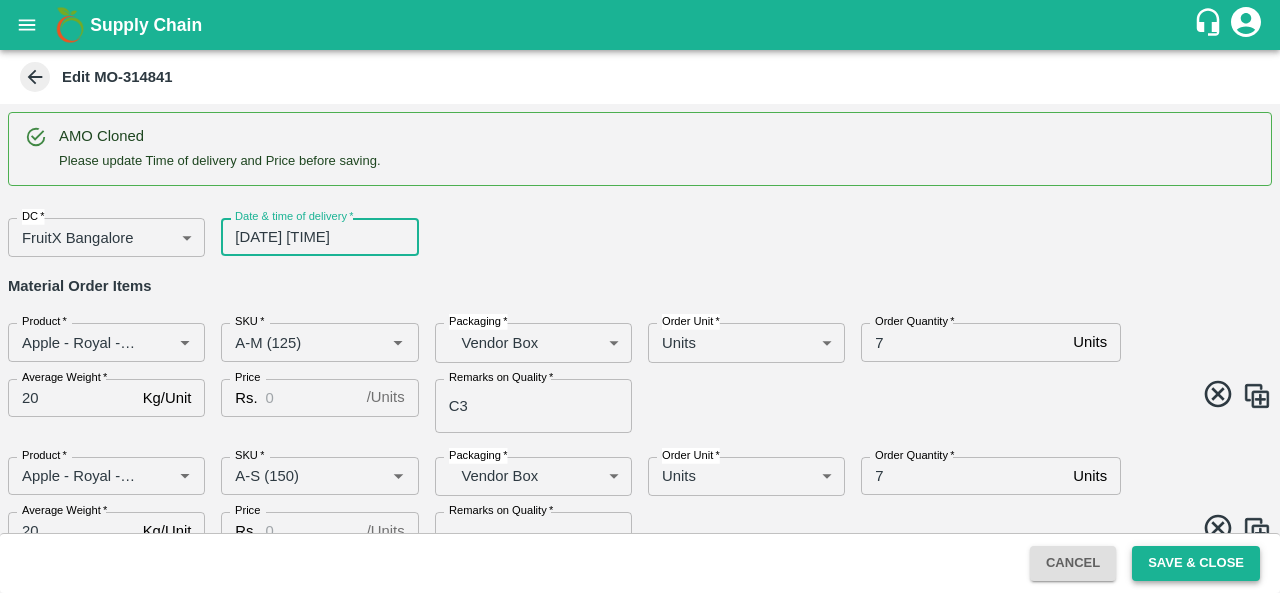 click on "Save & Close" at bounding box center (1196, 563) 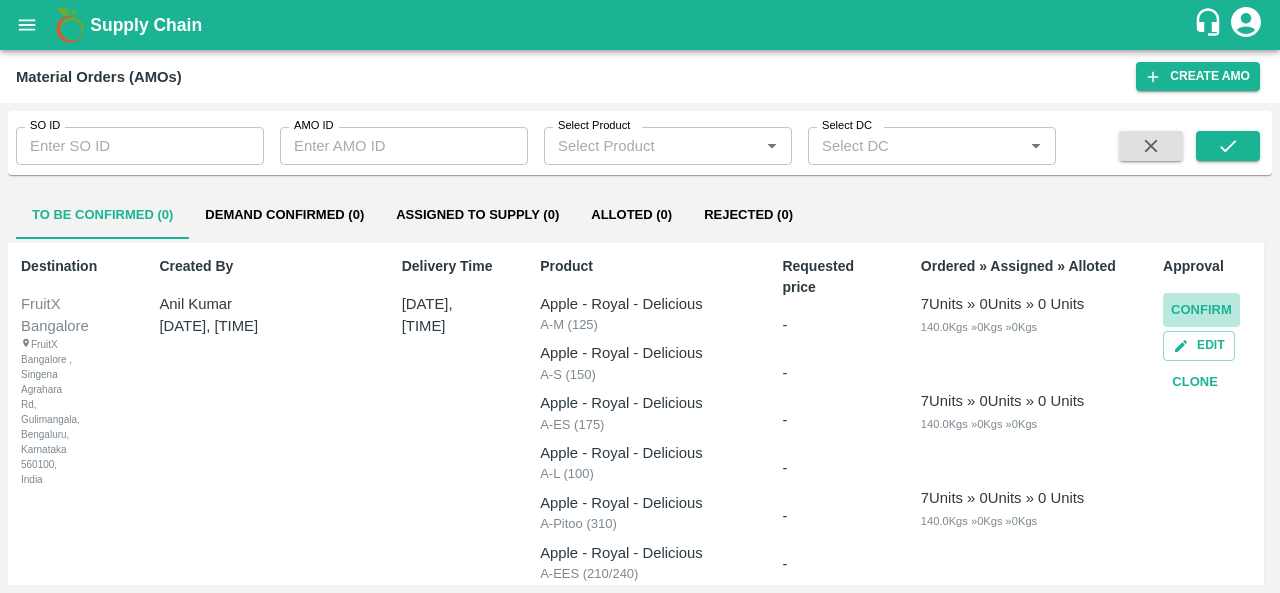 click on "Confirm" at bounding box center (1201, 310) 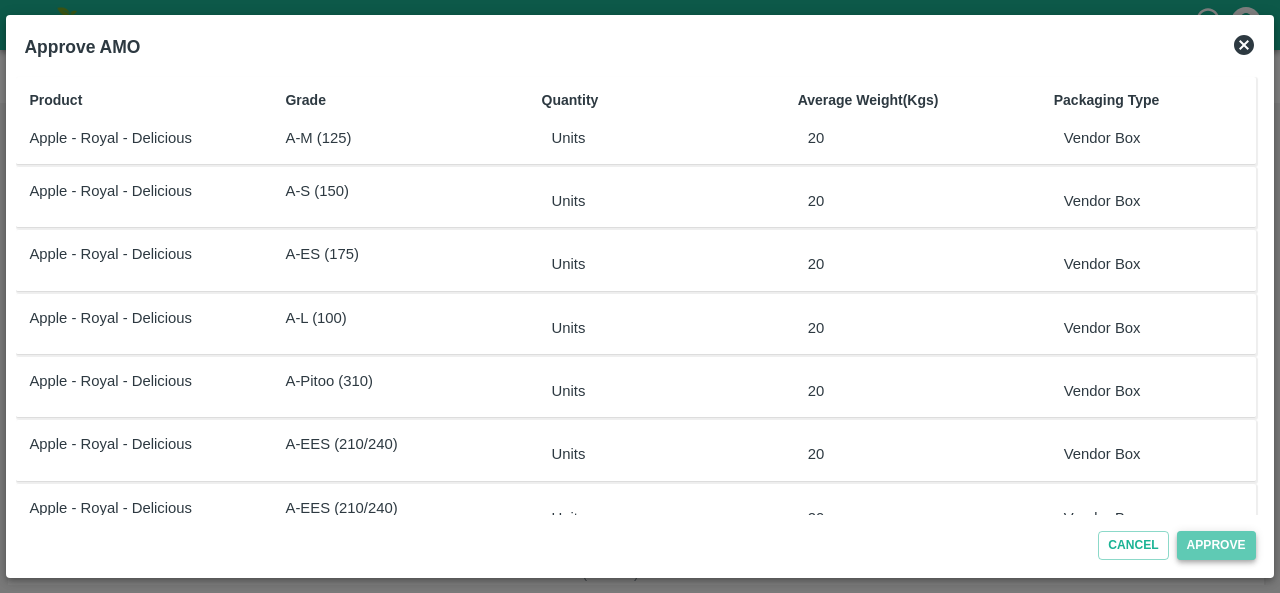 click on "Approve" at bounding box center (1216, 545) 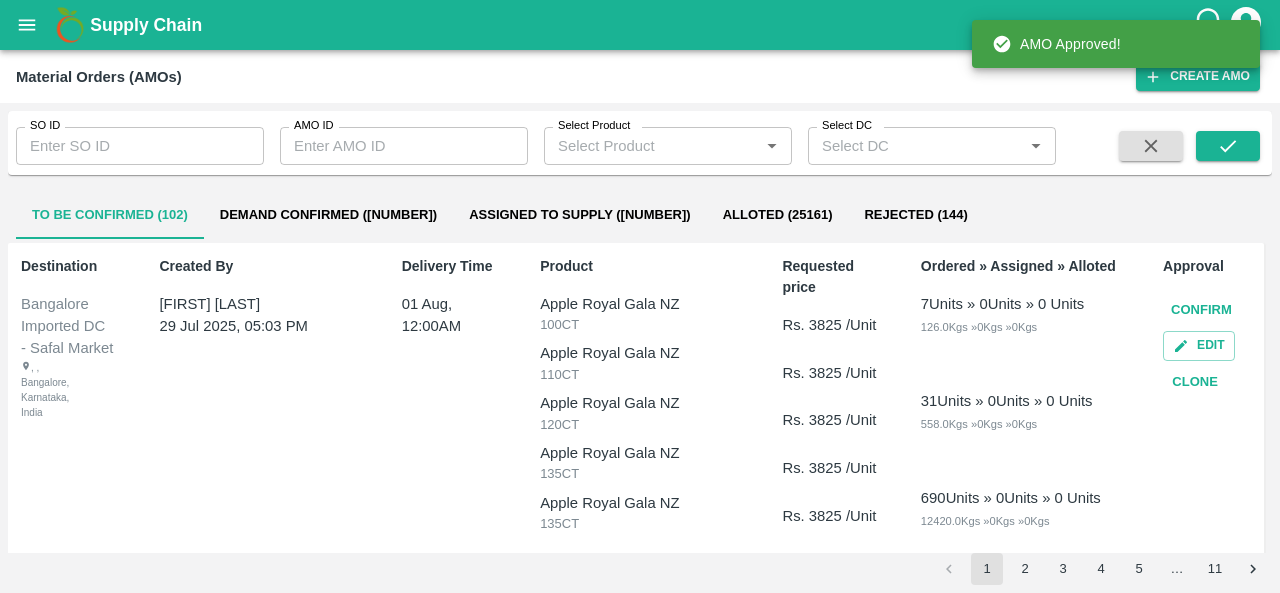click on "Demand Confirmed (898)" at bounding box center [328, 215] 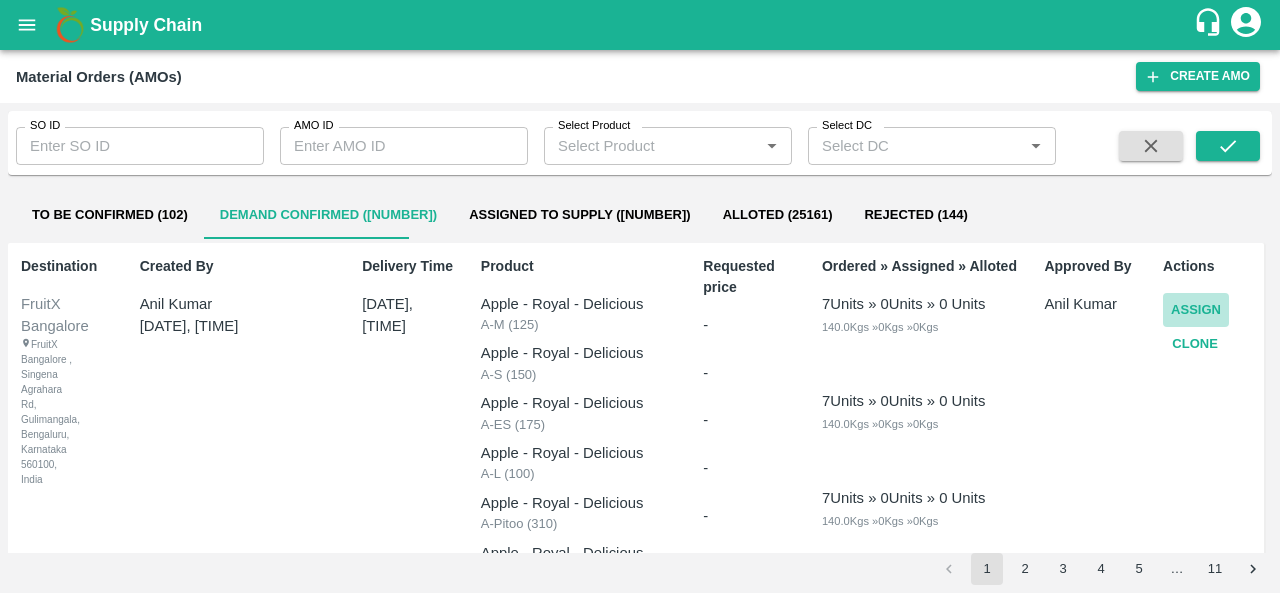 click on "Assign" at bounding box center [1196, 310] 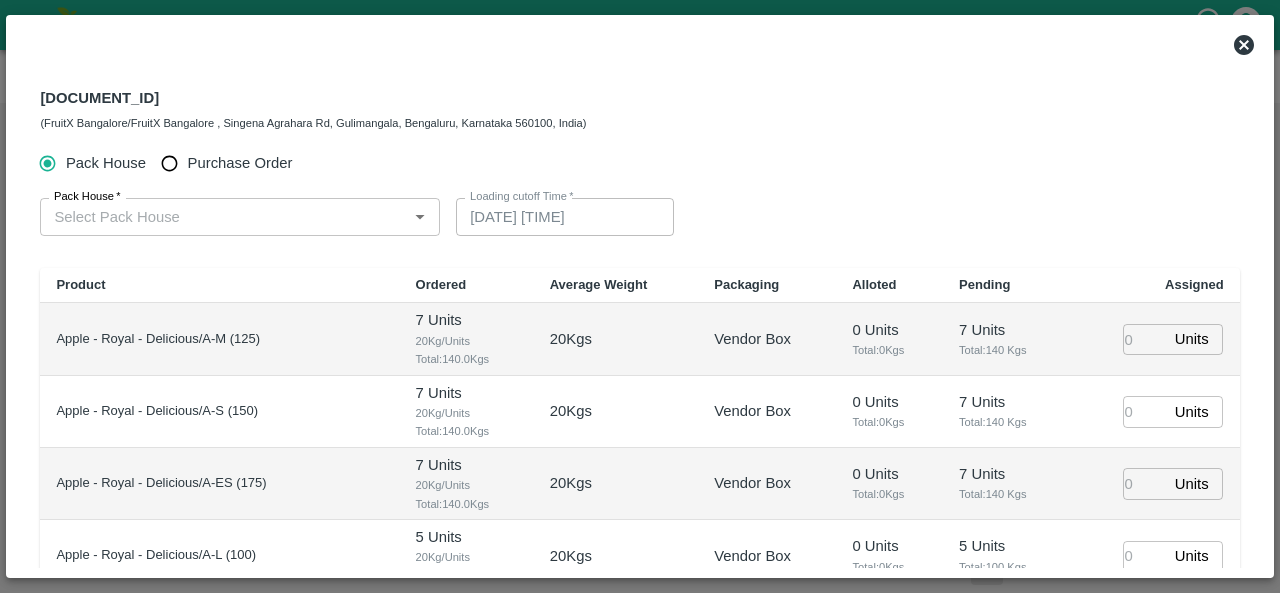 type 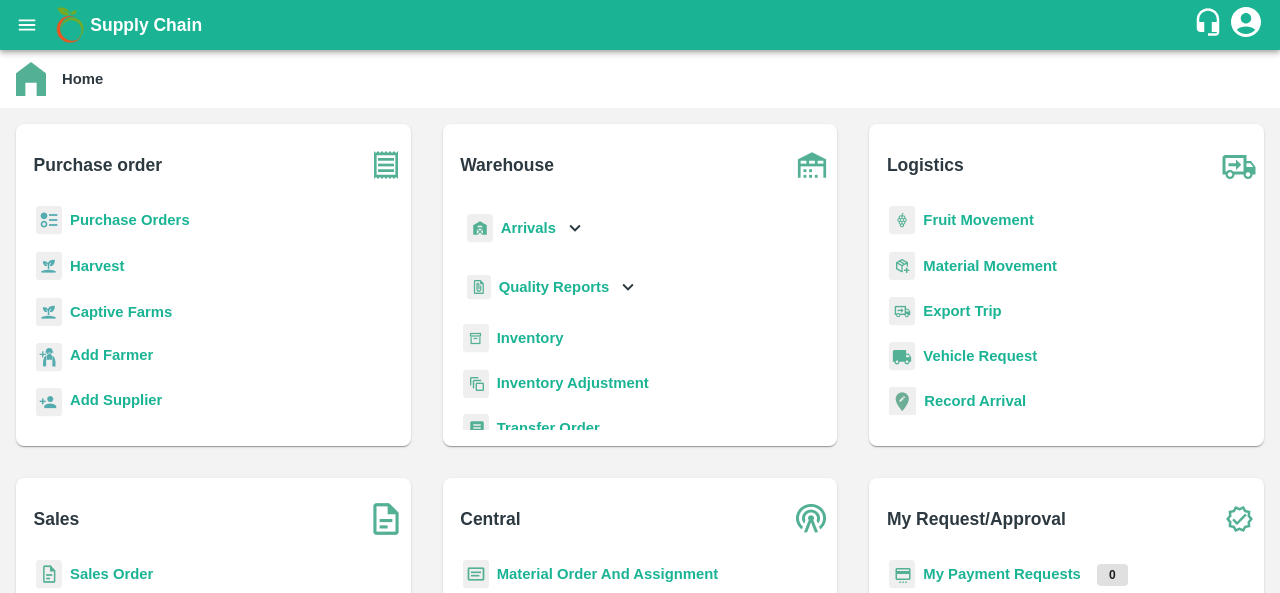 scroll, scrollTop: 0, scrollLeft: 0, axis: both 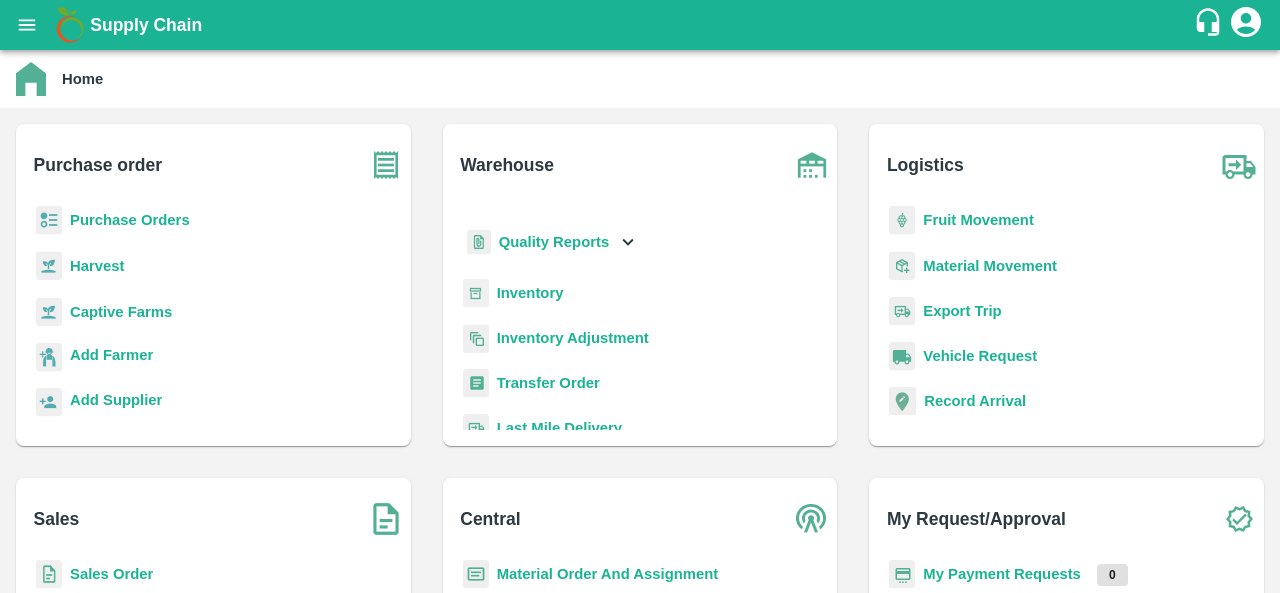 click on "Material Order And Assignment" at bounding box center (608, 574) 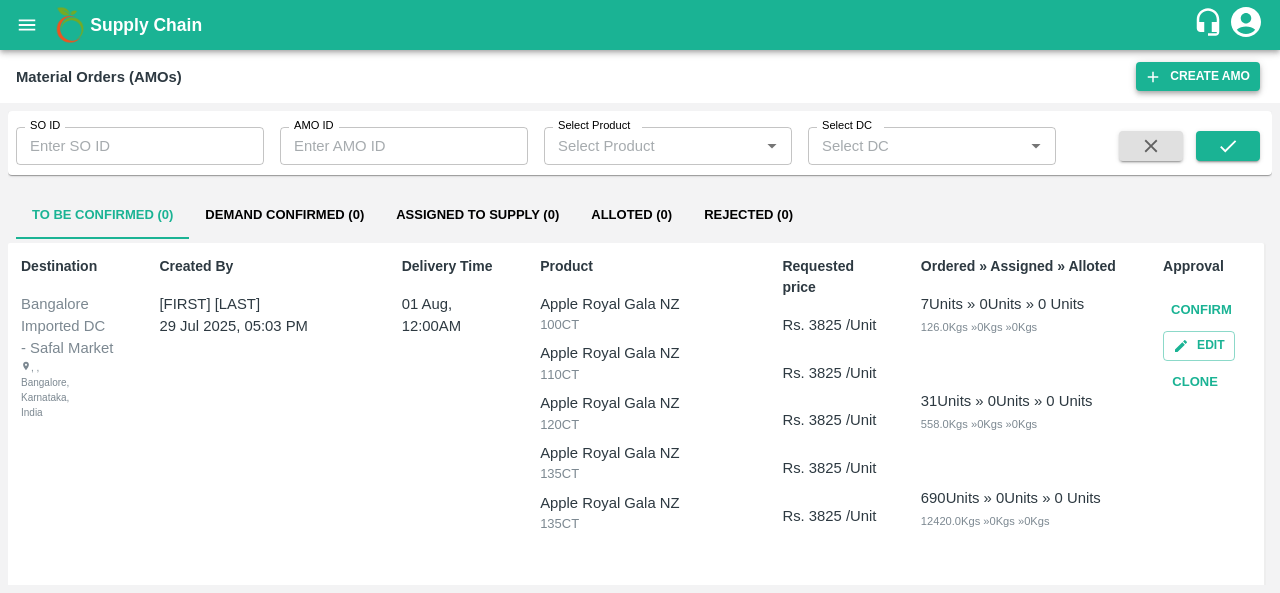 click on "Create AMO" at bounding box center [1198, 76] 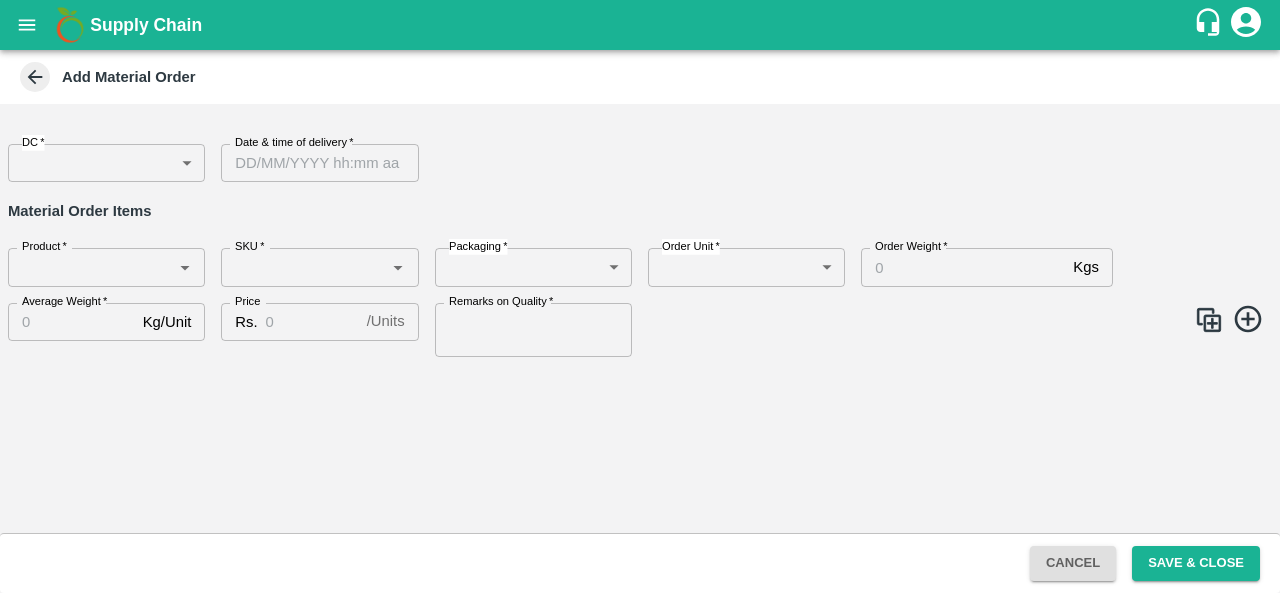 click on "Supply Chain Add Material Order DC &nbsp;* DC Date & time of delivery &nbsp;* Date & time of delivery Material Order Items Product &nbsp;* Product &nbsp;* SKU &nbsp;* SKU &nbsp;* Packaging &nbsp;* &nbsp;Packaging Order Unit &nbsp;* &nbsp;Order Unit Order Weight &nbsp;* Kgs Order Weight Average Weight &nbsp;* Kg/Unit Average Weight Price Rs. / Units Price Remarks on Quality &nbsp;* Remarks on Quality Cancel Save & Close FXD LMD DC Direct Customer FruitX Bangalore FruitX Delhi FruitX Parala Mandi FruitX Narkanda Mandi 2025 [FIRST] Logout" at bounding box center [640, 296] 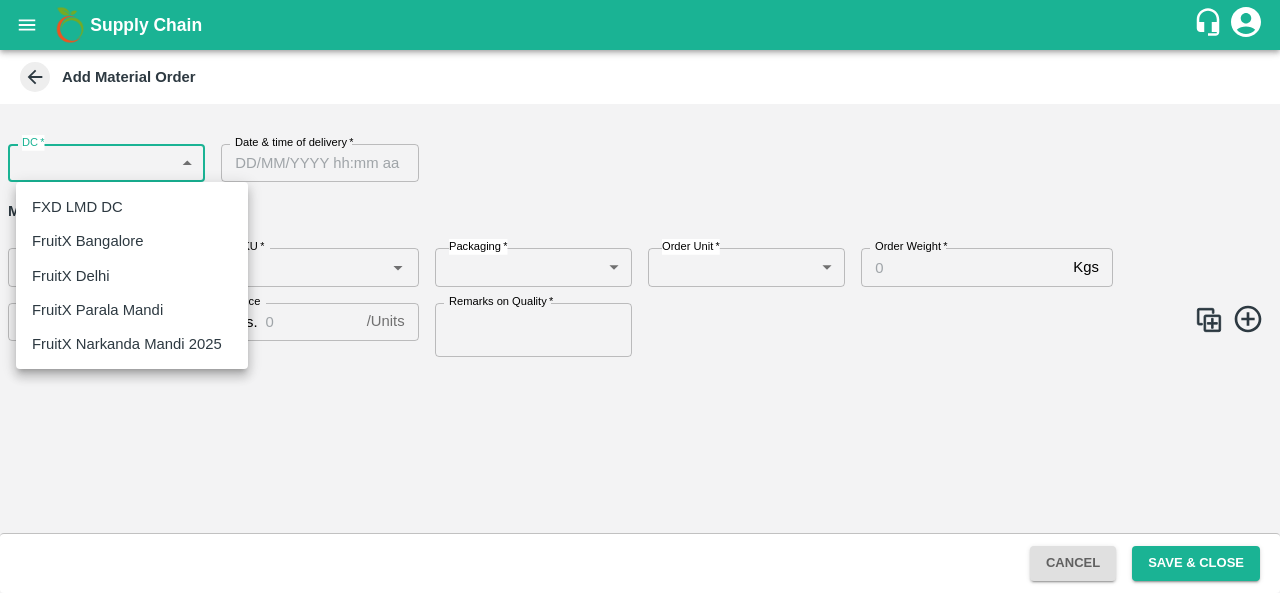 click on "FruitX Bangalore" at bounding box center (87, 241) 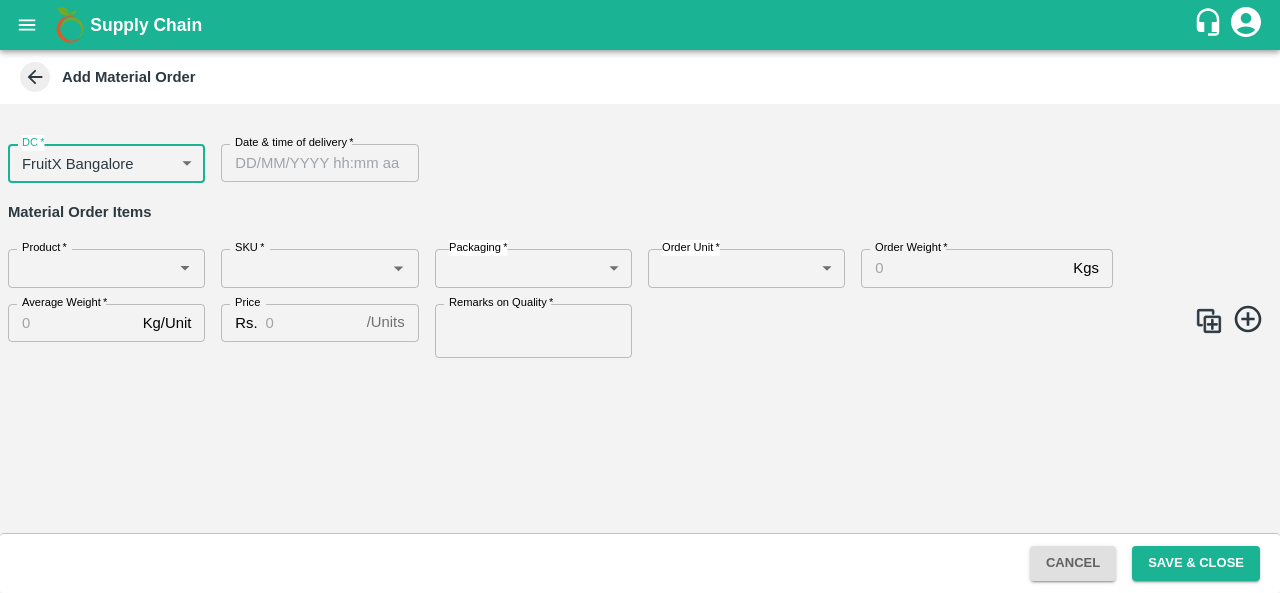 type on "DD/MM/YYYY hh:mm aa" 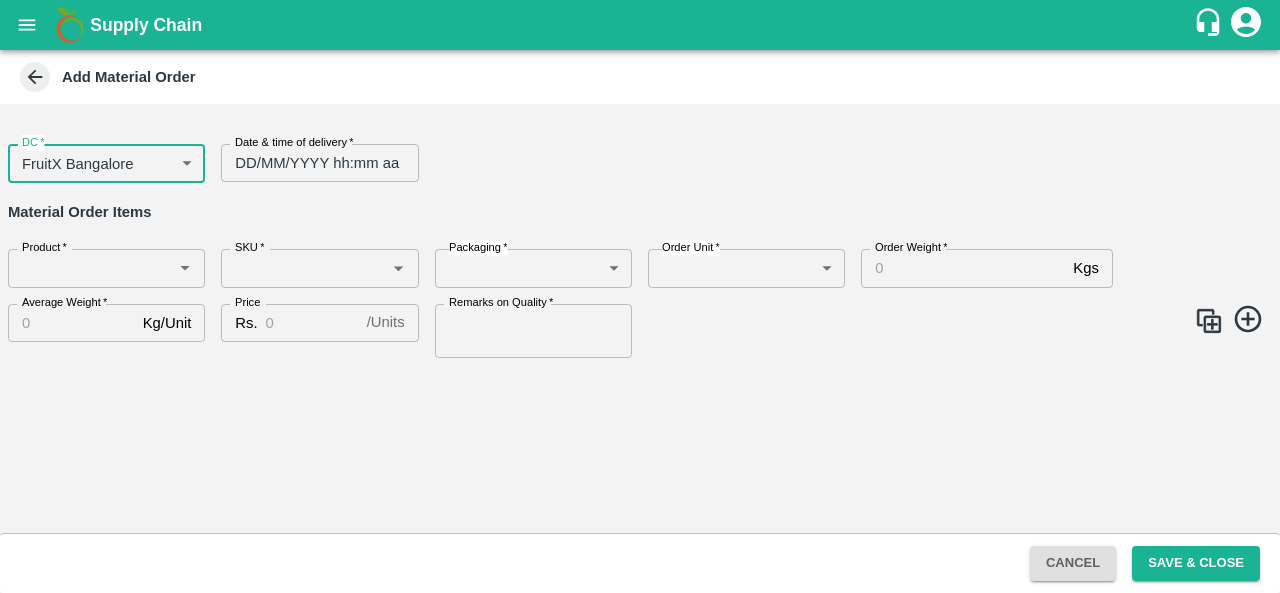 click on "DD/MM/YYYY hh:mm aa" at bounding box center (312, 163) 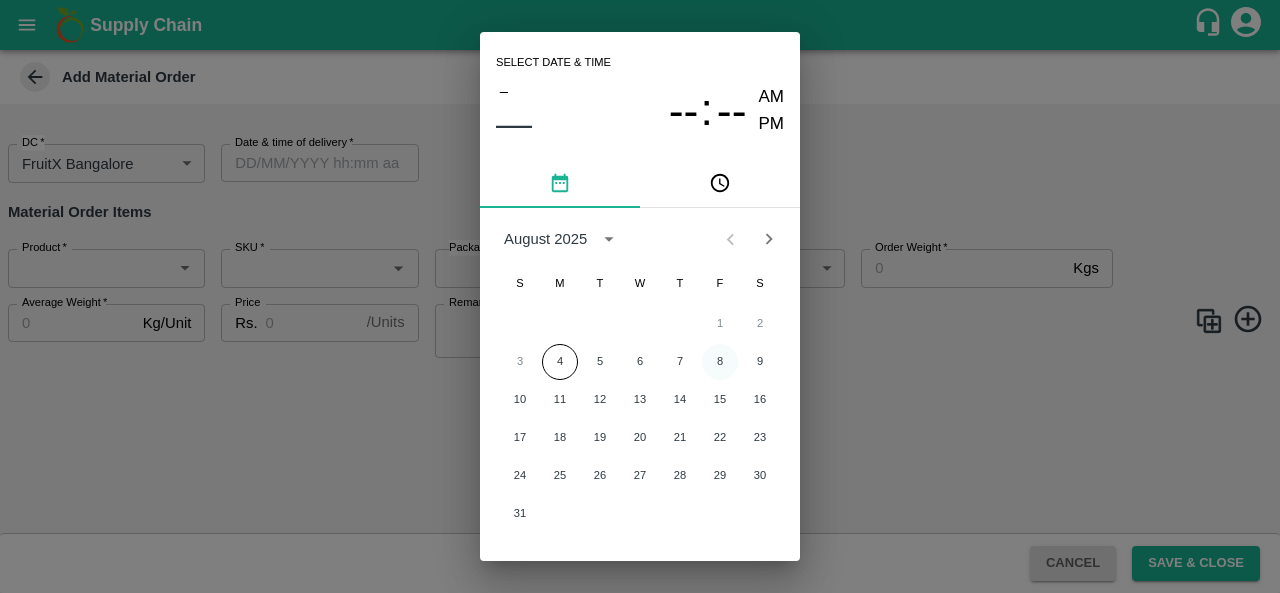 click on "8" at bounding box center (720, 362) 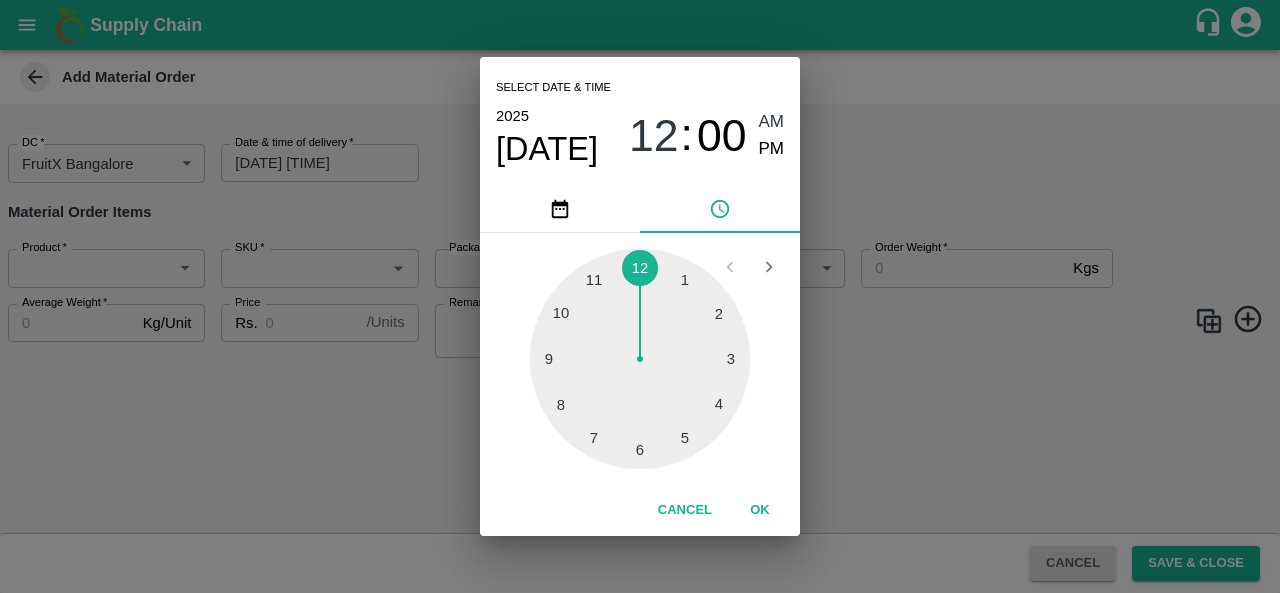 click on "Select date & time 2025 Aug 8 12 : 00 AM PM 1 2 3 4 5 6 7 8 9 10 11 12 Cancel OK" at bounding box center [640, 296] 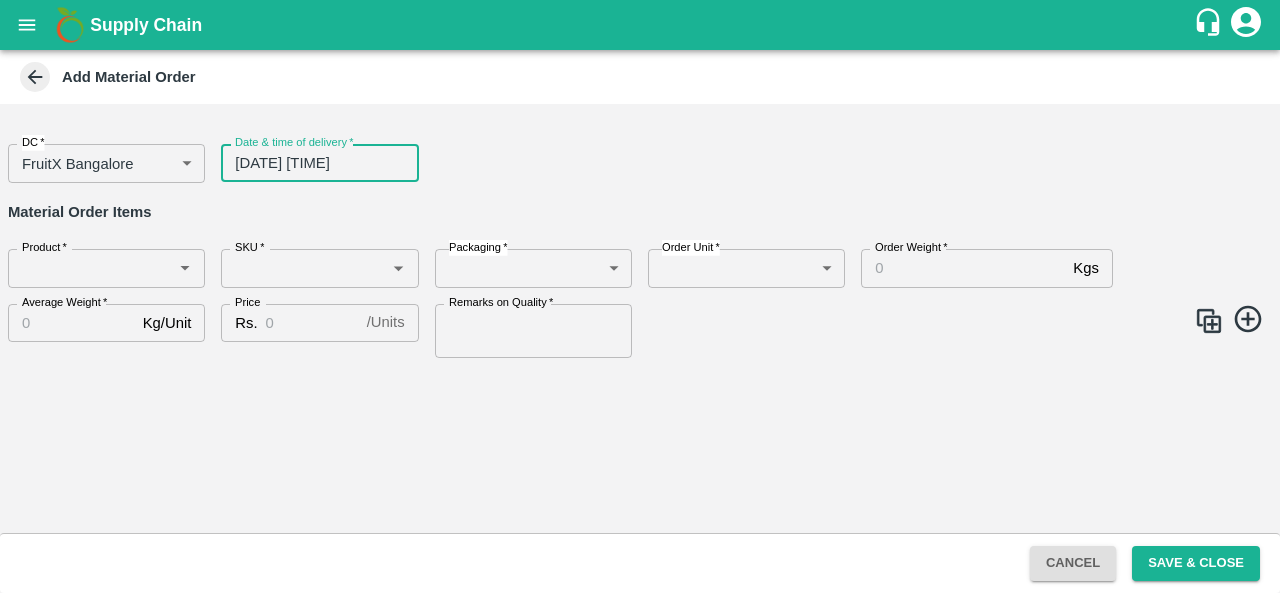 click 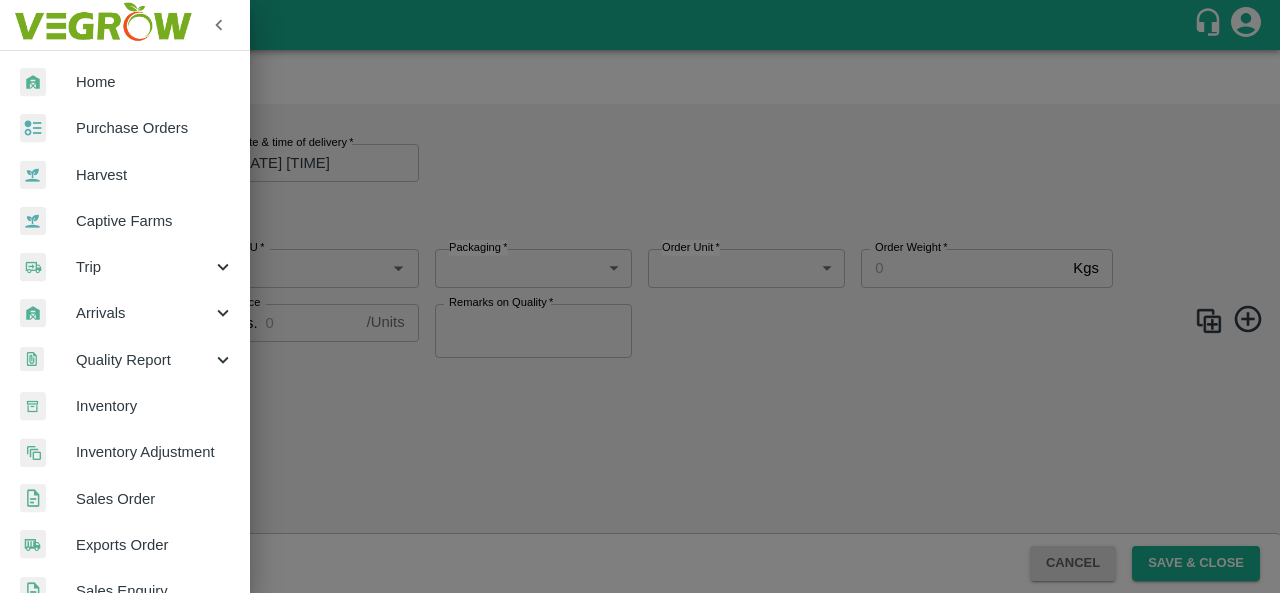 click on "Purchase Orders" at bounding box center (155, 128) 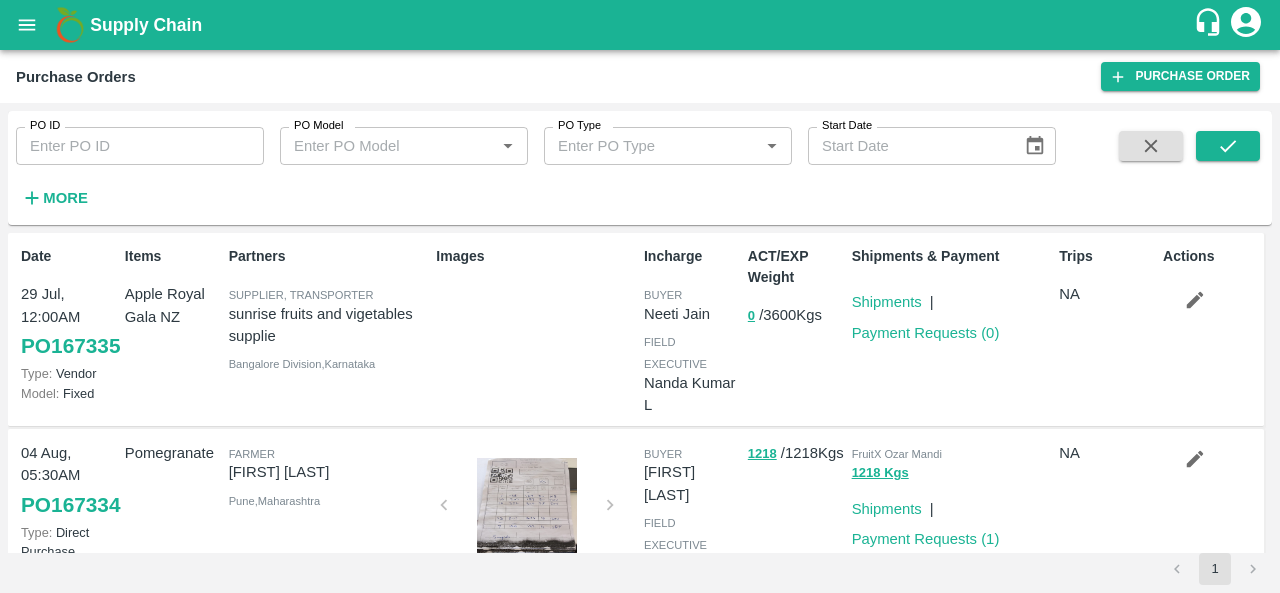 click 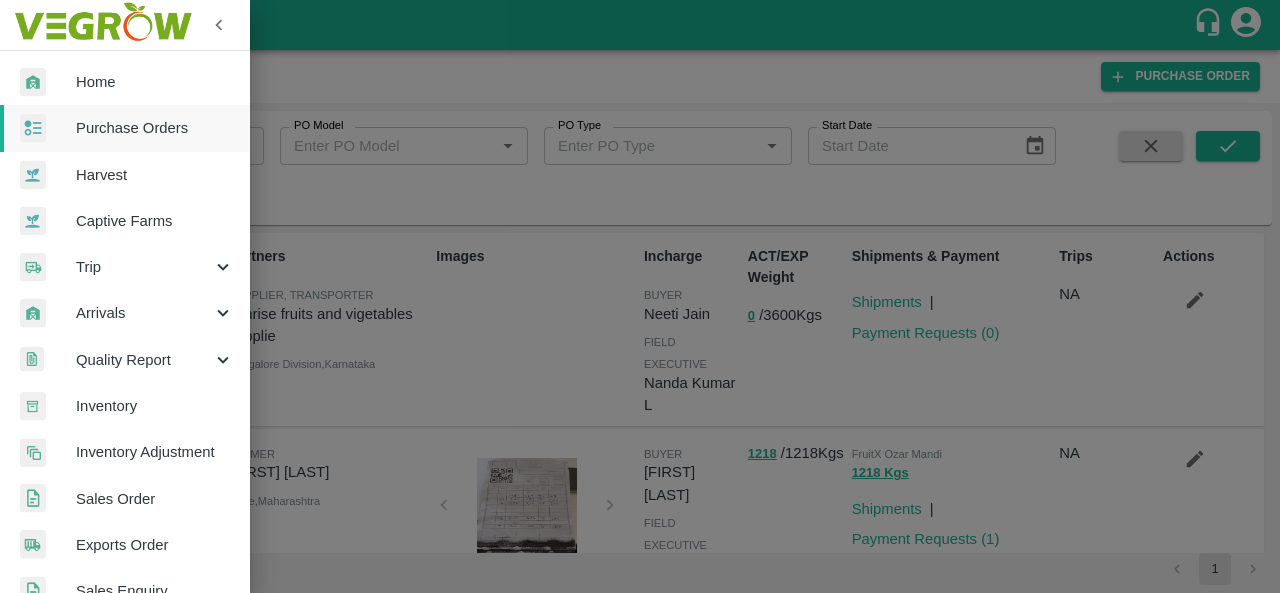 click on "Home" at bounding box center [155, 82] 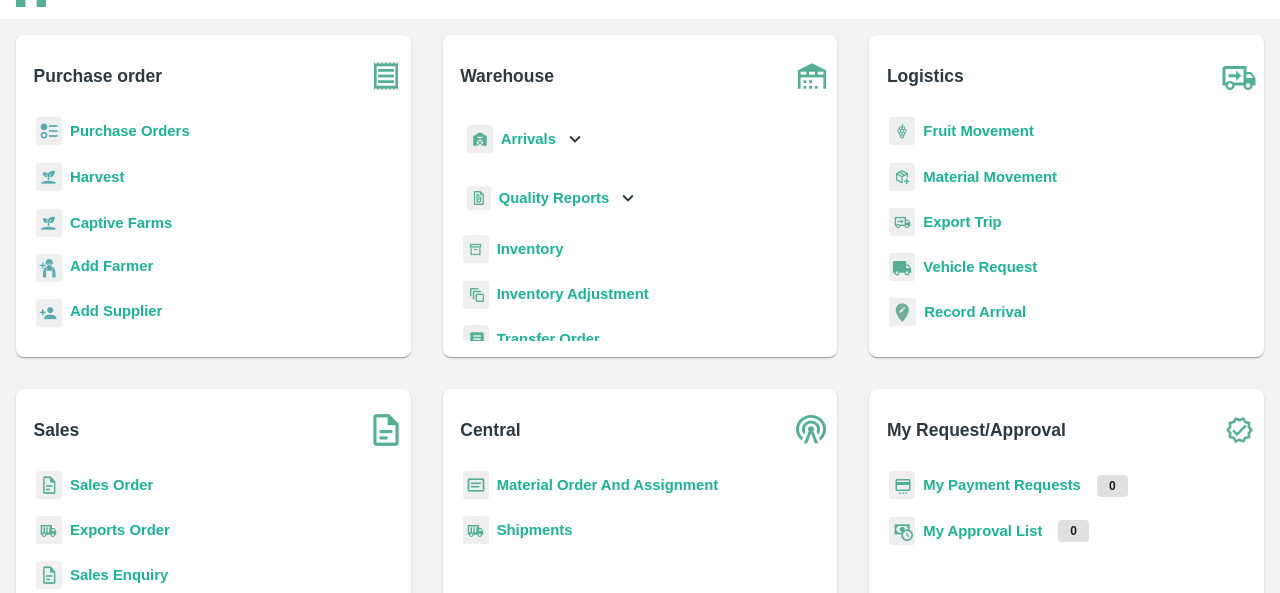 scroll, scrollTop: 100, scrollLeft: 0, axis: vertical 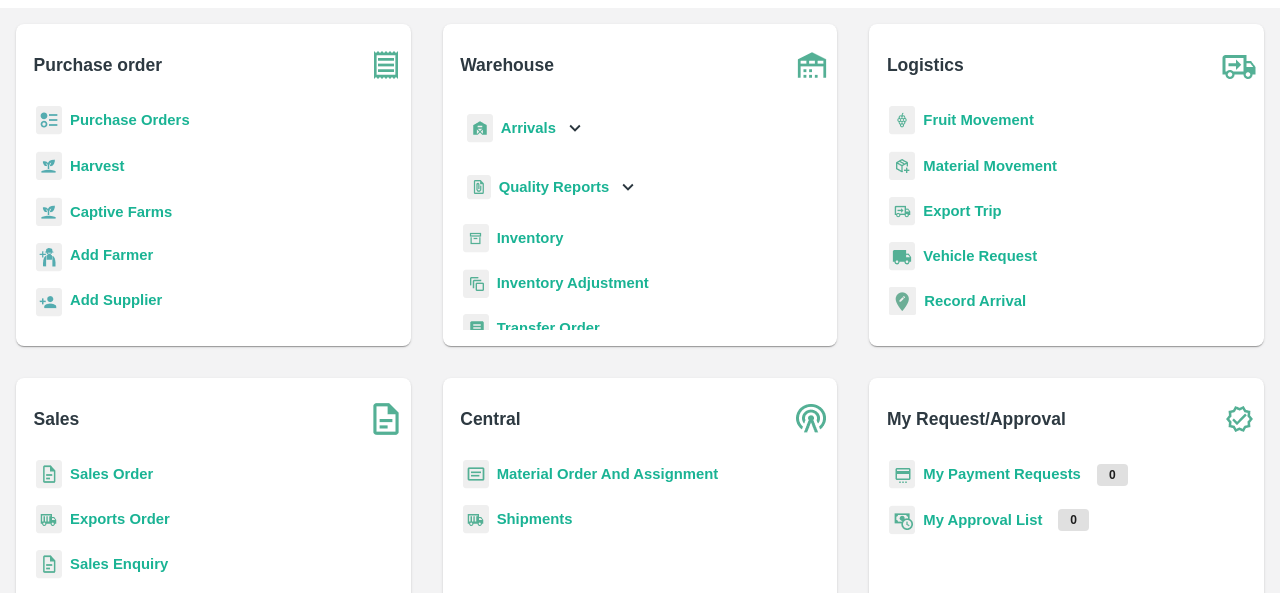 click on "Material Order And Assignment" at bounding box center (608, 474) 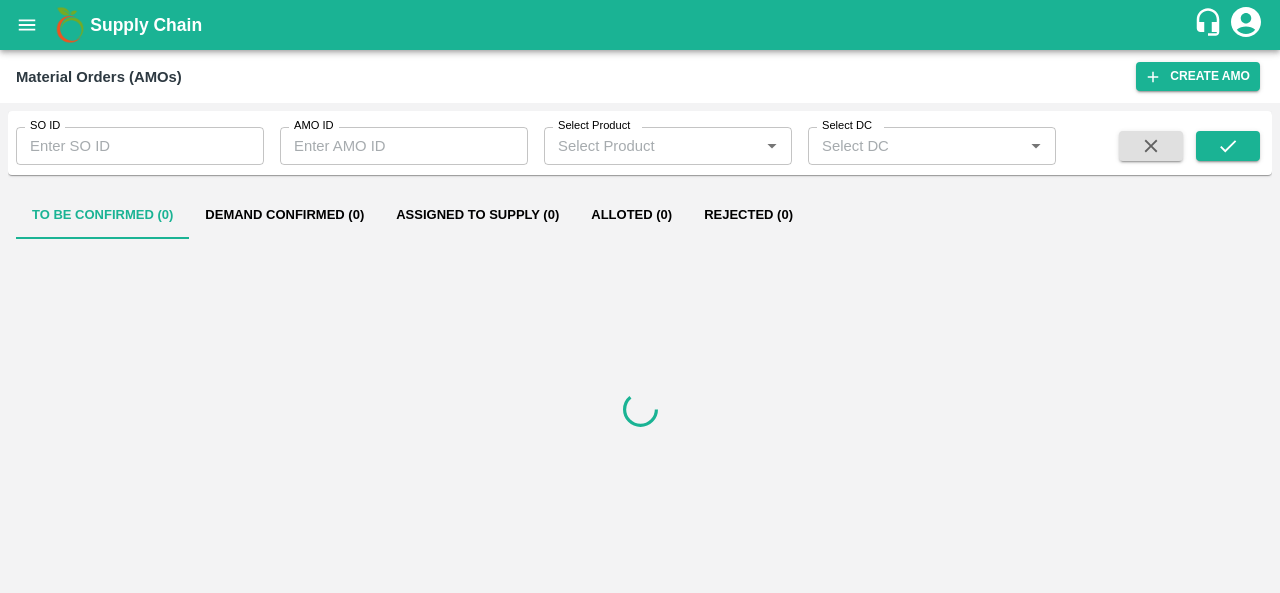 scroll, scrollTop: 0, scrollLeft: 0, axis: both 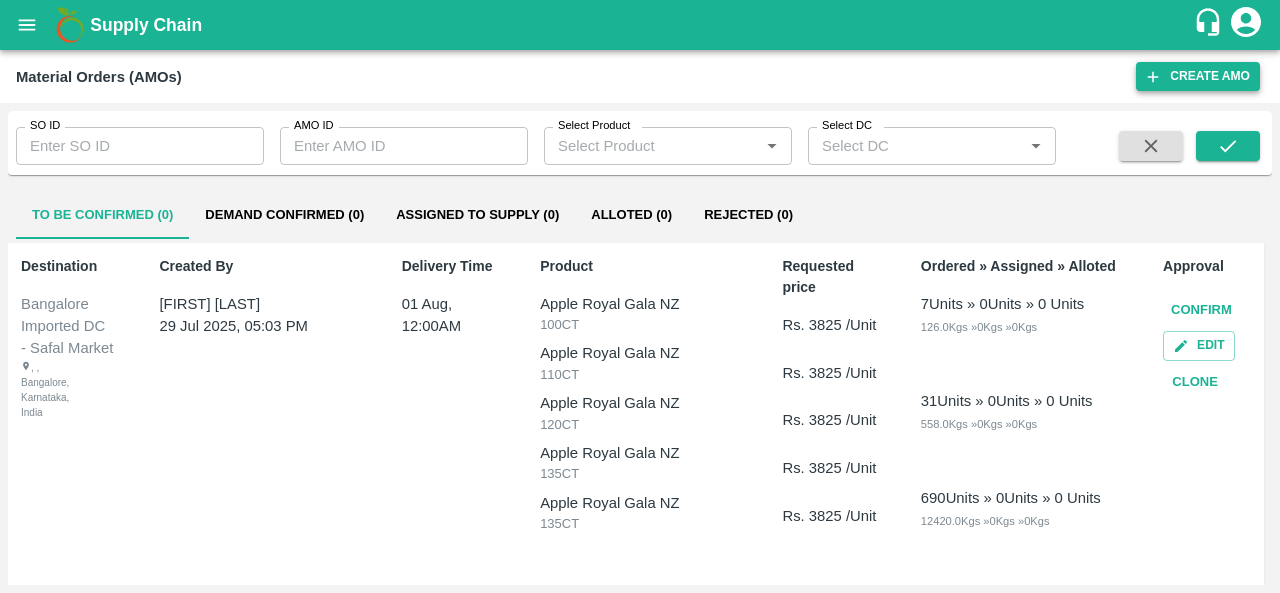 click on "Create AMO" at bounding box center [1198, 76] 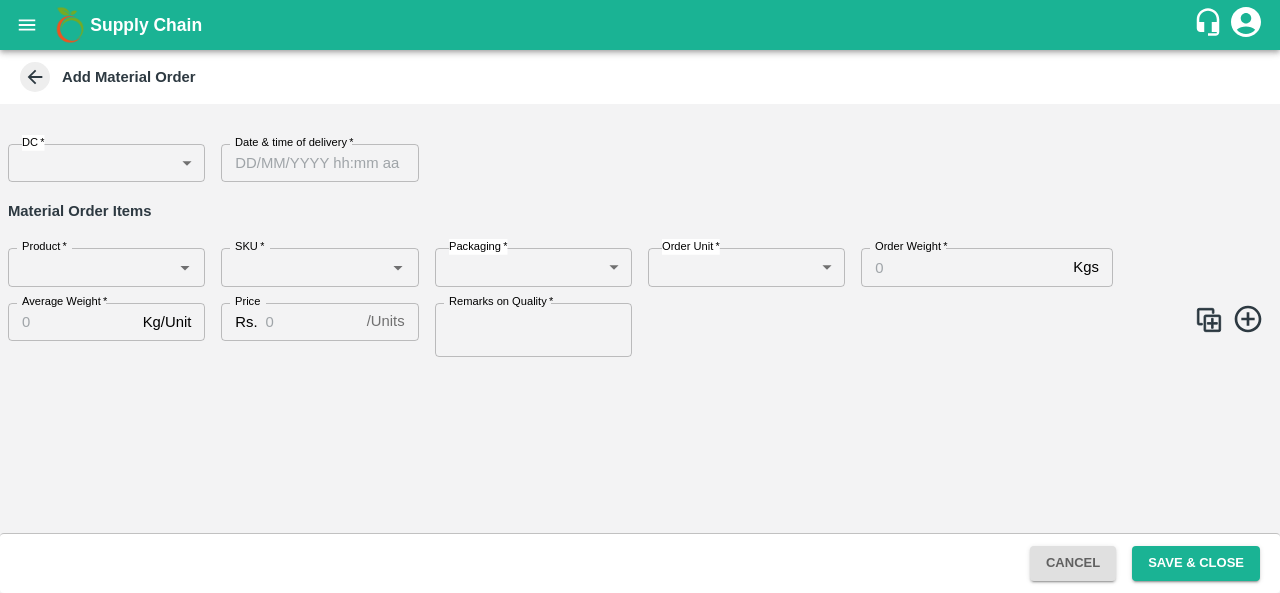 click on "Supply Chain Add Material Order DC   * ​ DC Date & time of delivery   * Date & time of delivery Material Order Items Product   * Product   * SKU   * SKU   * Packaging   * ​ Packaging Order Unit   * ​ Order Unit Order Weight   * Kgs Order Weight Average Weight   * Kg/Unit Average Weight Price Rs. / Units Price Remarks on Quality   * Remarks on Quality Cancel Save & Close FXD LMD DC Direct Customer FruitX Bangalore FruitX Delhi FruitX Parala Mandi FruitX Narkanda Mandi 2025 Anil Kumar Logout" at bounding box center (640, 296) 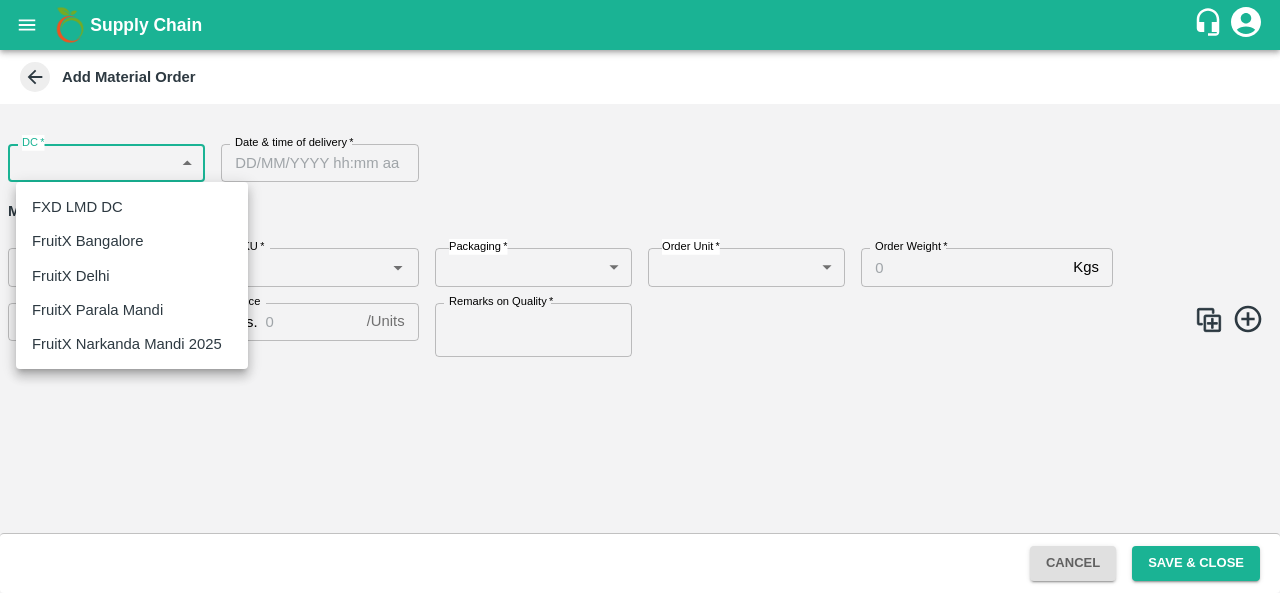 click on "FruitX Bangalore" at bounding box center [87, 241] 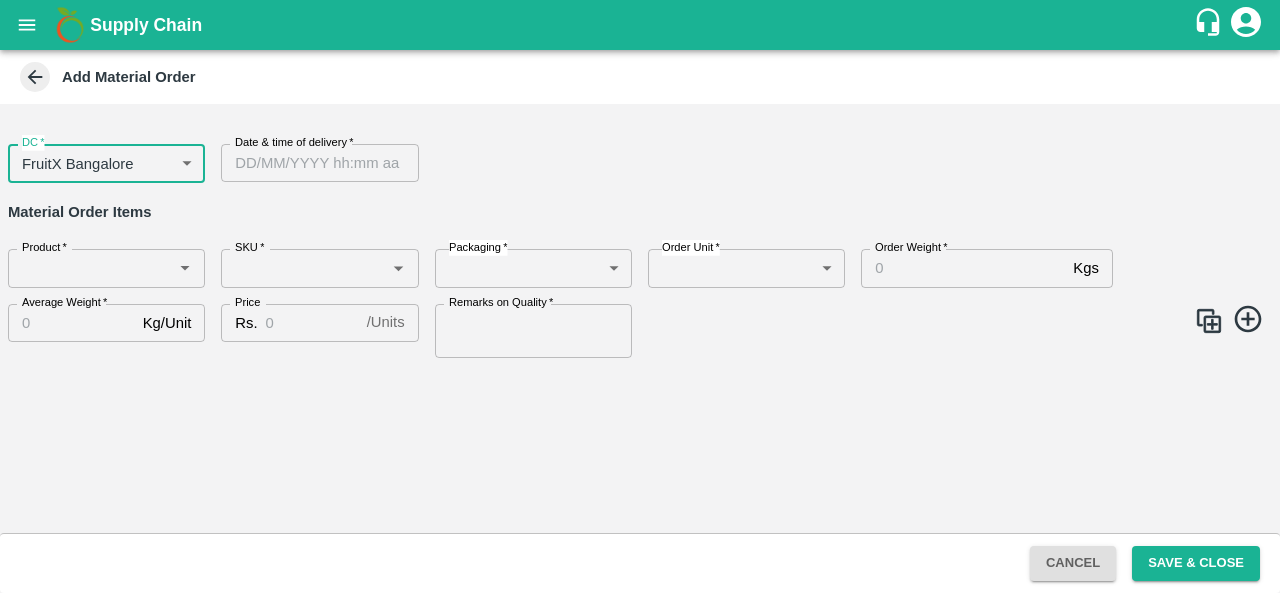 type on "DD/MM/YYYY hh:mm aa" 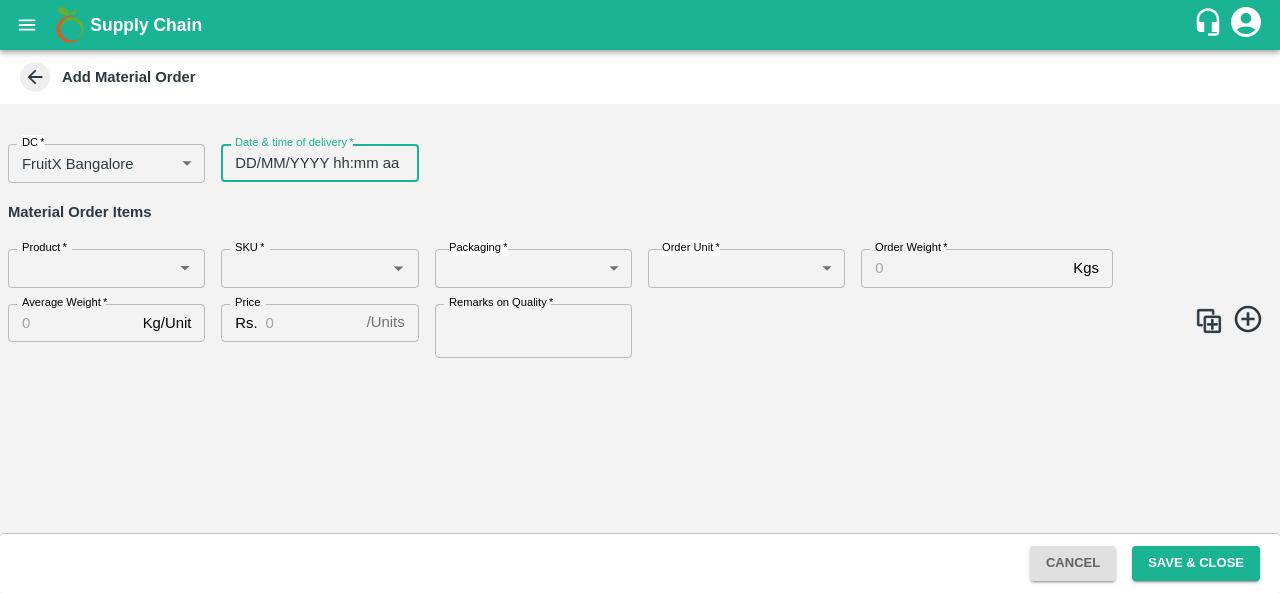 click on "DD/MM/YYYY hh:mm aa" at bounding box center [312, 163] 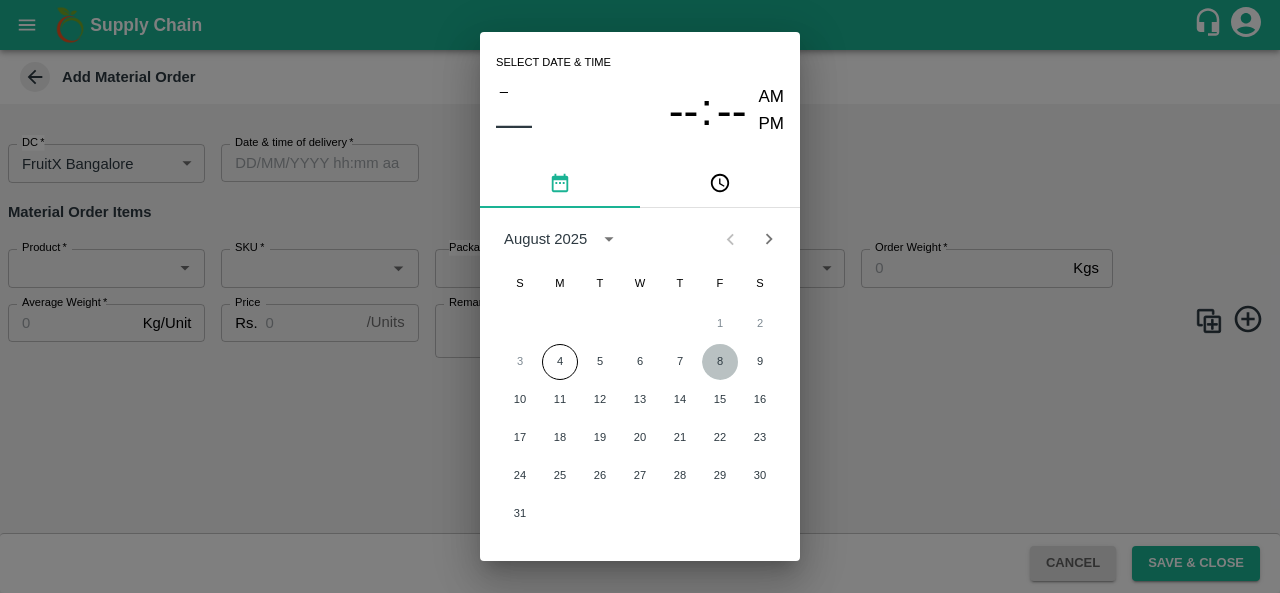 click on "8" at bounding box center [720, 362] 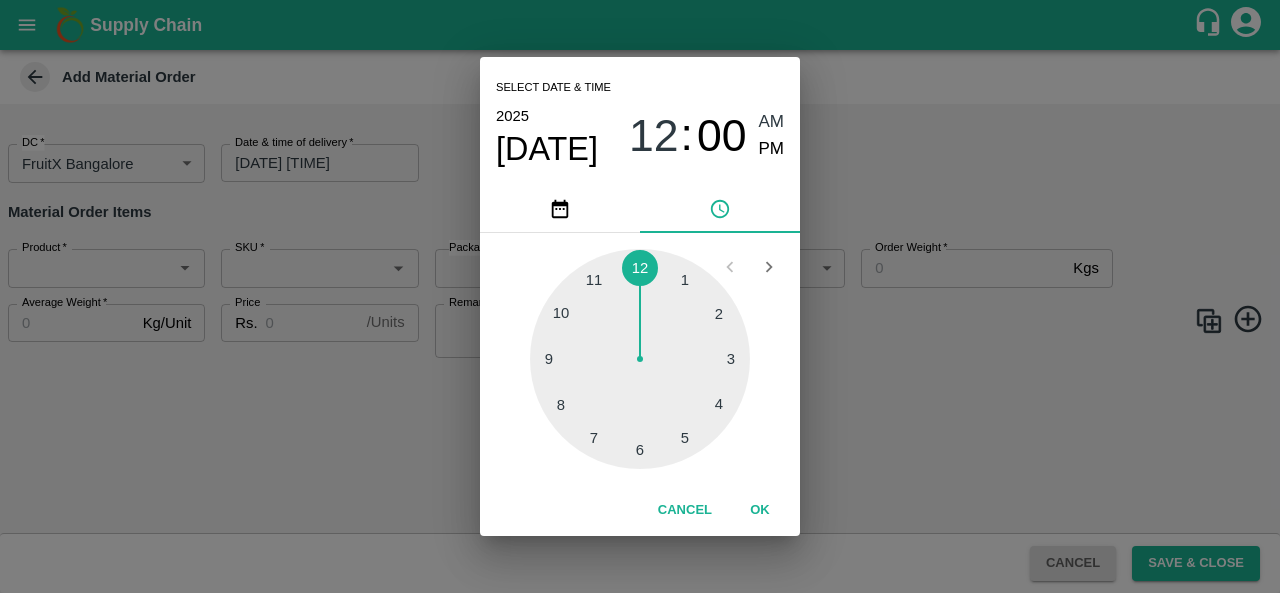 click at bounding box center (640, 359) 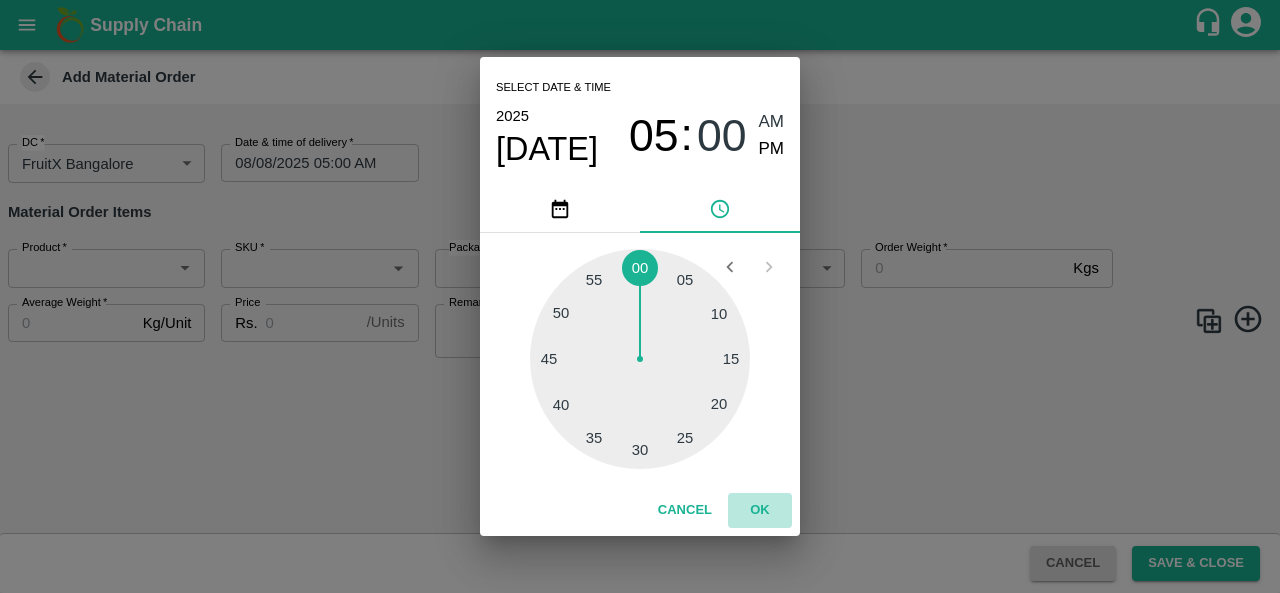 click on "OK" at bounding box center (760, 510) 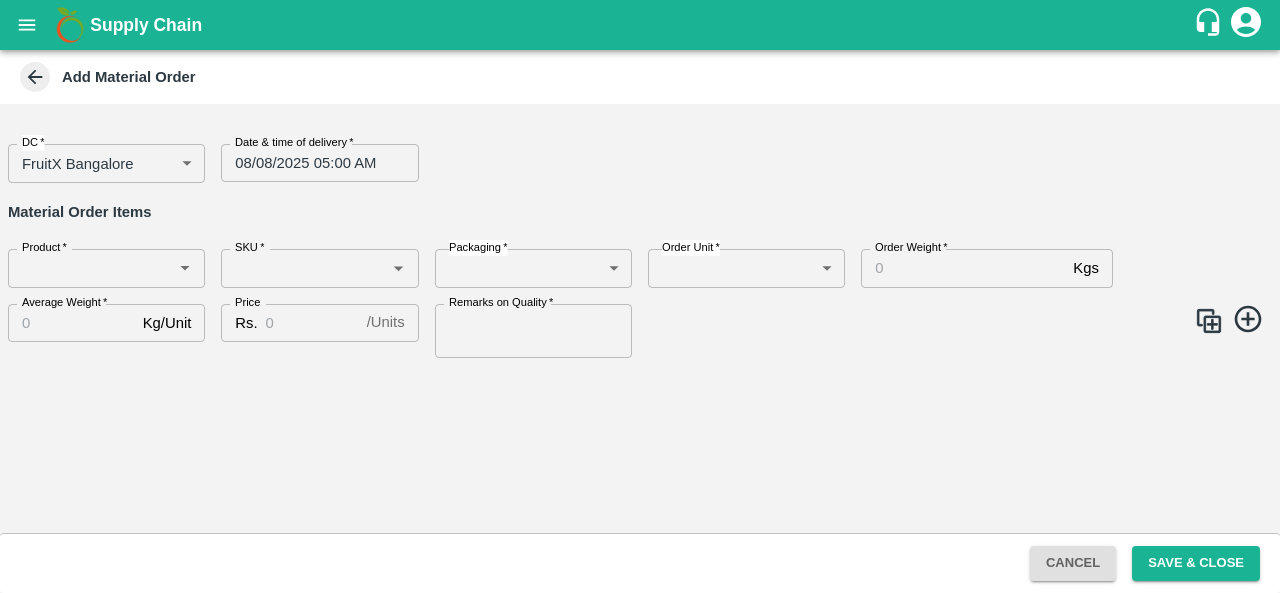 click on "DC   * FruitX Bangalore 147 DC Date & time of delivery   * 08/08/2025 05:00 AM Date & time of delivery" at bounding box center [632, 155] 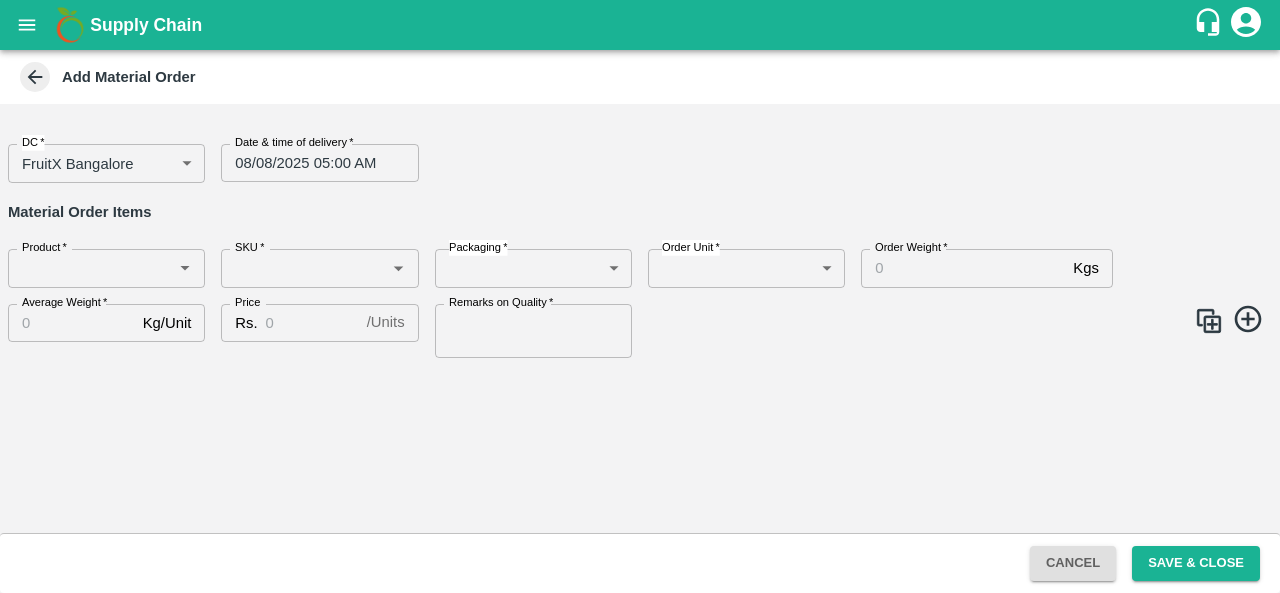 click on "Product   *" at bounding box center [90, 268] 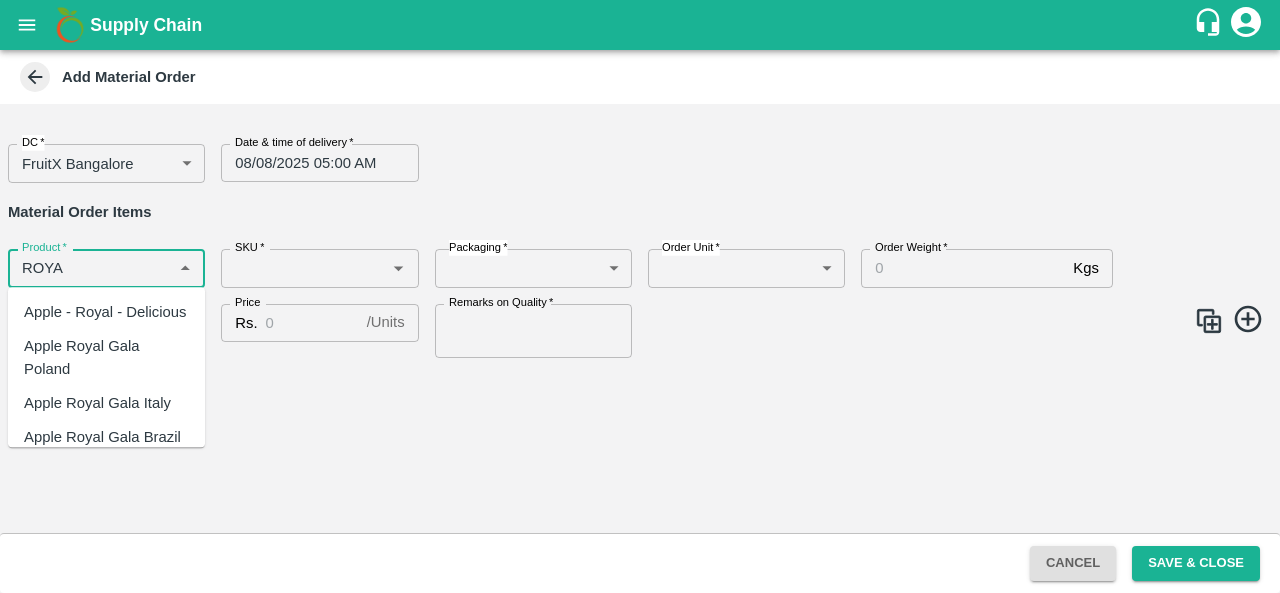 click on "Apple - Royal - Delicious" at bounding box center [105, 312] 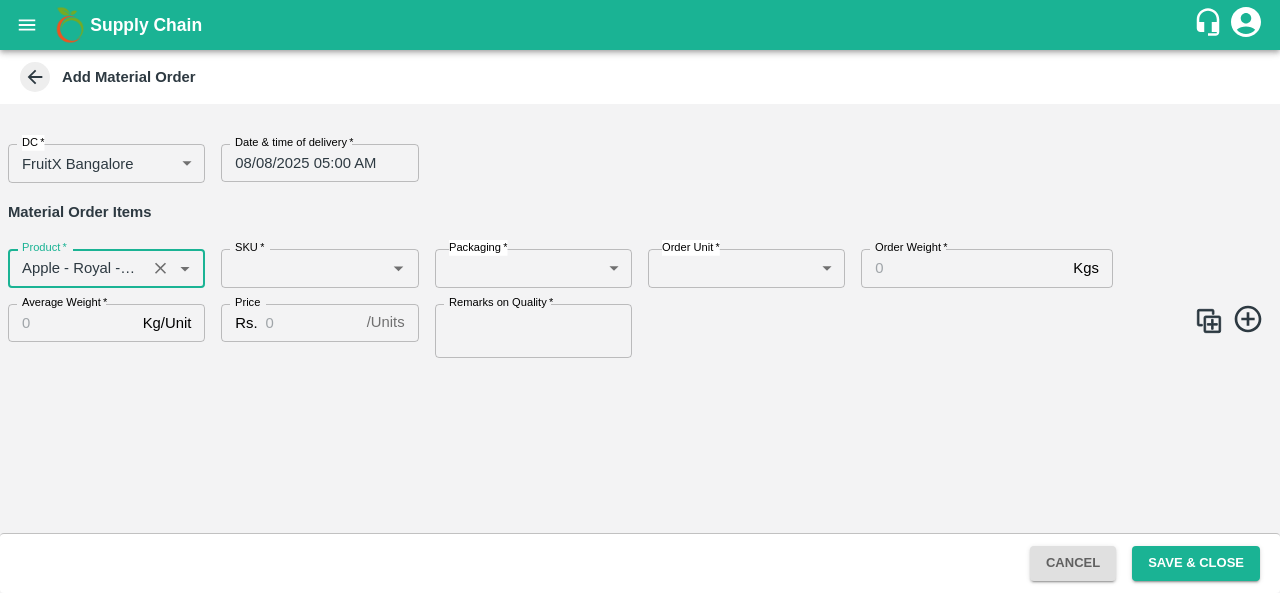 click on "SKU   *" at bounding box center [303, 268] 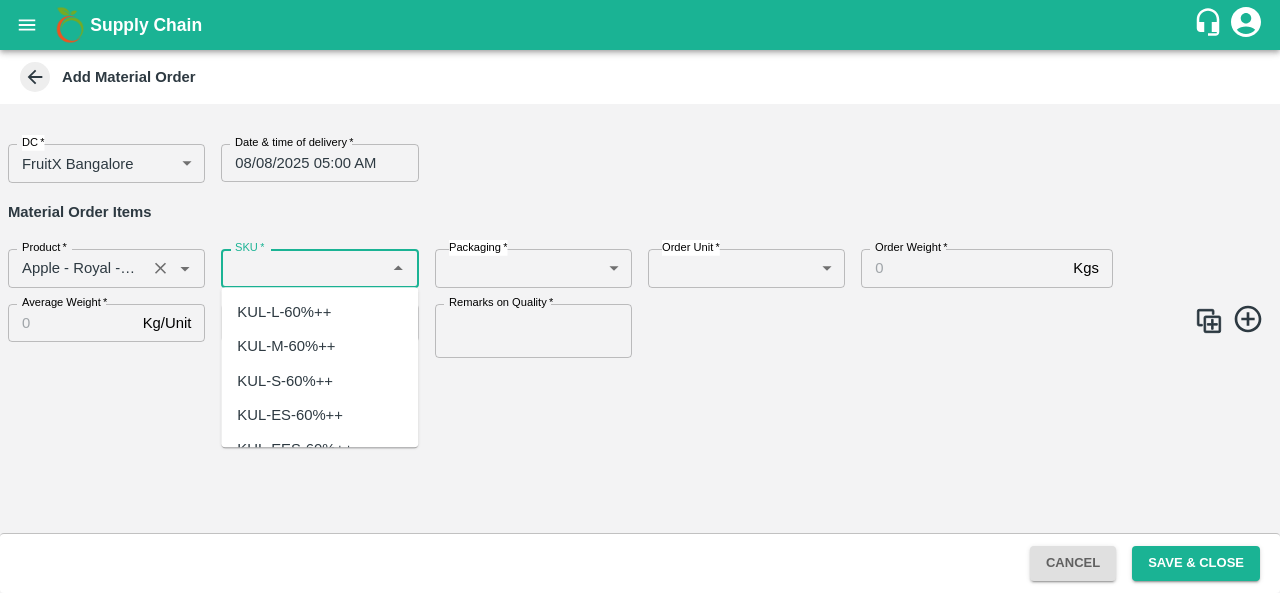 click on "Product   *" at bounding box center (77, 268) 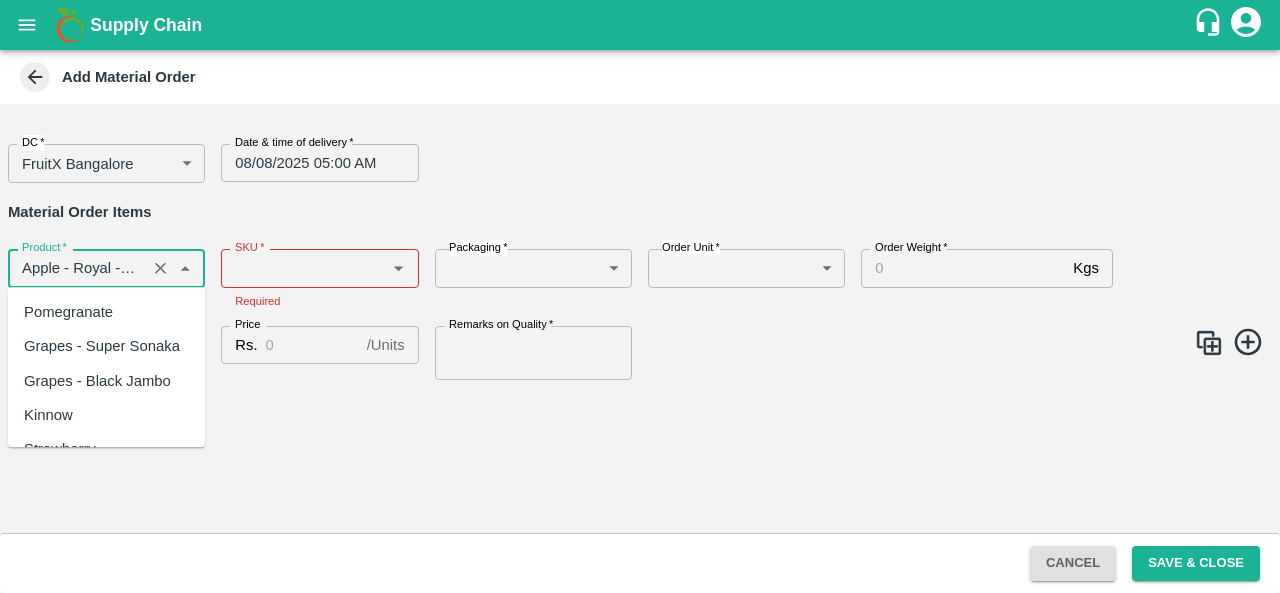 scroll, scrollTop: 716, scrollLeft: 0, axis: vertical 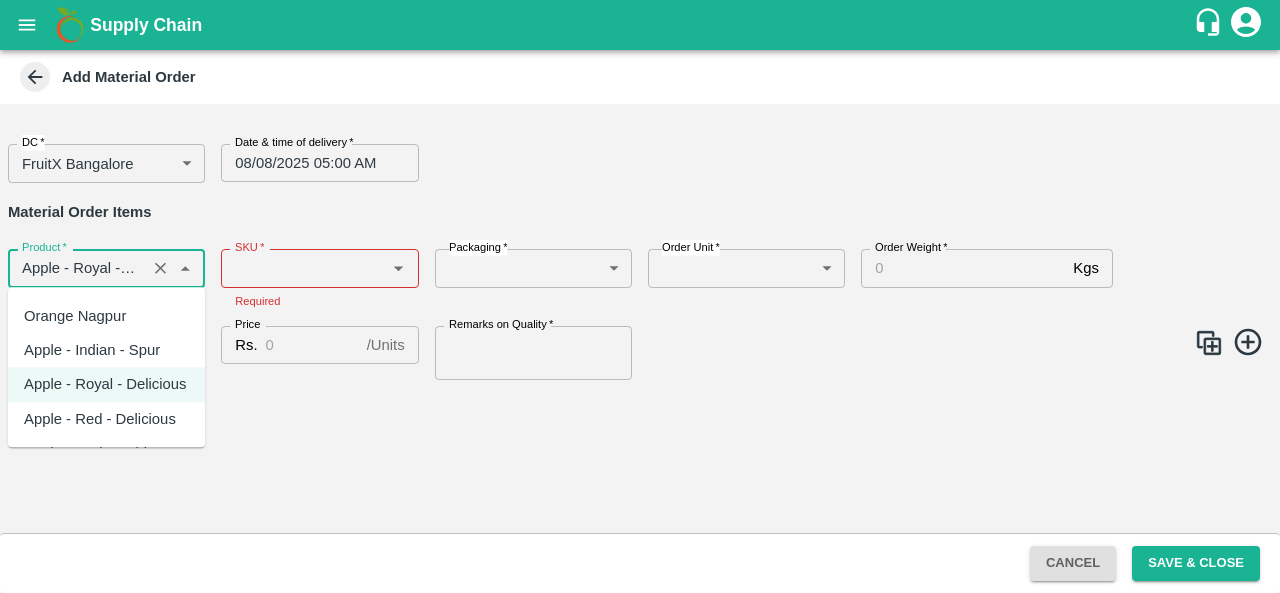 click on "Apple - Indian - Spur" at bounding box center (92, 351) 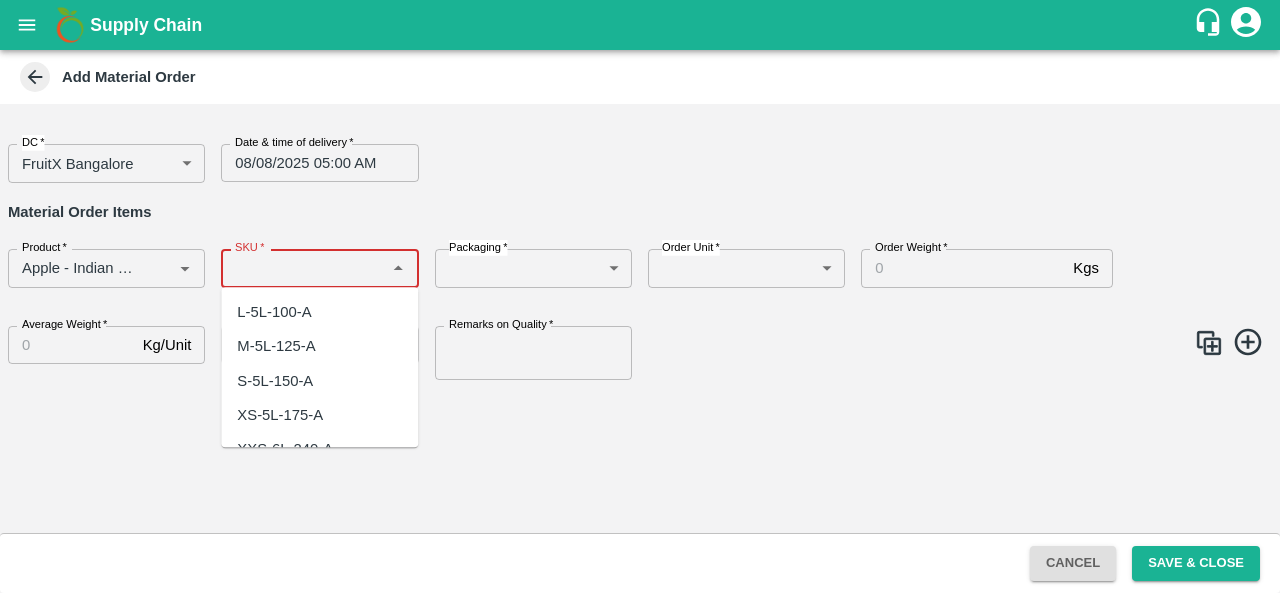 click on "SKU   *" at bounding box center [303, 268] 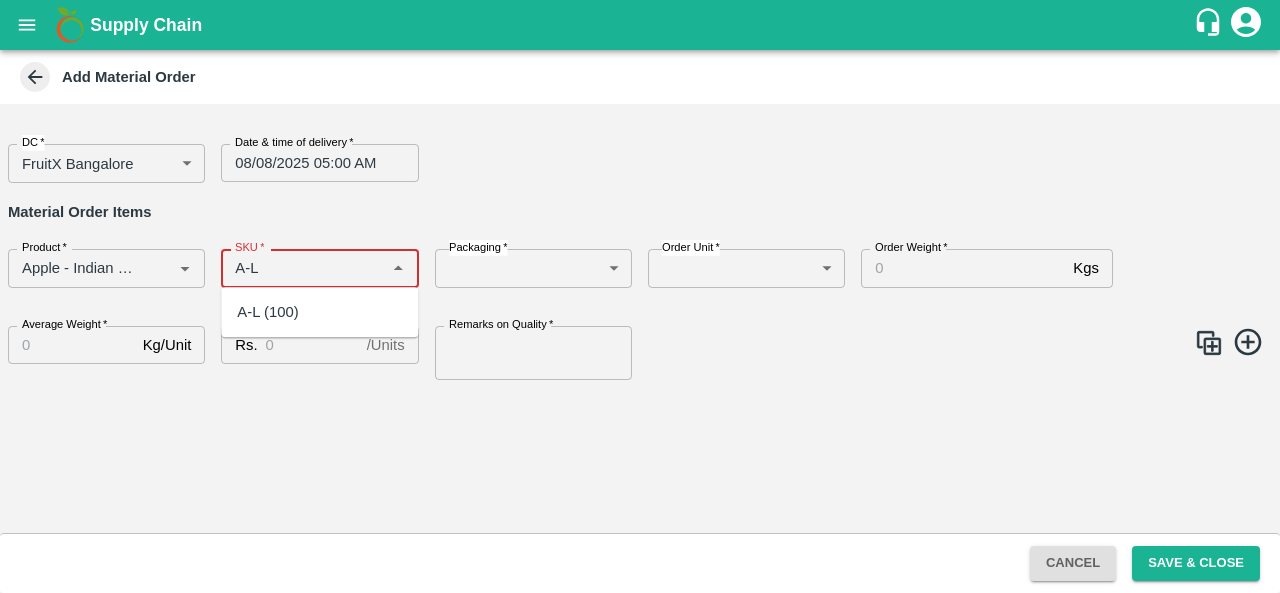 click on "A-L (100)" at bounding box center [267, 312] 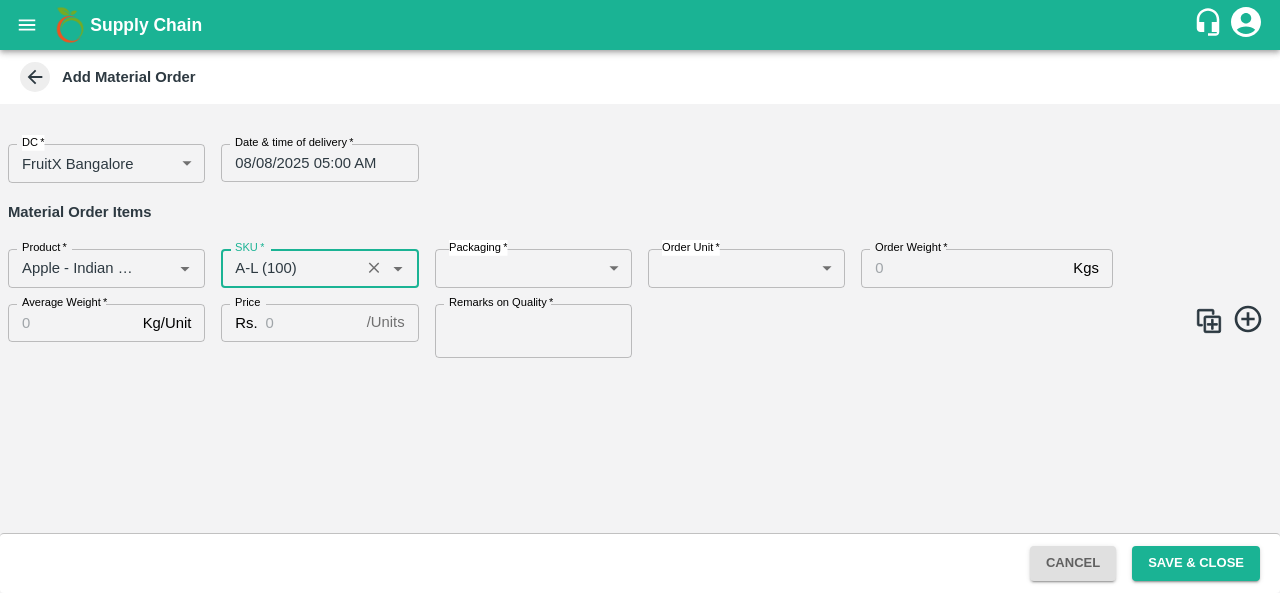 type on "A-L (100)" 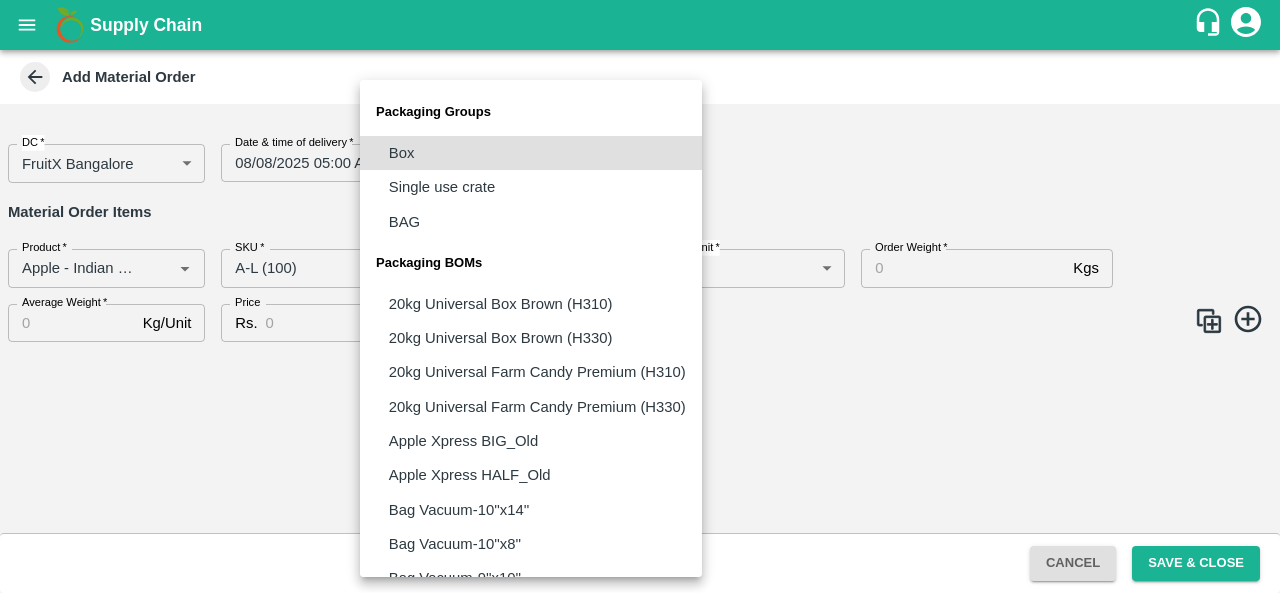 type 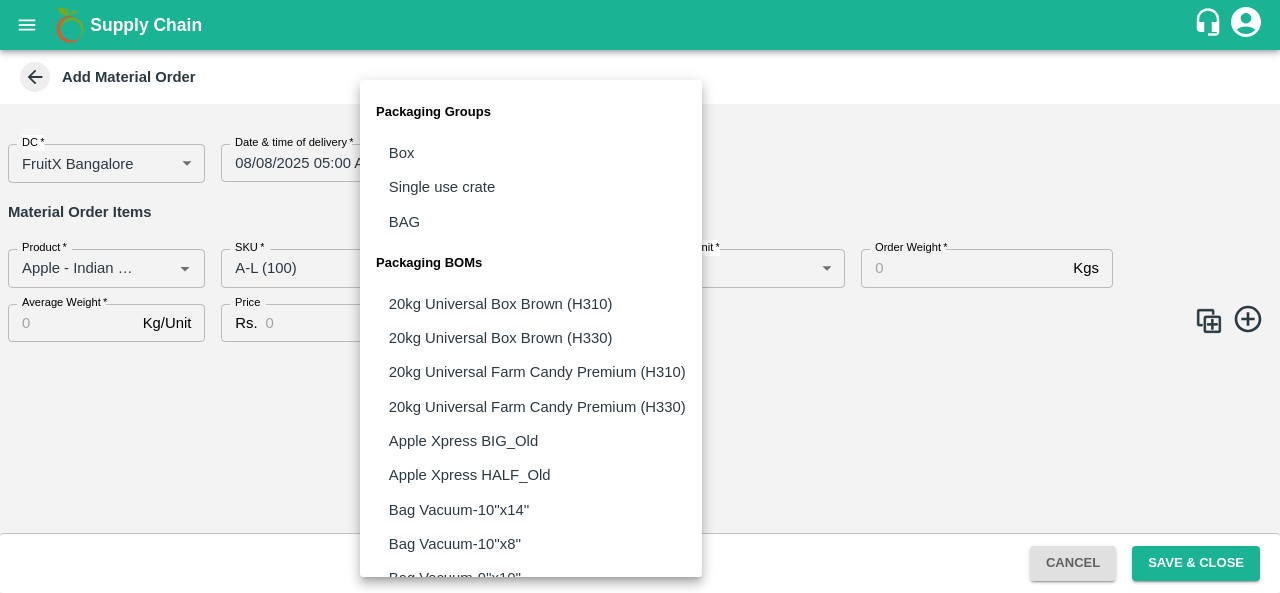scroll, scrollTop: 1397, scrollLeft: 0, axis: vertical 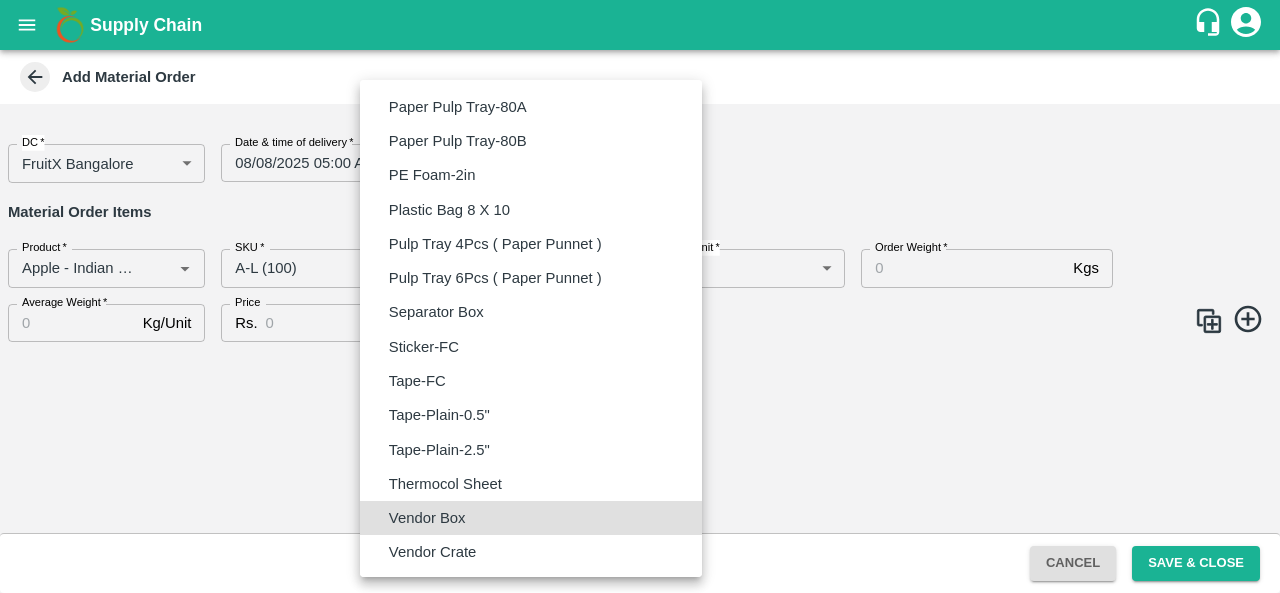 type on "BOM/276" 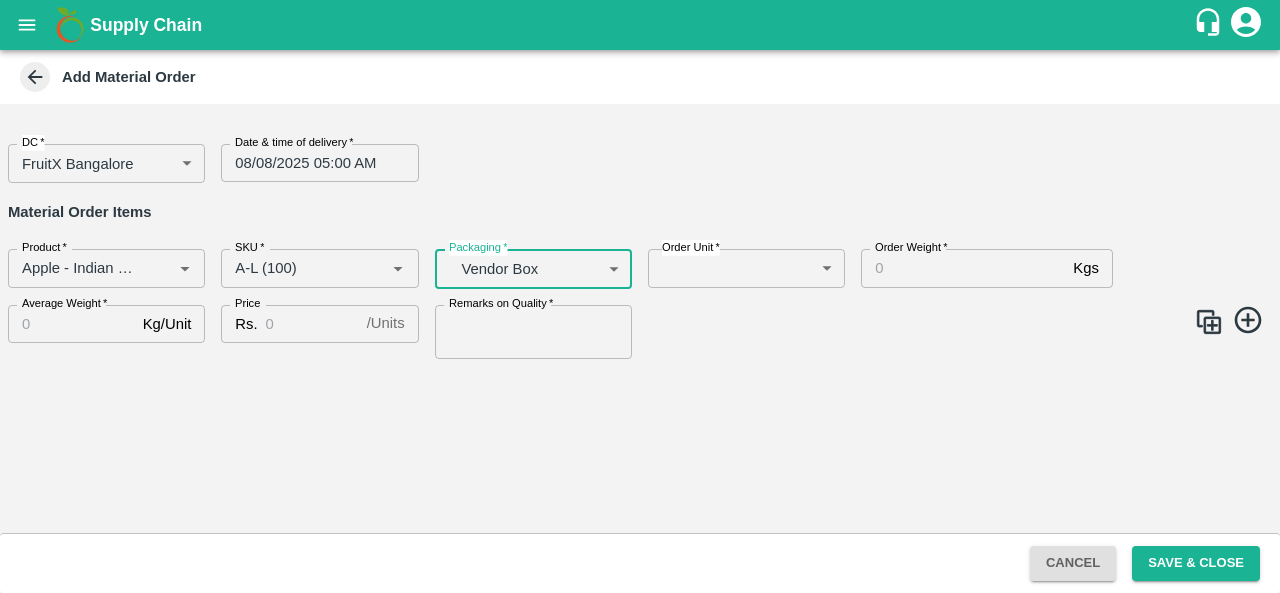 click on "Supply Chain Add Material Order DC   * FruitX Bangalore 147 DC Date & time of delivery   * 08/08/2025 05:00 AM Date & time of delivery Material Order Items Product   * Product   * SKU   * SKU   * Packaging   * Vendor Box BOM/276 Packaging Order Unit   * ​ Order Unit Order Weight   * Kgs Order Weight Average Weight   * Kg/Unit Average Weight Price Rs. / Units Price Remarks on Quality   * Remarks on Quality Cancel Save & Close FXD LMD DC Direct Customer FruitX Bangalore FruitX Delhi FruitX Parala Mandi FruitX Narkanda Mandi 2025 Anil Kumar Logout" at bounding box center [640, 296] 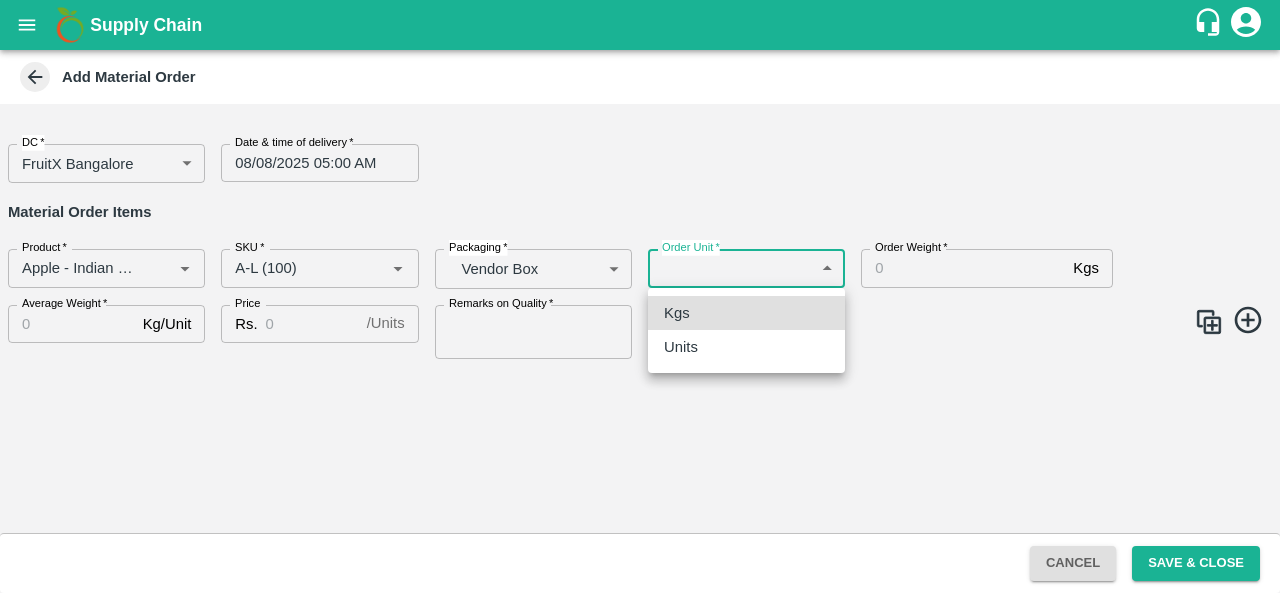click on "Units" at bounding box center [746, 347] 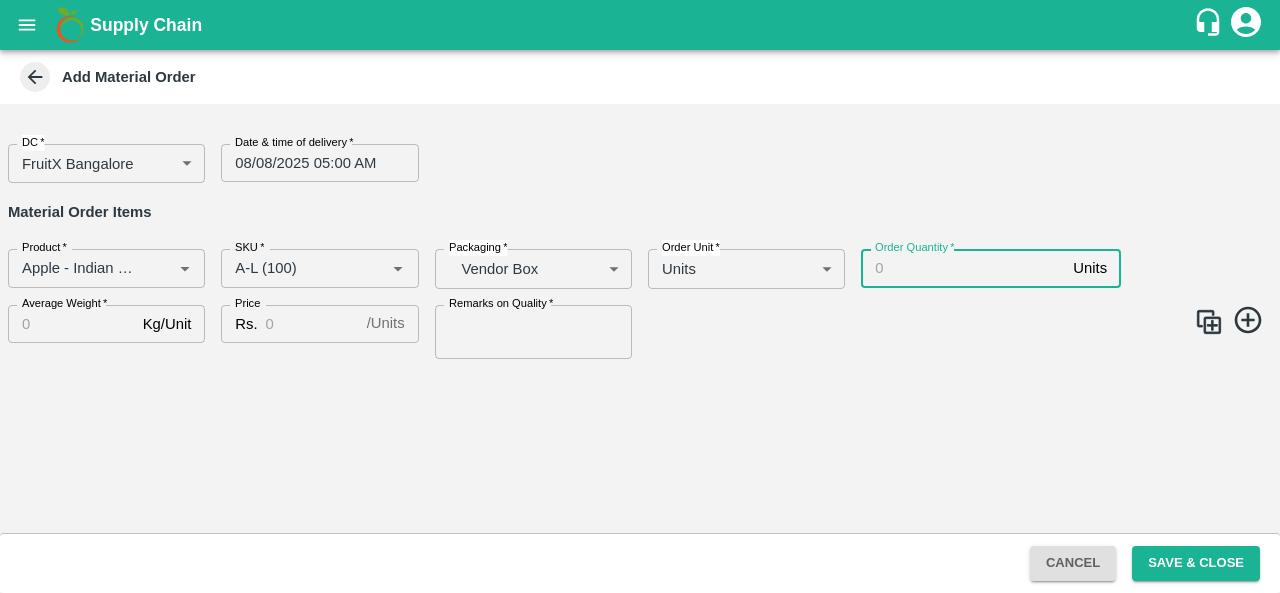 click on "Order Quantity   *" at bounding box center (963, 268) 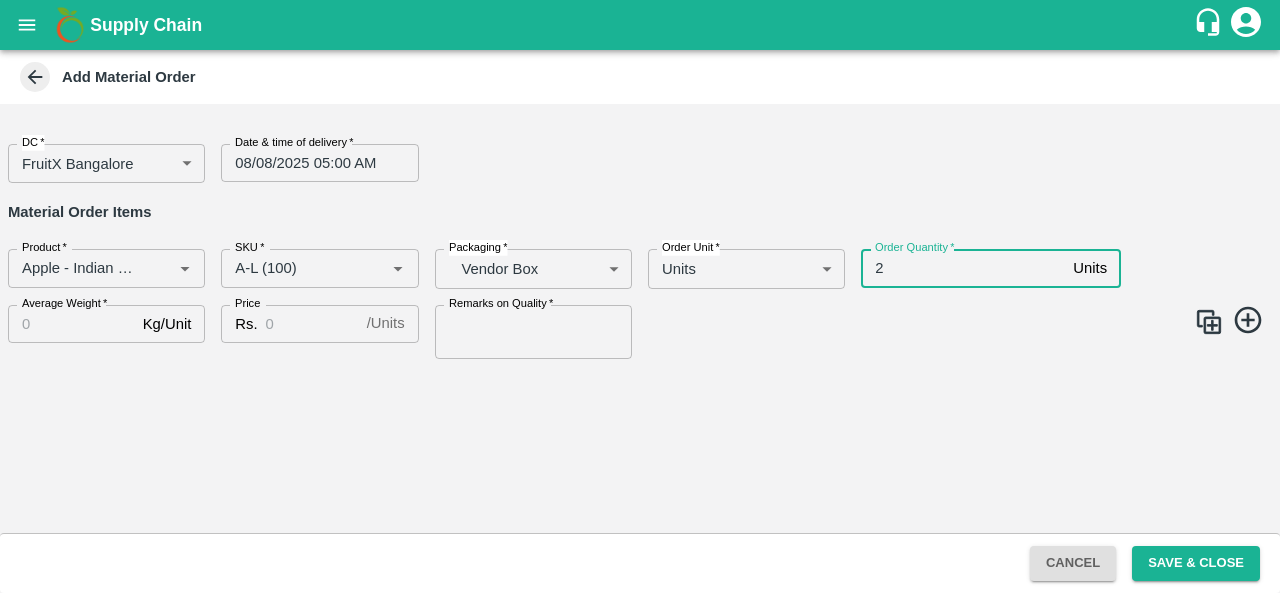 type on "2" 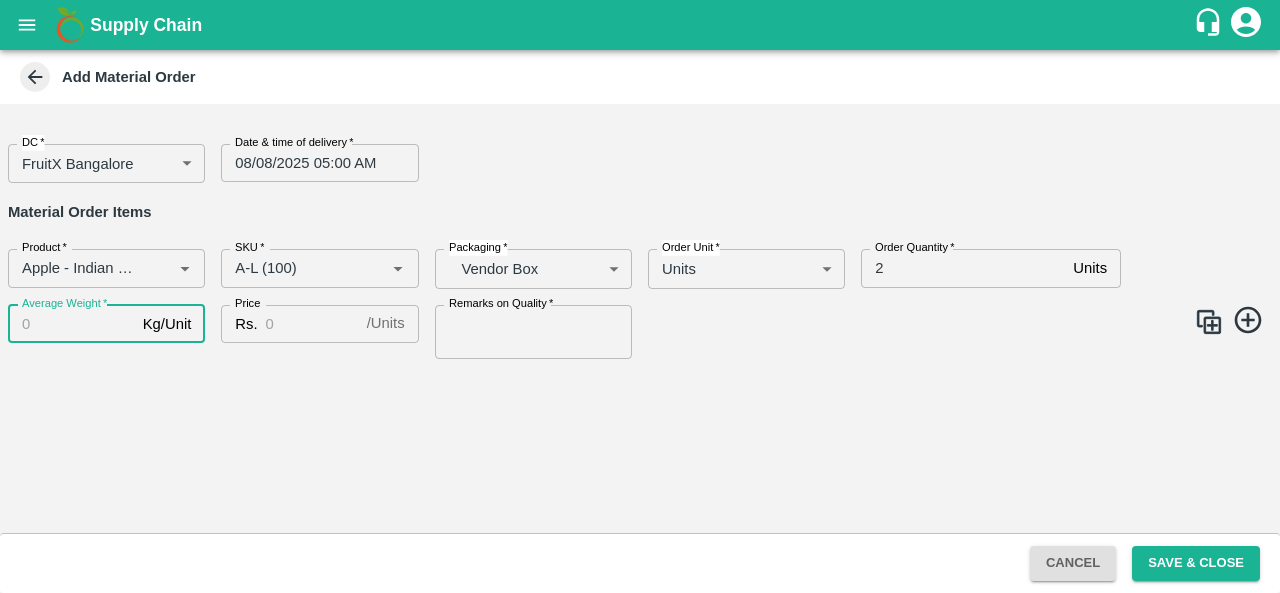click on "Average Weight   *" at bounding box center (71, 324) 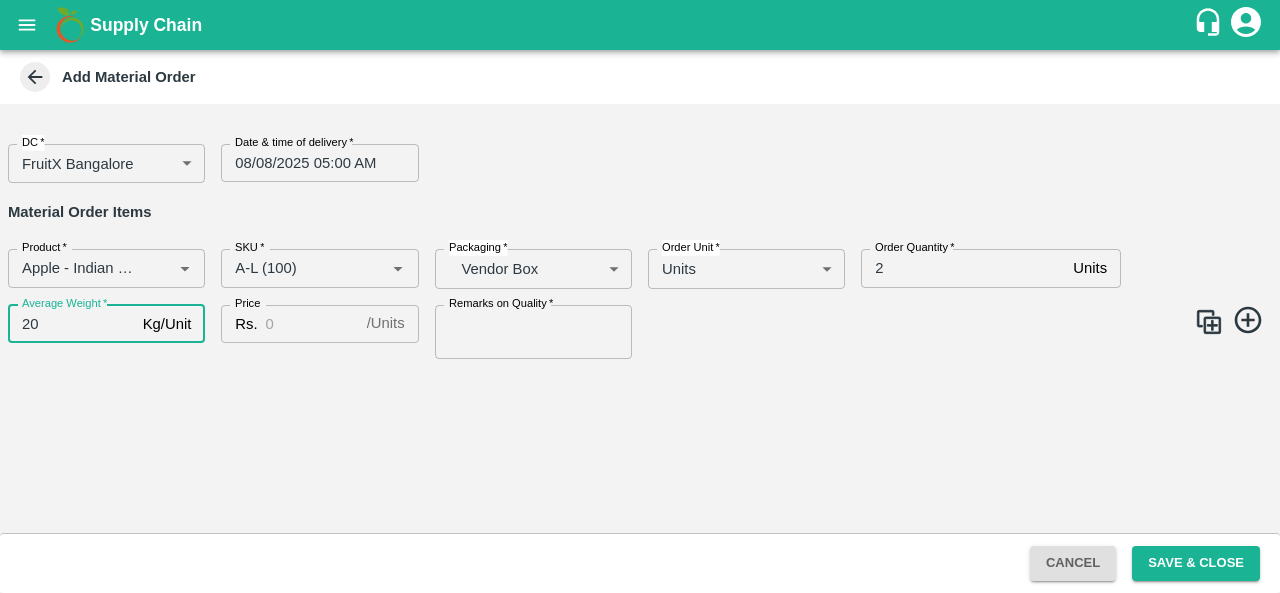type on "20" 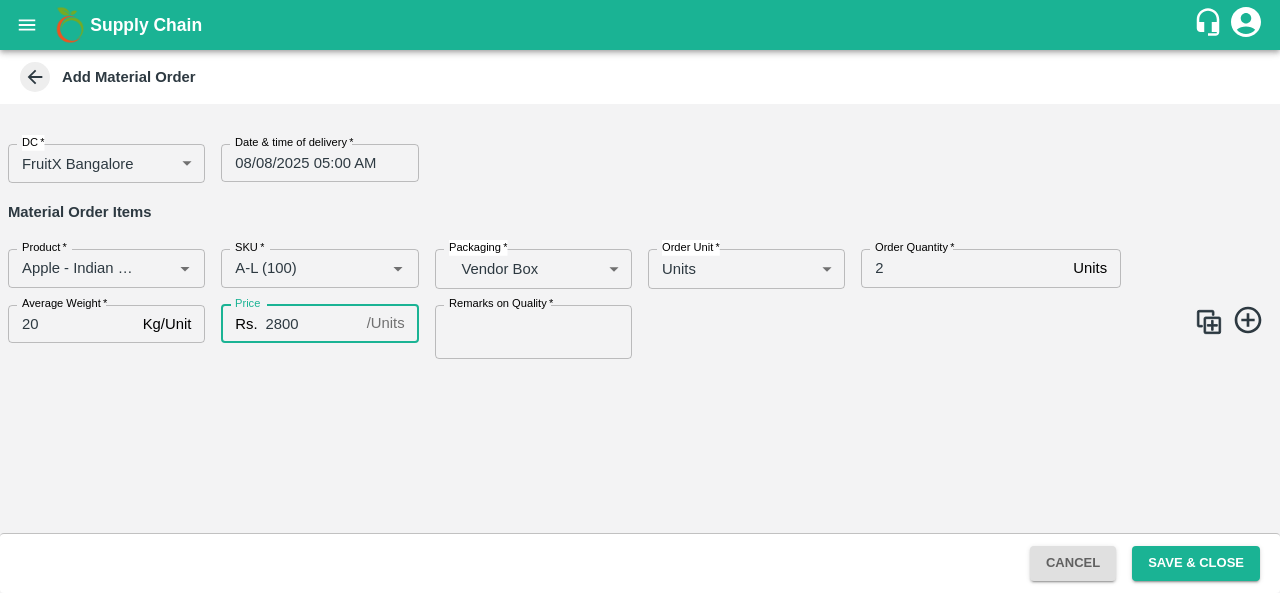 type on "2800" 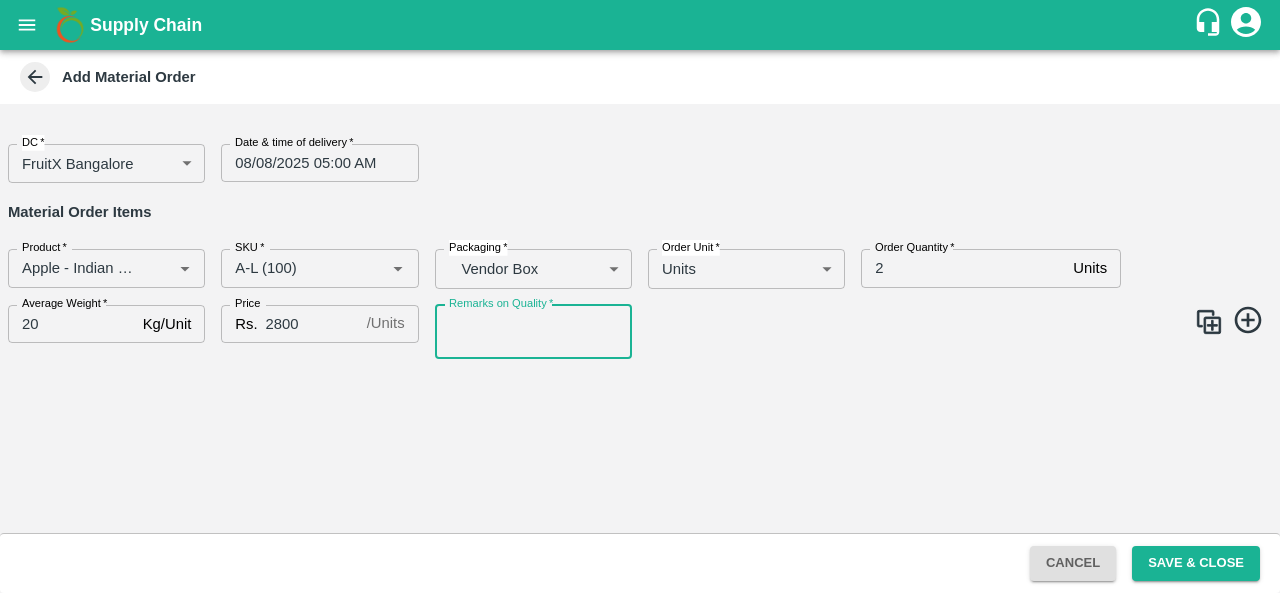 click at bounding box center [952, 323] 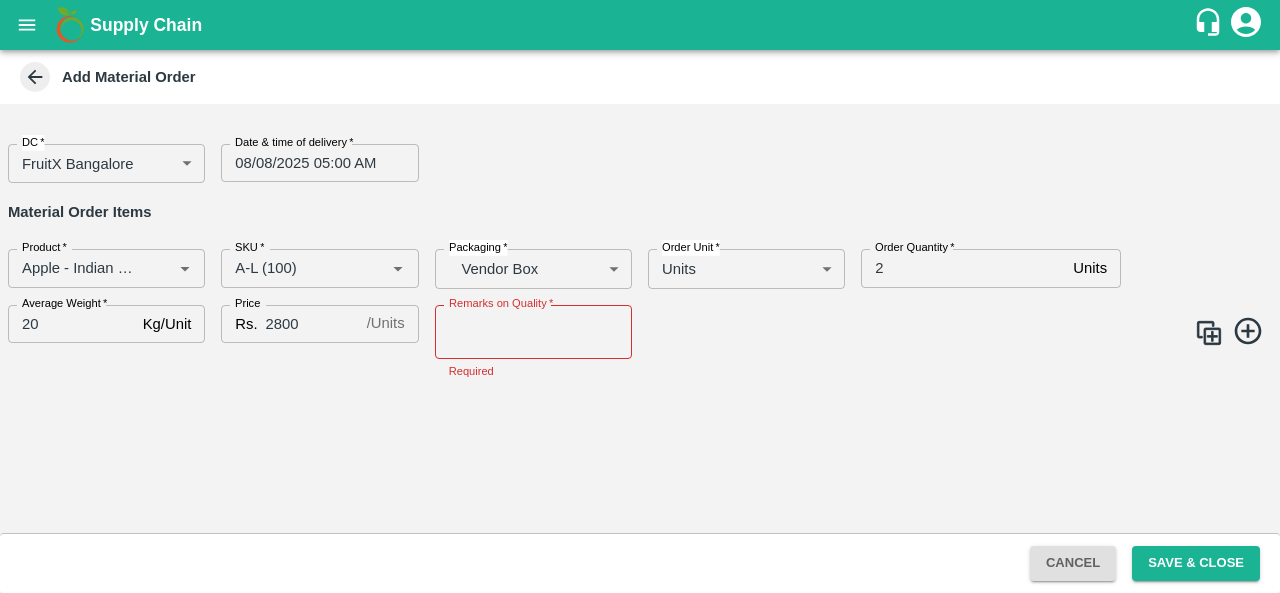 click on "Remarks on Quality   *" at bounding box center [533, 332] 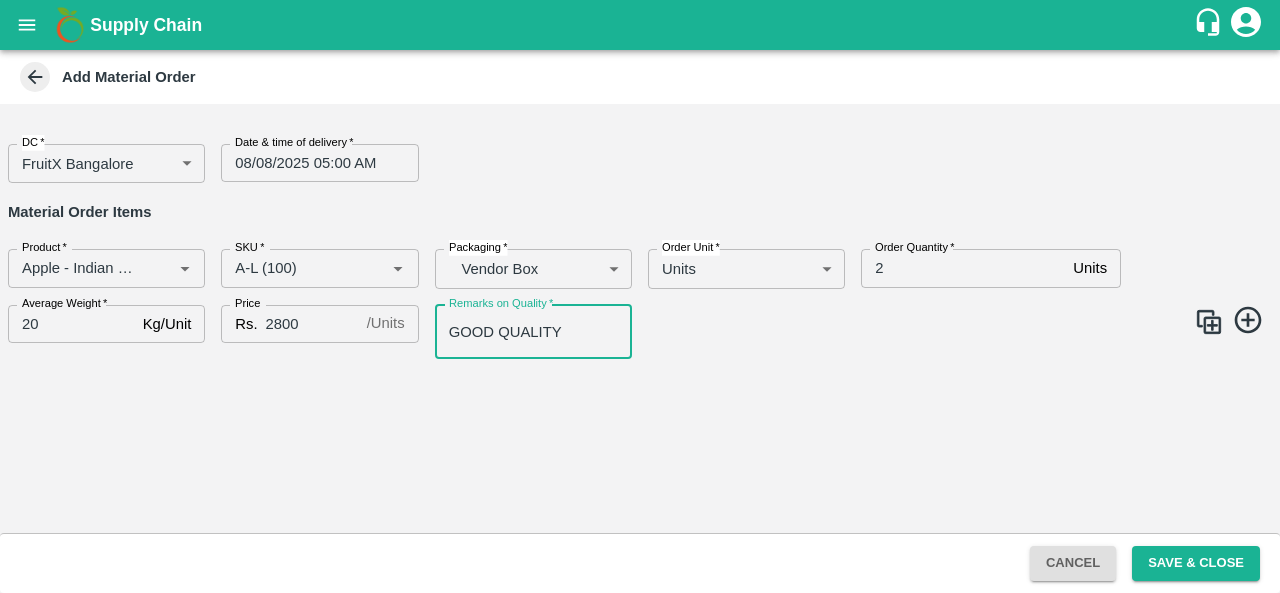 type on "GOOD QUALITY" 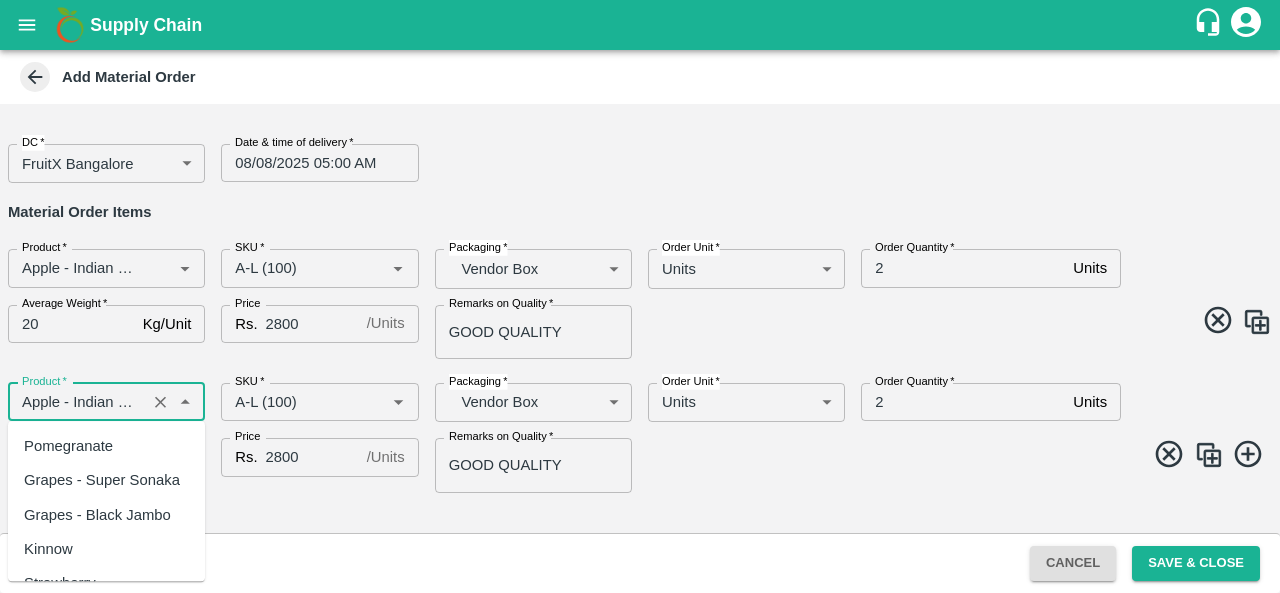 scroll, scrollTop: 658, scrollLeft: 0, axis: vertical 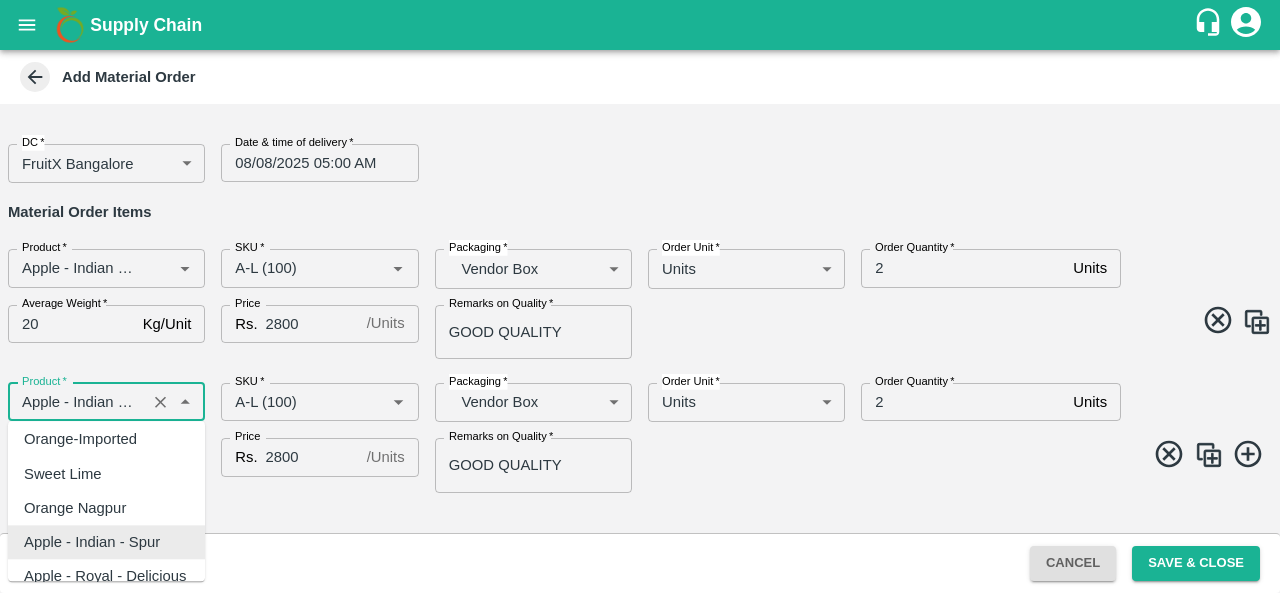 click on "Product   *" at bounding box center [77, 402] 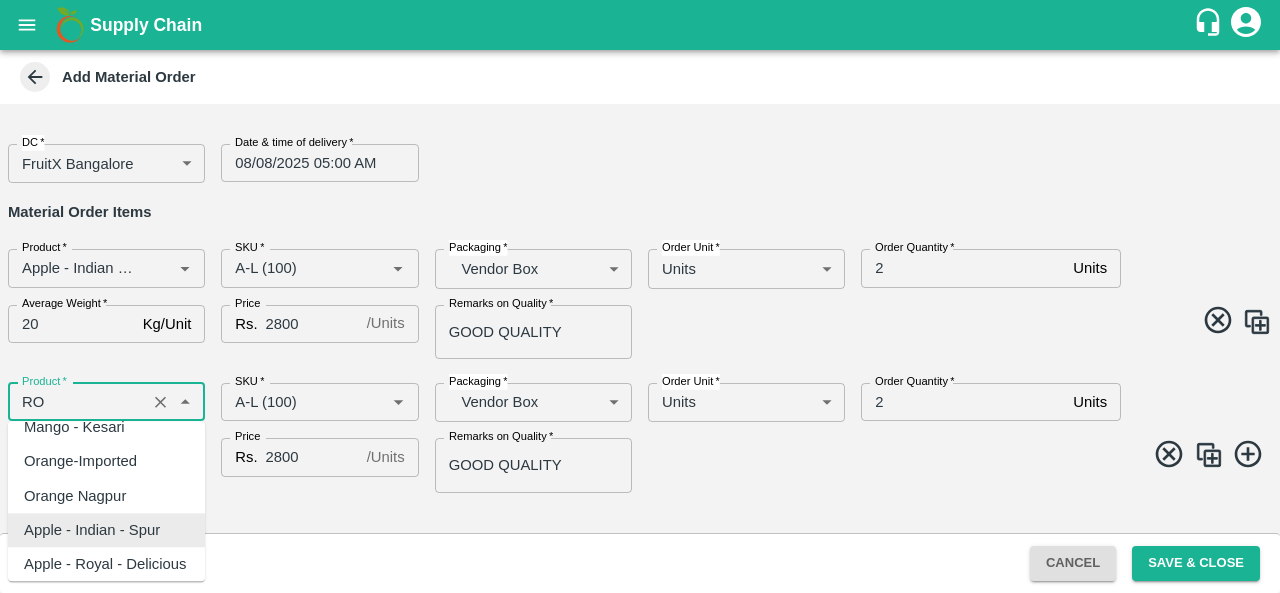 scroll, scrollTop: 0, scrollLeft: 0, axis: both 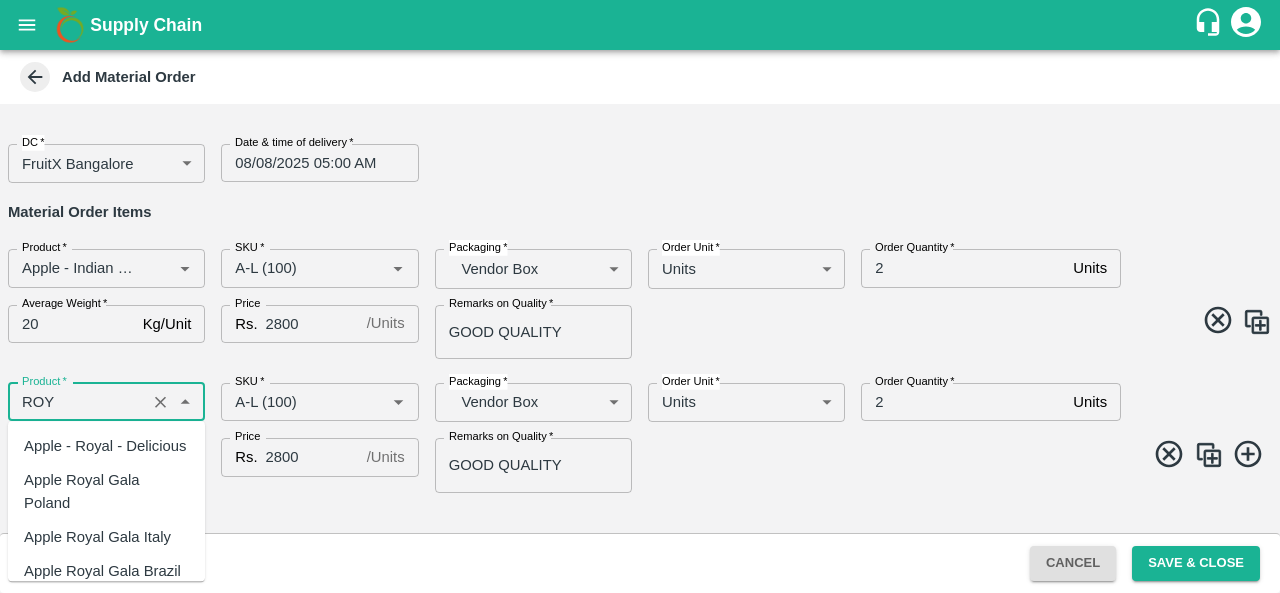 click on "Apple - Royal - Delicious" at bounding box center [105, 446] 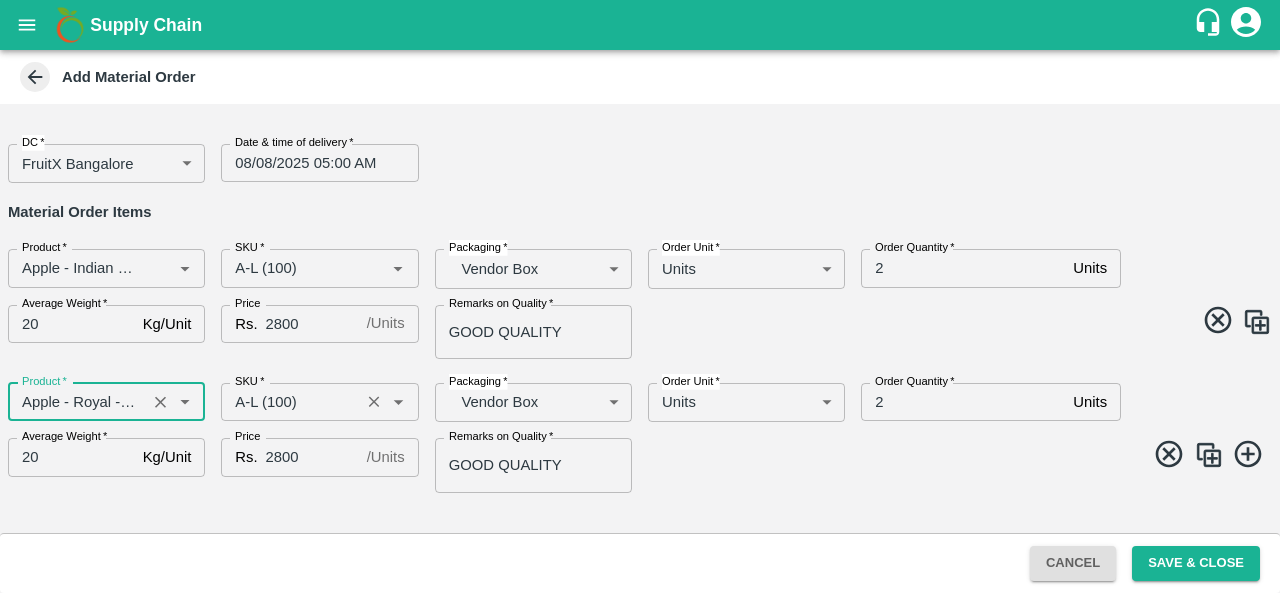 type on "Apple - Royal - Delicious" 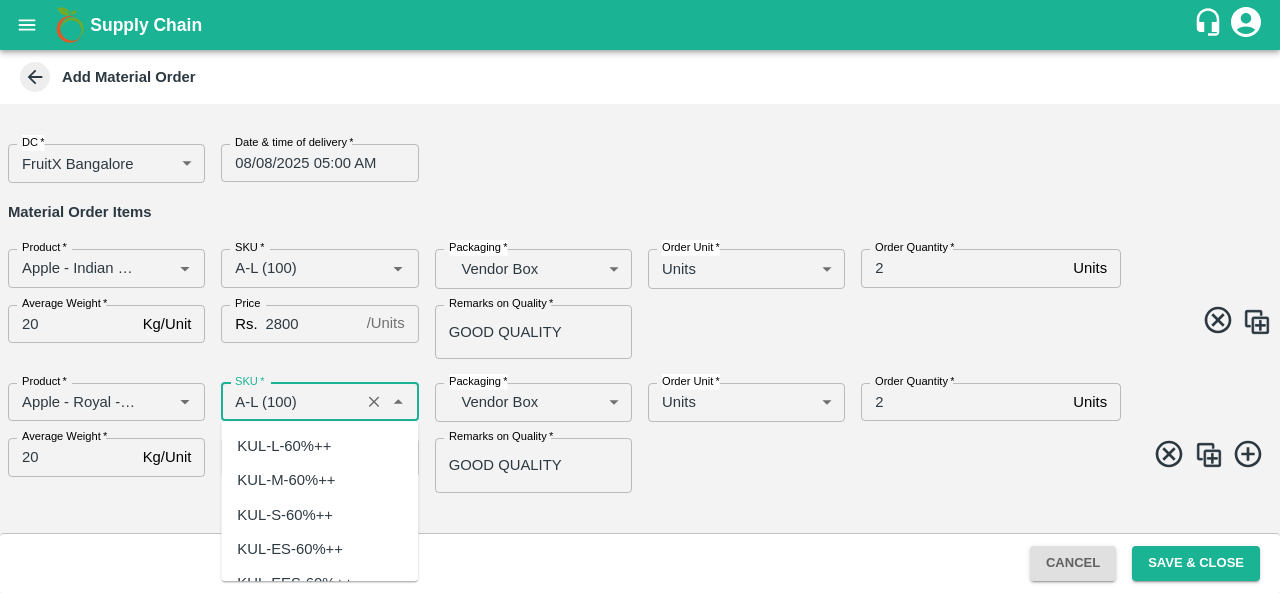 click on "SKU   *" at bounding box center (290, 402) 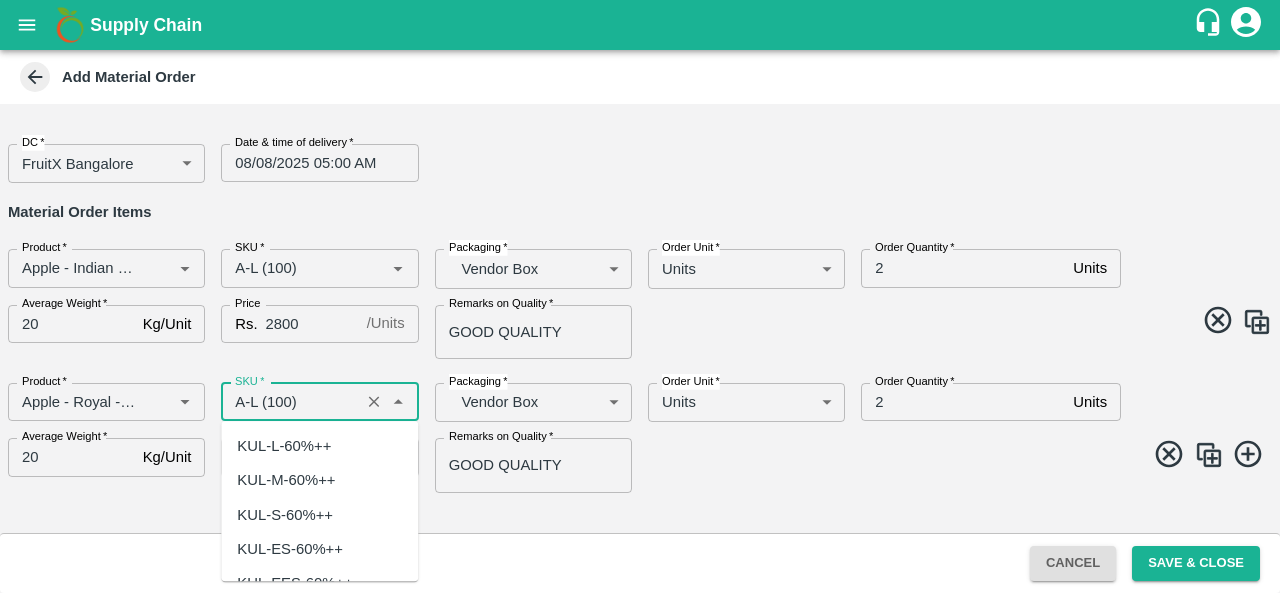 click on "SKU   *" at bounding box center (290, 402) 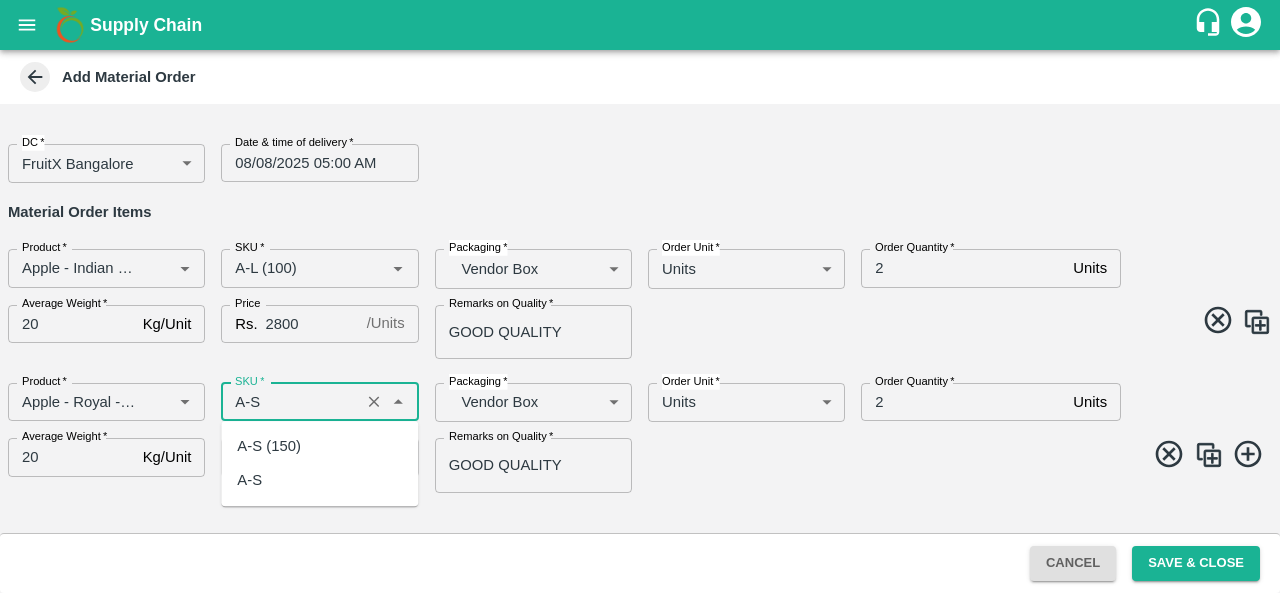 click on "A-S (150)" at bounding box center [269, 446] 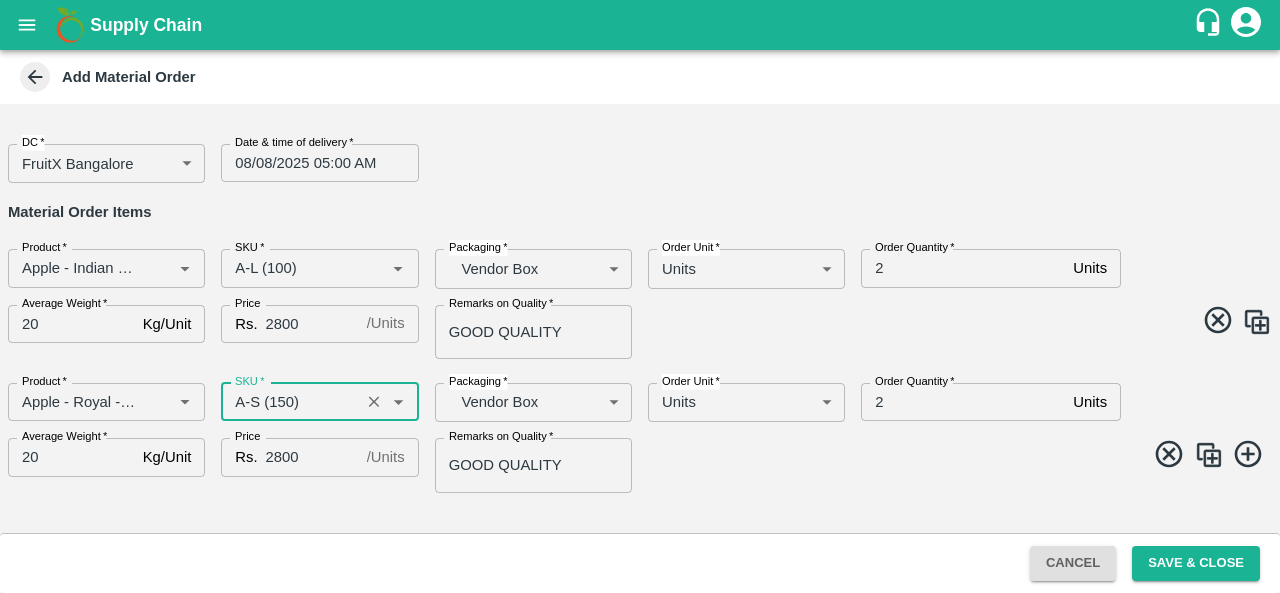 type on "A-S (150)" 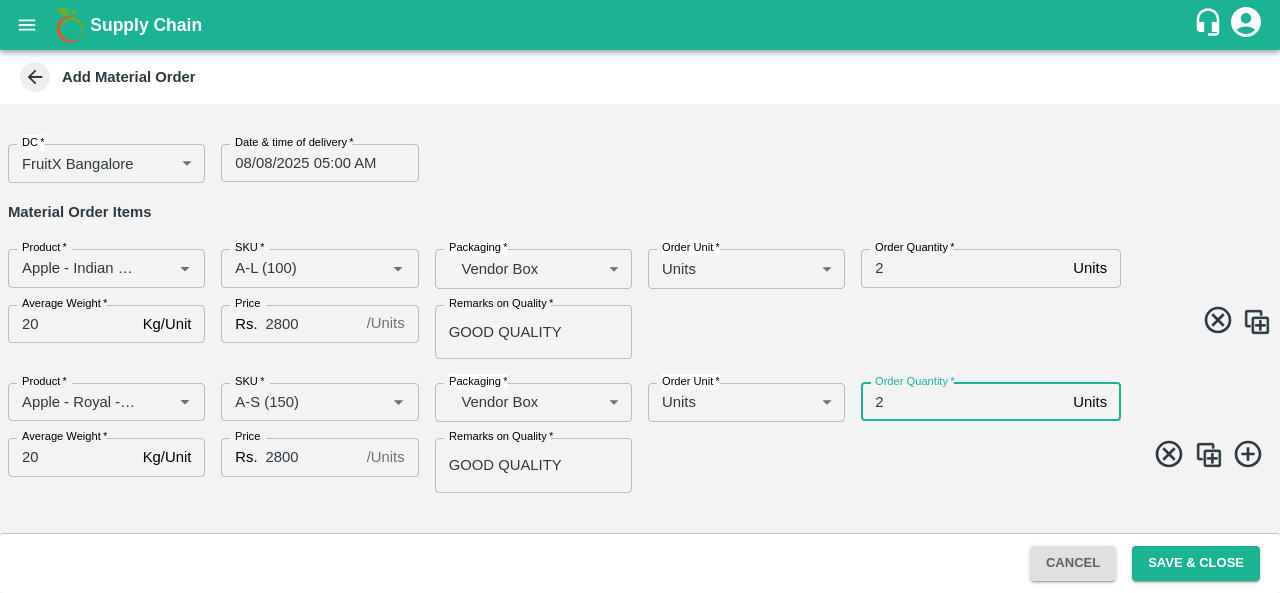 click on "2" at bounding box center (963, 402) 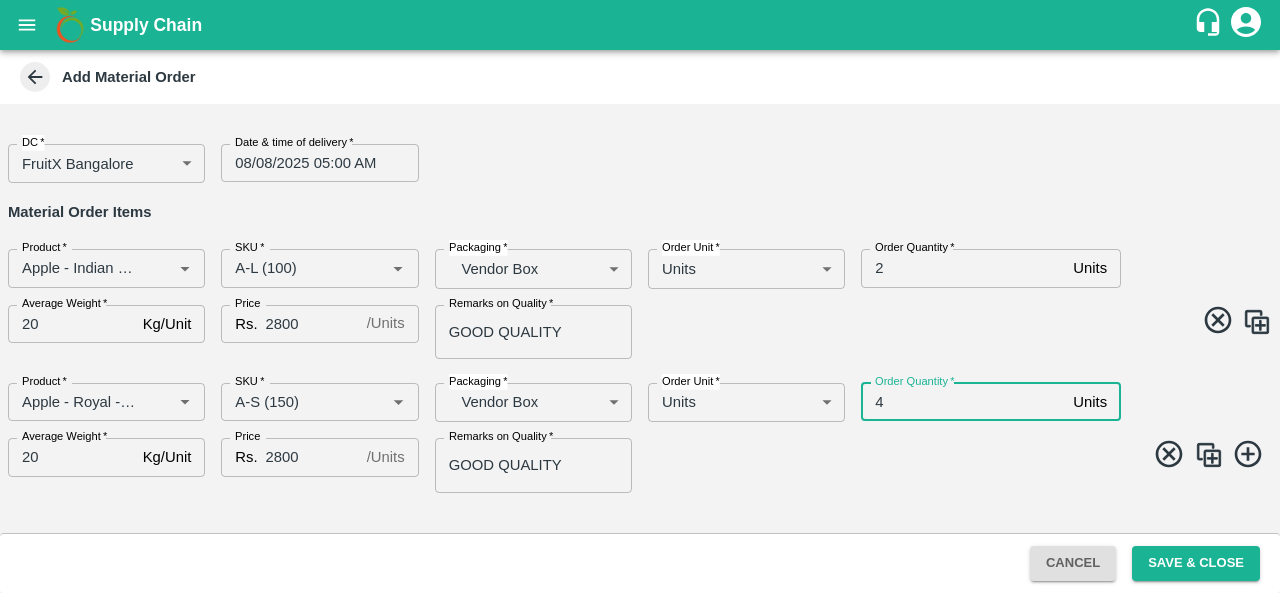 type on "4" 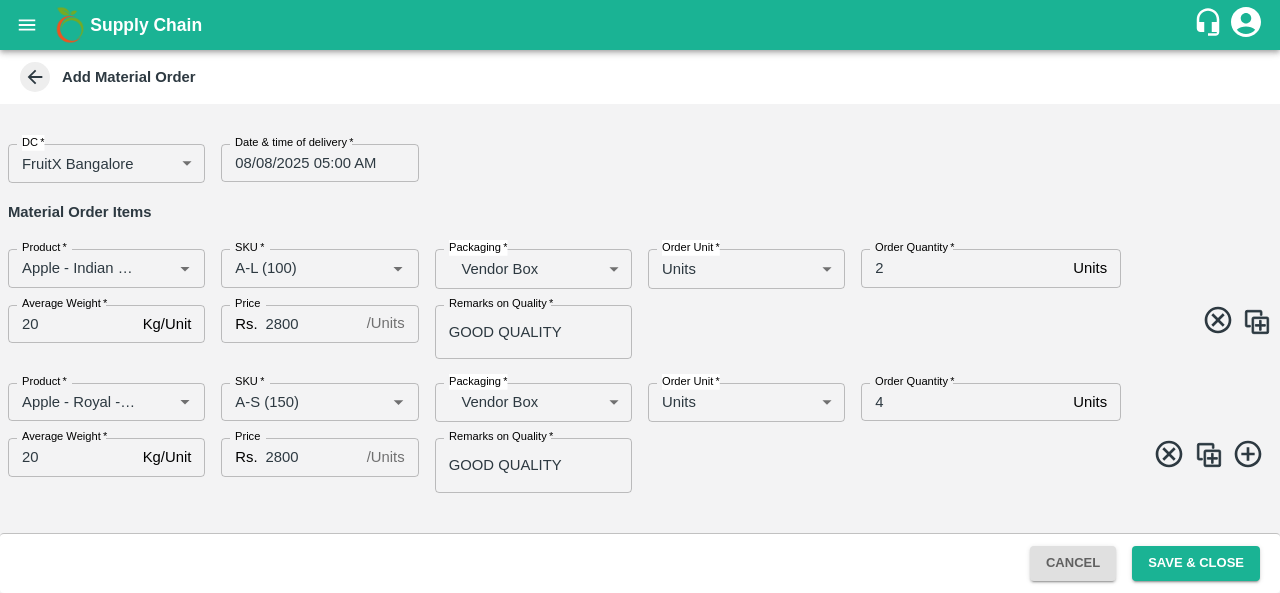 click at bounding box center (1209, 455) 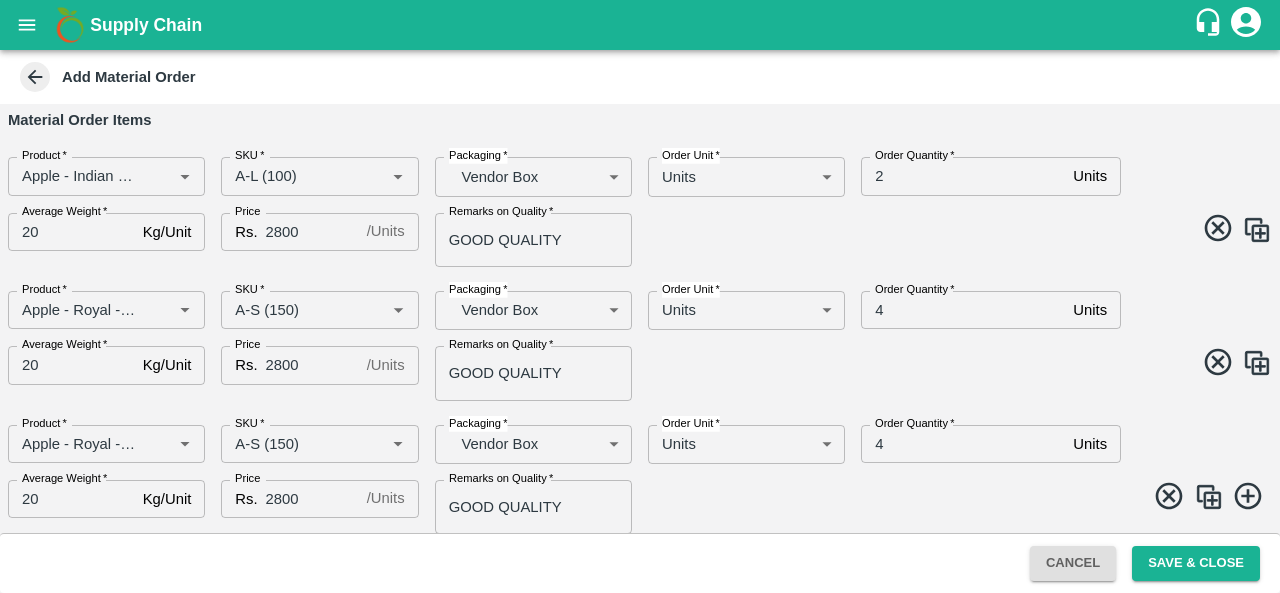 scroll, scrollTop: 100, scrollLeft: 0, axis: vertical 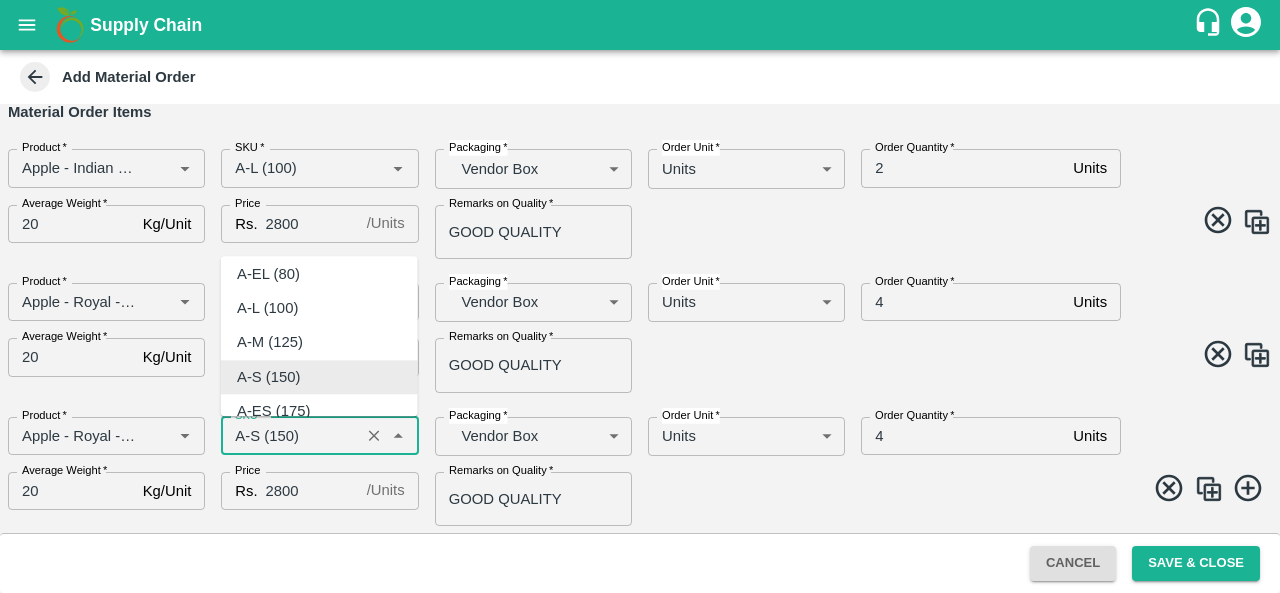 click on "SKU   *" at bounding box center [290, 436] 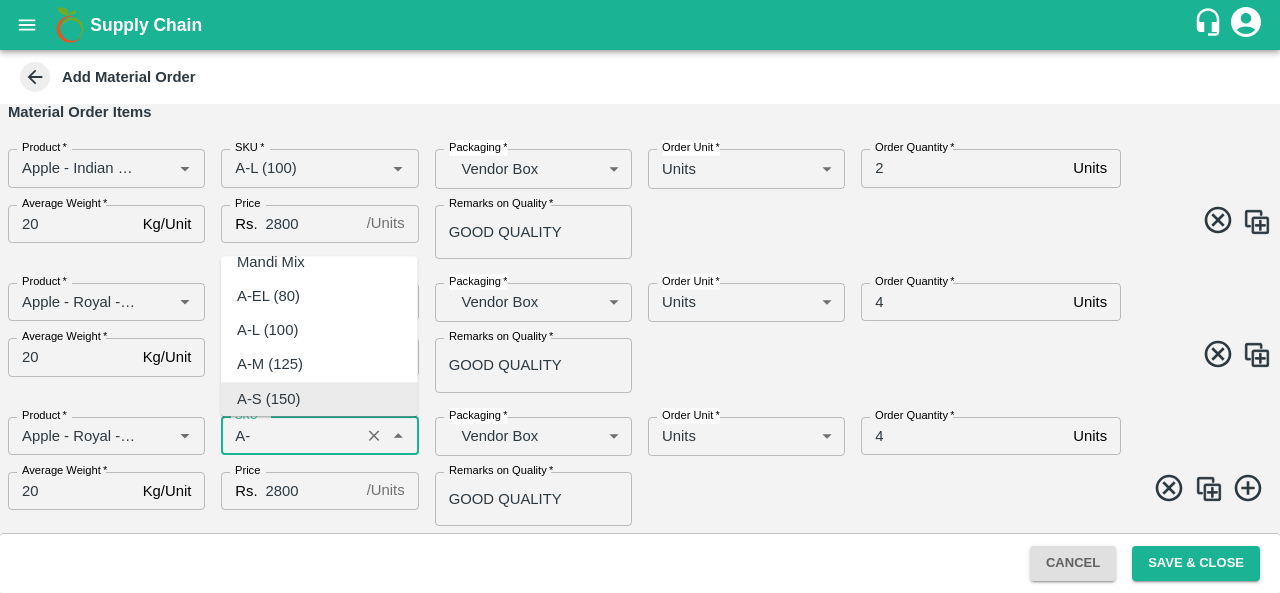 scroll, scrollTop: 0, scrollLeft: 0, axis: both 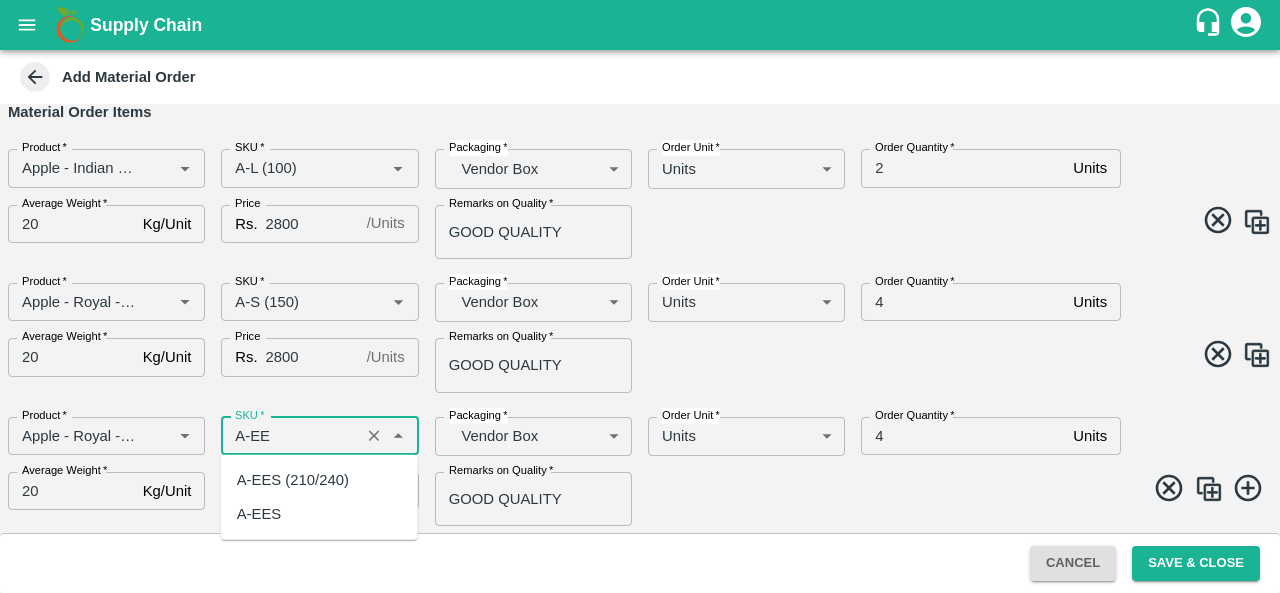 click on "A-EES (210/240)" at bounding box center (293, 480) 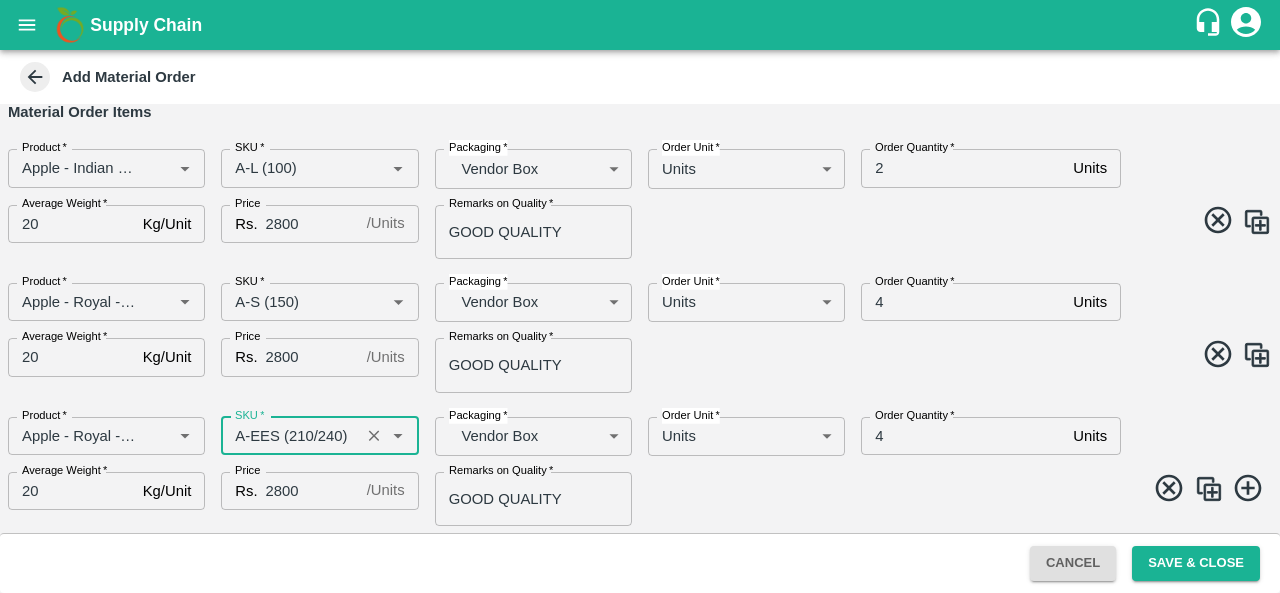 type on "A-EES (210/240)" 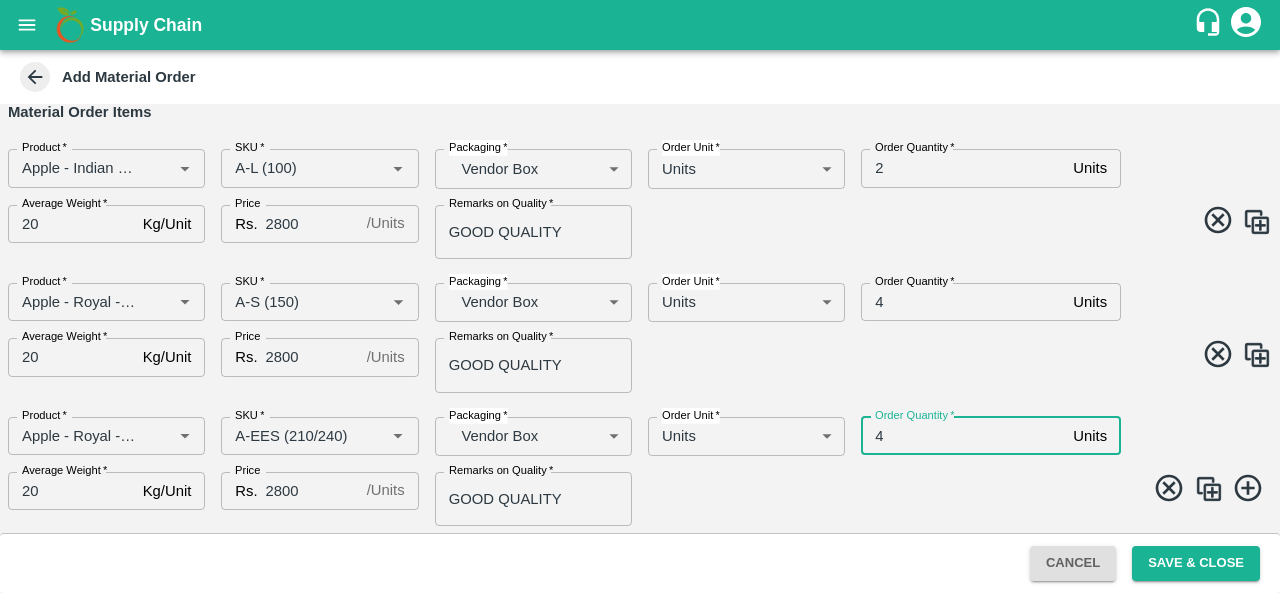 click on "4" at bounding box center (963, 436) 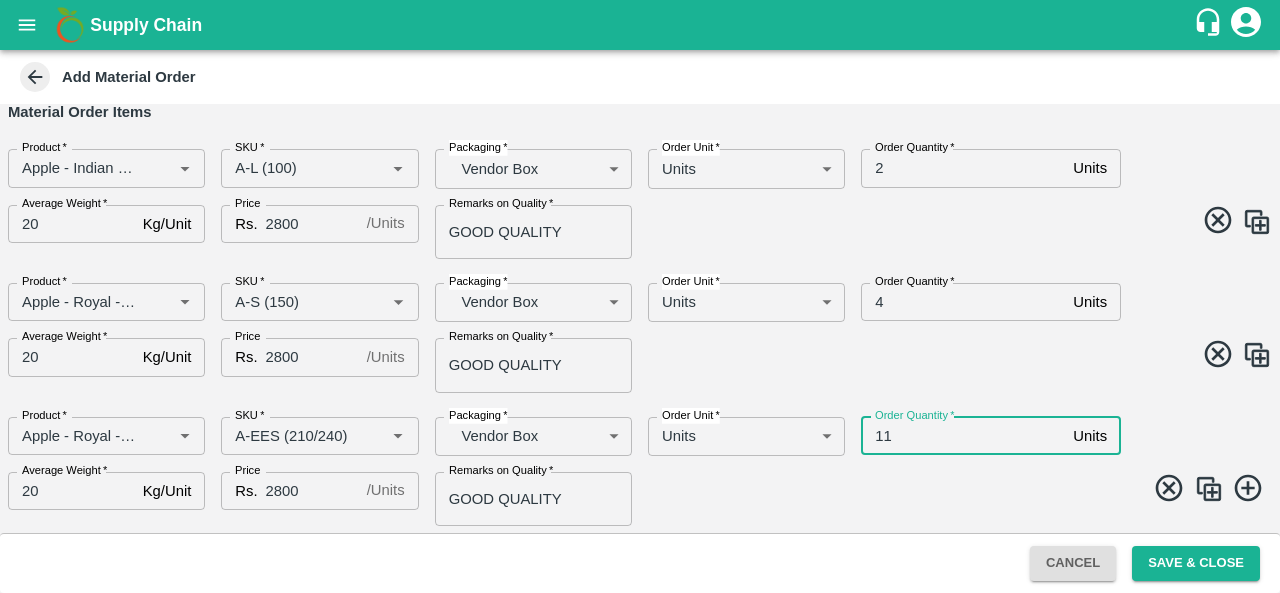 type on "11" 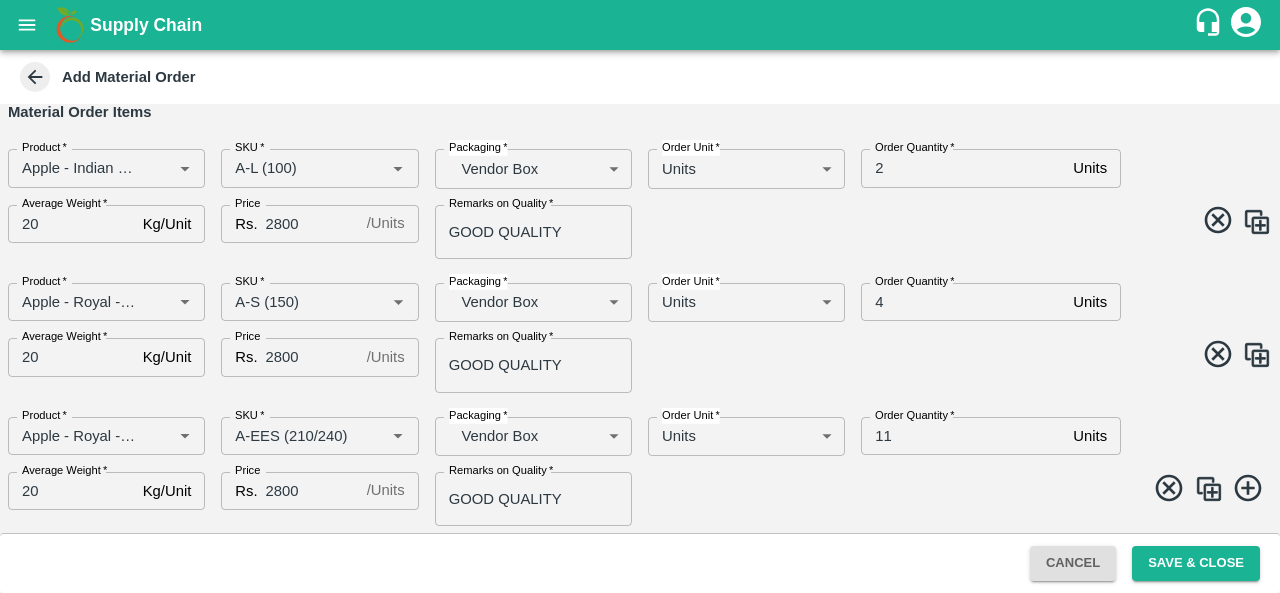 click at bounding box center (1209, 489) 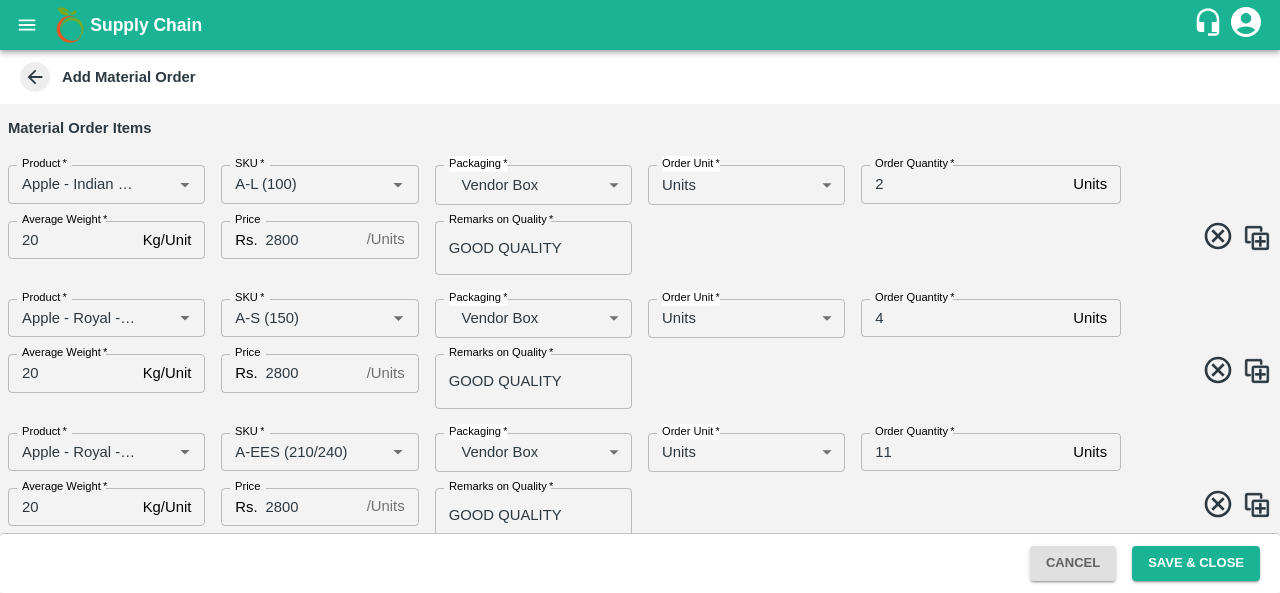 scroll, scrollTop: 234, scrollLeft: 0, axis: vertical 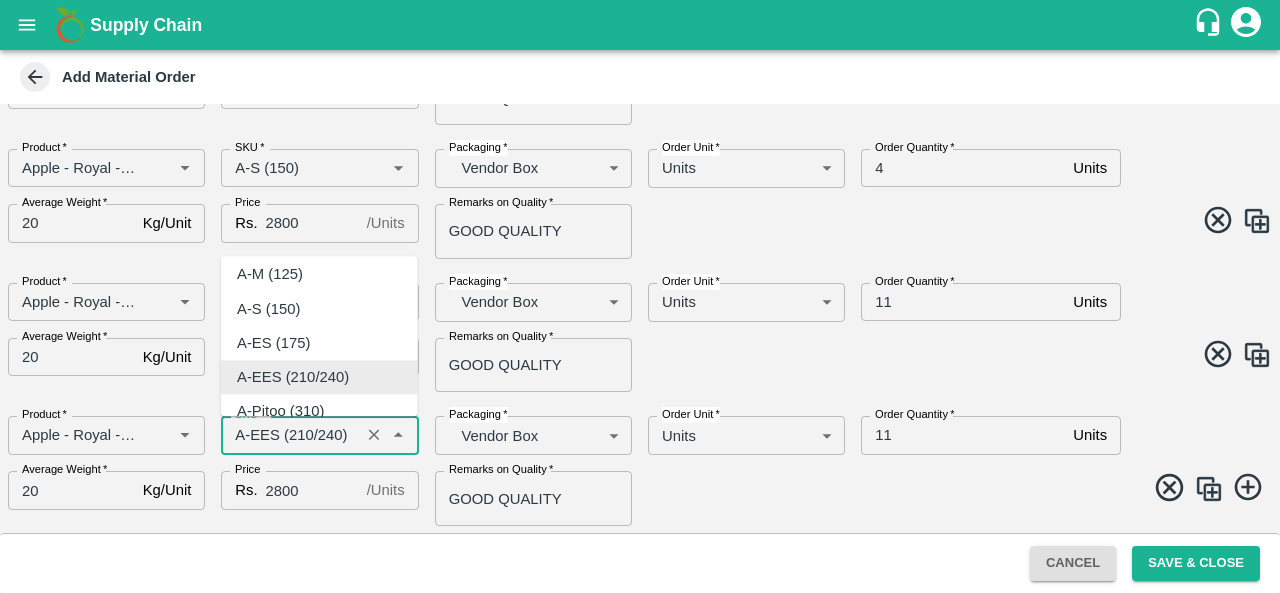 click on "SKU   *" at bounding box center [290, 435] 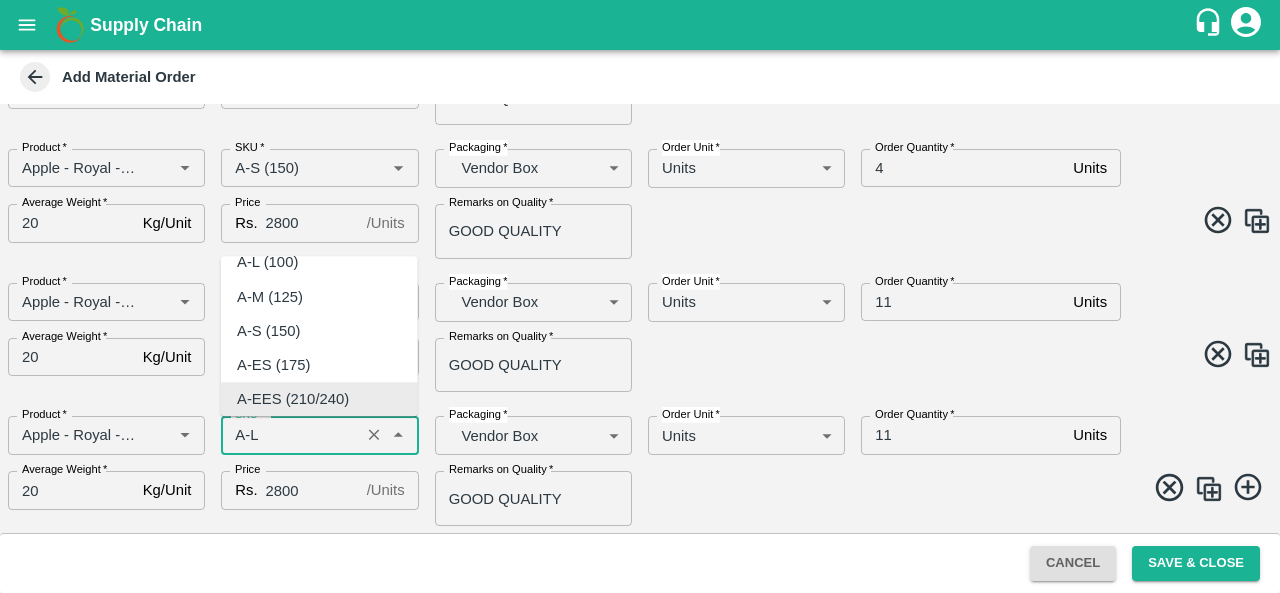 scroll, scrollTop: 0, scrollLeft: 0, axis: both 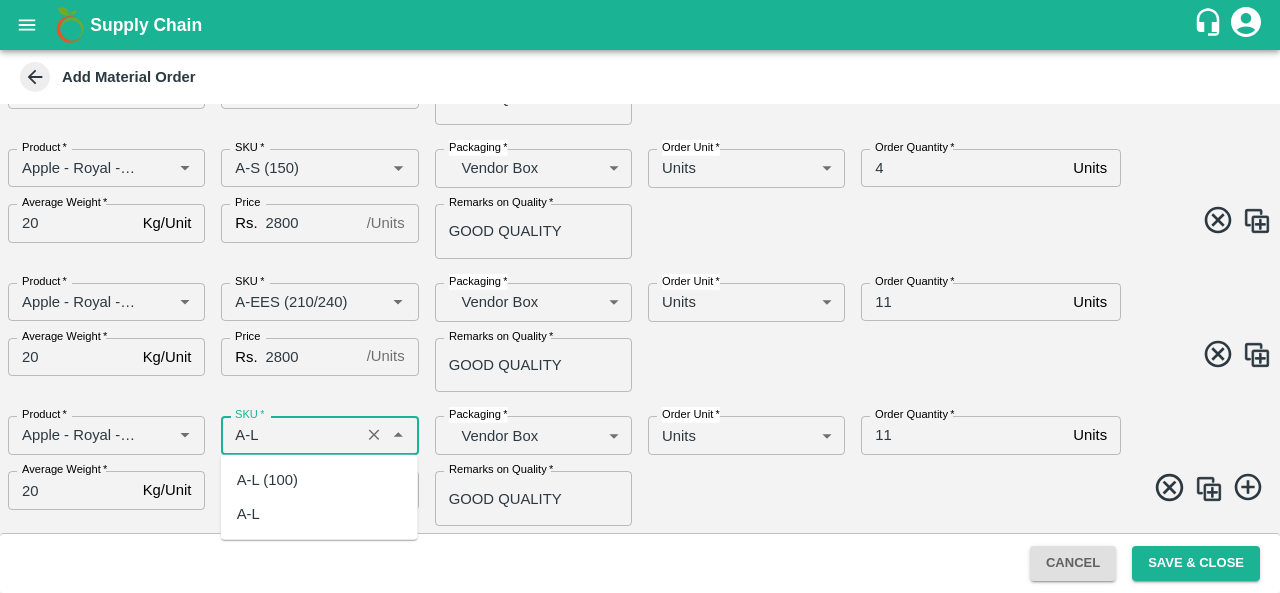 click on "A-L (100)" at bounding box center [319, 480] 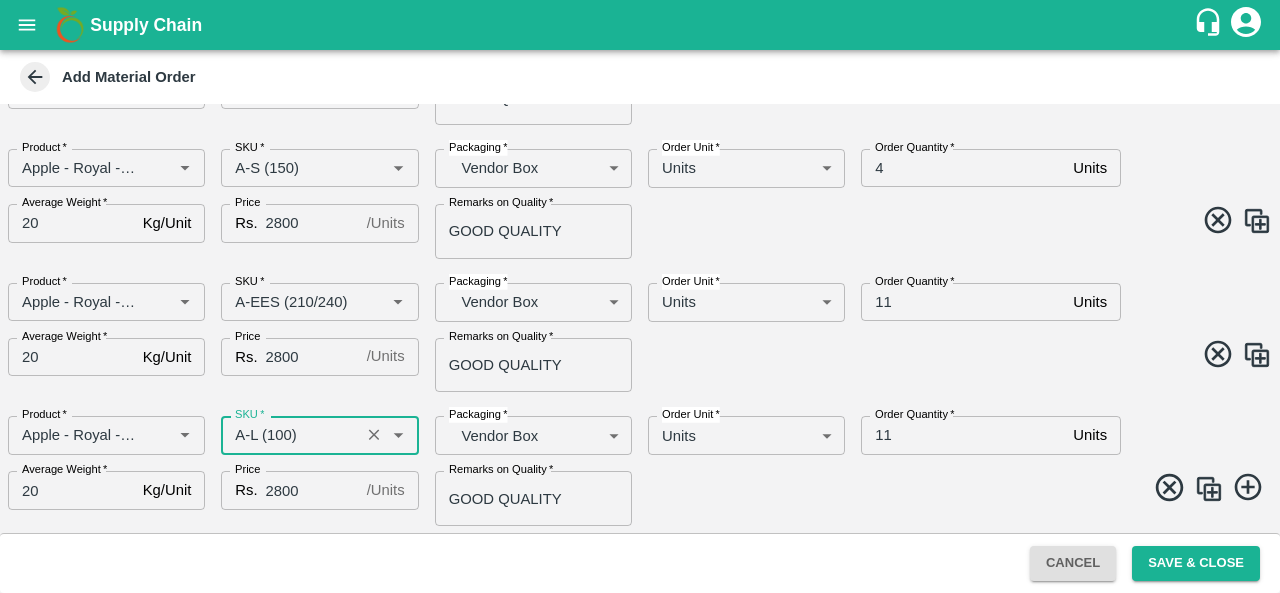 type on "A-L (100)" 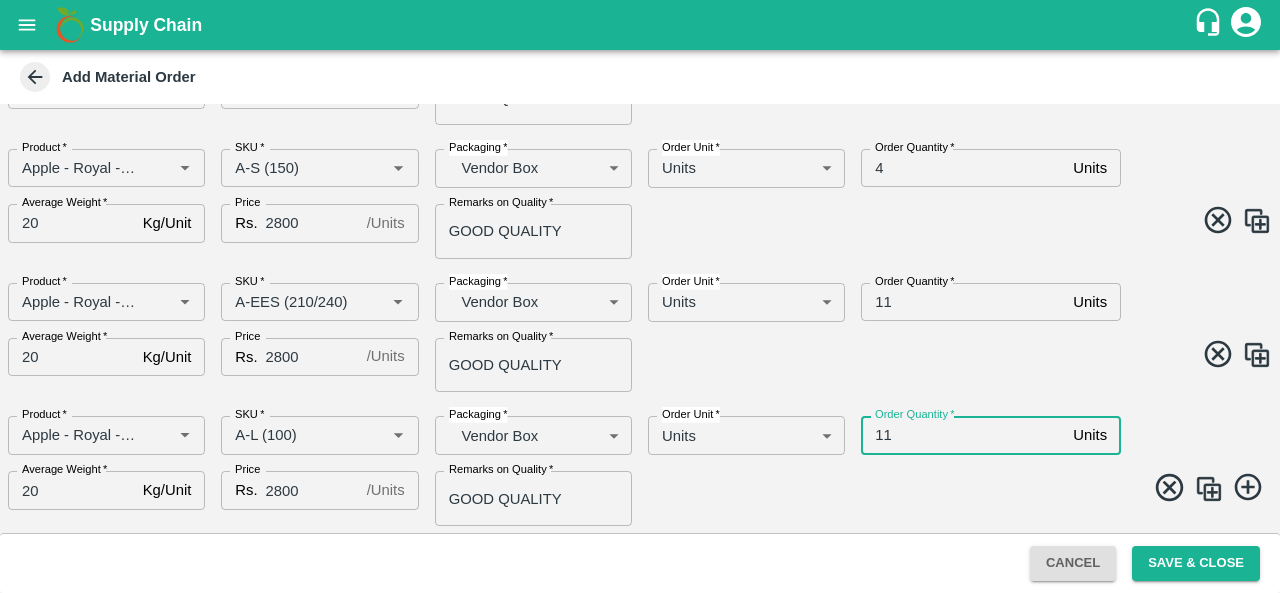 click on "11" at bounding box center [963, 435] 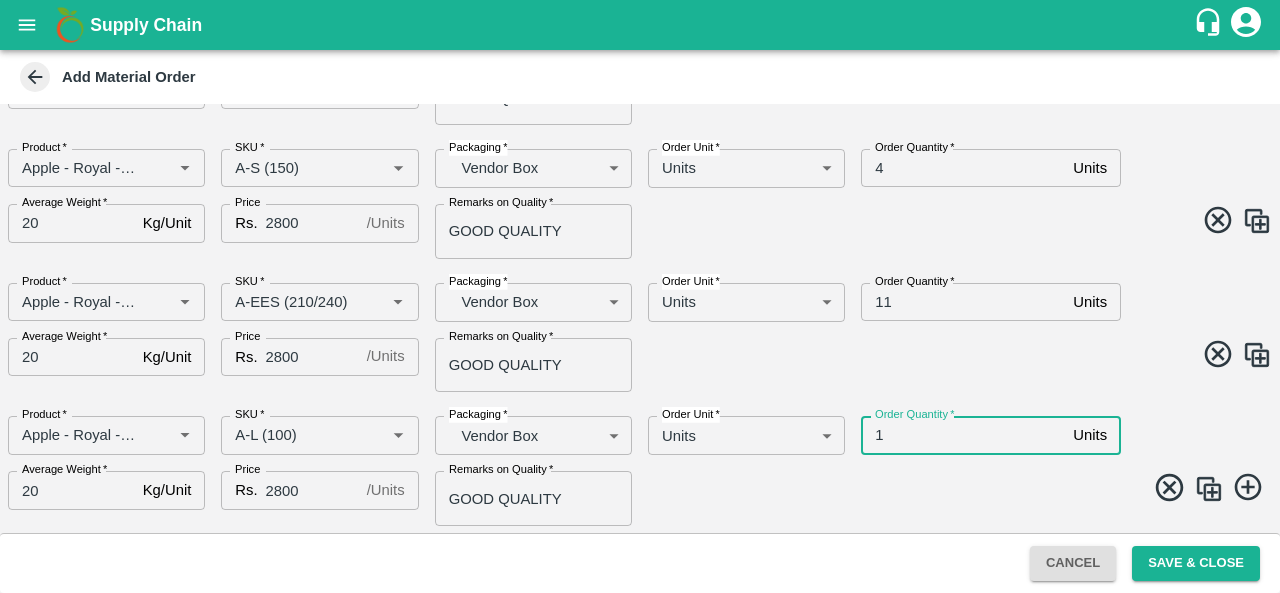 type on "1" 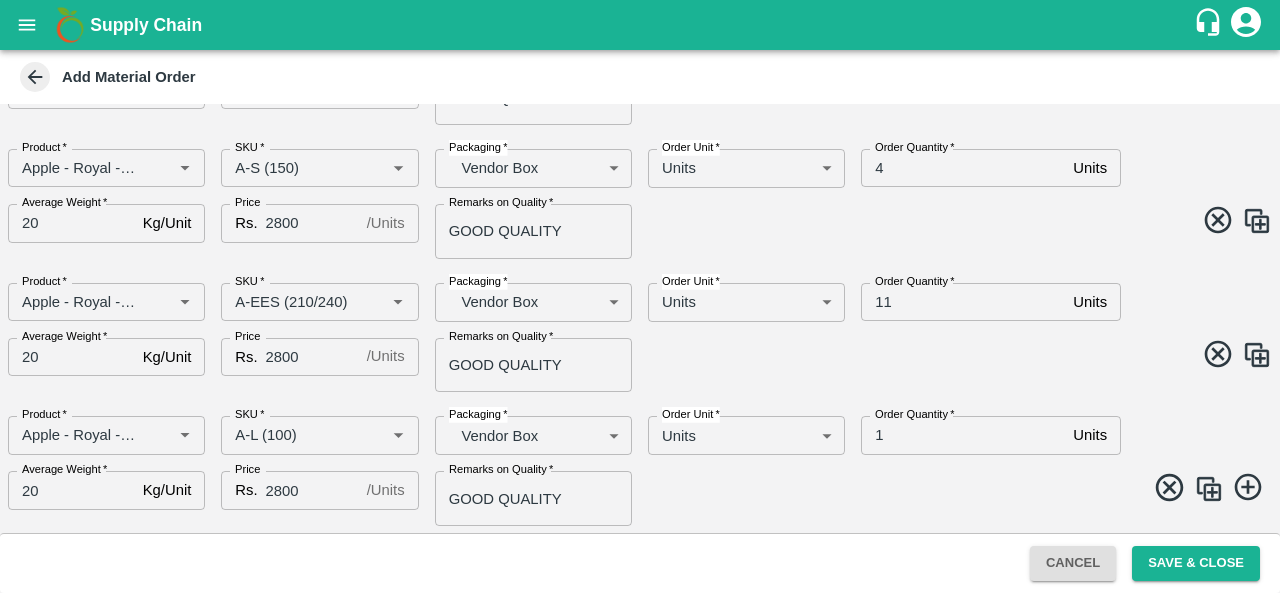 click at bounding box center [1209, 489] 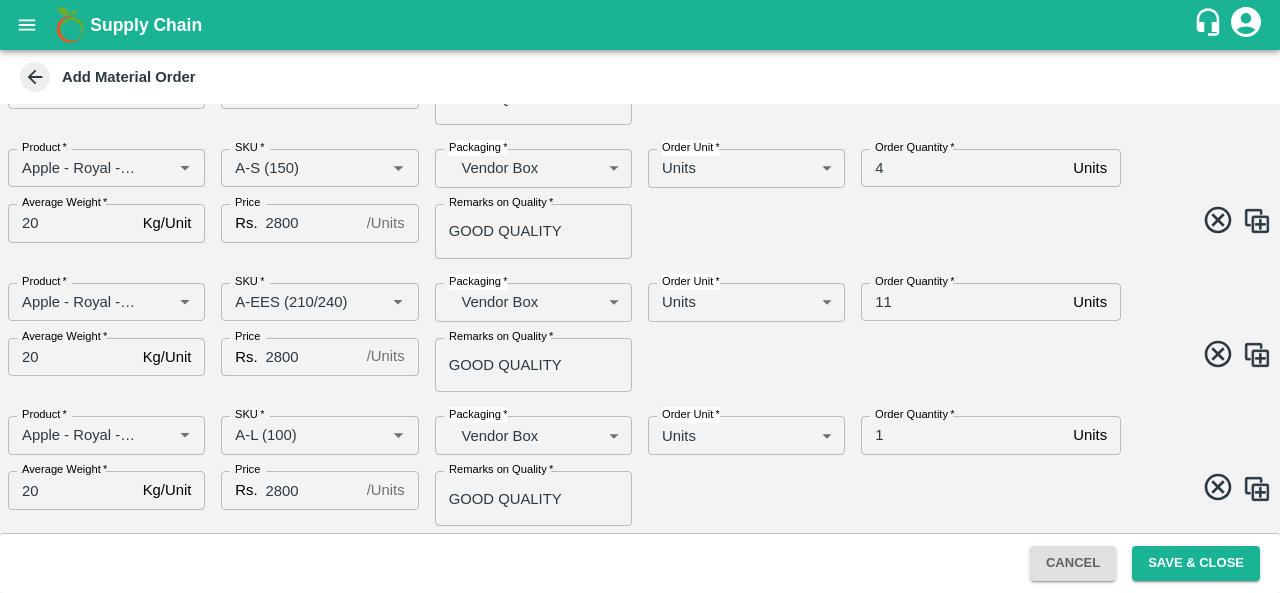 scroll, scrollTop: 367, scrollLeft: 0, axis: vertical 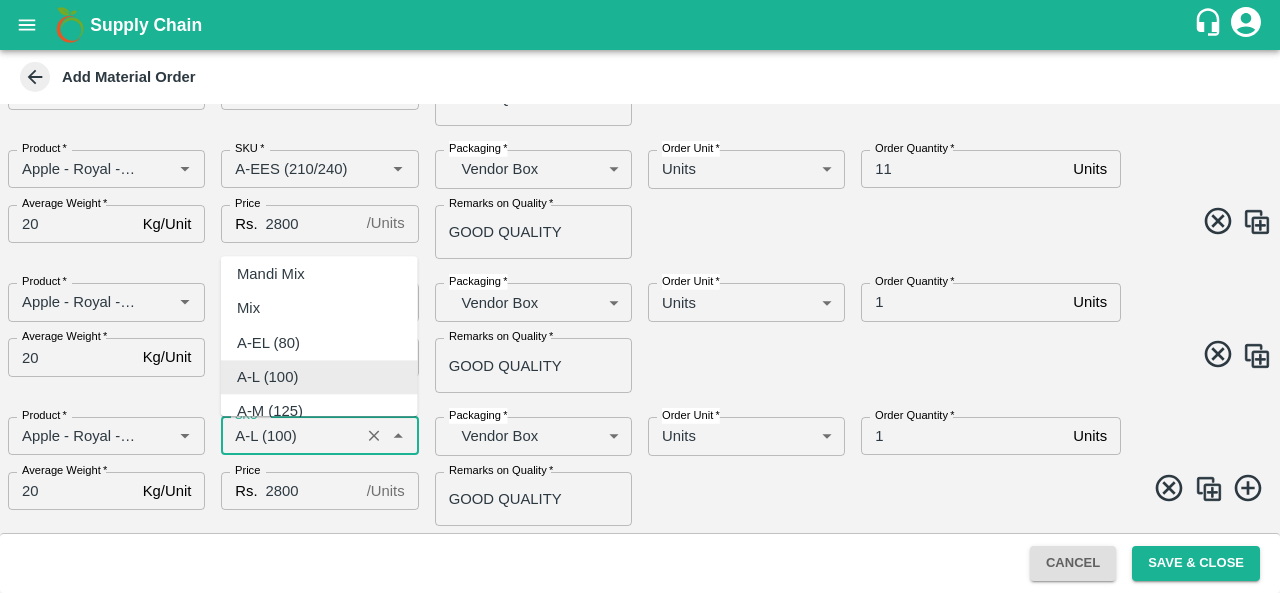 click on "SKU   *" at bounding box center [290, 436] 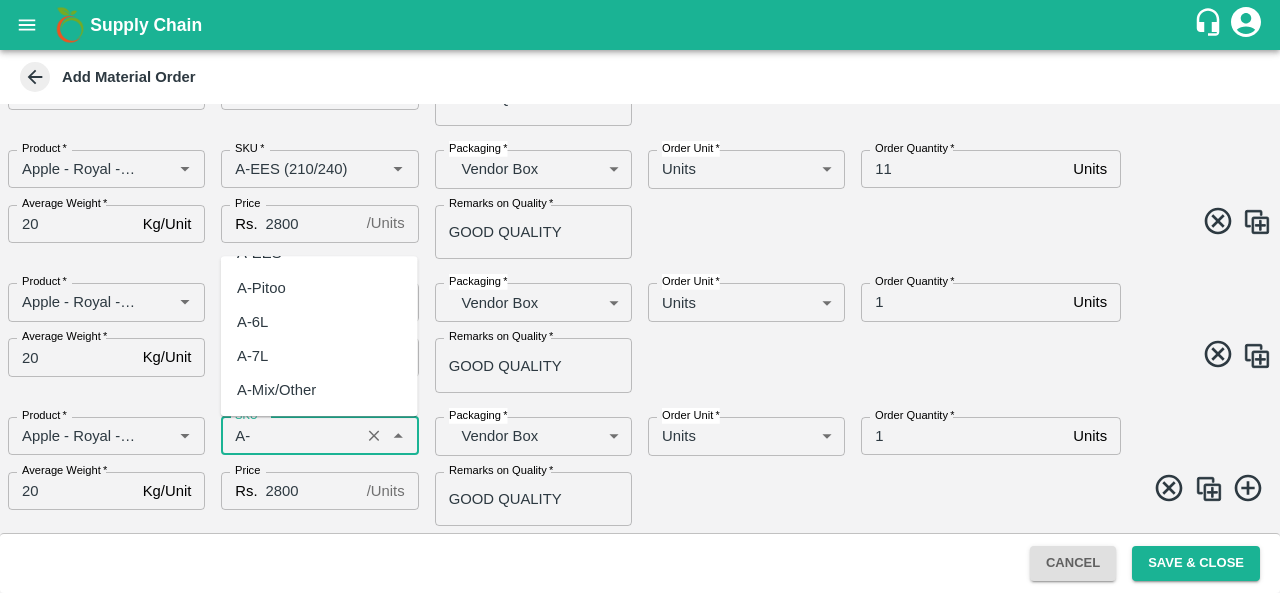 scroll, scrollTop: 0, scrollLeft: 0, axis: both 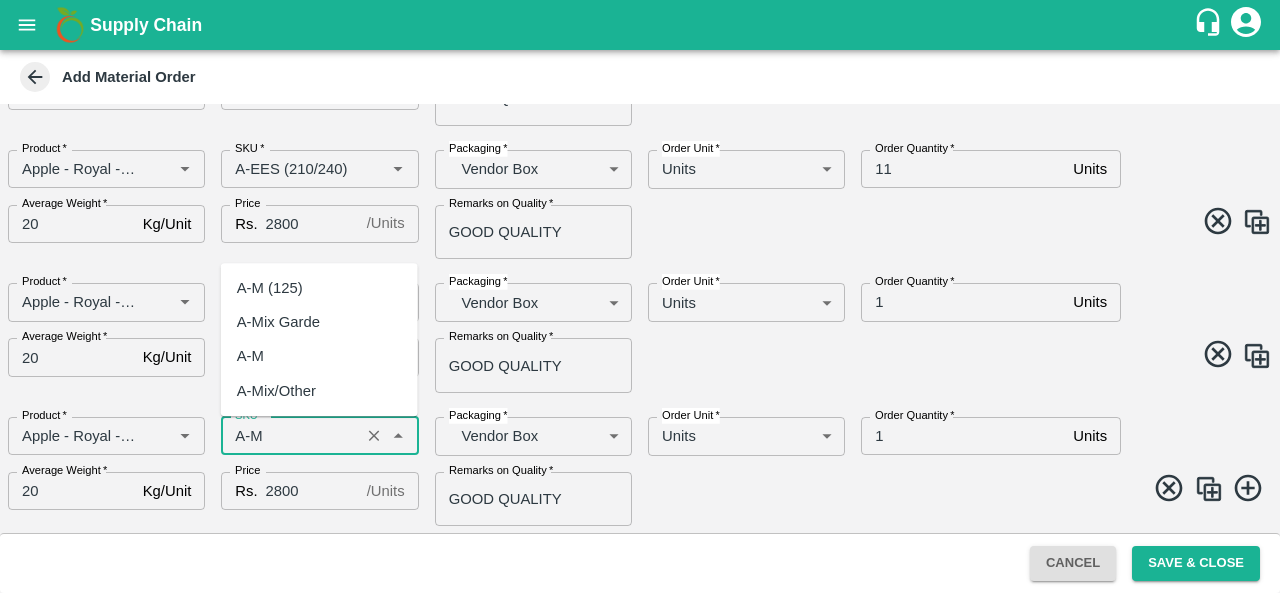 click on "A-M (125)" at bounding box center [270, 288] 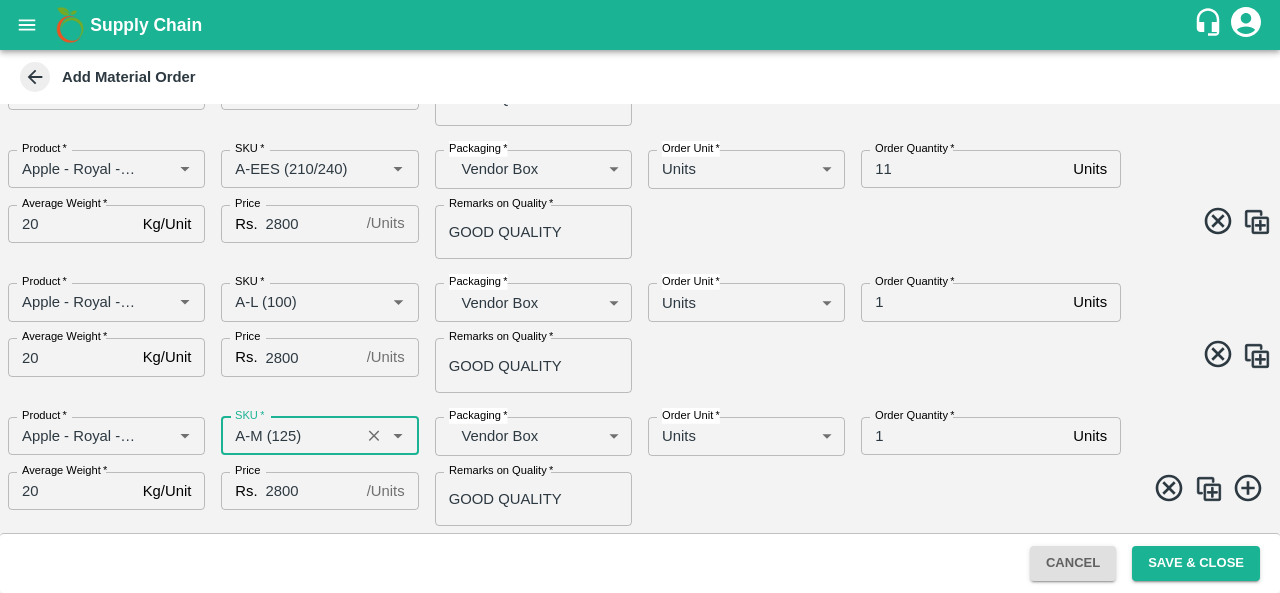 type on "A-M (125)" 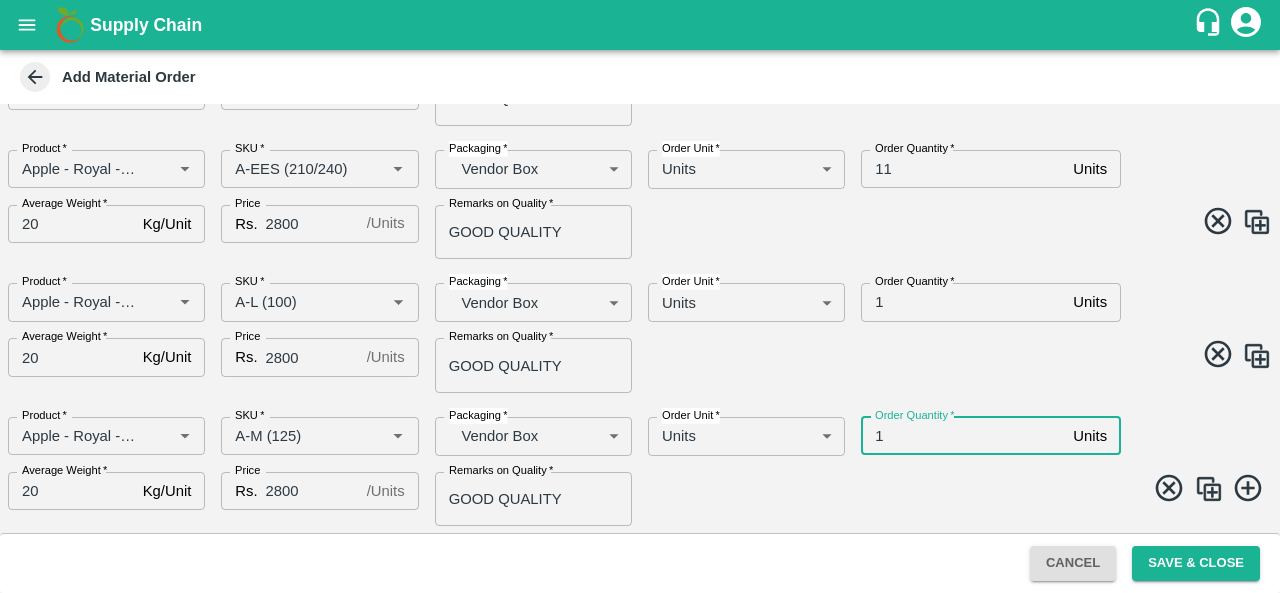 click on "1" at bounding box center [963, 436] 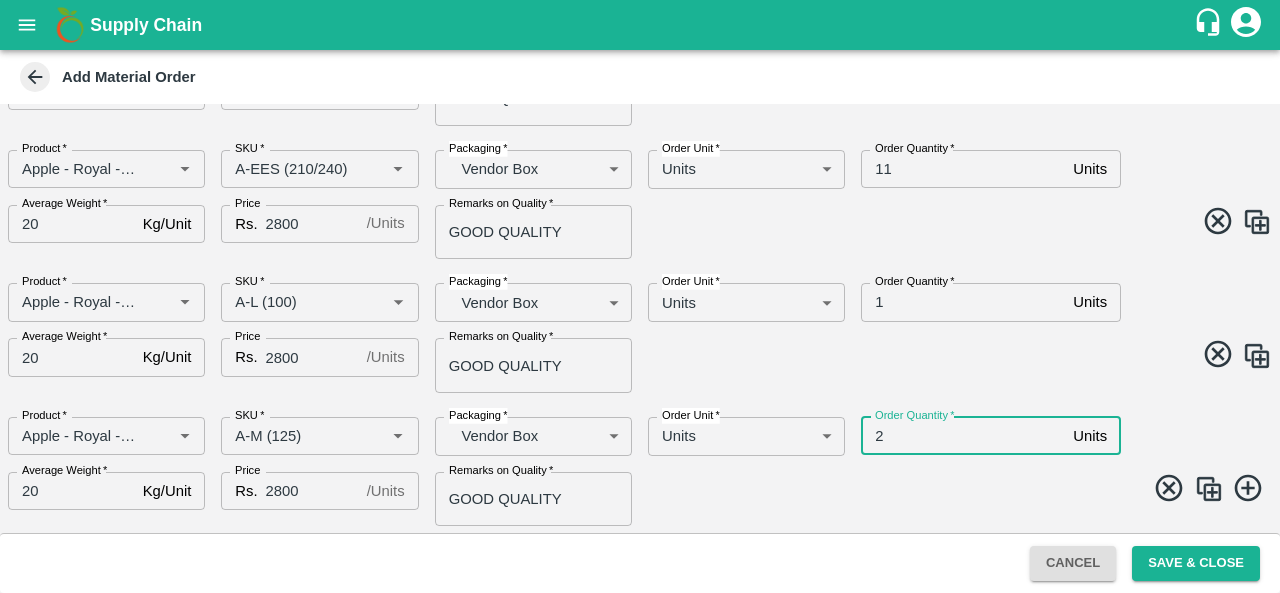 type on "2" 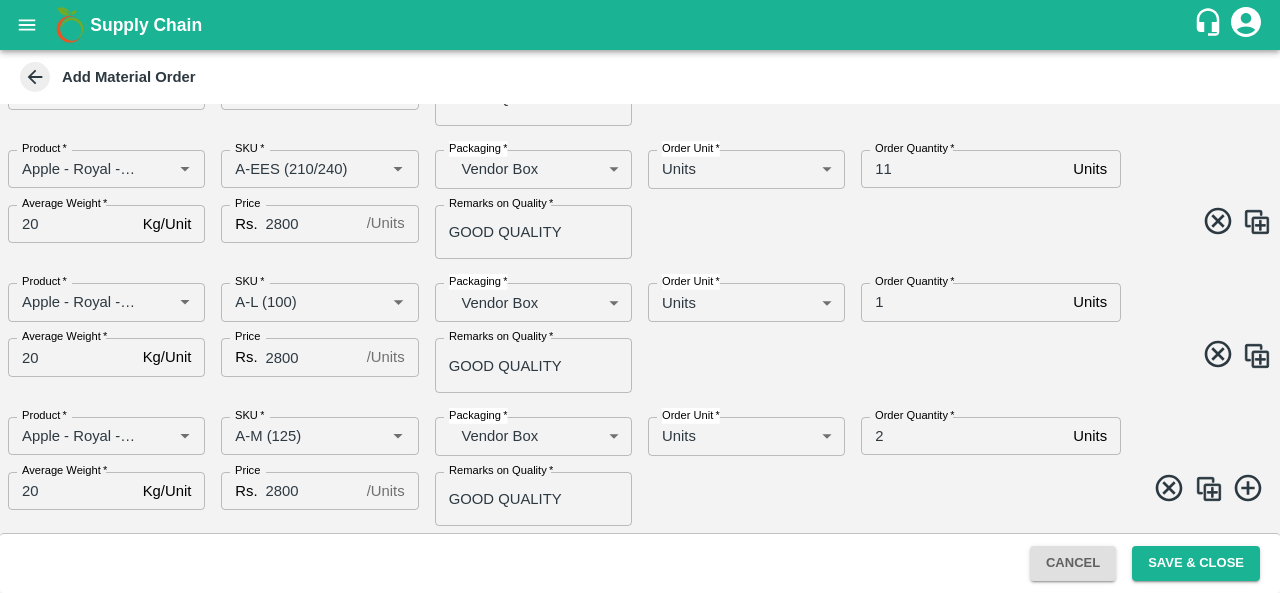 click at bounding box center [1209, 489] 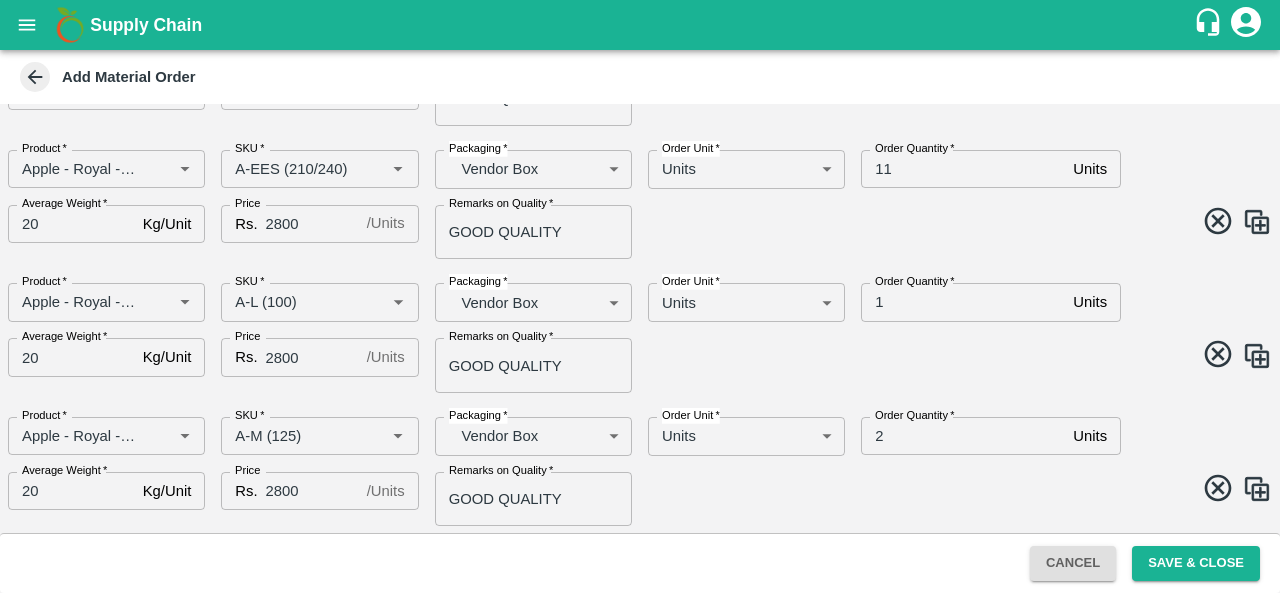 scroll, scrollTop: 501, scrollLeft: 0, axis: vertical 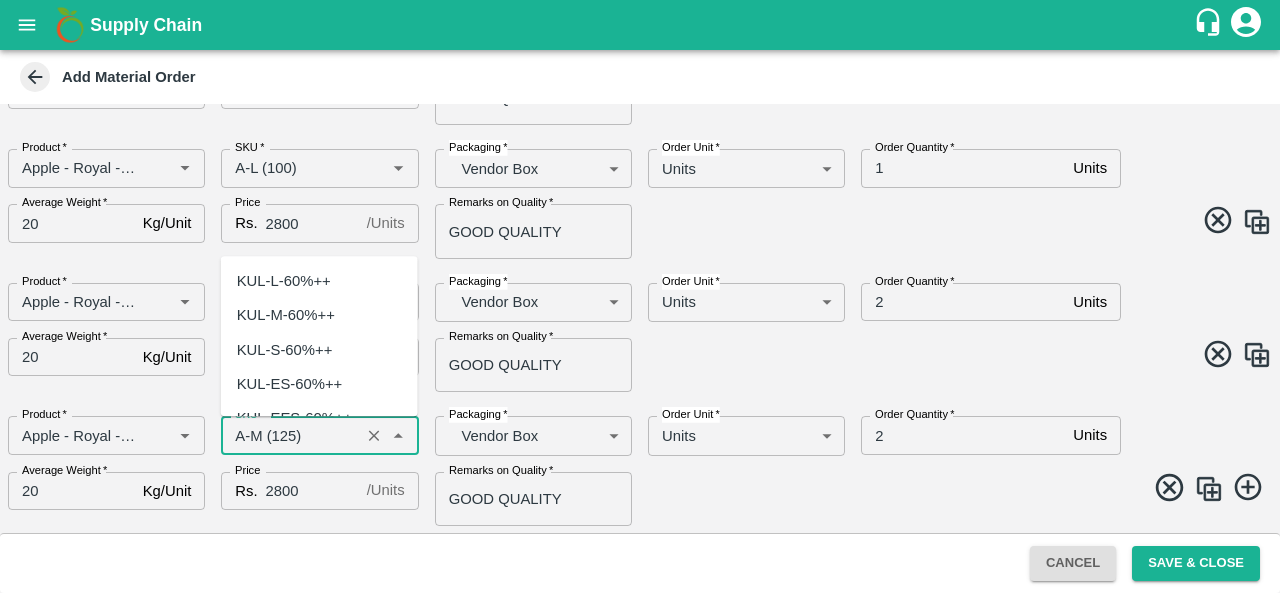 click on "SKU   *" at bounding box center [290, 435] 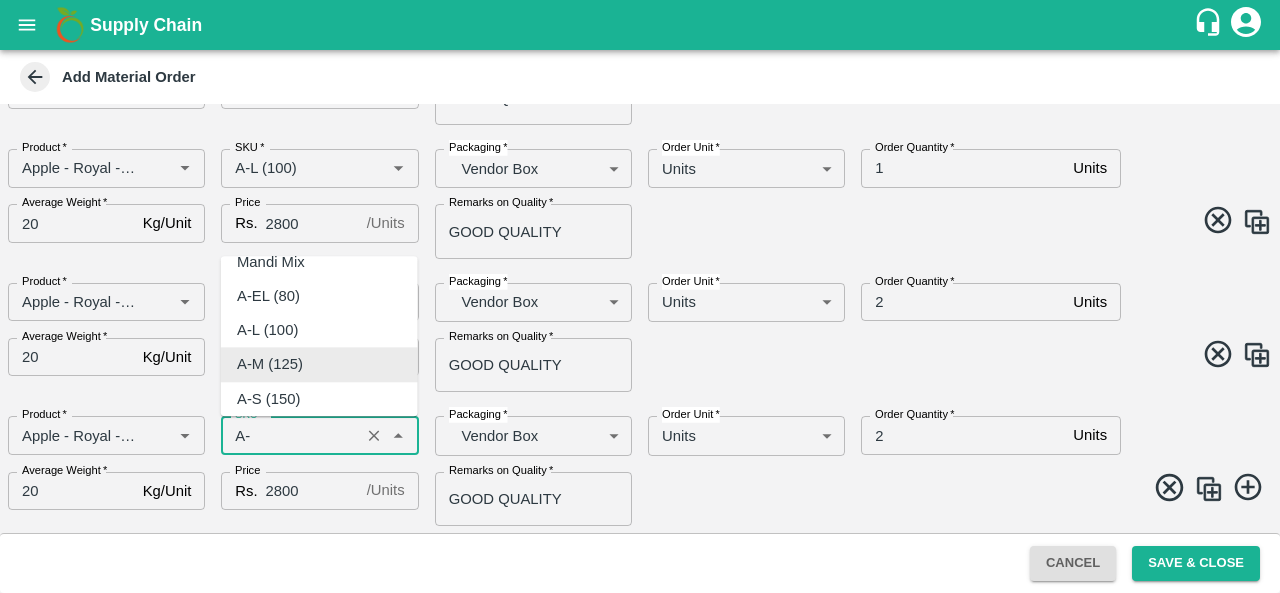 scroll, scrollTop: 0, scrollLeft: 0, axis: both 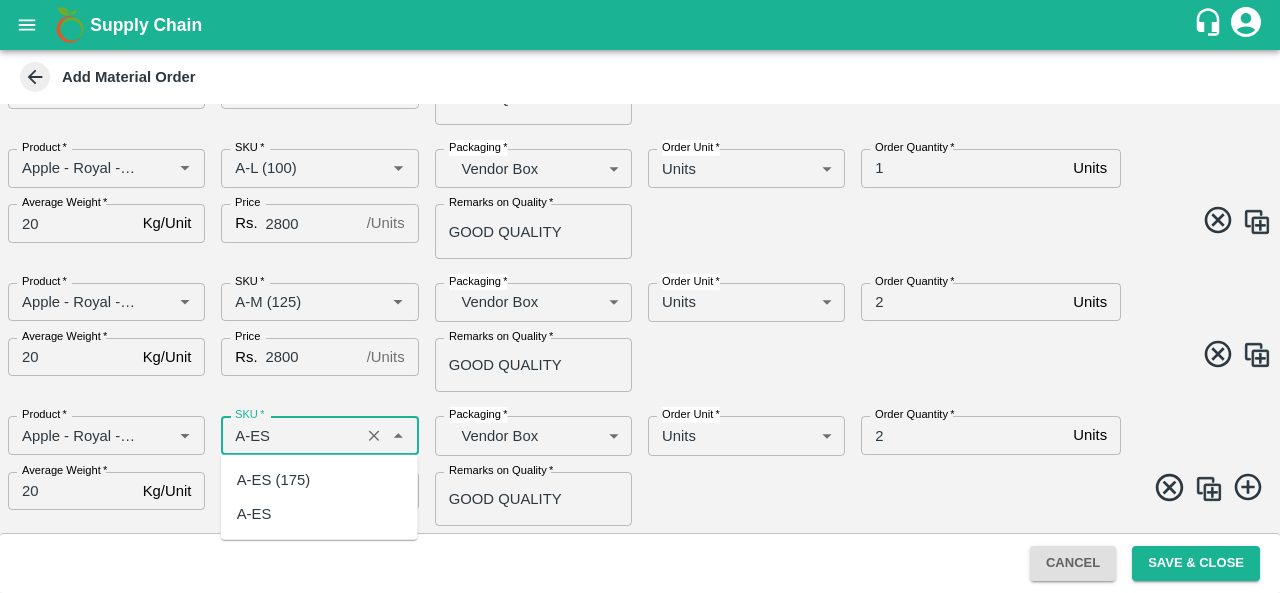 click on "A-ES (175)" at bounding box center [273, 480] 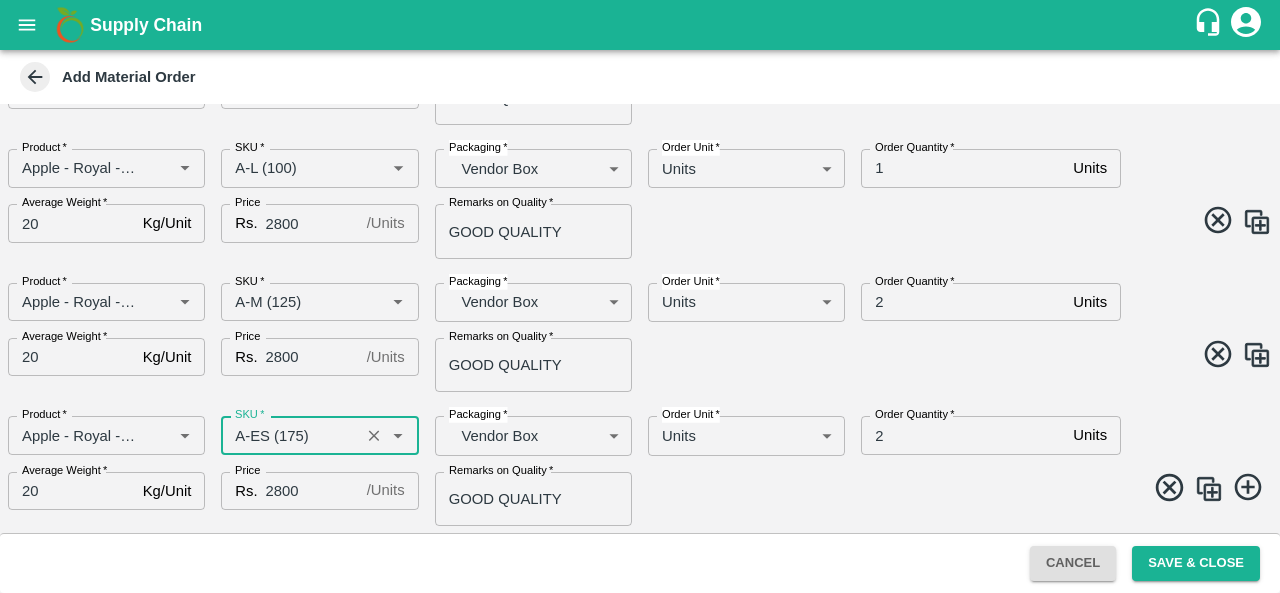type on "A-ES (175)" 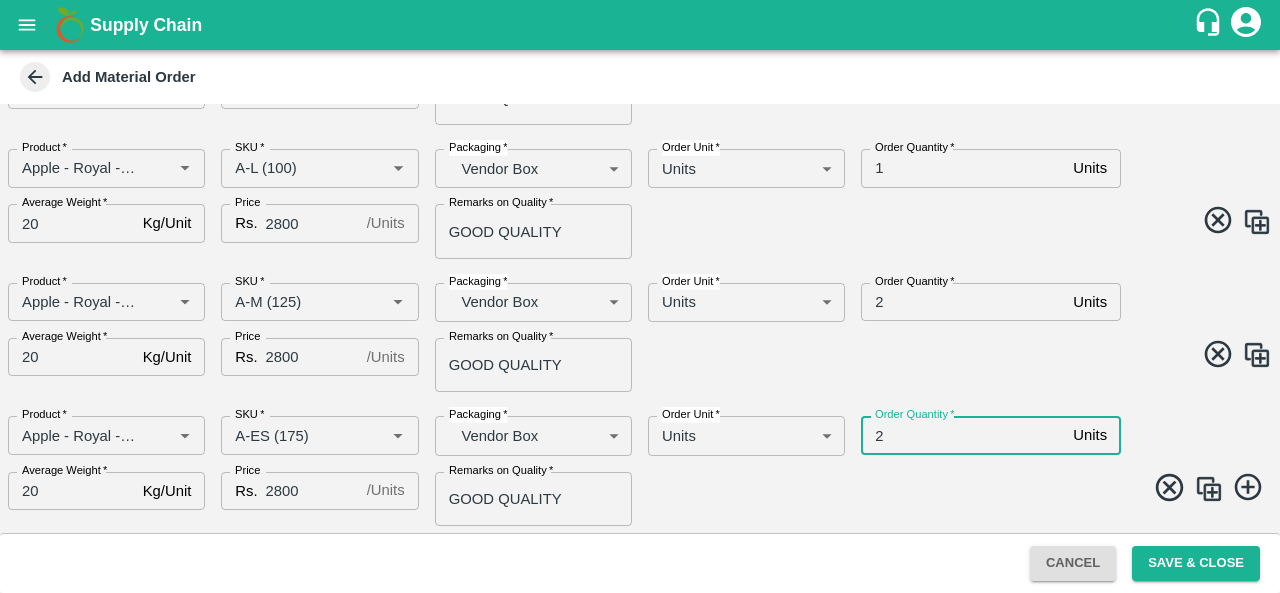 click on "2" at bounding box center (963, 435) 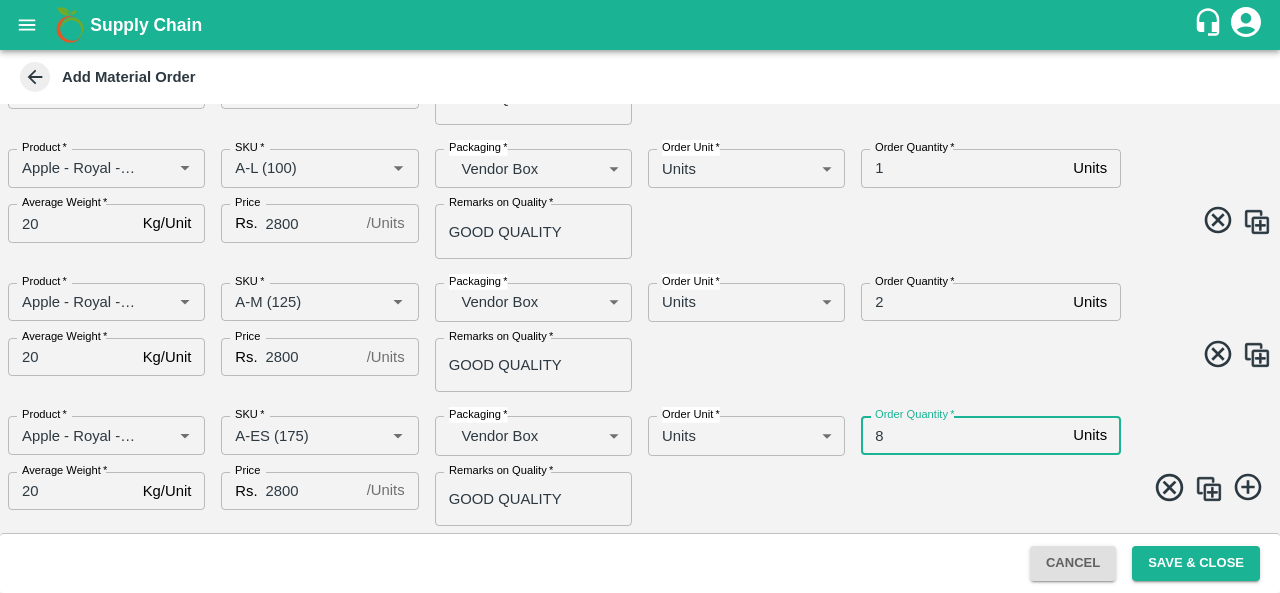 type on "8" 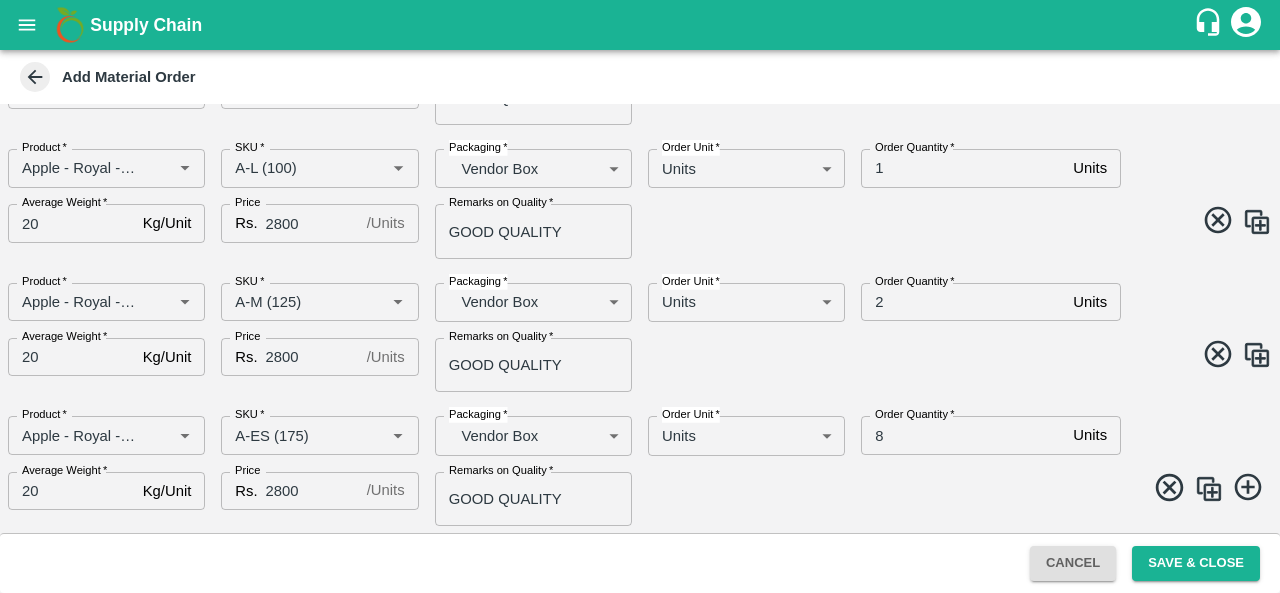 click at bounding box center [1209, 489] 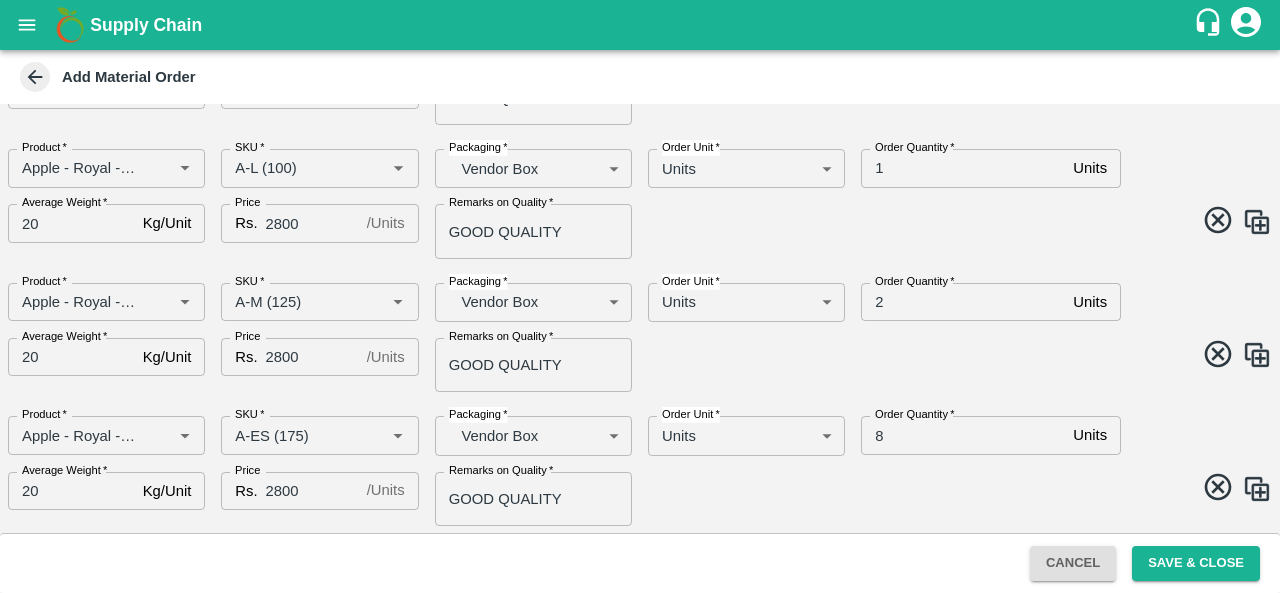 scroll, scrollTop: 634, scrollLeft: 0, axis: vertical 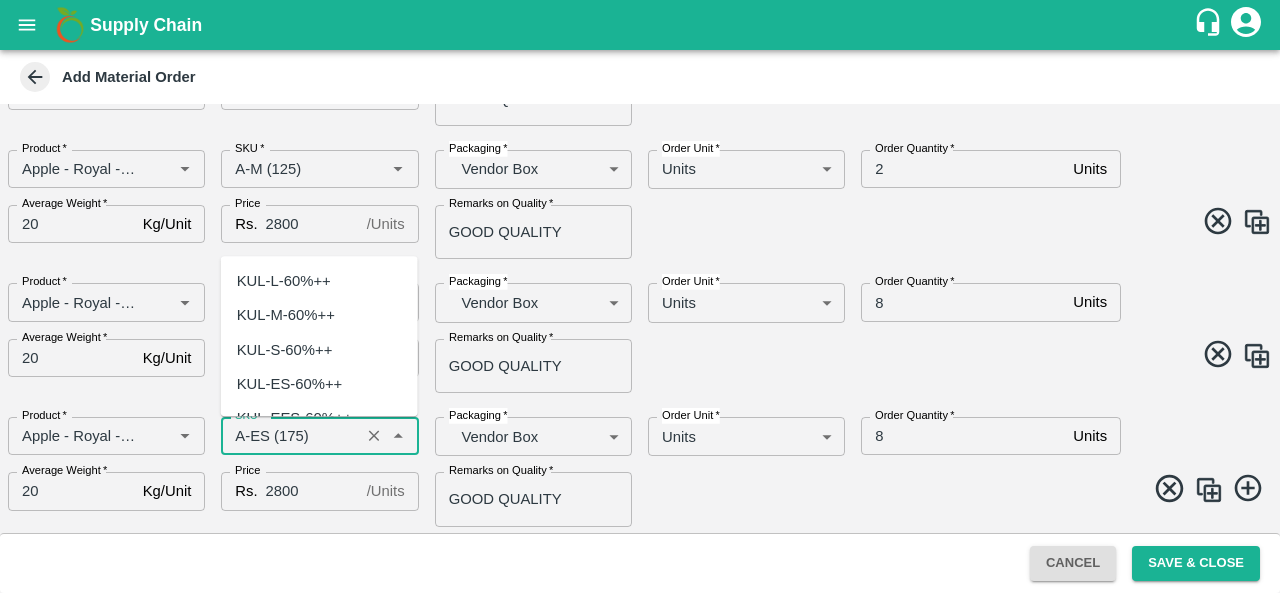 click on "SKU   *" at bounding box center (290, 436) 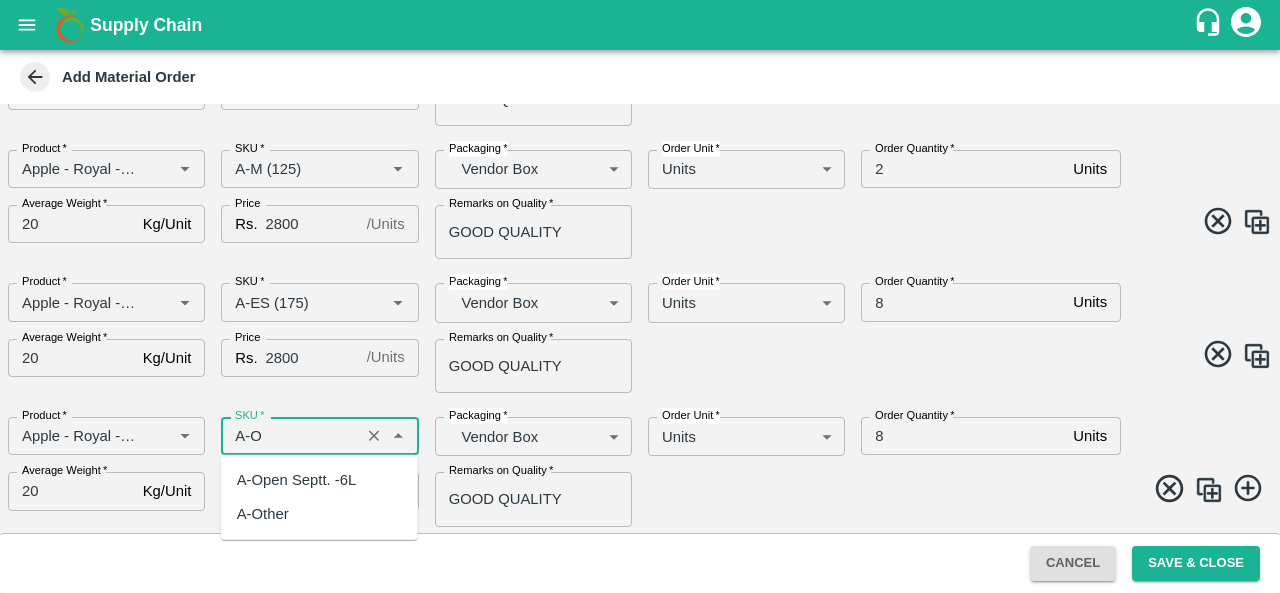 scroll, scrollTop: 0, scrollLeft: 0, axis: both 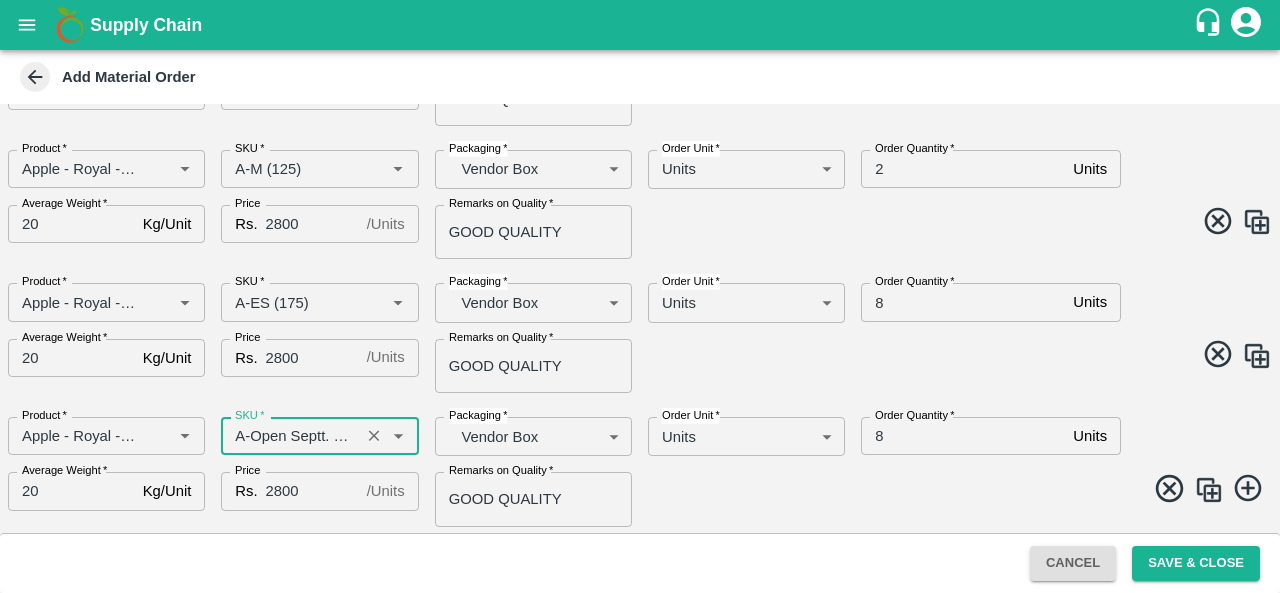 type on "A-Open Septt. -6L" 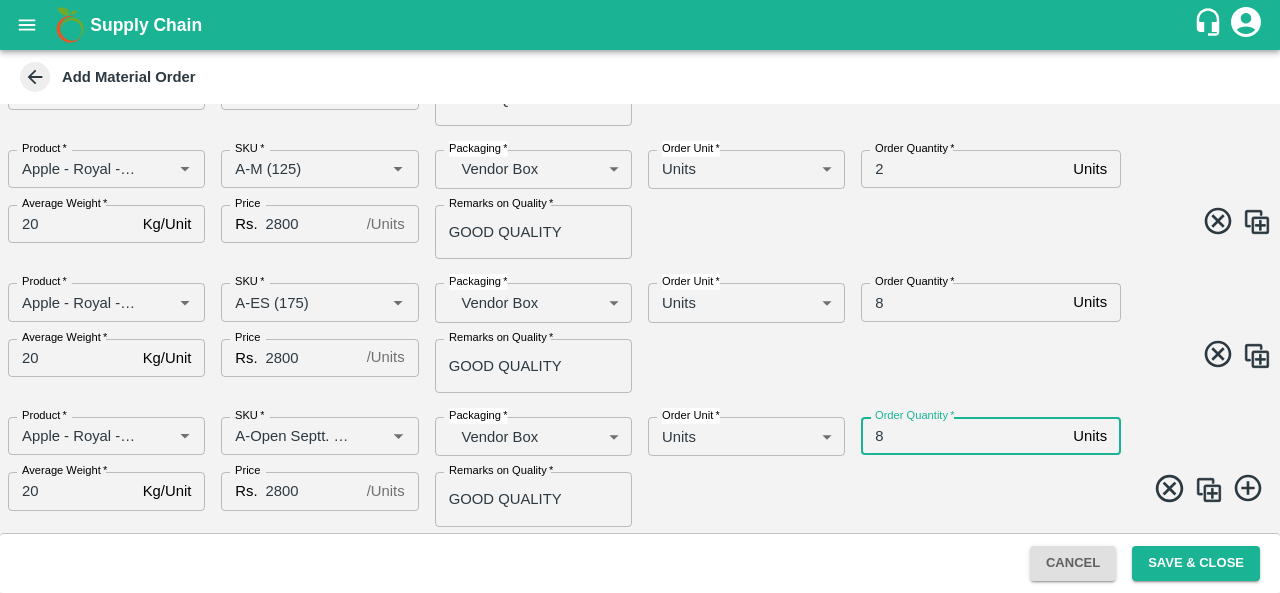 click on "8" at bounding box center [963, 436] 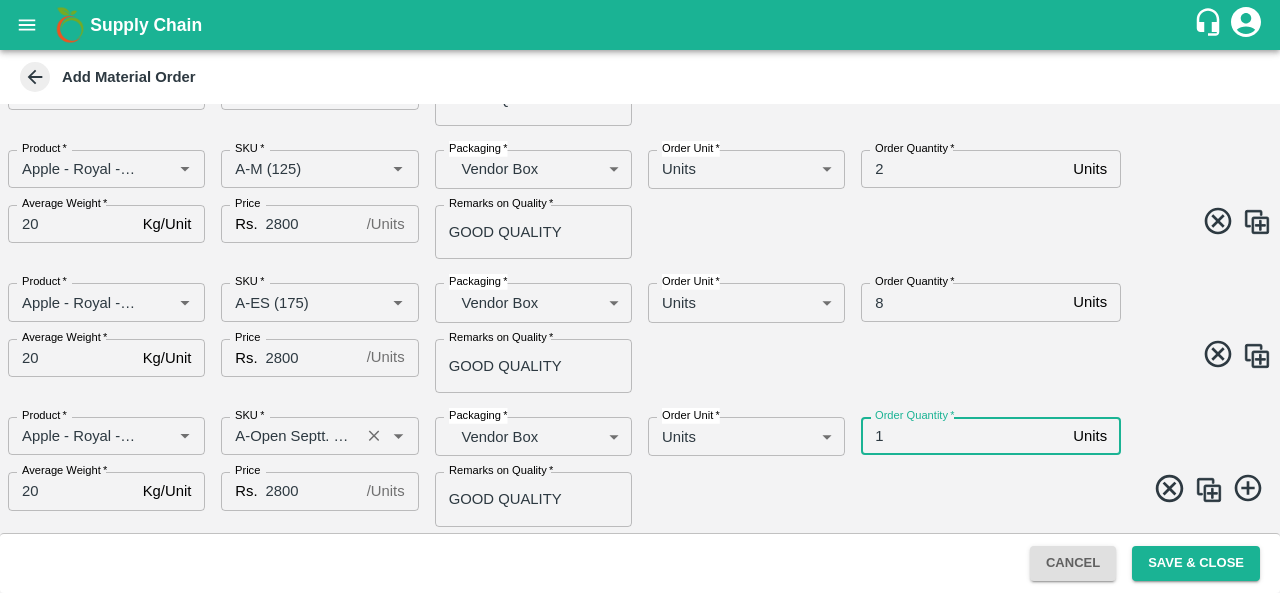 type on "1" 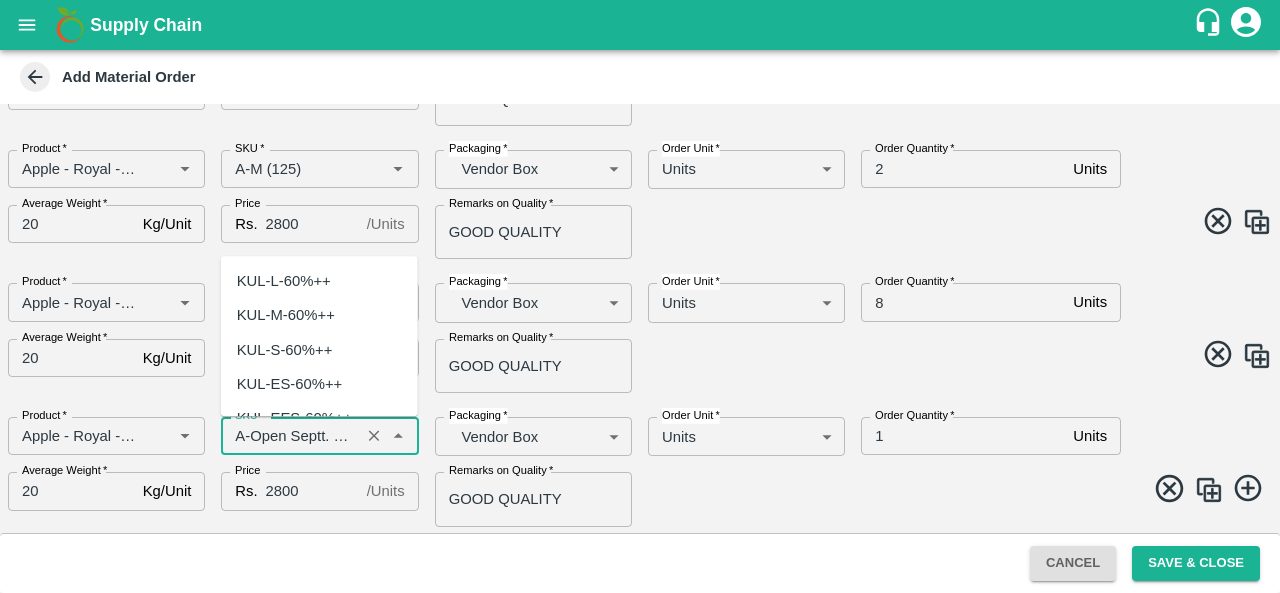 click on "SKU   *" at bounding box center [290, 436] 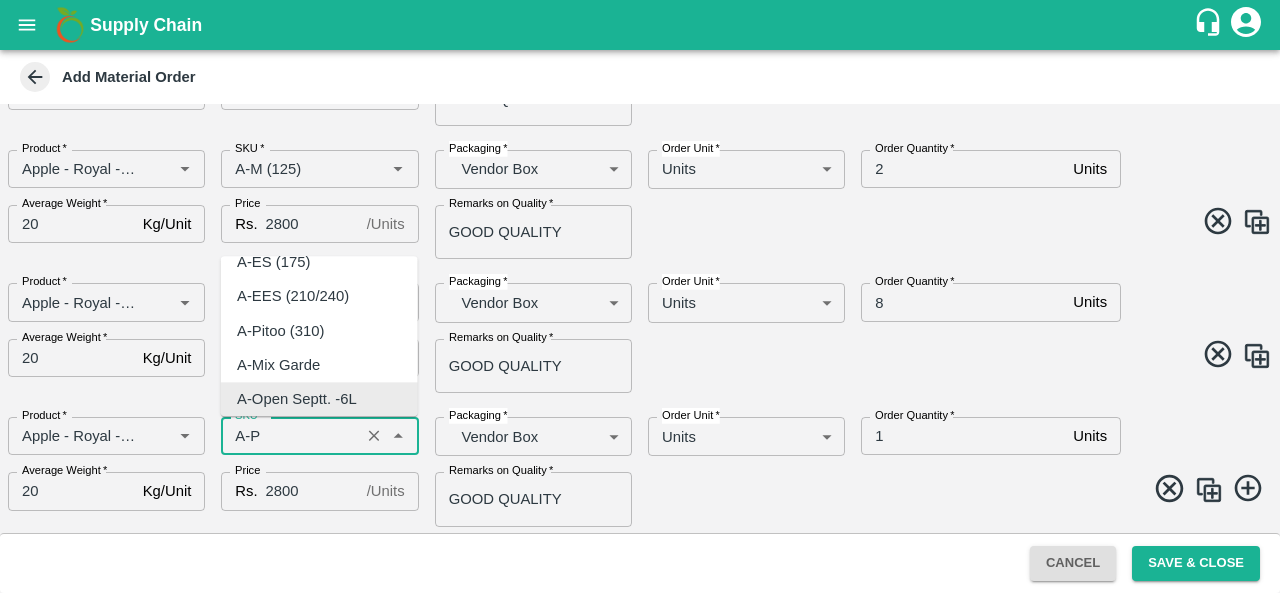 scroll, scrollTop: 0, scrollLeft: 0, axis: both 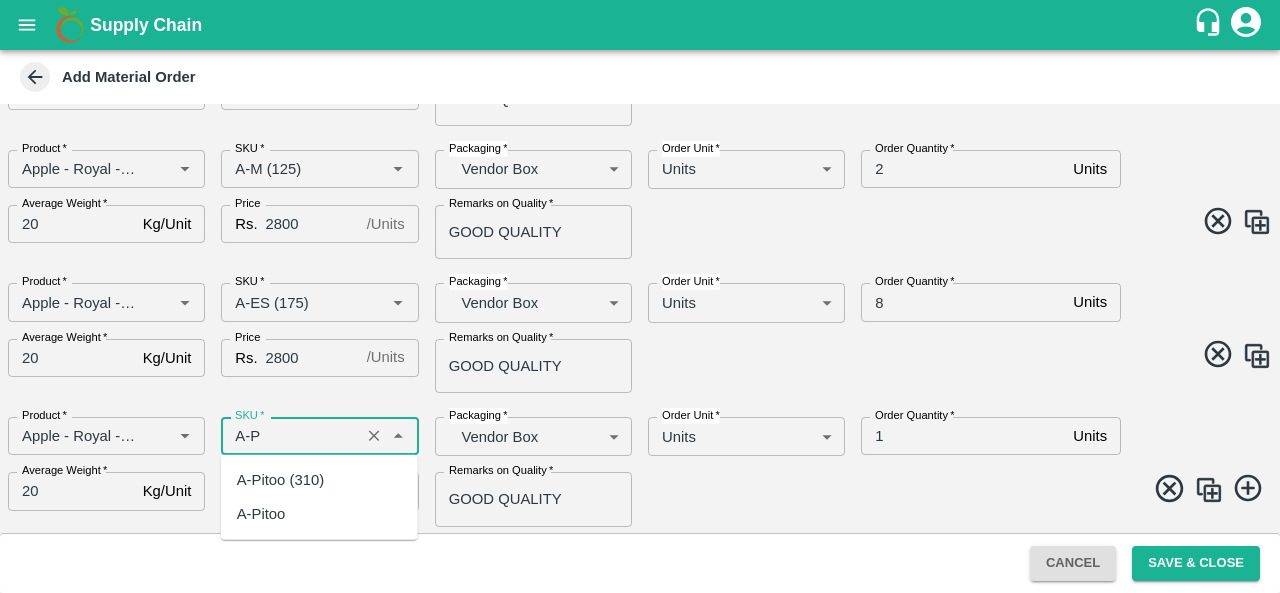 click on "A-Pitoo (310)" at bounding box center [280, 480] 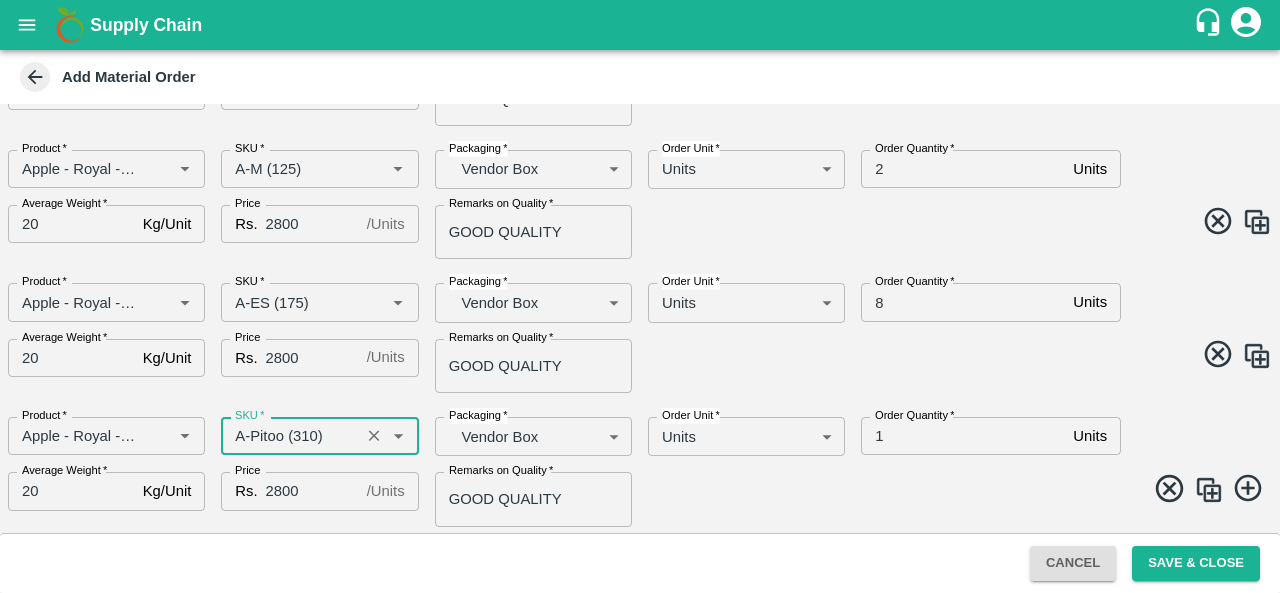 type on "A-Pitoo (310)" 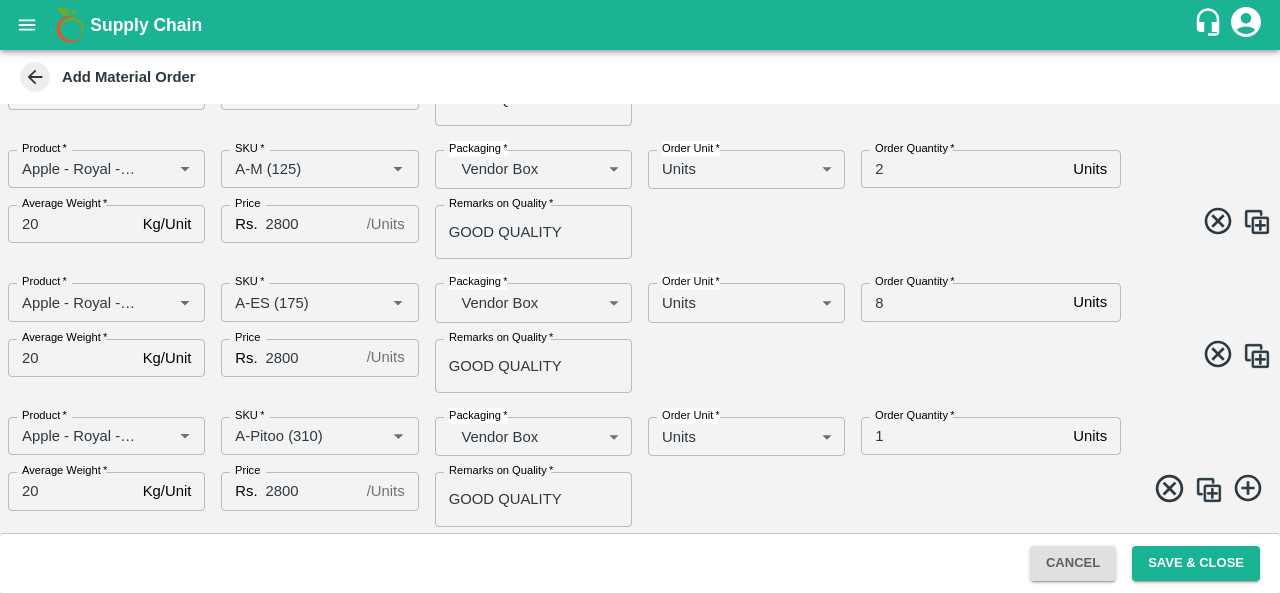 click at bounding box center [1209, 490] 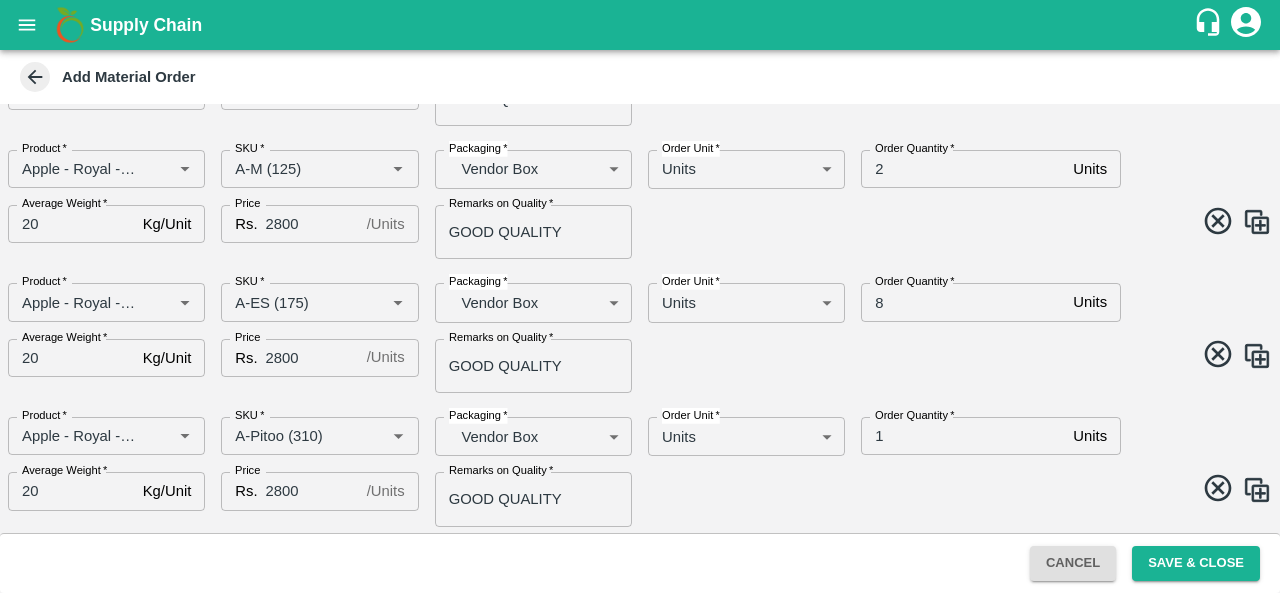 scroll, scrollTop: 768, scrollLeft: 0, axis: vertical 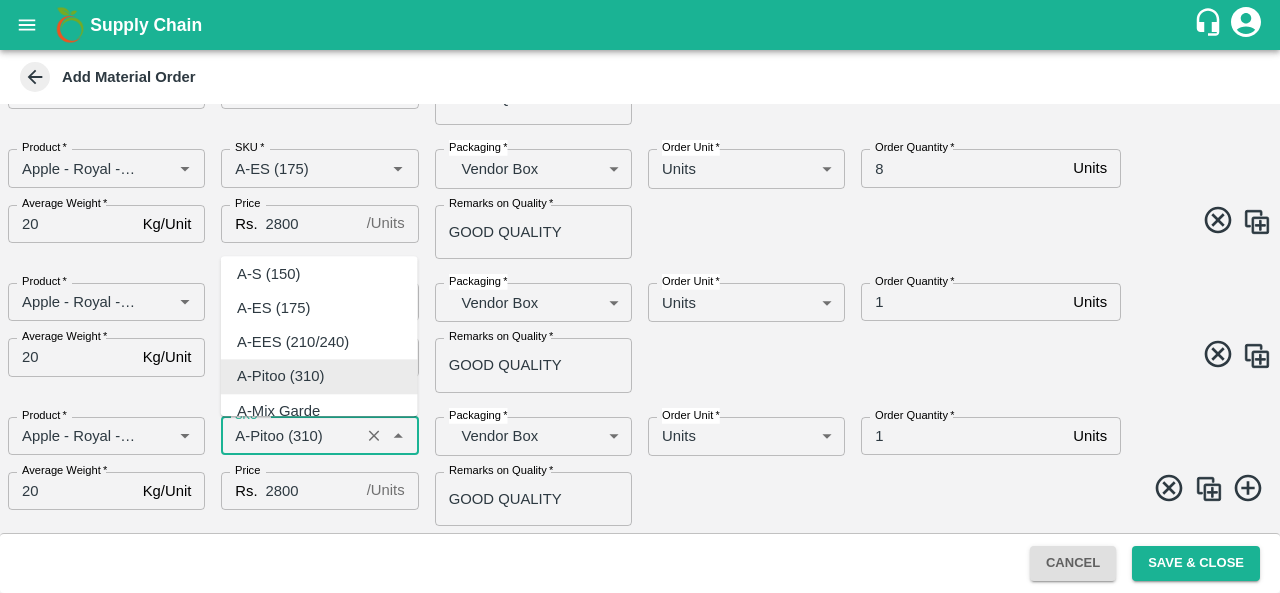 click on "SKU   *" at bounding box center (290, 436) 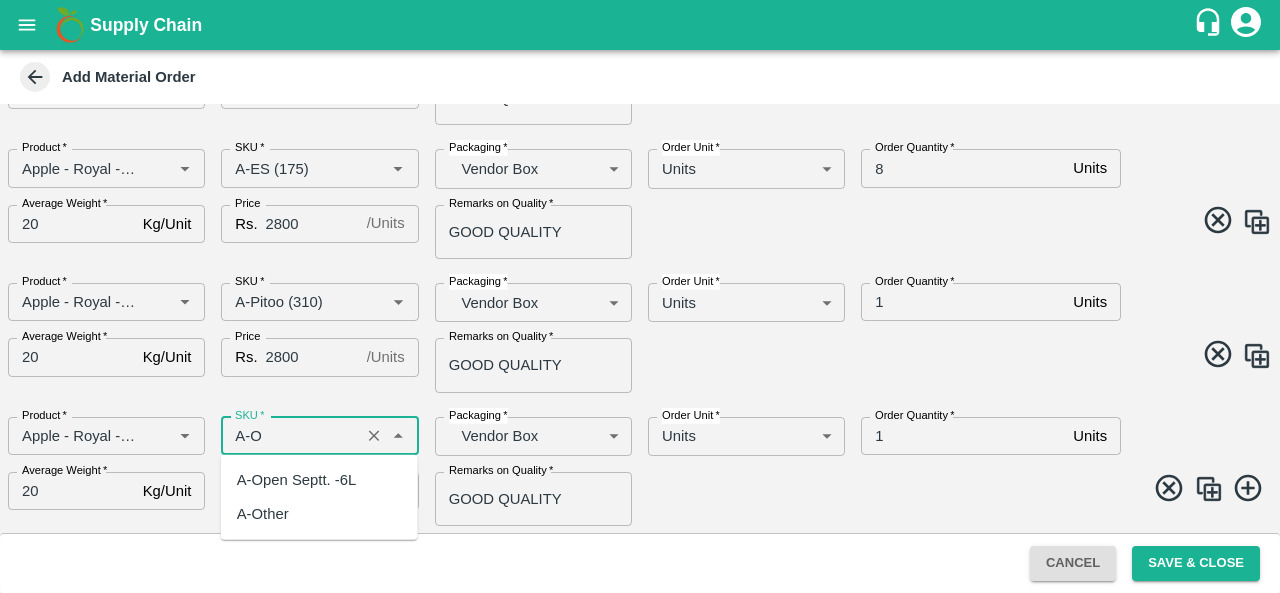 scroll, scrollTop: 0, scrollLeft: 0, axis: both 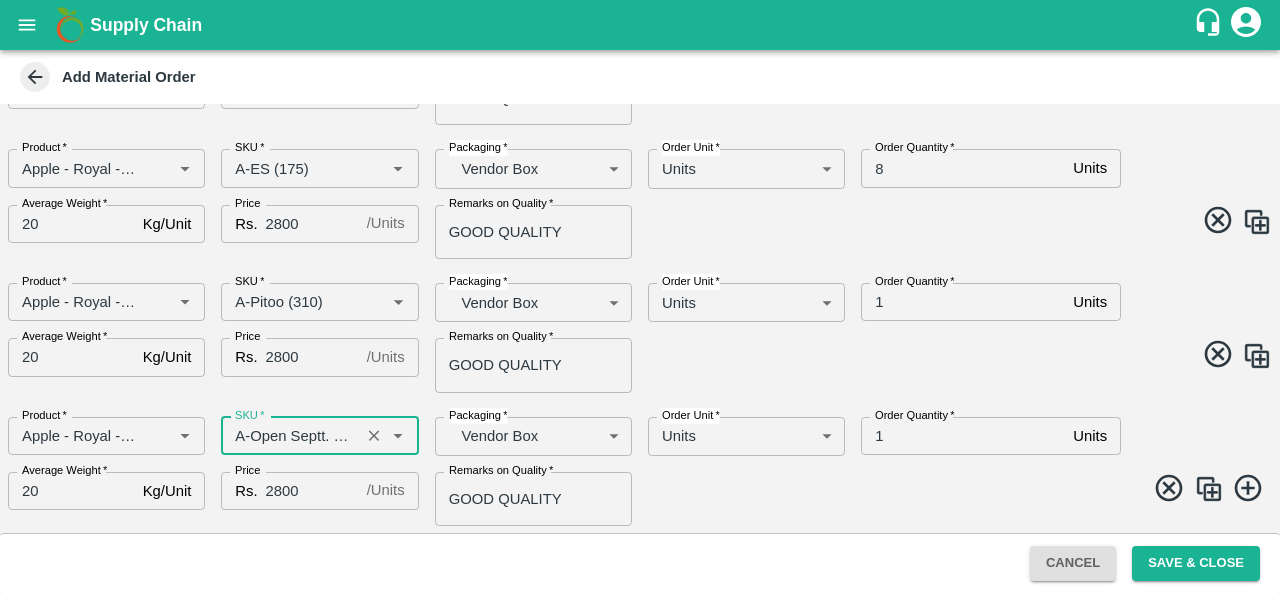 type on "A-Open Septt. -6L" 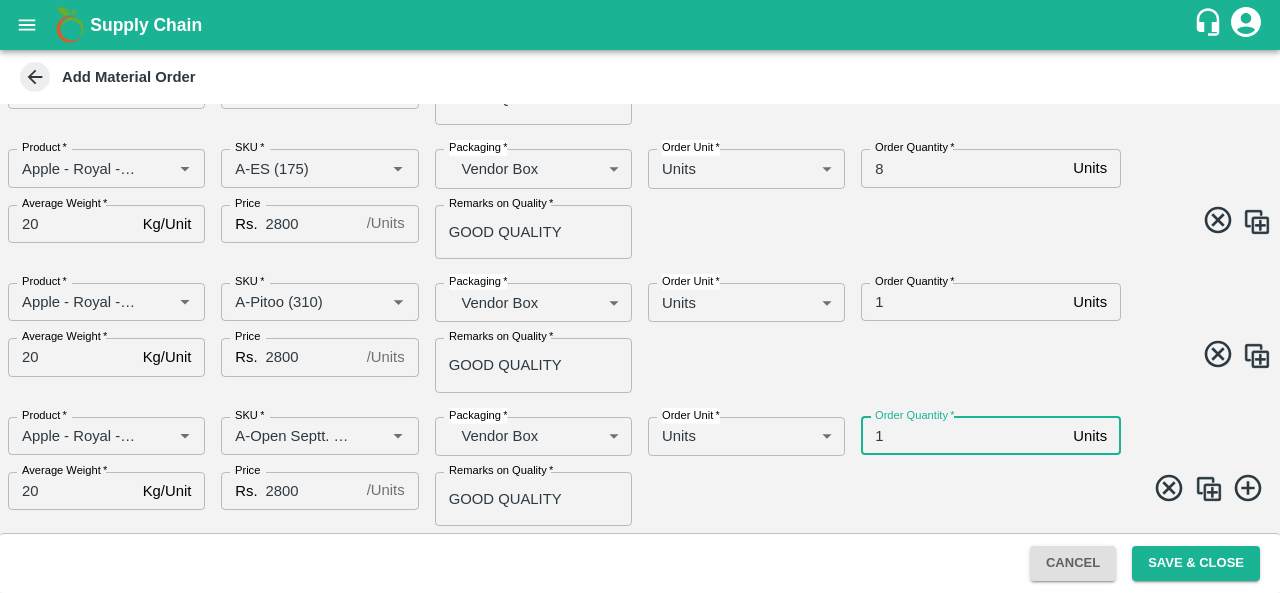 click on "1" at bounding box center (963, 436) 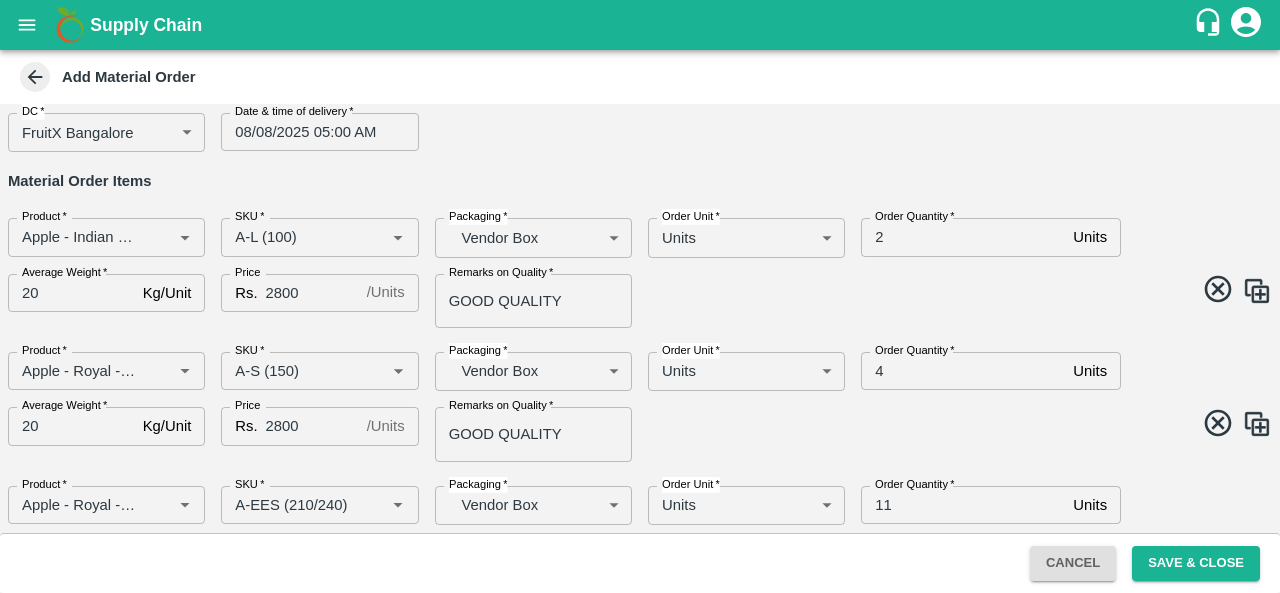 scroll, scrollTop: 0, scrollLeft: 0, axis: both 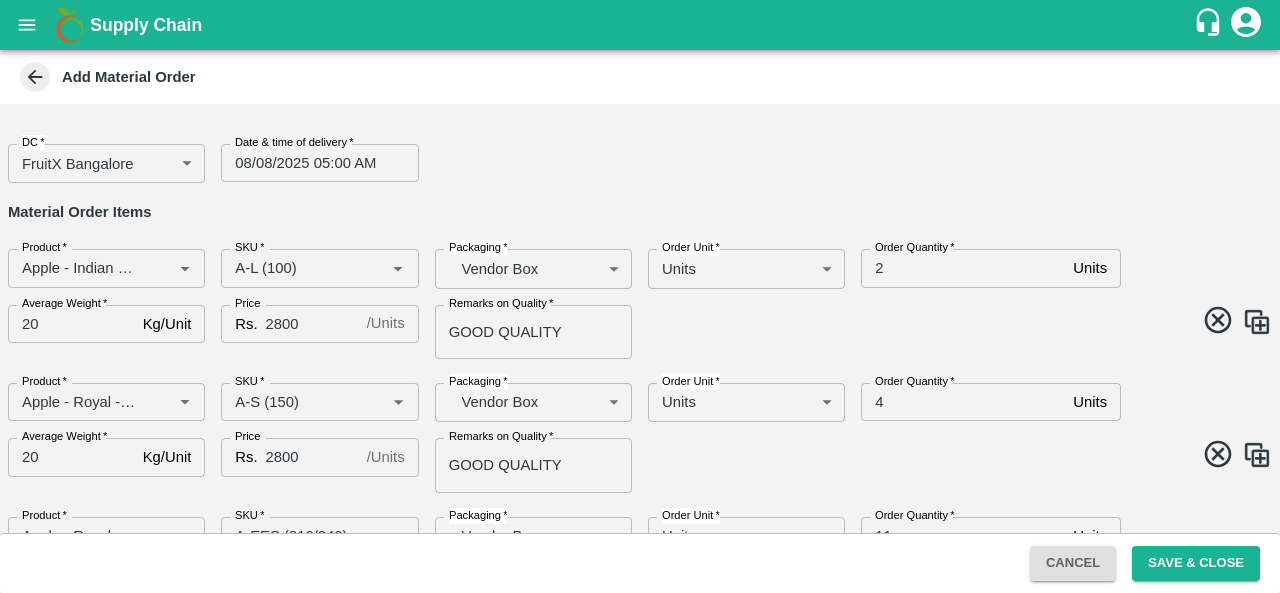 type on "10" 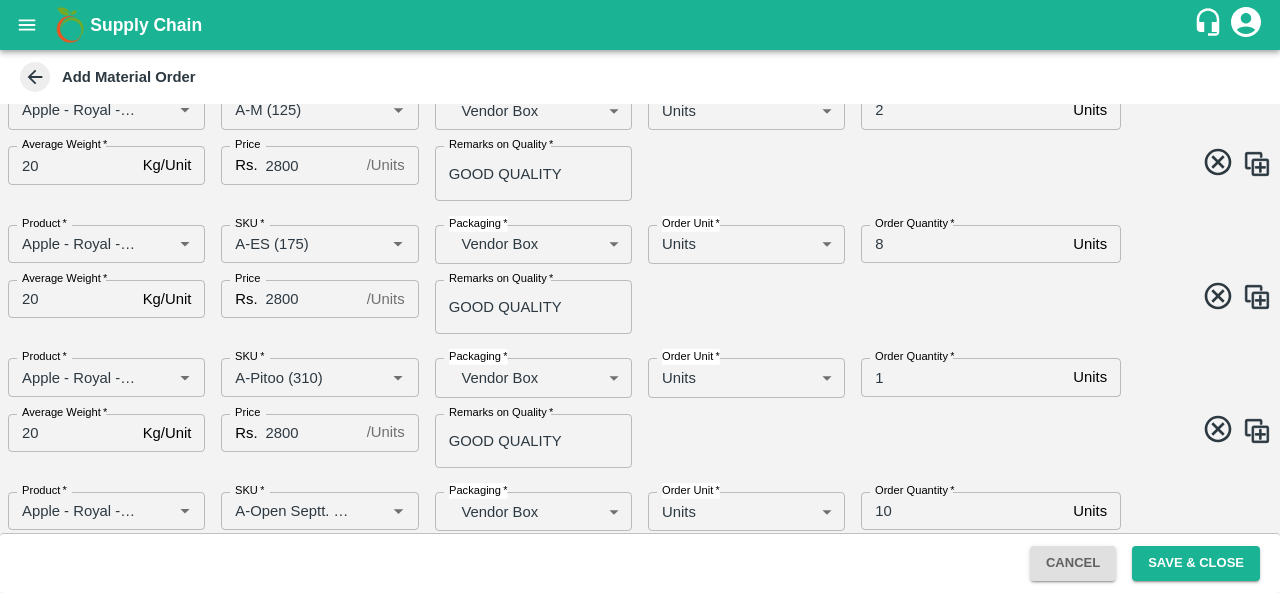 scroll, scrollTop: 634, scrollLeft: 0, axis: vertical 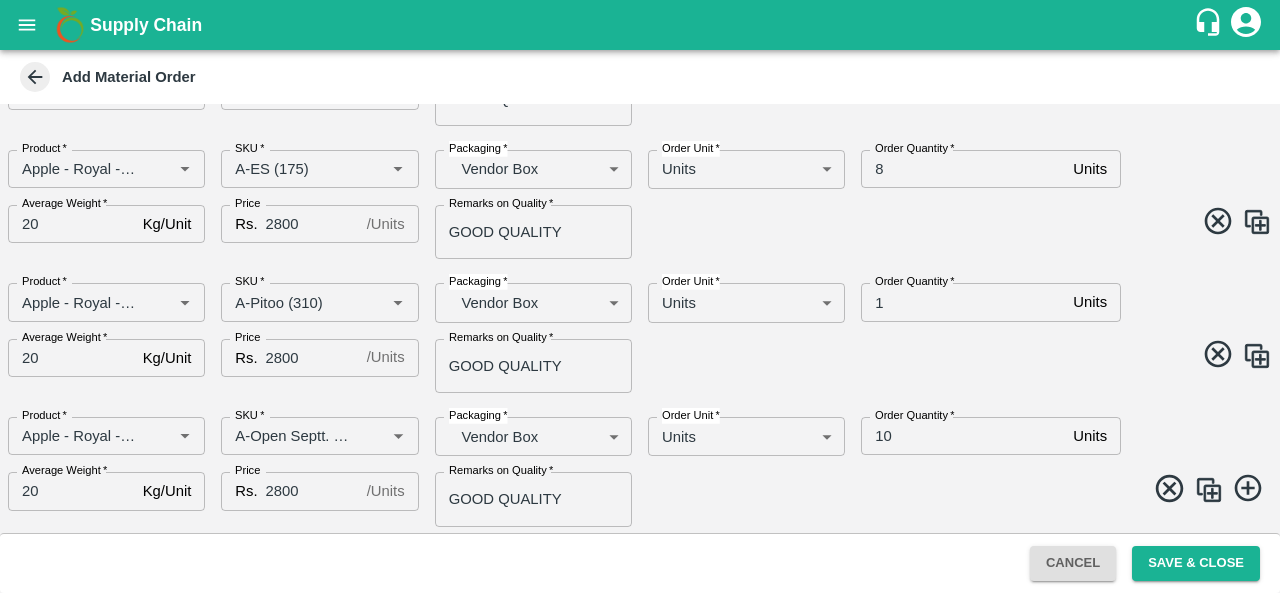 click at bounding box center [1209, 490] 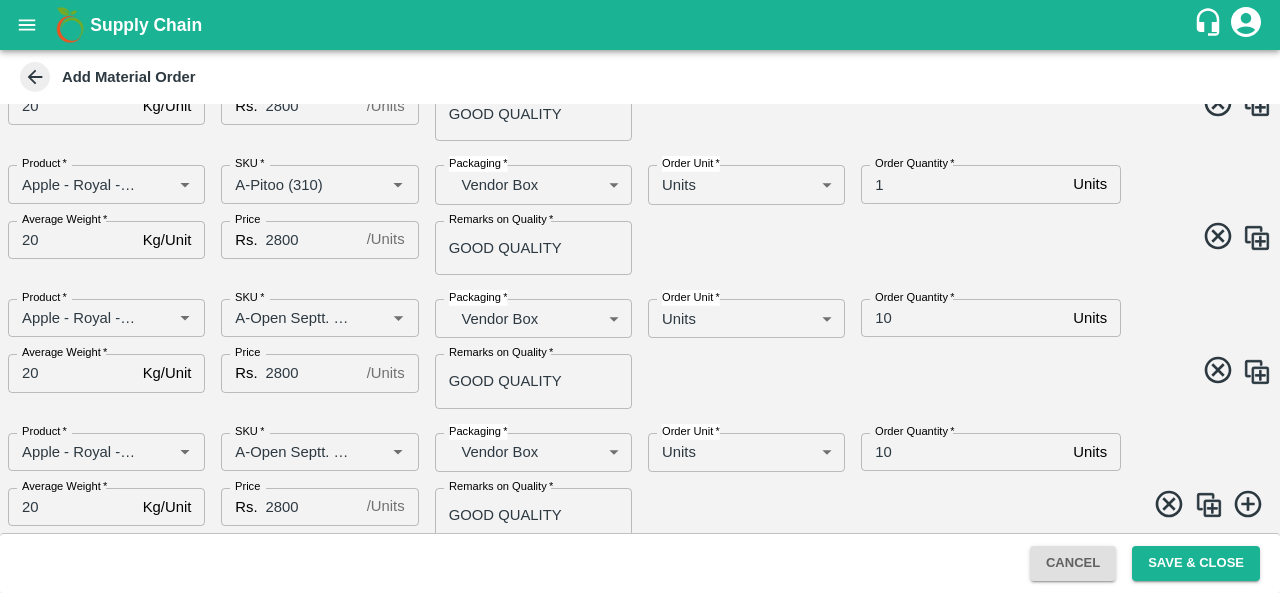 scroll, scrollTop: 768, scrollLeft: 0, axis: vertical 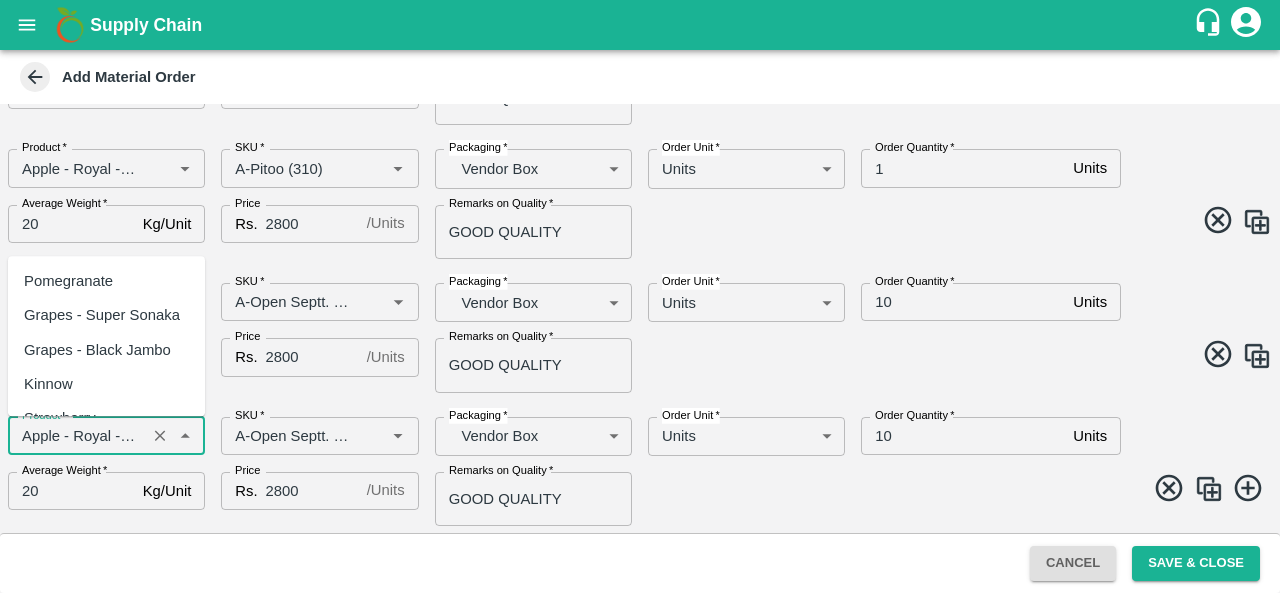 click on "Product   *" at bounding box center [77, 436] 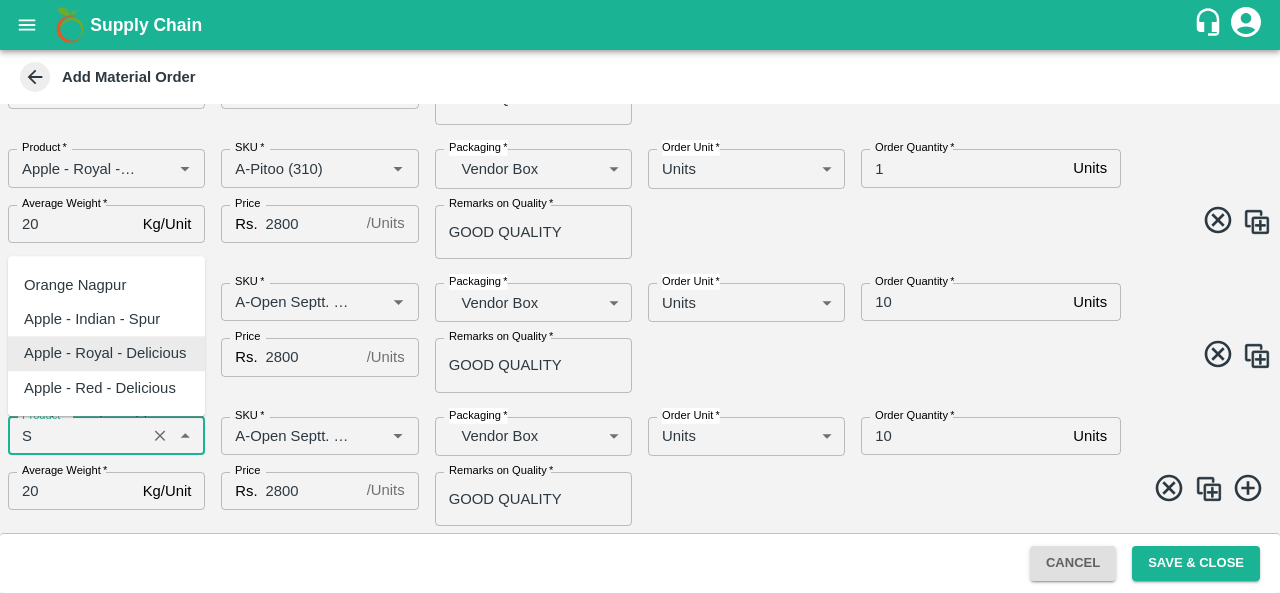scroll, scrollTop: 373, scrollLeft: 0, axis: vertical 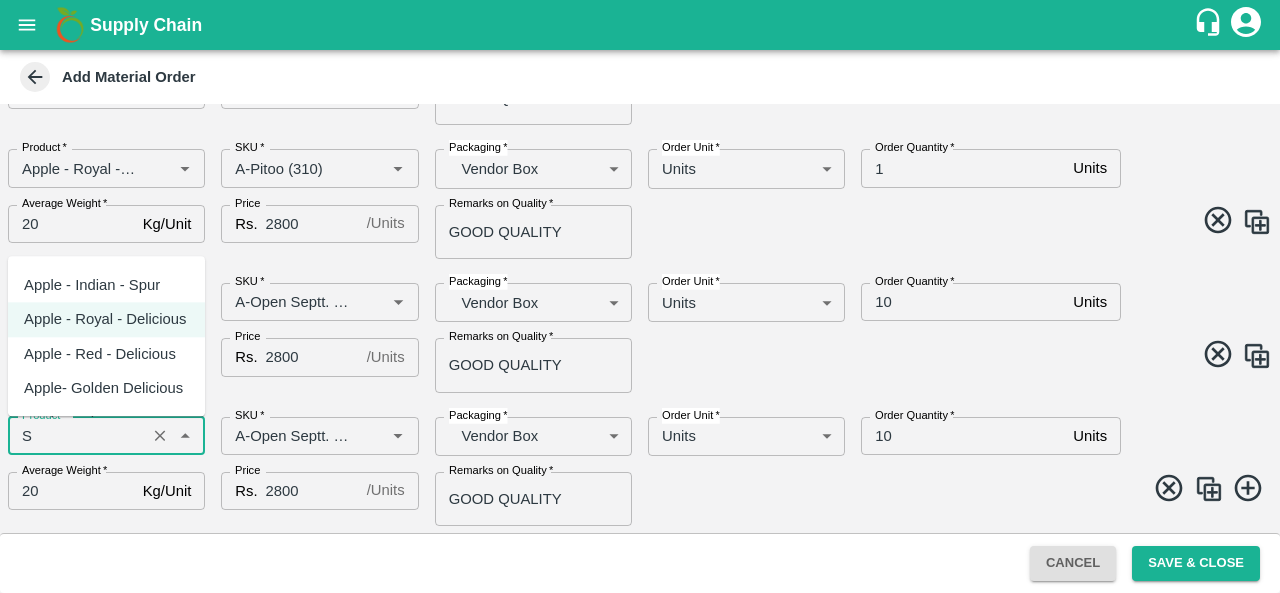 click on "Apple - Indian - Spur" at bounding box center (106, 285) 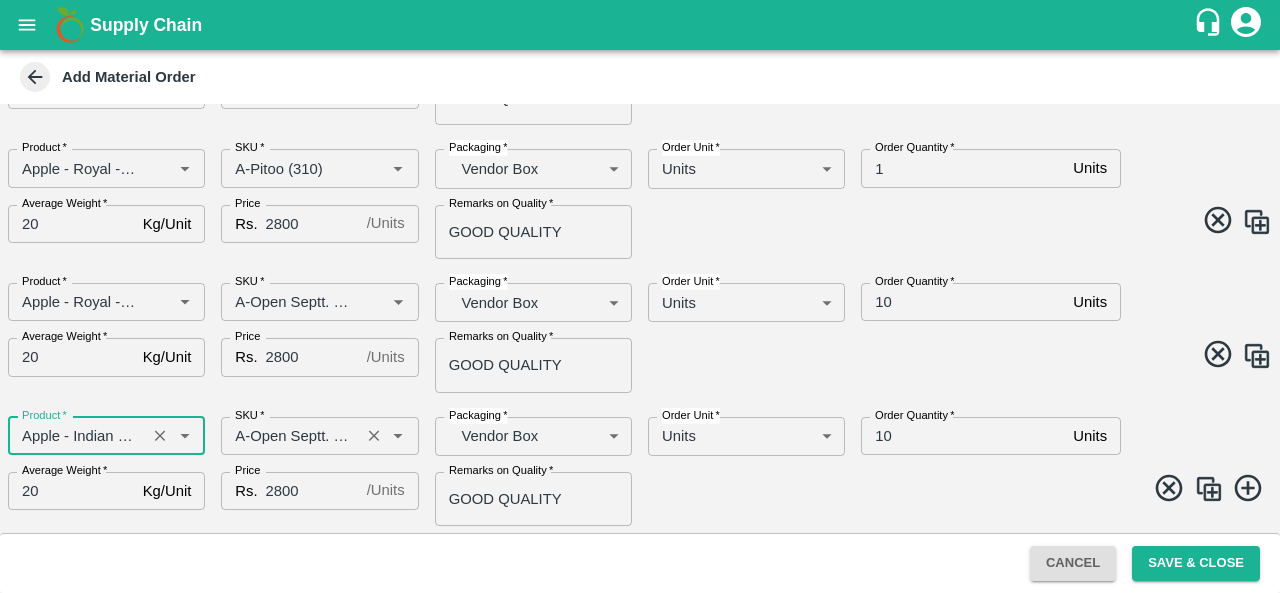 type on "Apple - Indian - Spur" 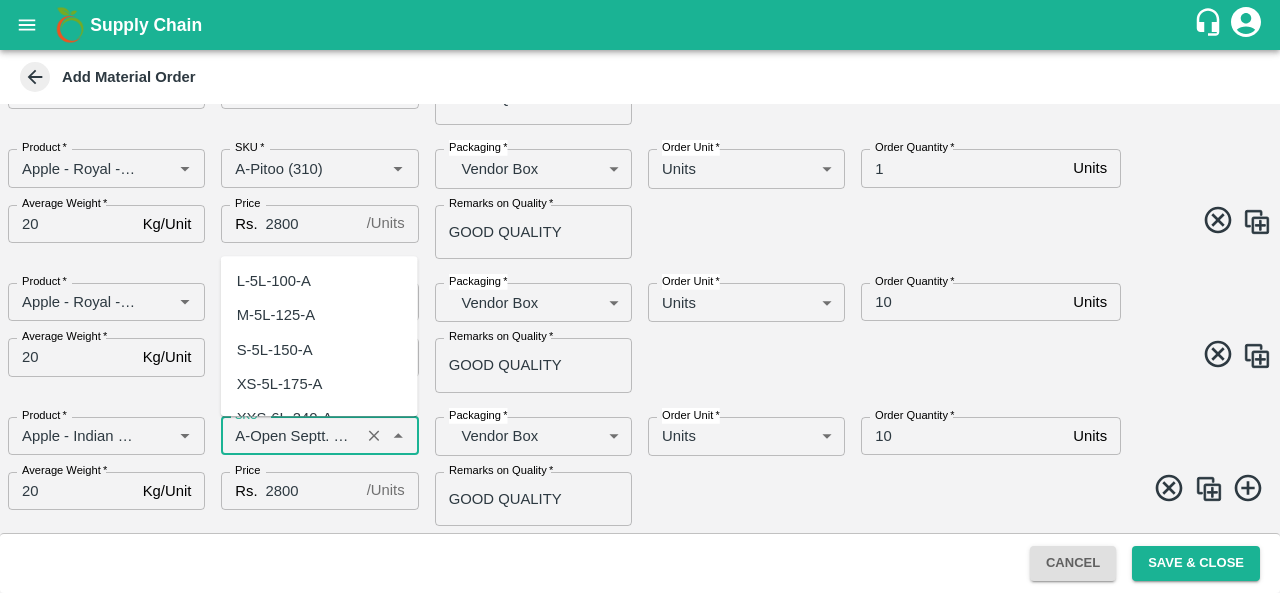 click on "SKU   *" at bounding box center (290, 436) 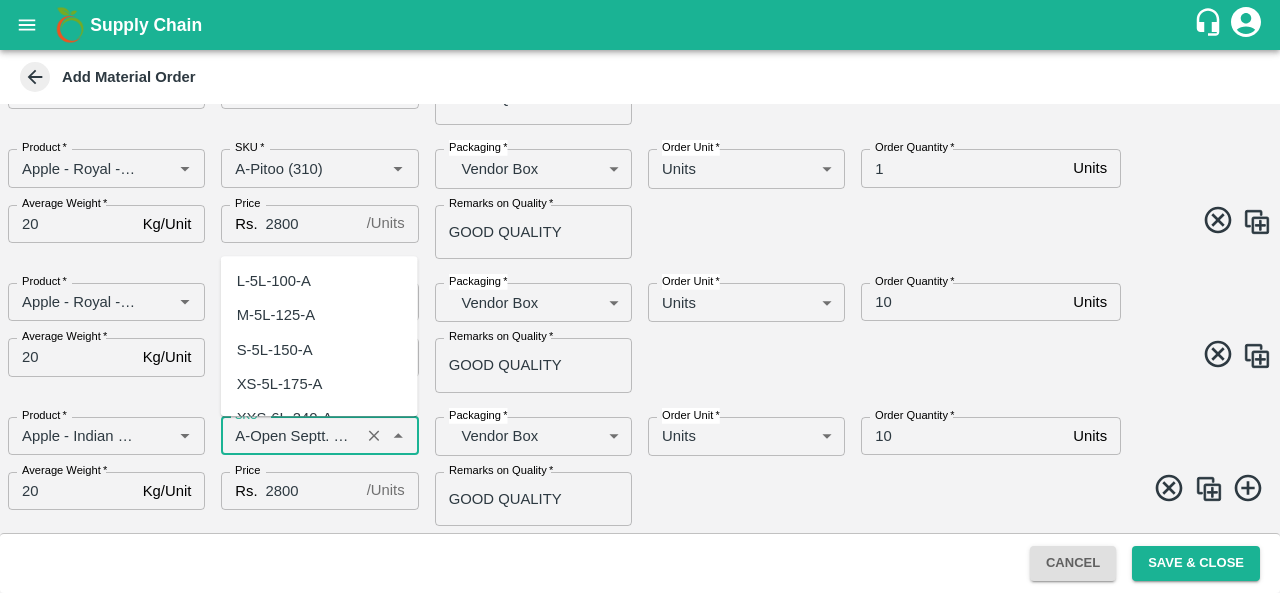 click on "L-5L-100-A" at bounding box center [319, 281] 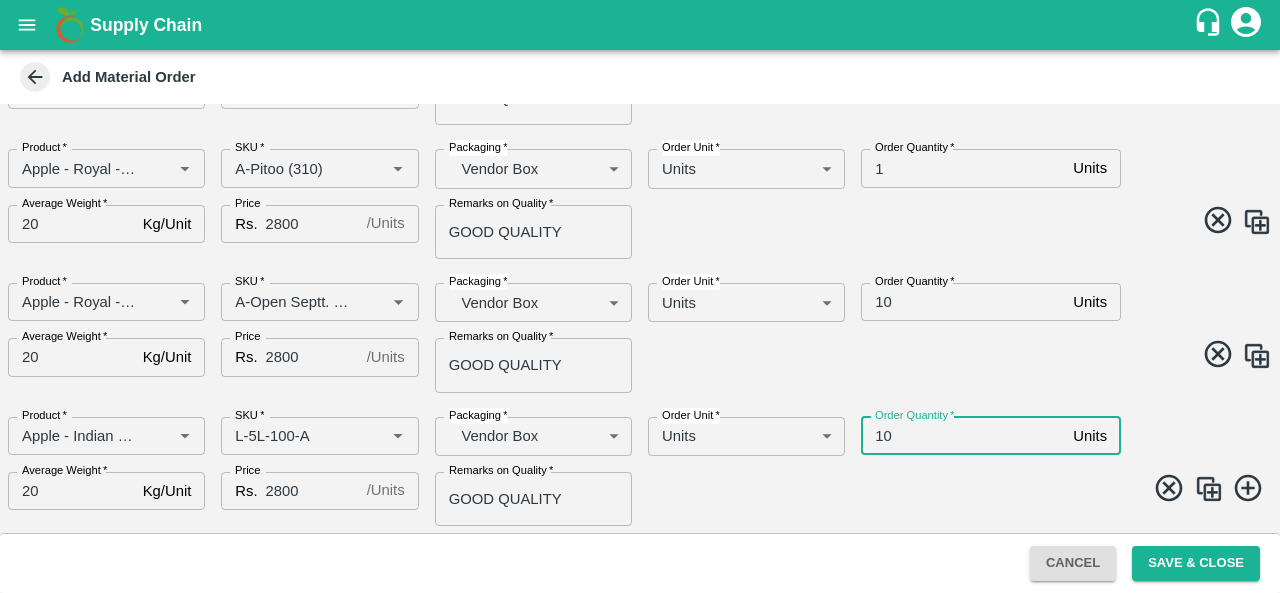 click on "10" at bounding box center [963, 436] 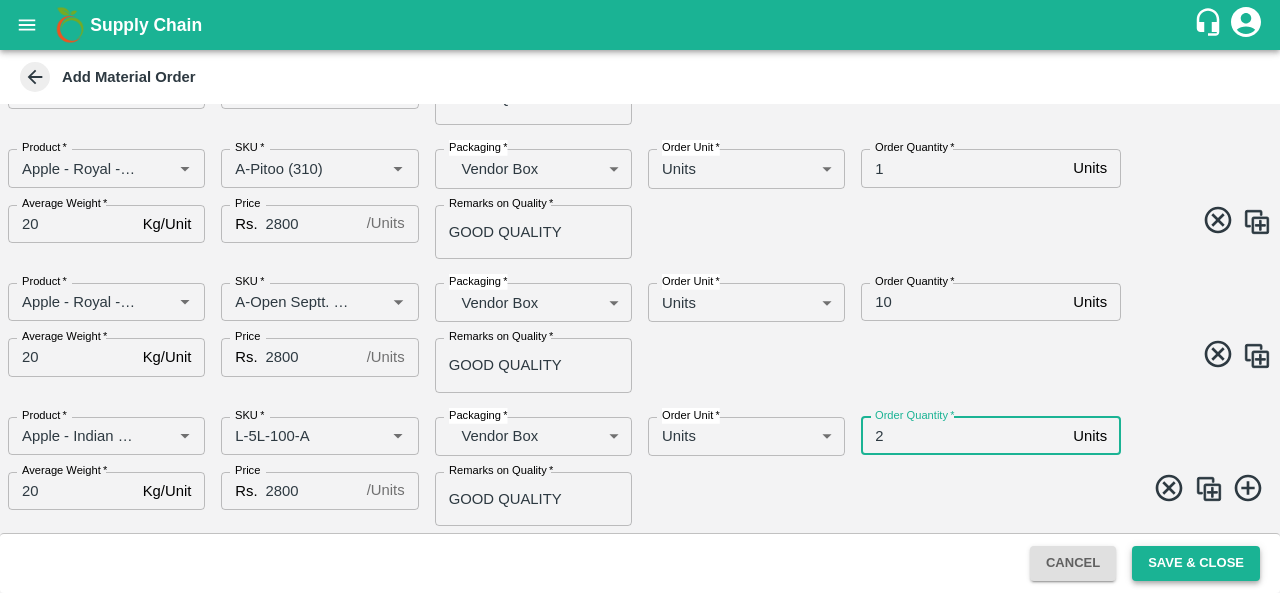 type on "2" 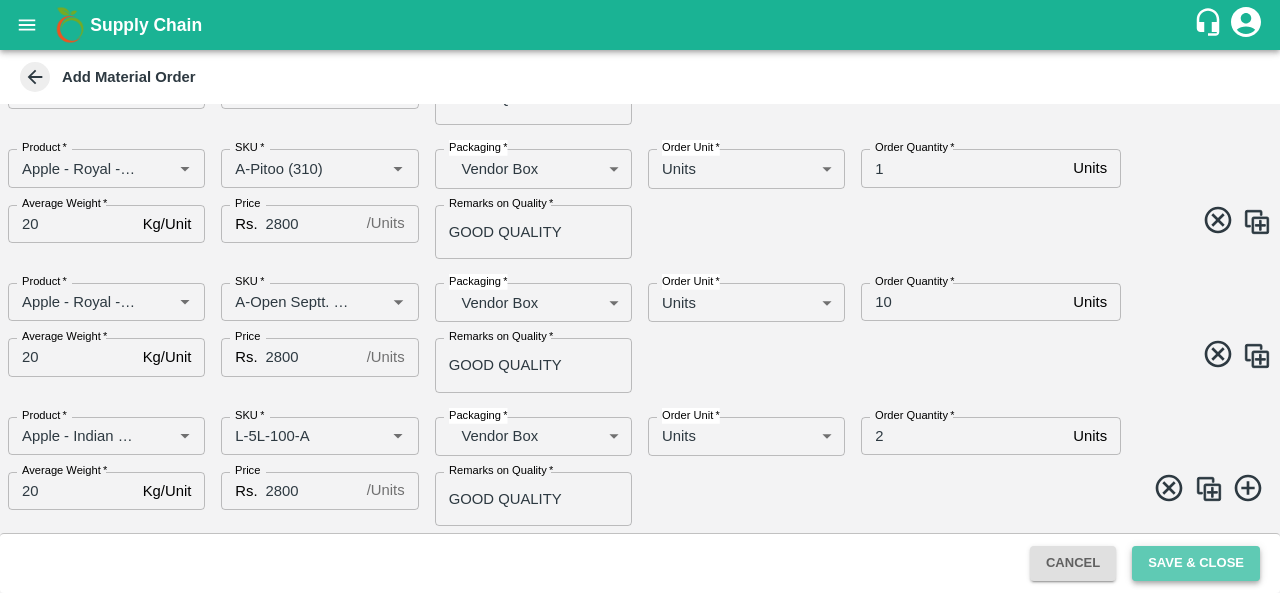 click on "Save & Close" at bounding box center [1196, 563] 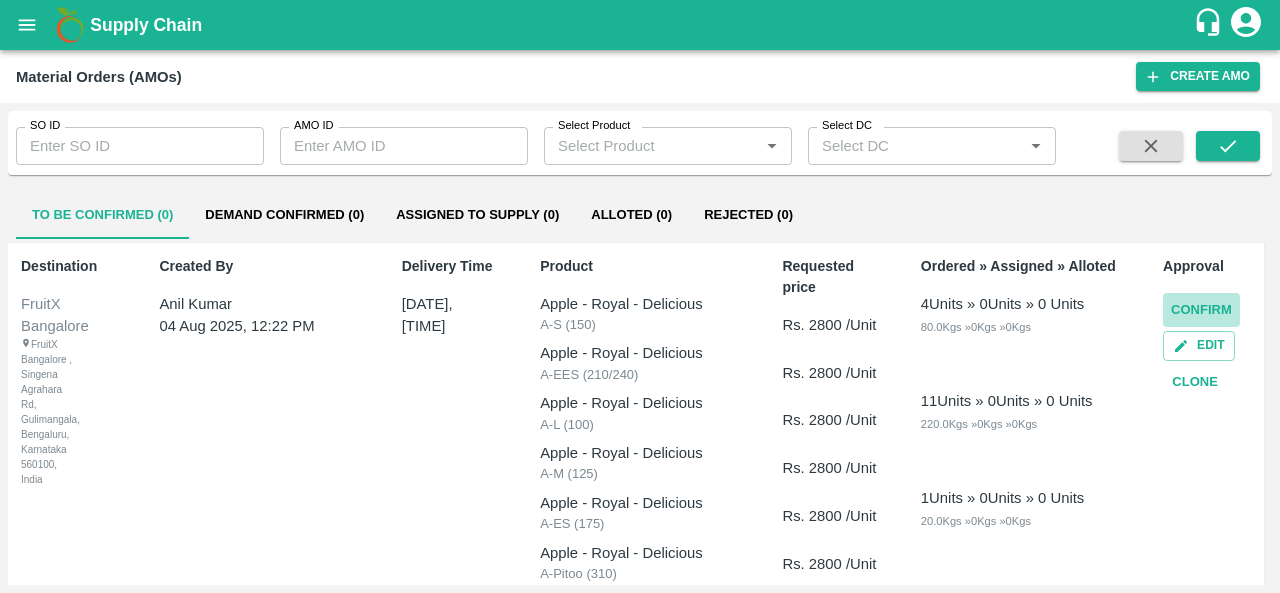 click on "Confirm" at bounding box center [1201, 310] 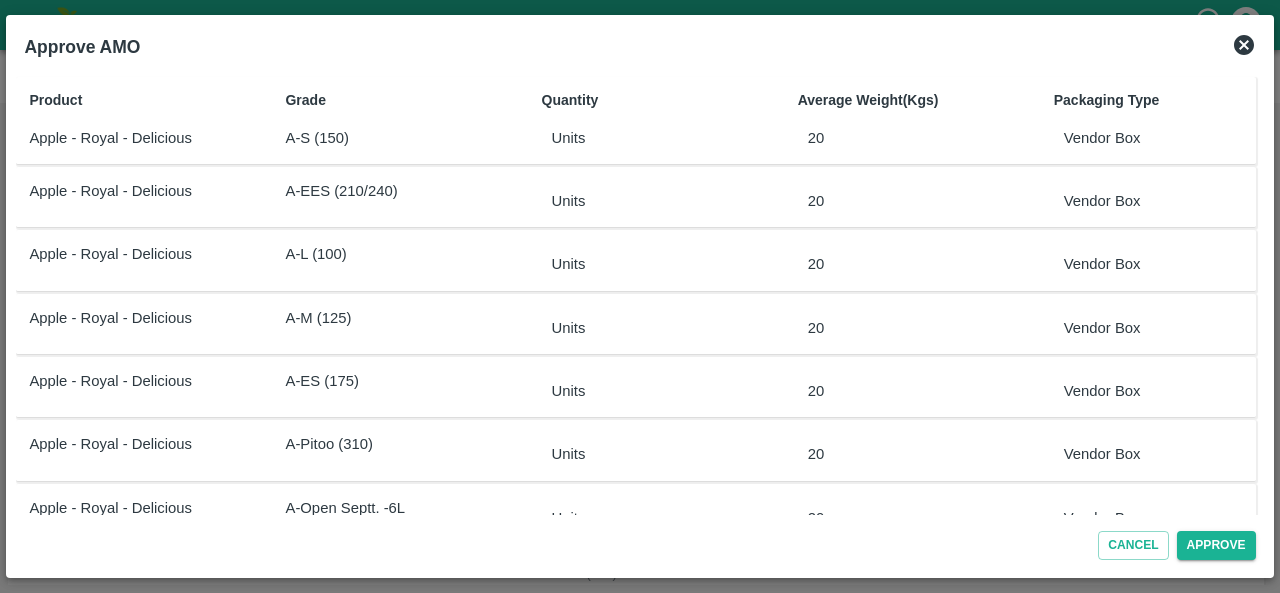 scroll, scrollTop: 107, scrollLeft: 0, axis: vertical 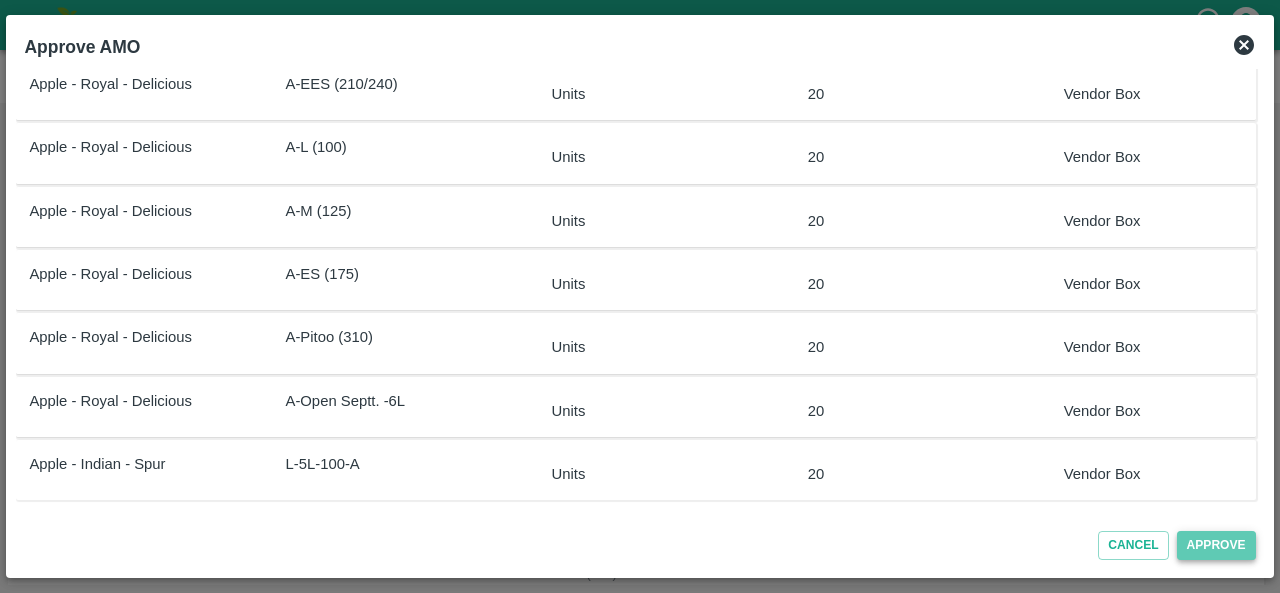 click on "Approve" at bounding box center [1216, 545] 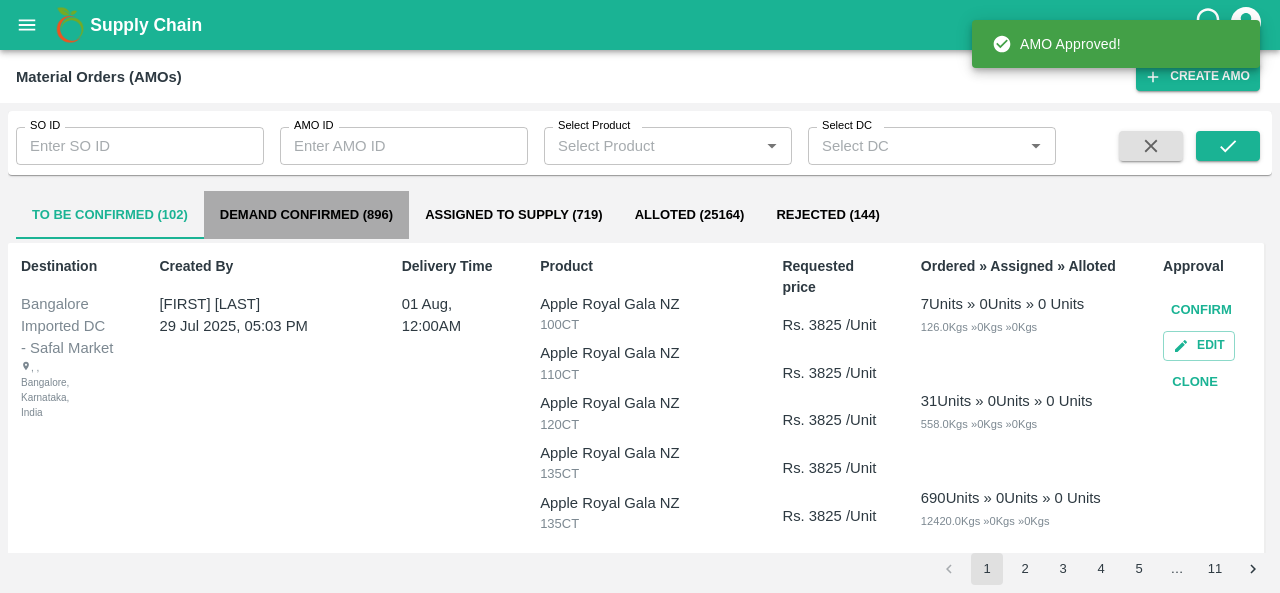 click on "Demand Confirmed (896)" at bounding box center [306, 215] 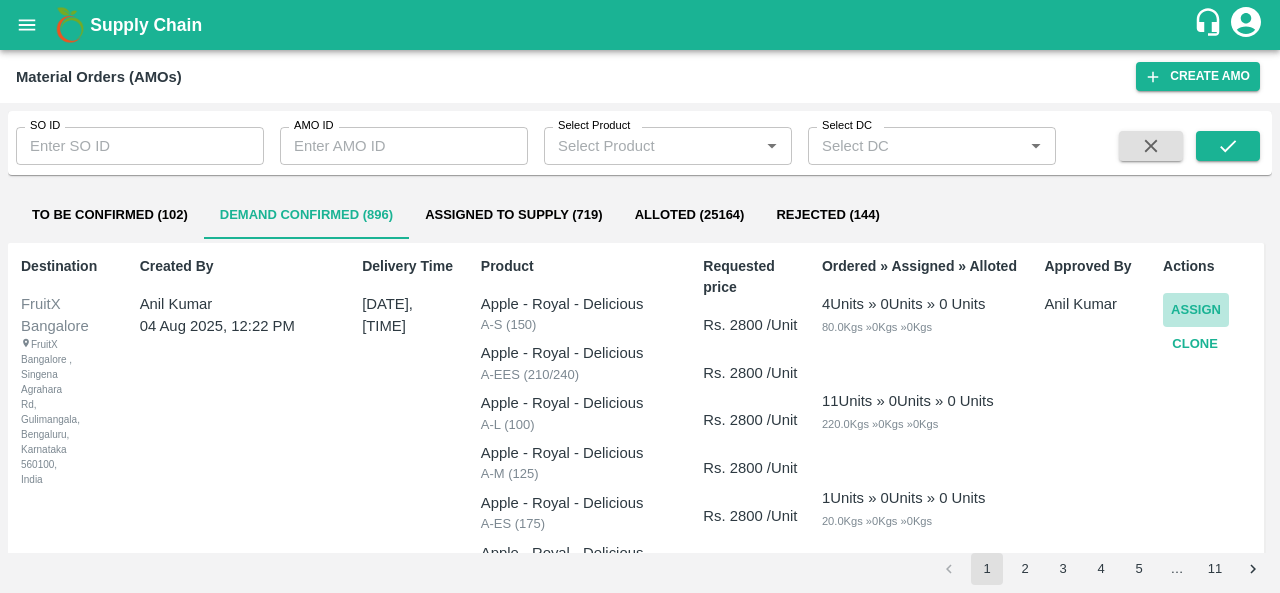 click on "Assign" at bounding box center [1196, 310] 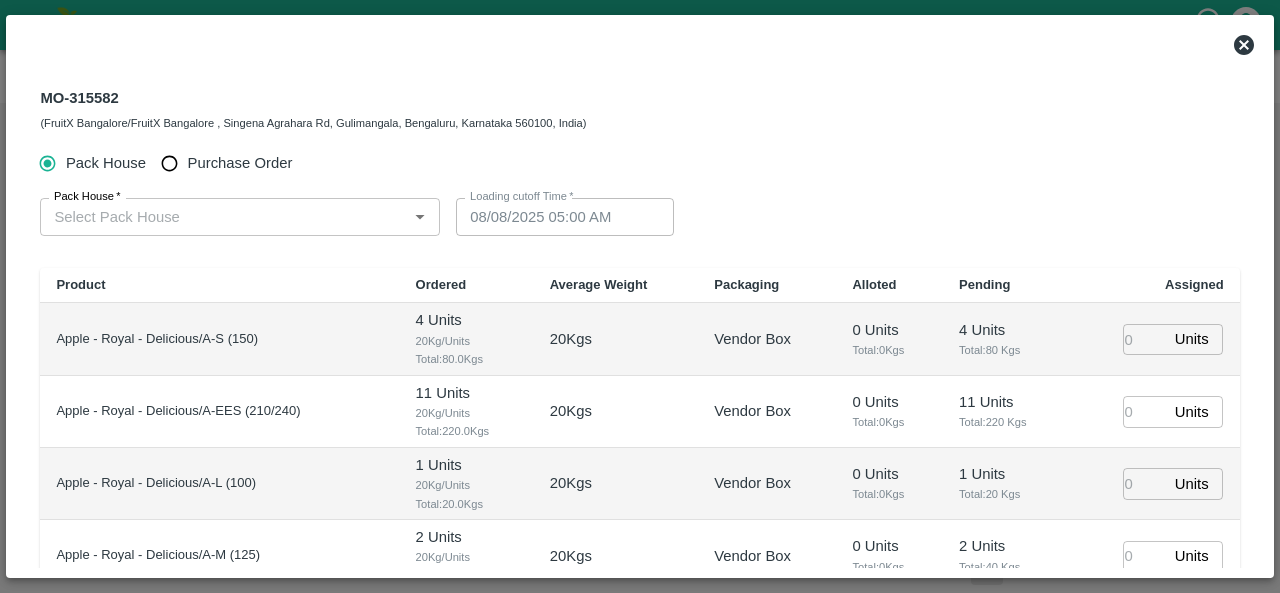 type 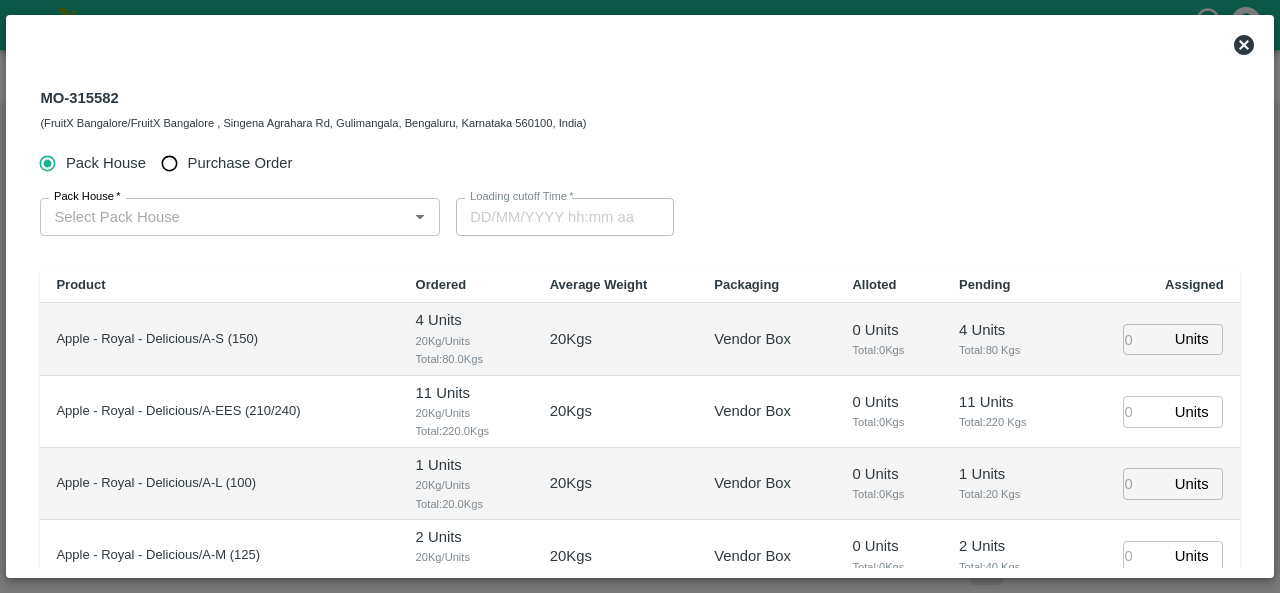 click 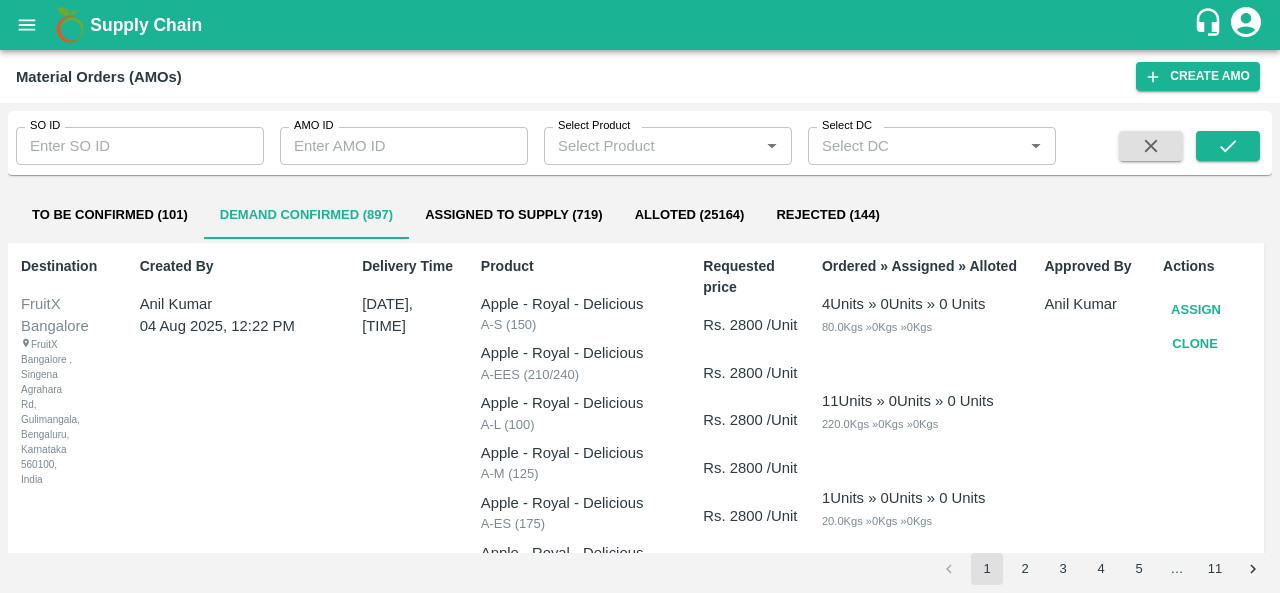 click on "Clone" at bounding box center (1195, 344) 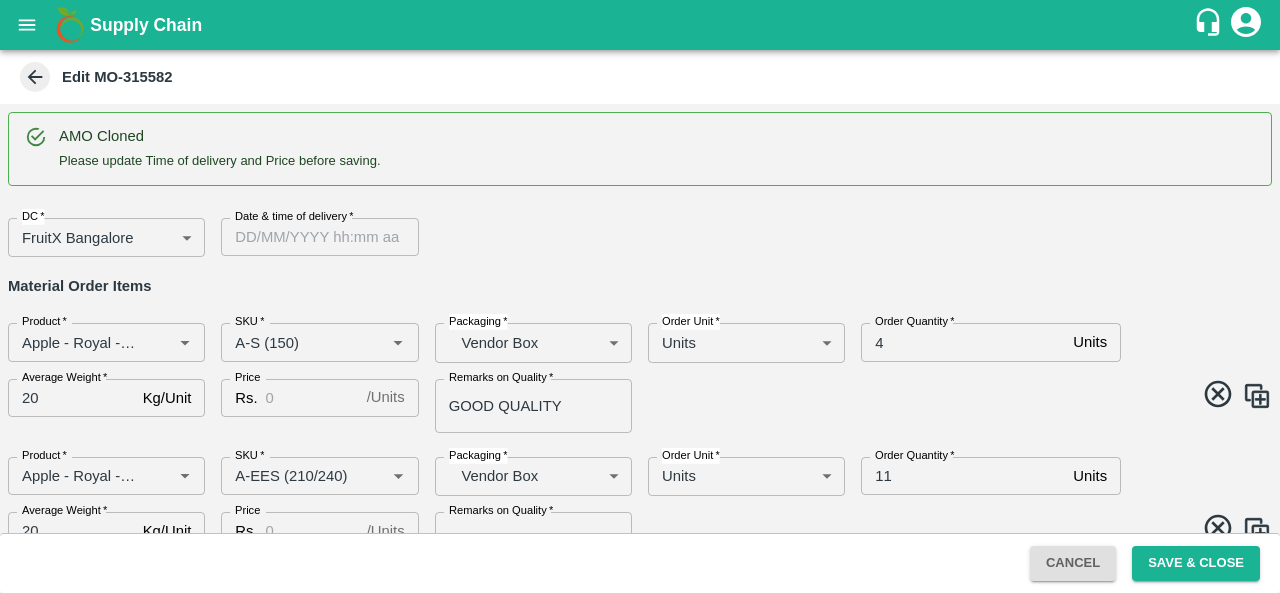type on "DD/MM/YYYY hh:mm aa" 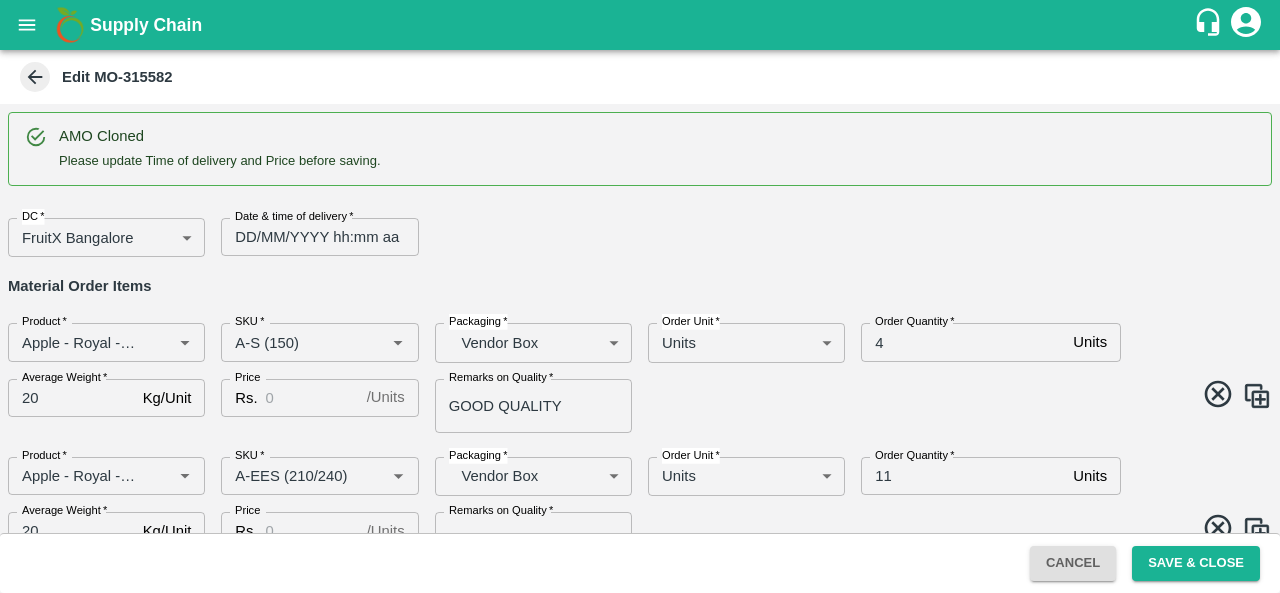 click on "DD/MM/YYYY hh:mm aa" at bounding box center [312, 237] 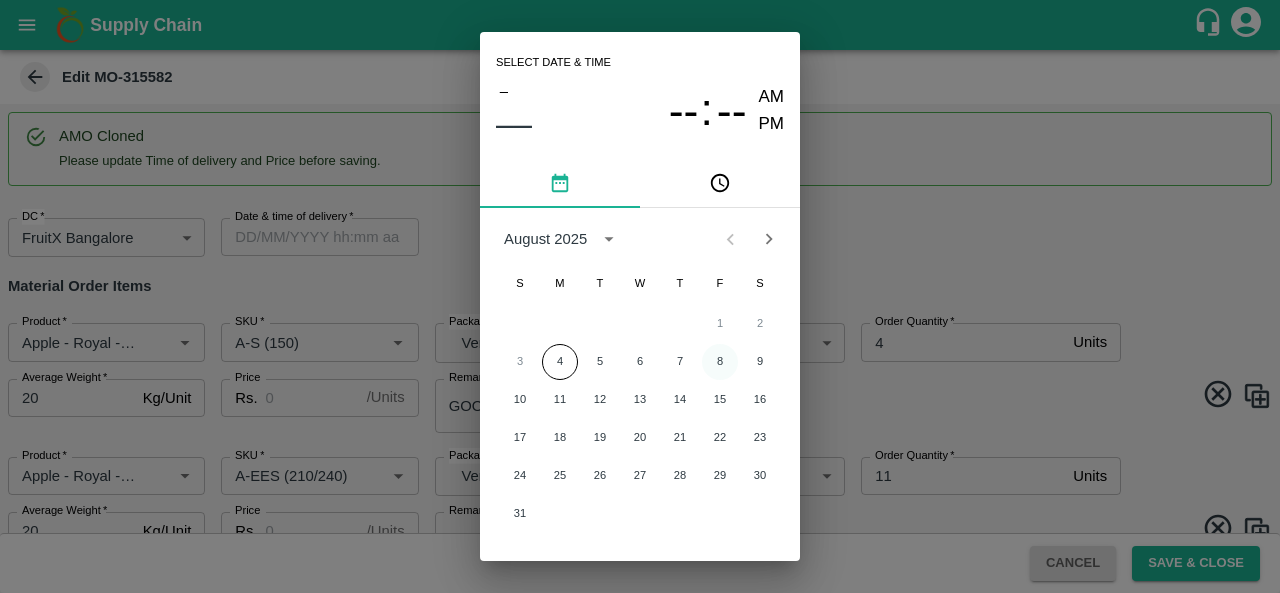 click on "8" at bounding box center [720, 362] 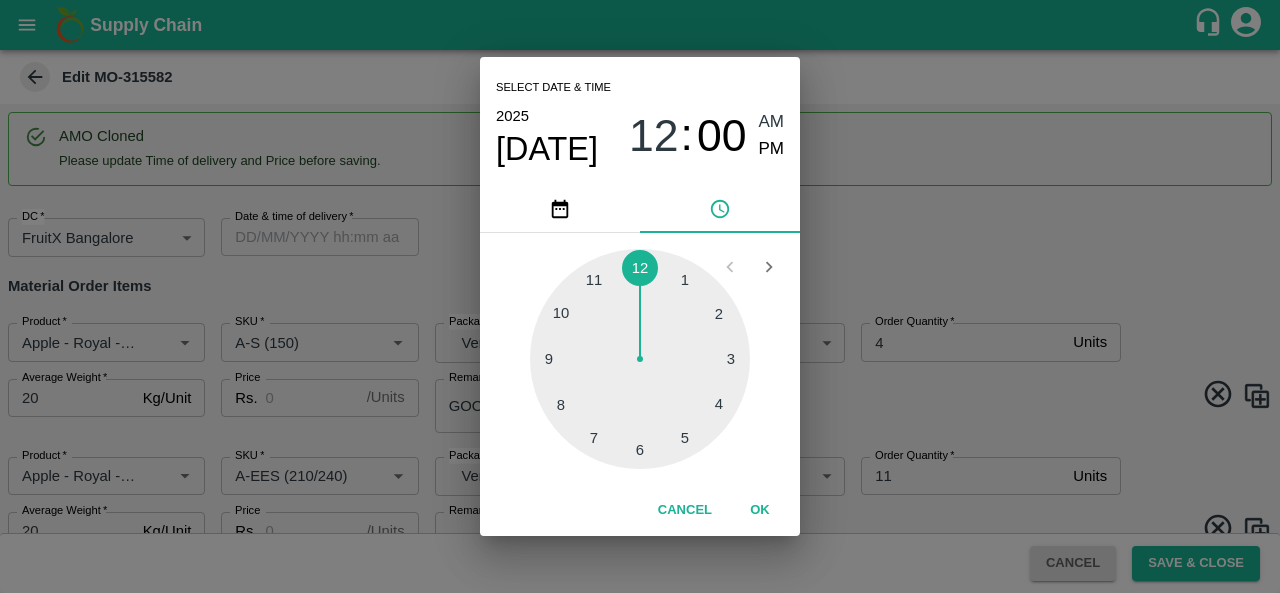 type on "08/08/2025 12:00 AM" 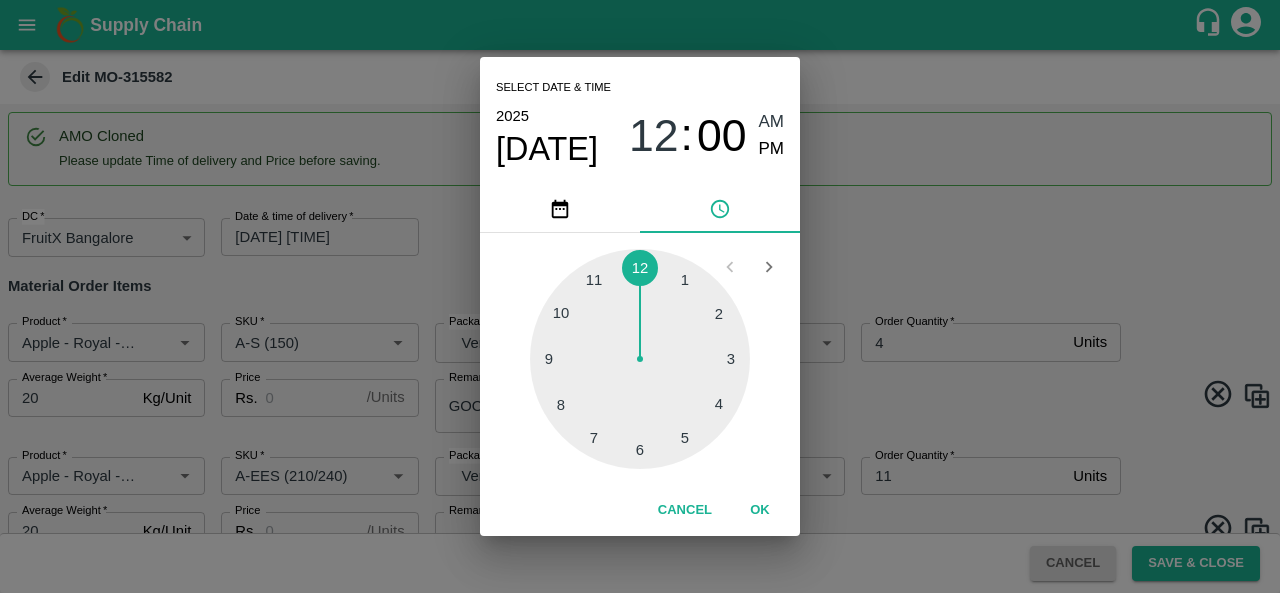 click on "OK" at bounding box center [760, 510] 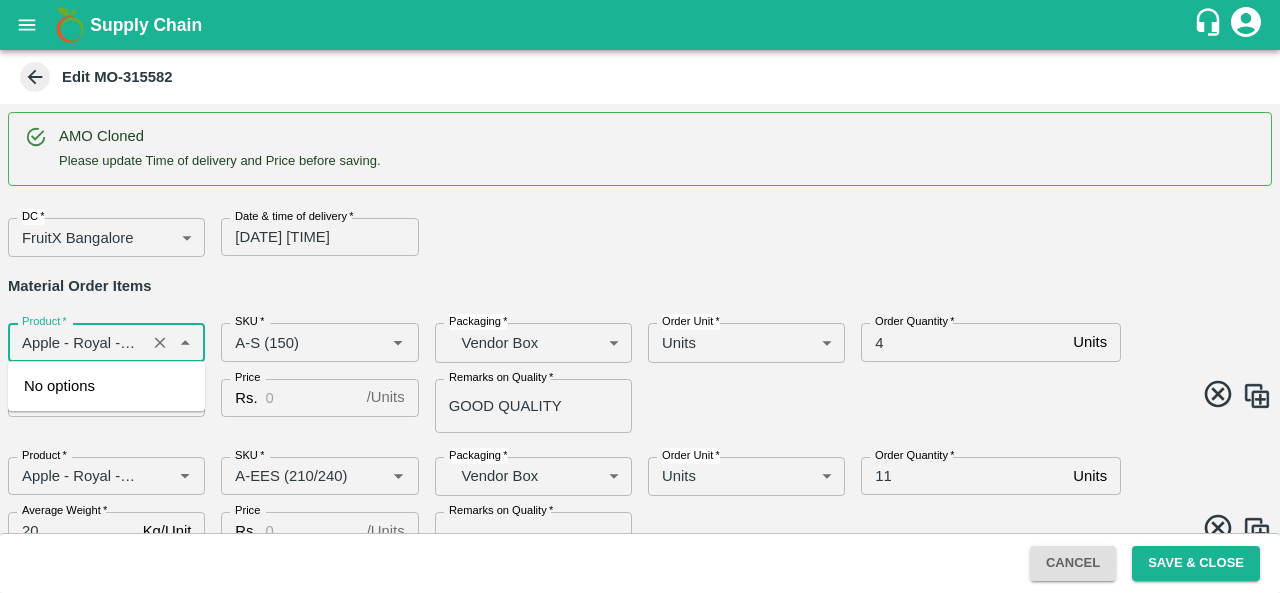 click on "Product   *" at bounding box center [77, 342] 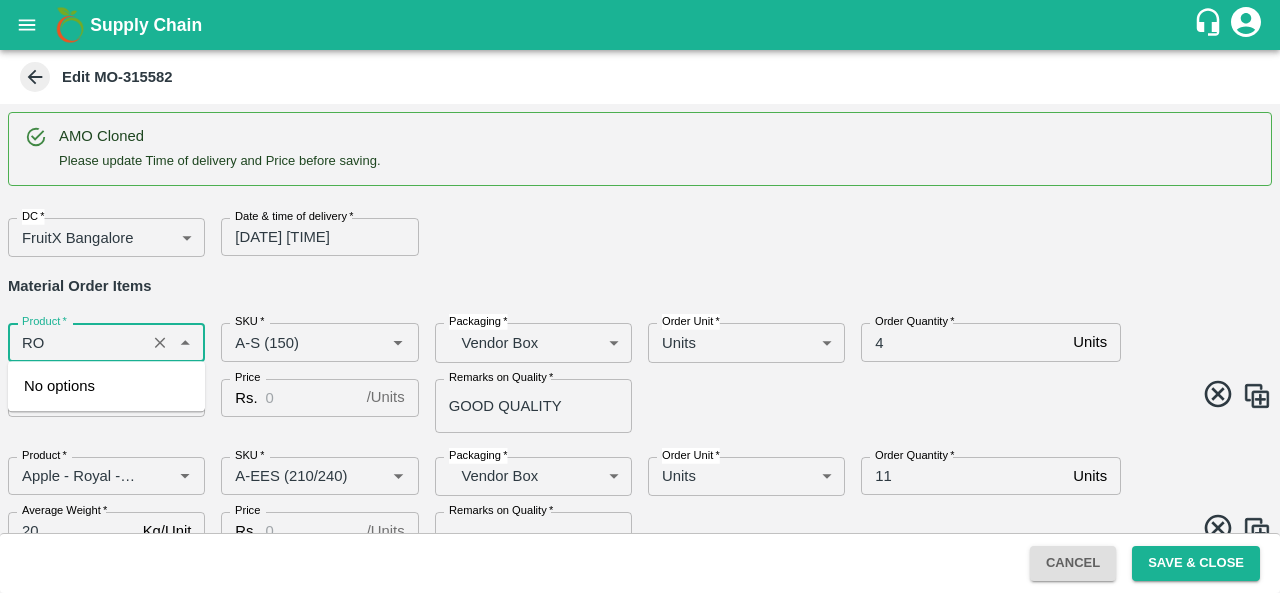 type on "R" 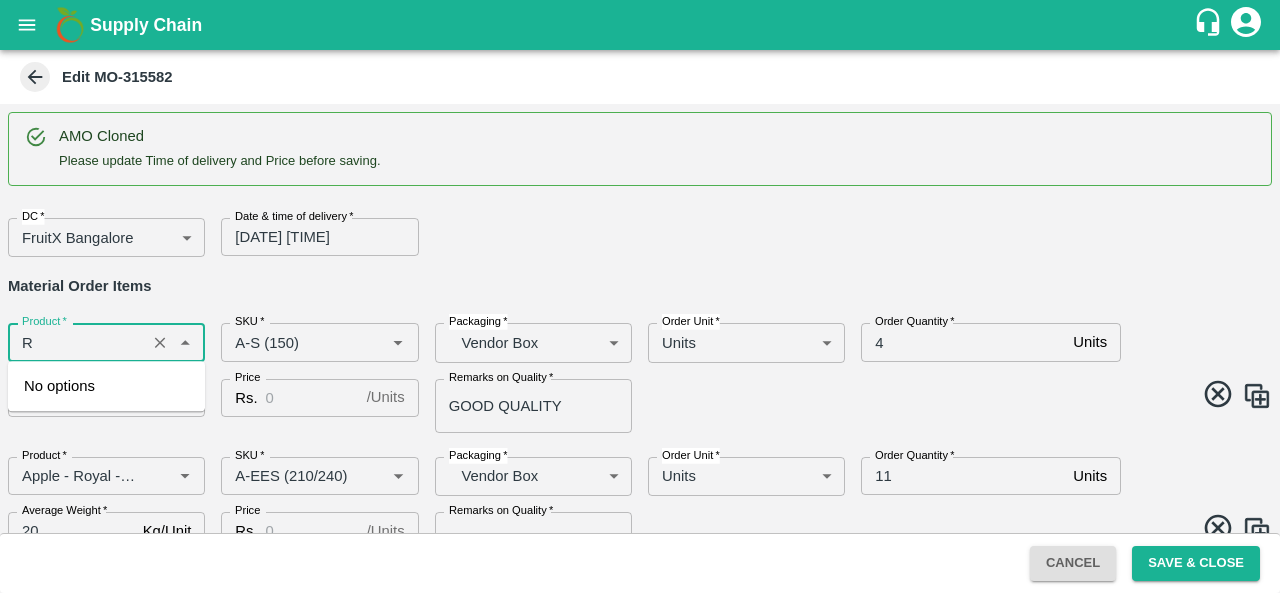 type 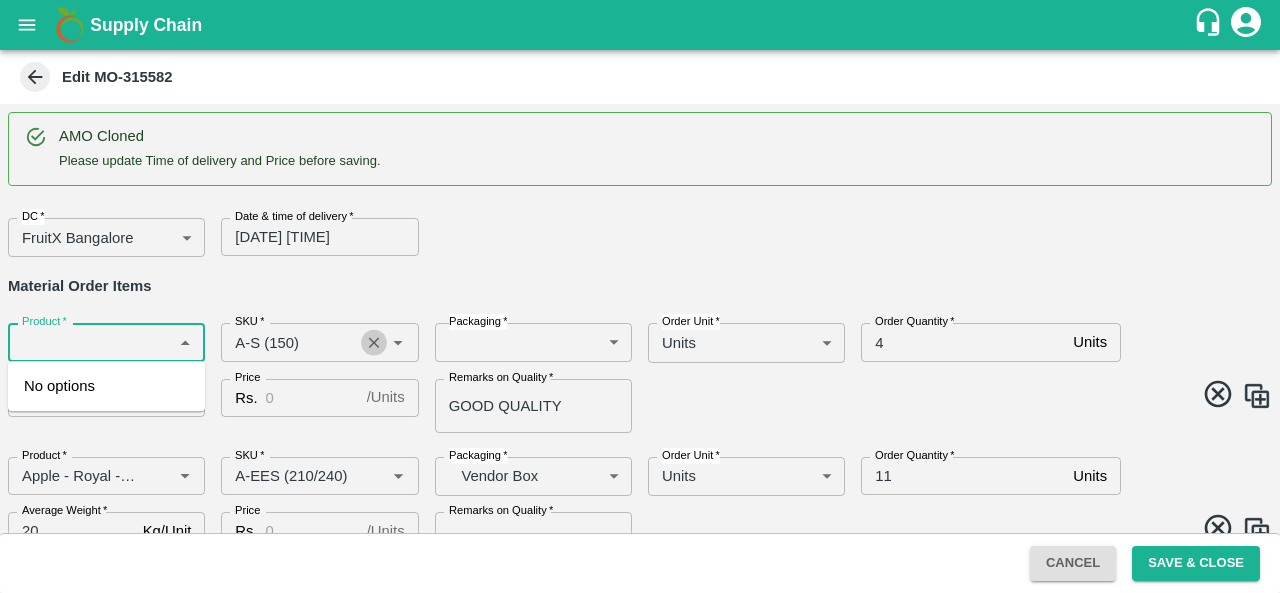 click 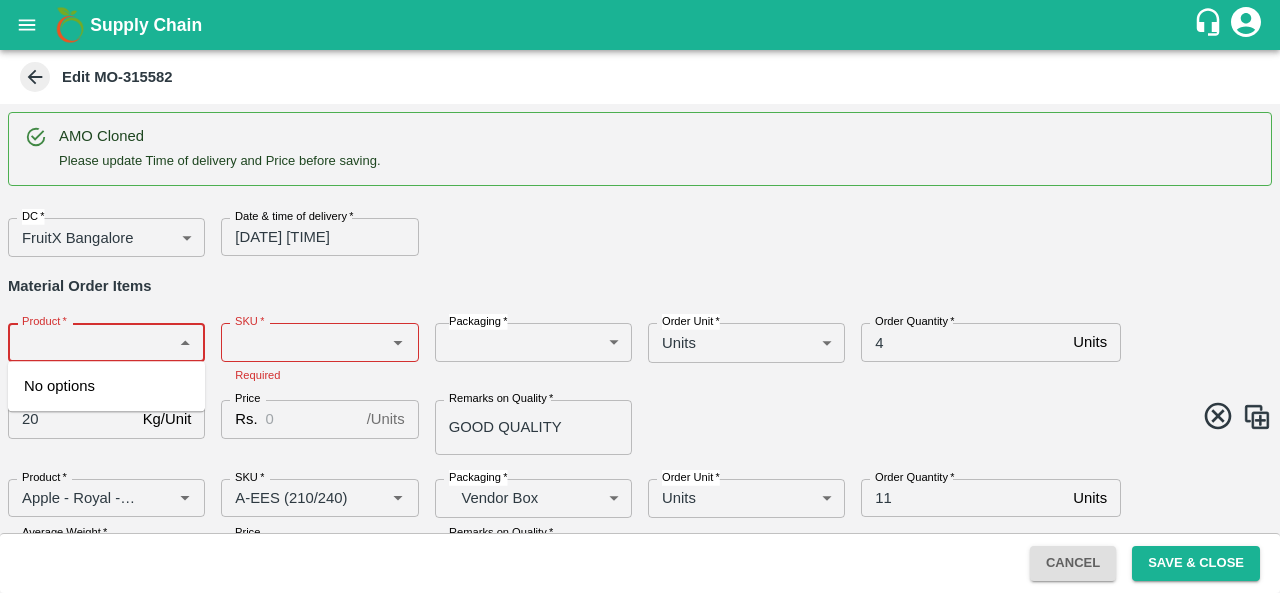 click on "Product   *" at bounding box center [90, 342] 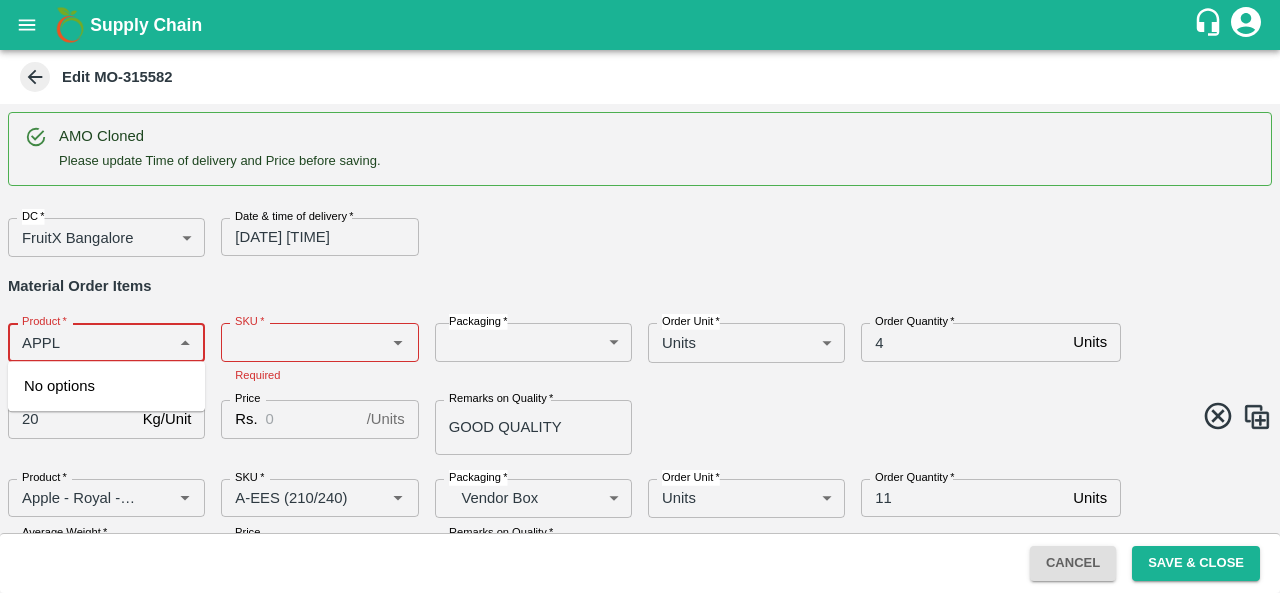type on "APPLE" 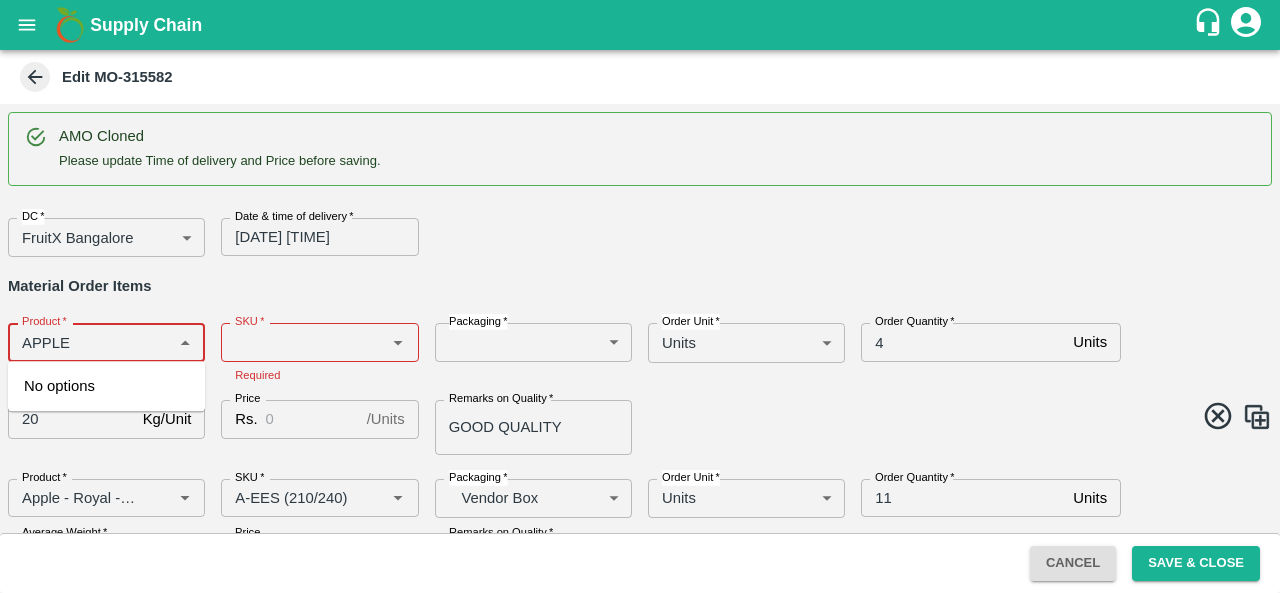 click on "Cancel" at bounding box center [1073, 563] 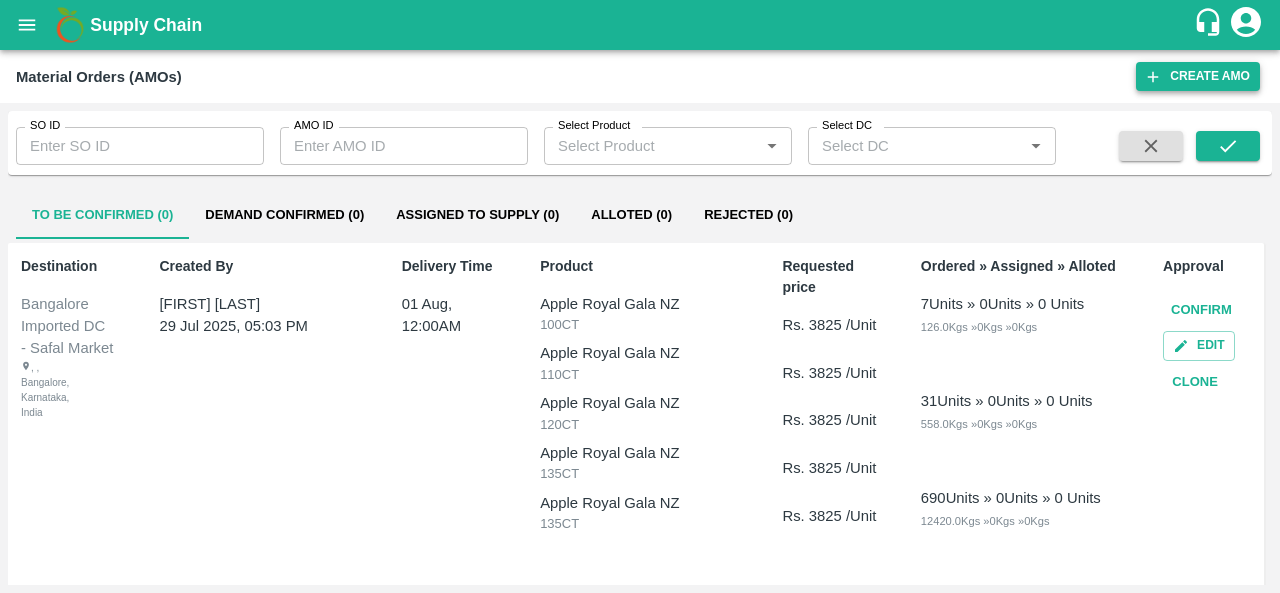 click on "Create AMO" at bounding box center (1198, 76) 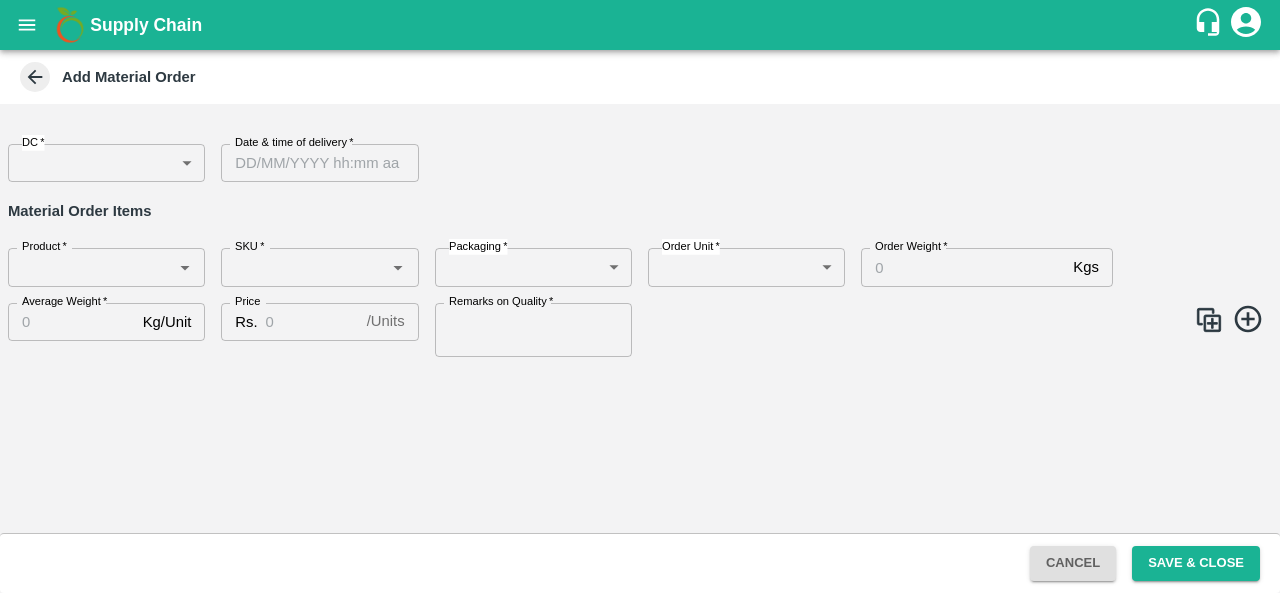 click on "Supply Chain Add Material Order DC   * ​ DC Date & time of delivery   * Date & time of delivery Material Order Items Product   * Product   * SKU   * SKU   * Packaging   * ​ Packaging Order Unit   * ​ Order Unit Order Weight   * Kgs Order Weight Average Weight   * Kg/Unit Average Weight Price Rs. / Units Price Remarks on Quality   * Remarks on Quality Cancel Save & Close FXD LMD DC Direct Customer FruitX Bangalore FruitX Delhi FruitX Parala Mandi FruitX Narkanda Mandi 2025 Anil Kumar Logout" at bounding box center [640, 296] 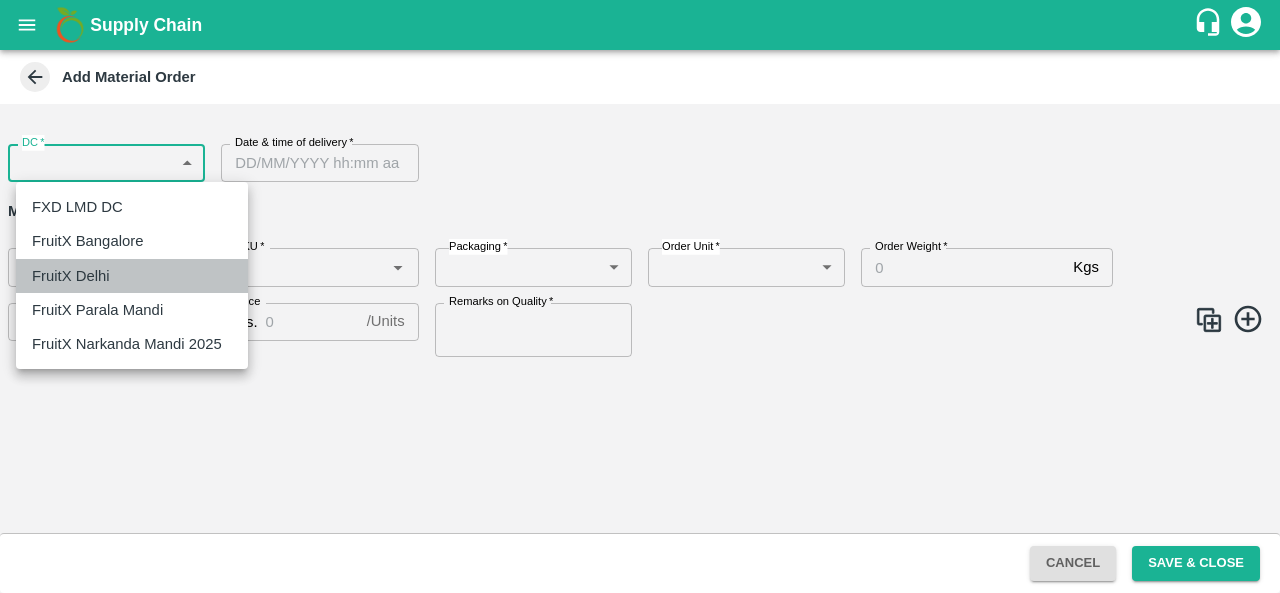 click on "FruitX Delhi" at bounding box center [132, 276] 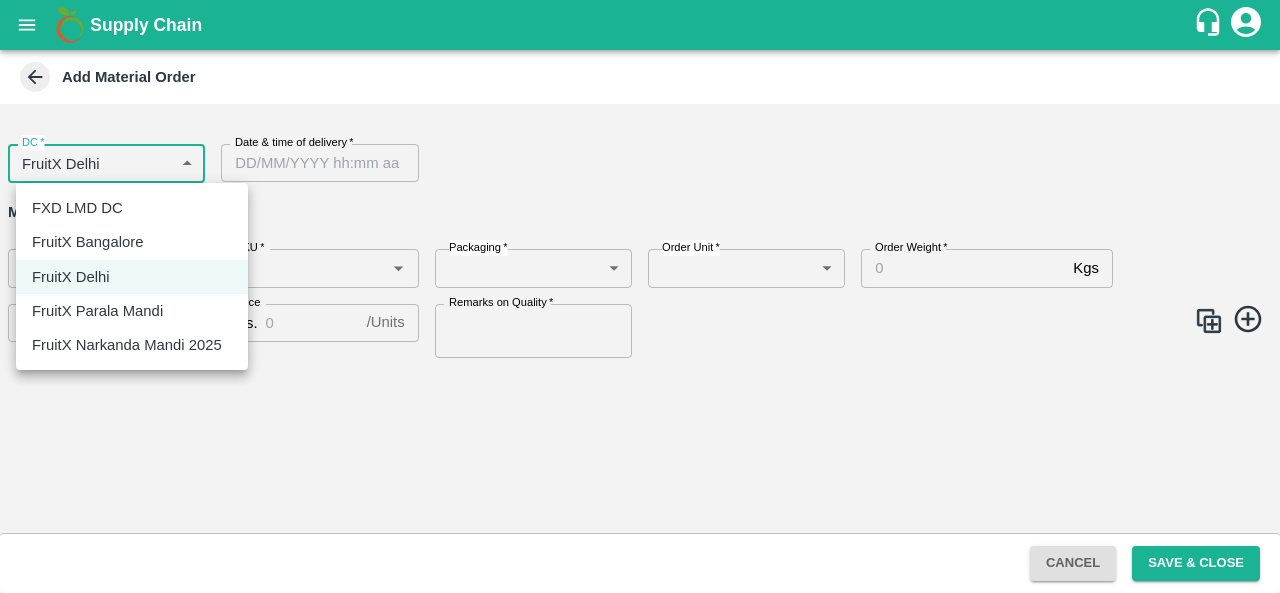 click on "Supply Chain Add Material Order DC   * FruitX Delhi 151 DC Date & time of delivery   * Date & time of delivery Material Order Items Product   * Product   * SKU   * SKU   * Packaging   * ​ Packaging Order Unit   * ​ Order Unit Order Weight   * Kgs Order Weight Average Weight   * Kg/Unit Average Weight Price Rs. / Units Price Remarks on Quality   * Remarks on Quality Cancel Save & Close FXD LMD DC Direct Customer FruitX Bangalore FruitX Delhi FruitX Parala Mandi FruitX Narkanda Mandi 2025 Anil Kumar Logout FXD LMD DC FruitX Bangalore FruitX Delhi FruitX Parala Mandi FruitX Narkanda Mandi 2025" at bounding box center [640, 296] 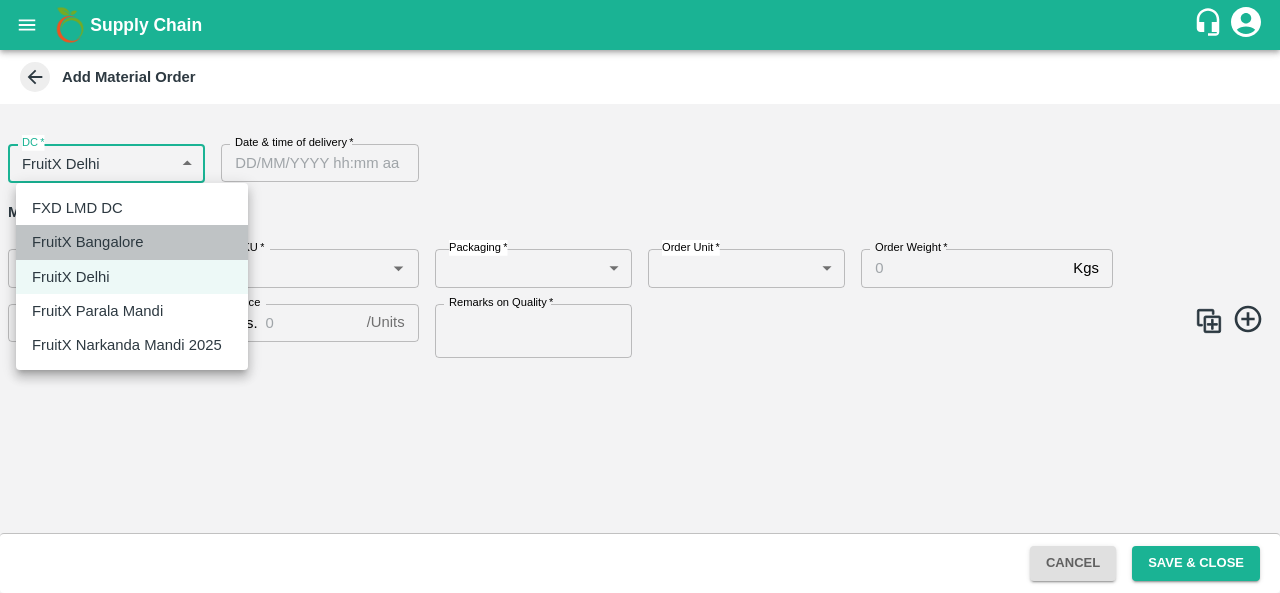 click on "FruitX Bangalore" at bounding box center [87, 242] 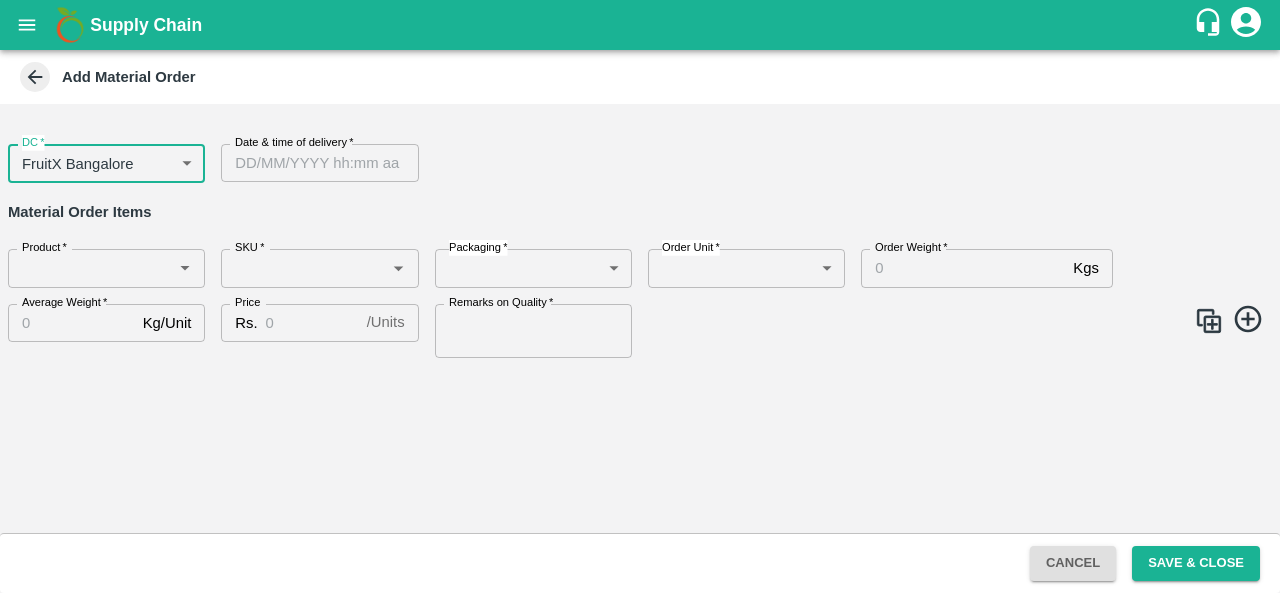 type on "DD/MM/YYYY hh:mm aa" 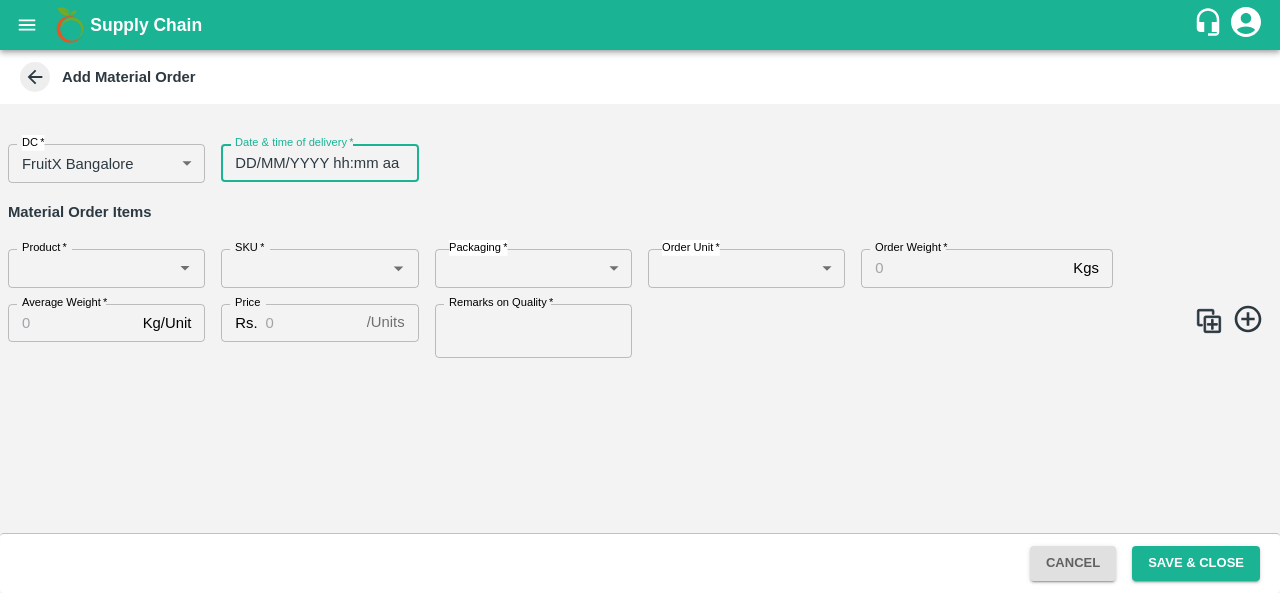click on "DD/MM/YYYY hh:mm aa" at bounding box center (312, 163) 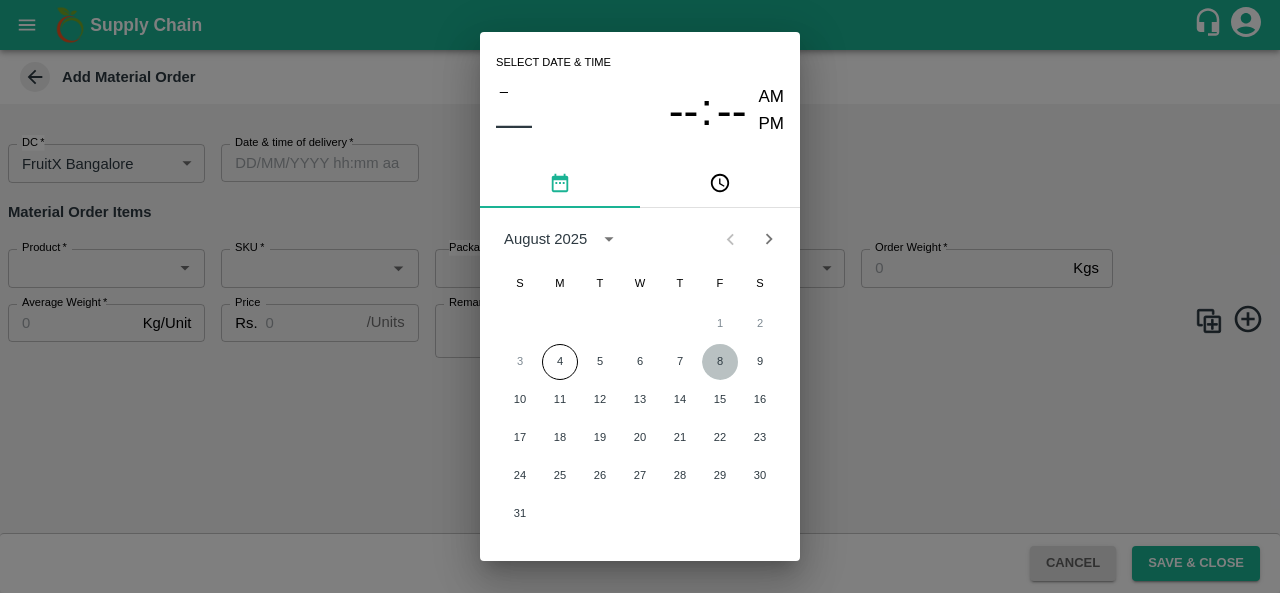 click on "8" at bounding box center (720, 362) 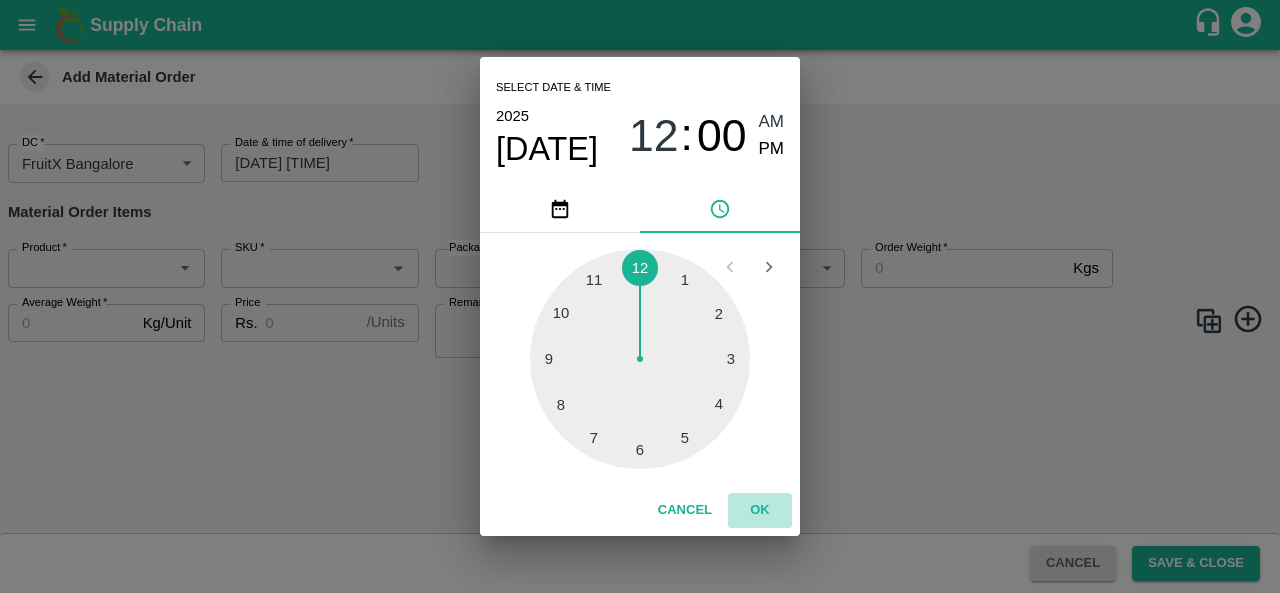 click on "OK" at bounding box center (760, 510) 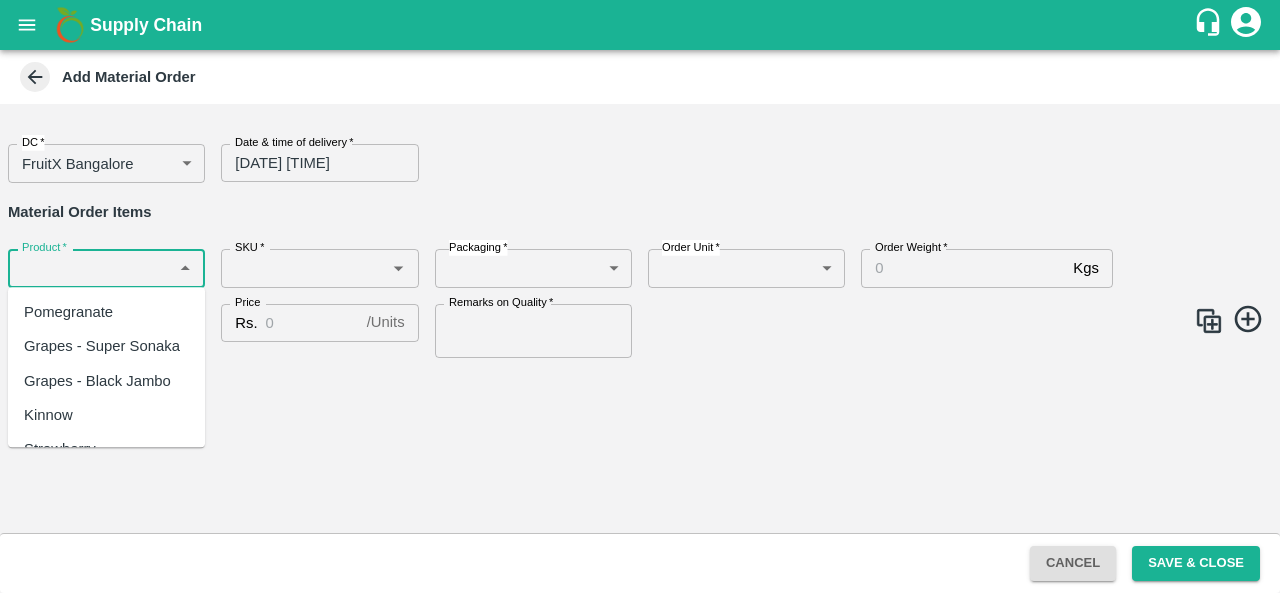 click on "Product   *" at bounding box center [90, 268] 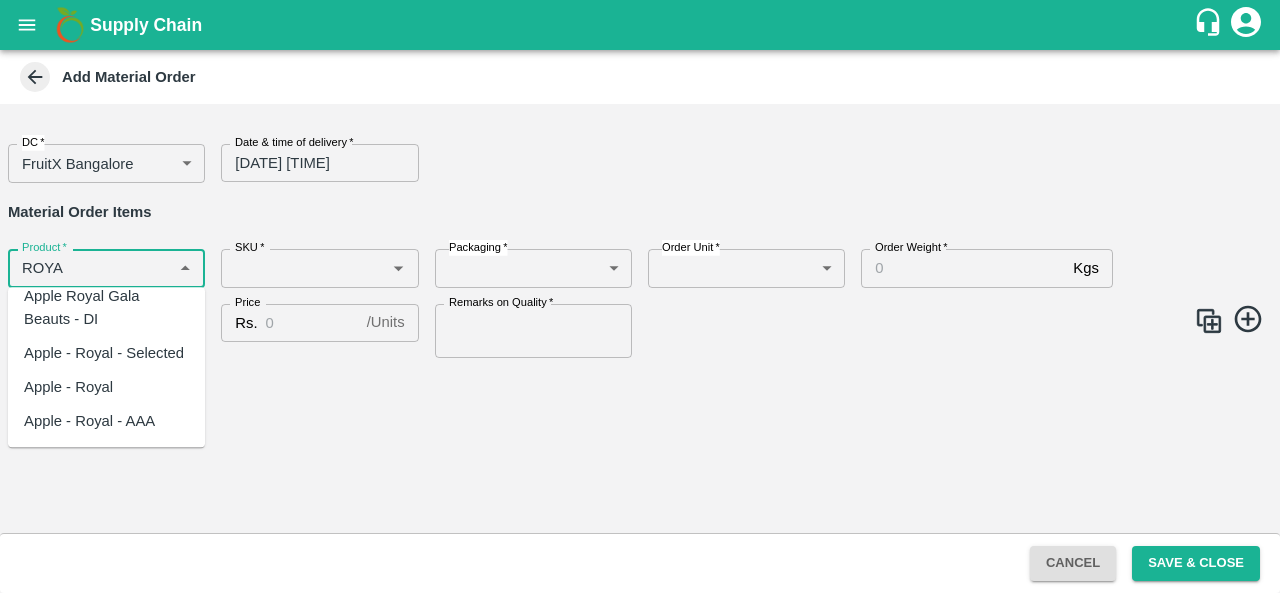 scroll, scrollTop: 504, scrollLeft: 0, axis: vertical 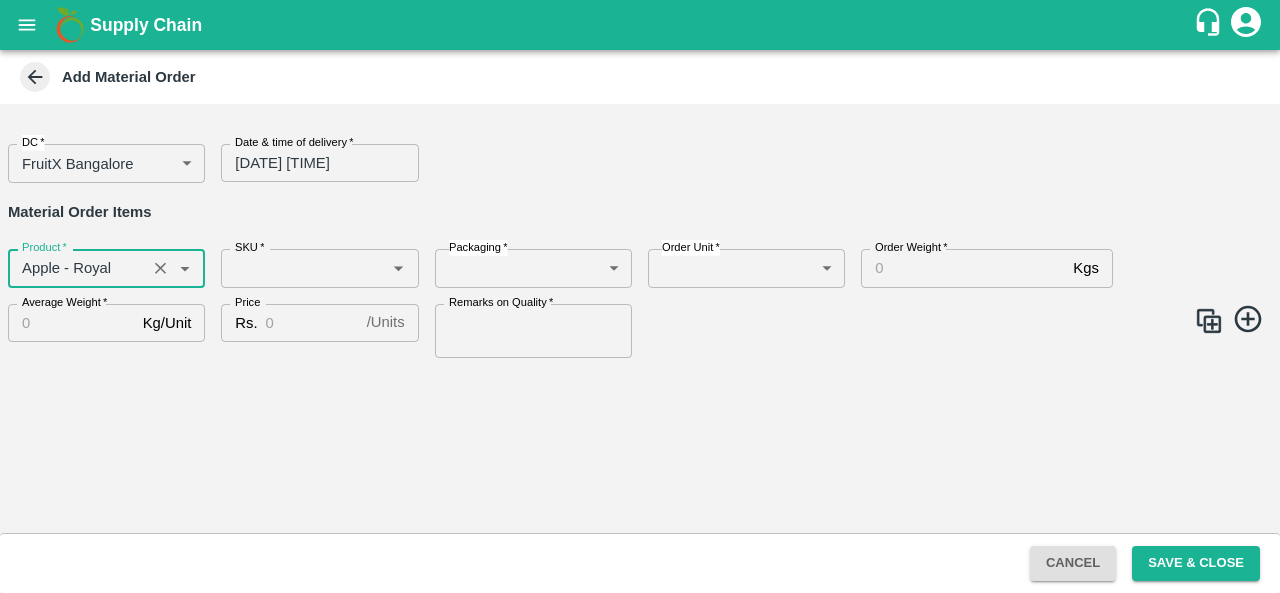 type on "Apple - Royal" 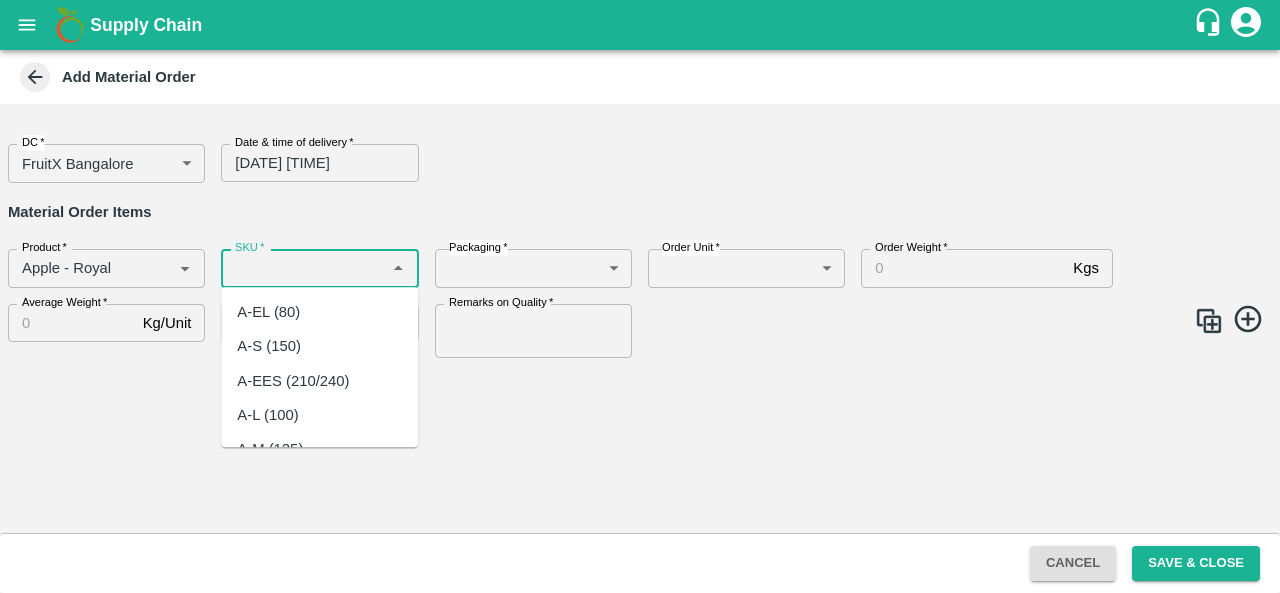 click on "SKU   *" at bounding box center [303, 268] 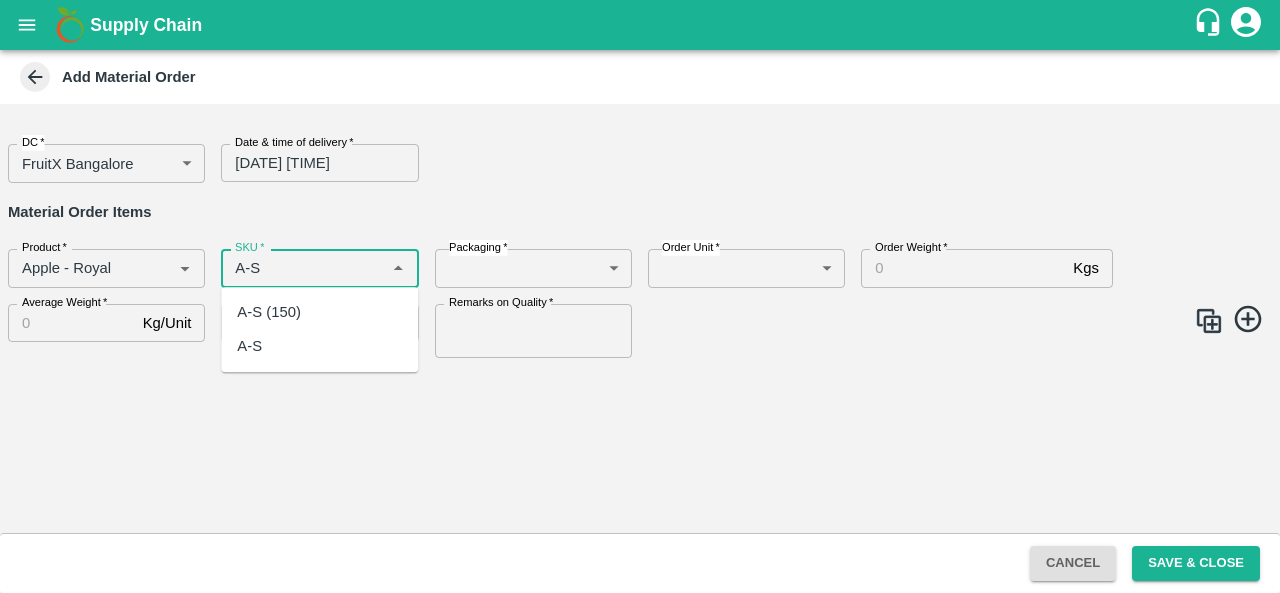 click on "A-S (150)" at bounding box center (269, 312) 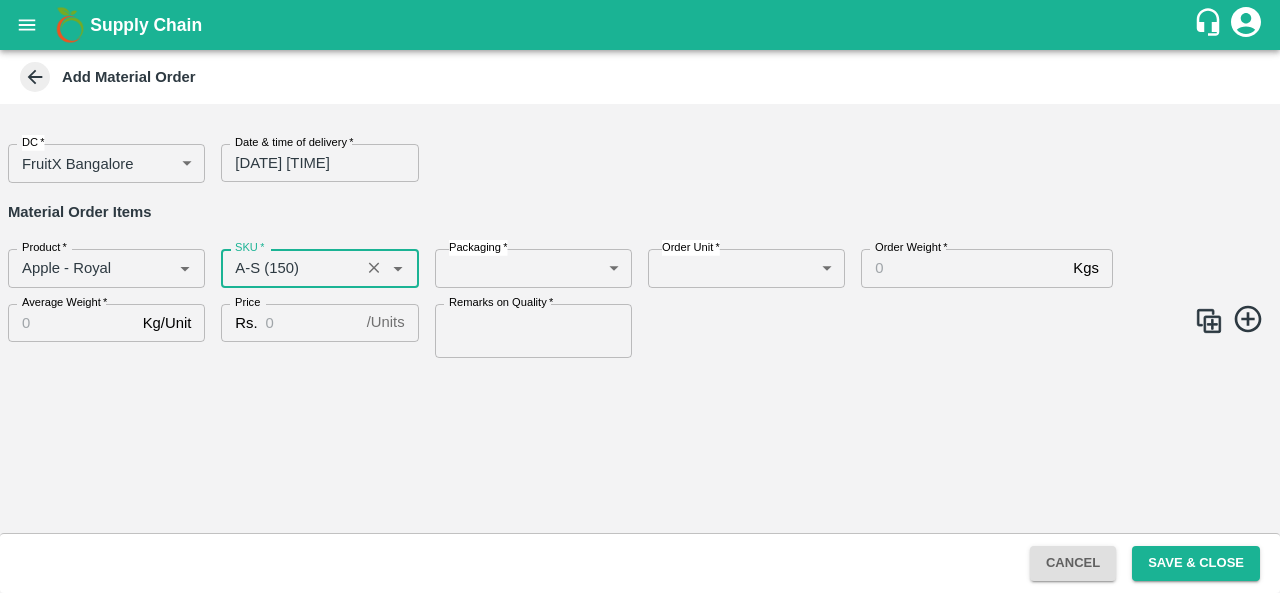 type on "A-S (150)" 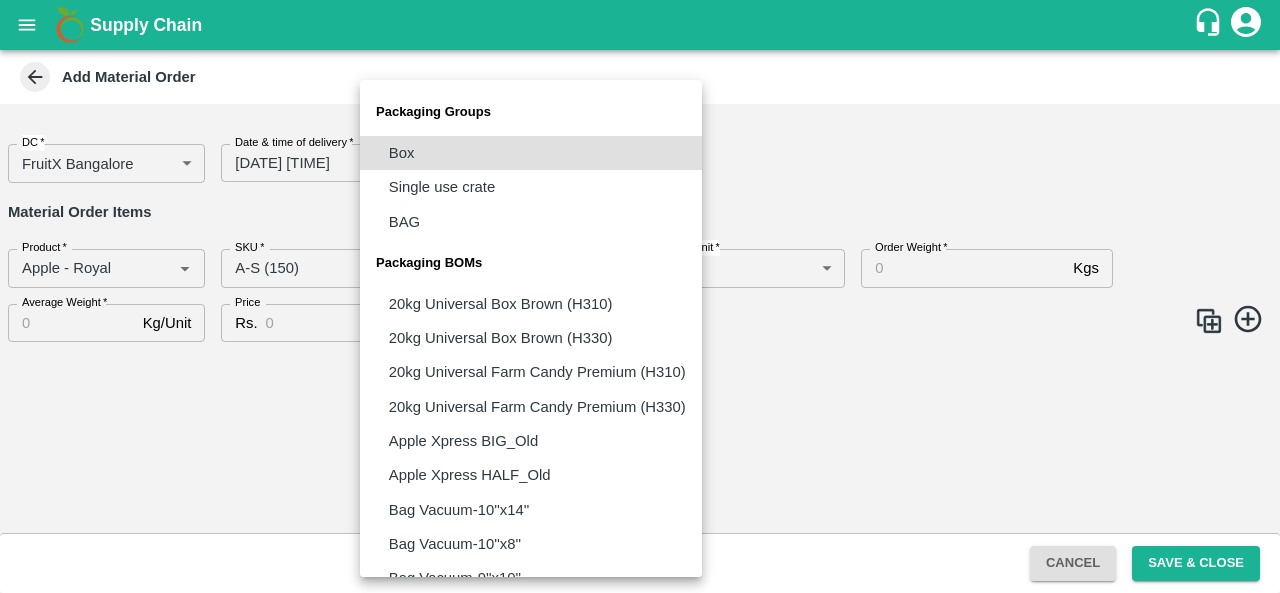click on "Supply Chain Add Material Order DC   * FruitX Bangalore 147 DC Date & time of delivery   * 08/08/2025 12:00 AM Date & time of delivery Material Order Items Product   * Product   * SKU   * SKU   * Packaging   * ​ Packaging Order Unit   * ​ Order Unit Order Weight   * Kgs Order Weight Average Weight   * Kg/Unit Average Weight Price Rs. / Units Price Remarks on Quality   * Remarks on Quality Cancel Save & Close FXD LMD DC Direct Customer FruitX Bangalore FruitX Delhi FruitX Parala Mandi FruitX Narkanda Mandi 2025 Anil Kumar Logout Packaging Groups Box Single use crate BAG Packaging BOMs 20kg Universal Box Brown (H310) 20kg Universal Box Brown (H330) 20kg Universal Farm Candy Premium (H310) 20kg Universal Farm Candy Premium (H330) Apple Xpress BIG_Old Apple Xpress HALF_Old Bag Vacuum-10''x14'' Bag Vacuum-10''x8'' Bag Vacuum-9''x10'' Bag Vacuum-9''x12'' Bin BO Crate Box Apple Express 10kg Box Apple Express 20kg Box Apple Express 5kg Box Brown 20kg Box Farm Candy 10kg Box Farm Candy 20kg" at bounding box center [640, 296] 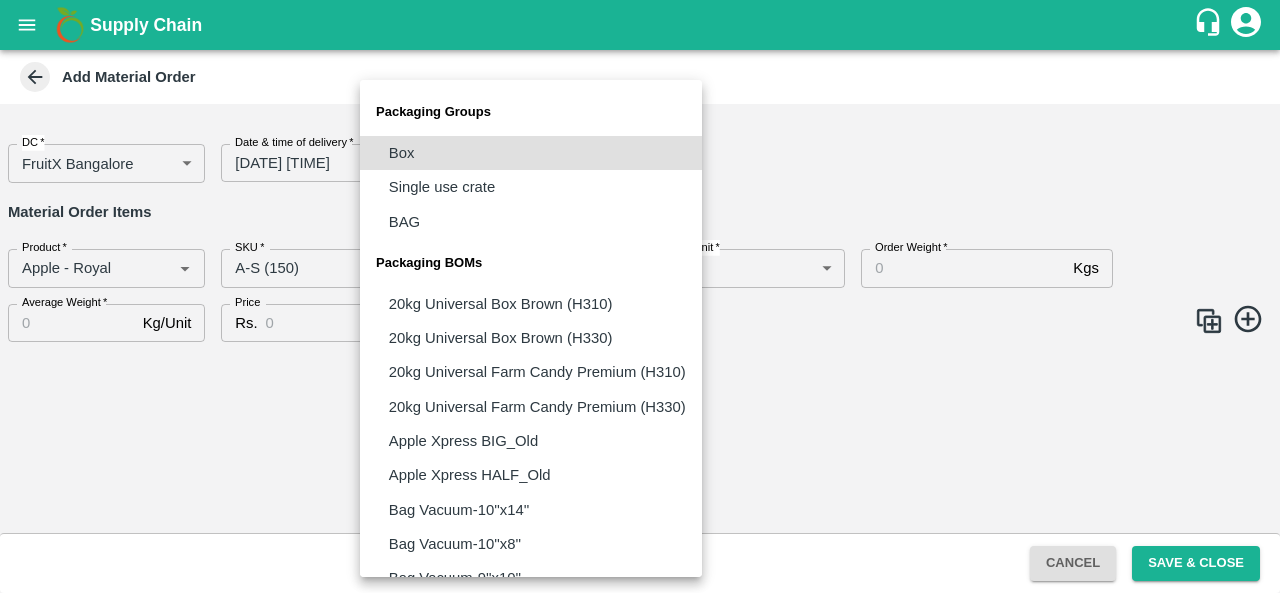 type 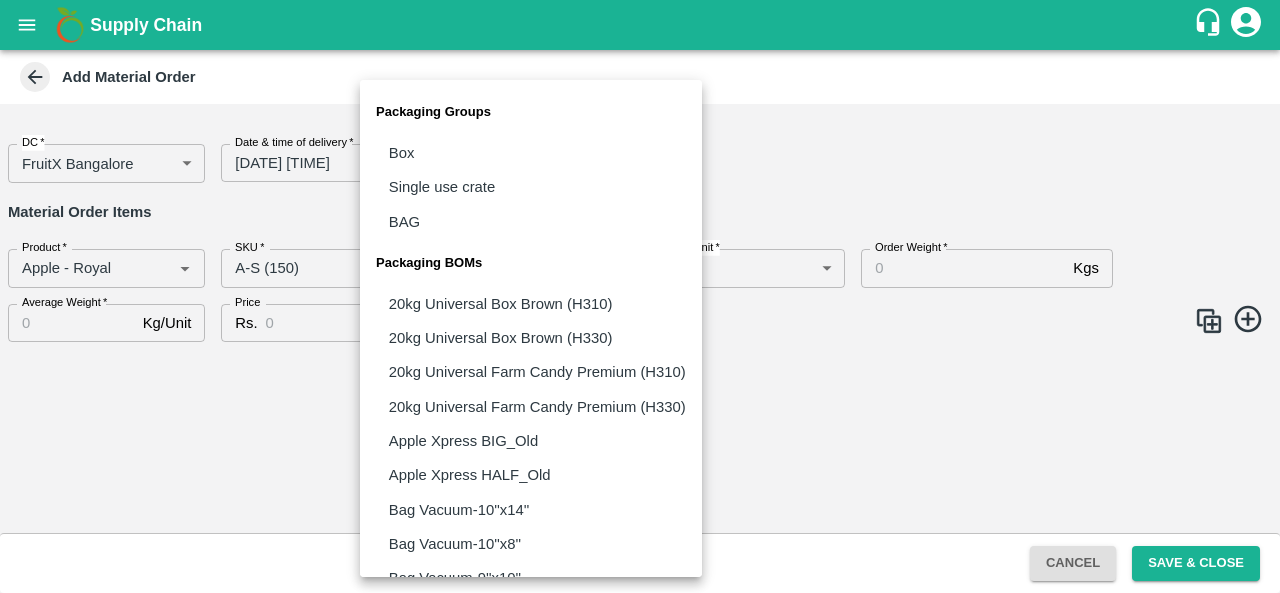 type 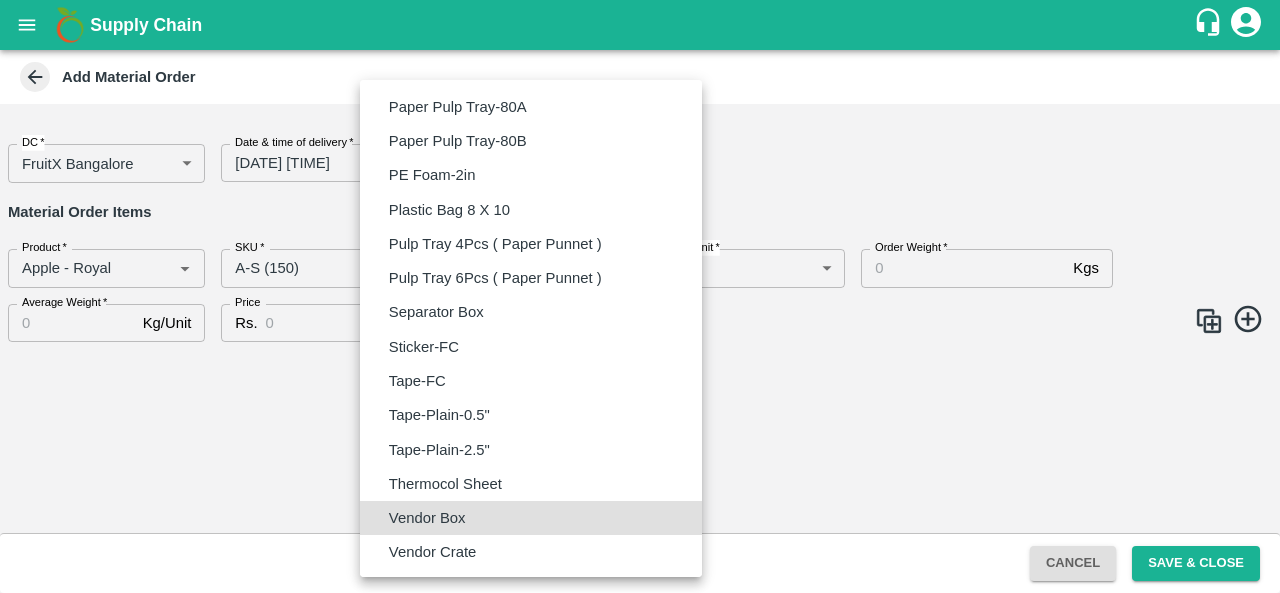 type on "BOM/276" 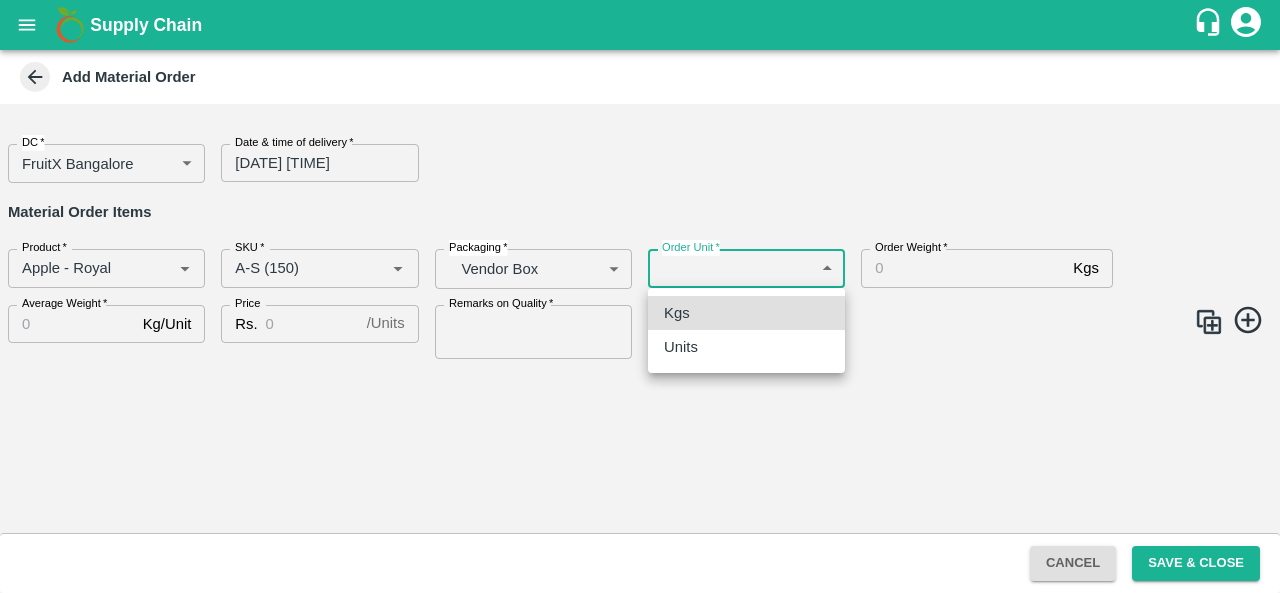 click on "Supply Chain Add Material Order DC   * FruitX Bangalore 147 DC Date & time of delivery   * 08/08/2025 12:00 AM Date & time of delivery Material Order Items Product   * Product   * SKU   * SKU   * Packaging   * Vendor Box BOM/276 Packaging Order Unit   * ​ Order Unit Order Weight   * Kgs Order Weight Average Weight   * Kg/Unit Average Weight Price Rs. / Units Price Remarks on Quality   * Remarks on Quality Cancel Save & Close FXD LMD DC Direct Customer FruitX Bangalore FruitX Delhi FruitX Parala Mandi FruitX Narkanda Mandi 2025 Anil Kumar Logout Kgs Units" at bounding box center [640, 296] 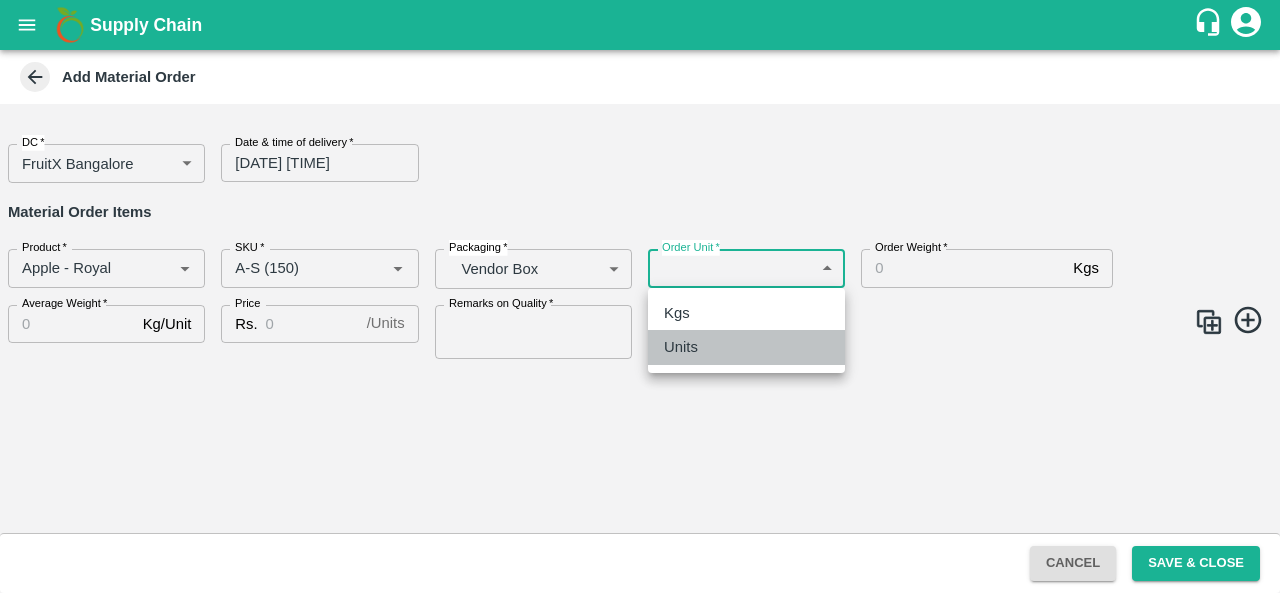 click on "Units" at bounding box center [686, 347] 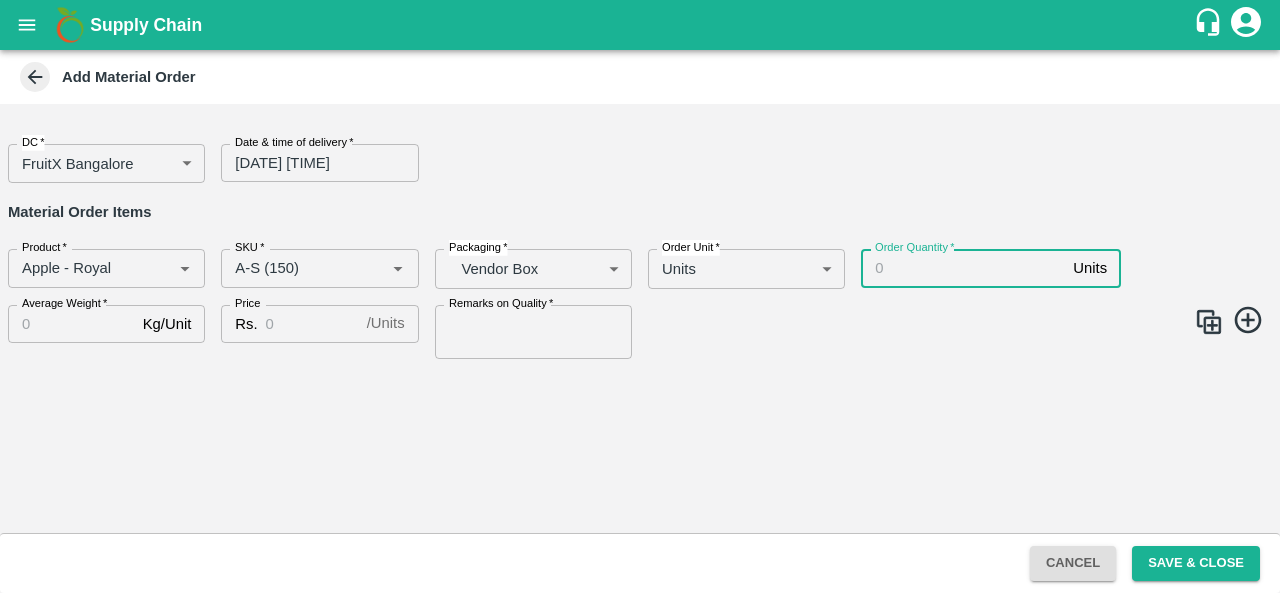 click on "Order Quantity   *" at bounding box center [963, 268] 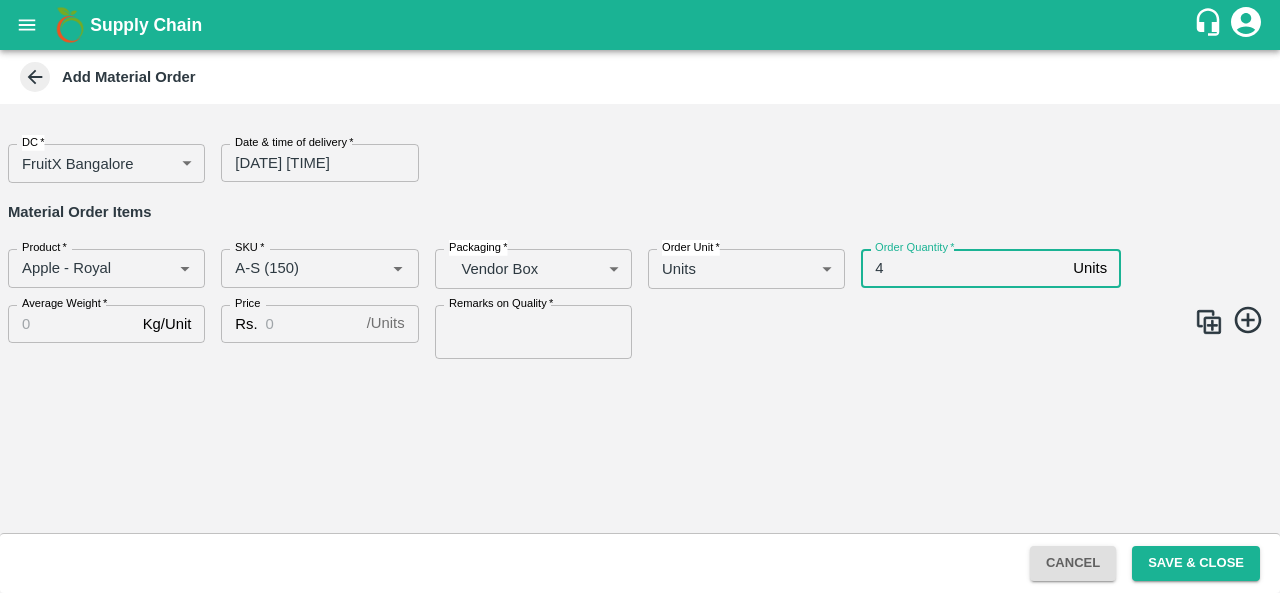 type on "4" 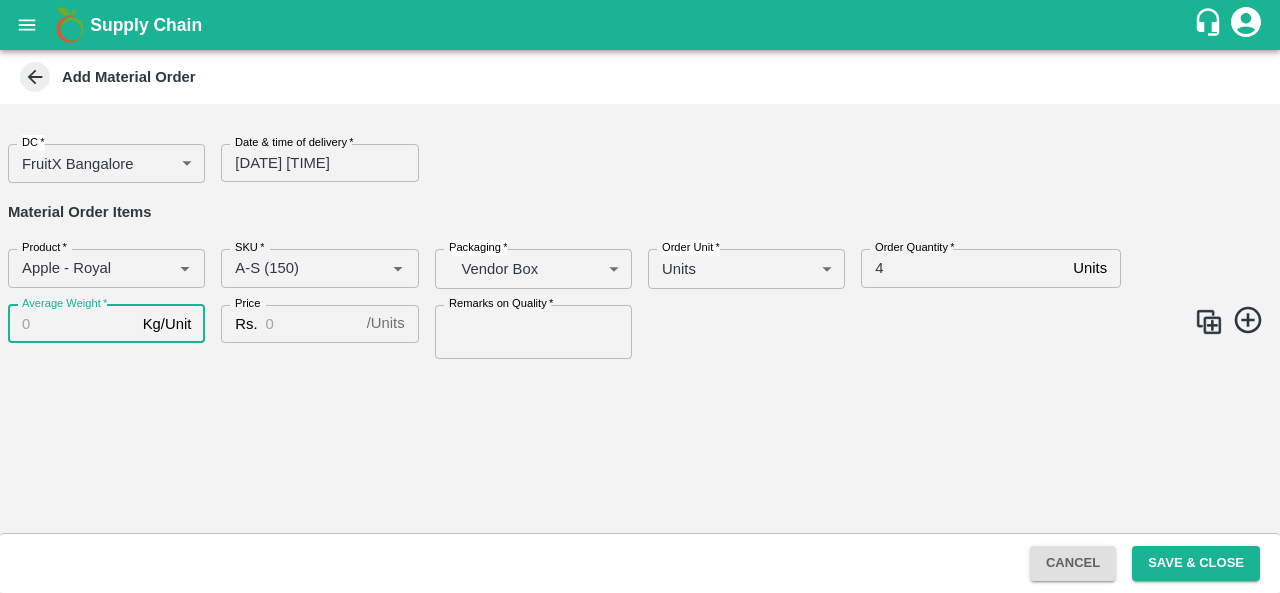 click on "Average Weight   *" at bounding box center (71, 324) 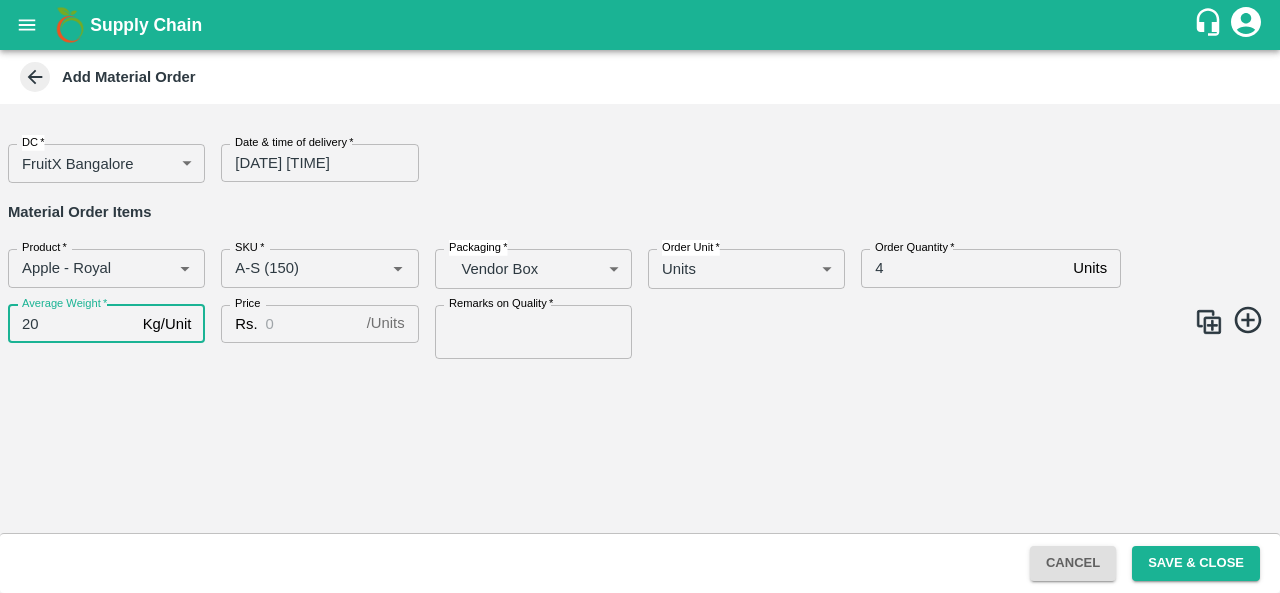 type on "20" 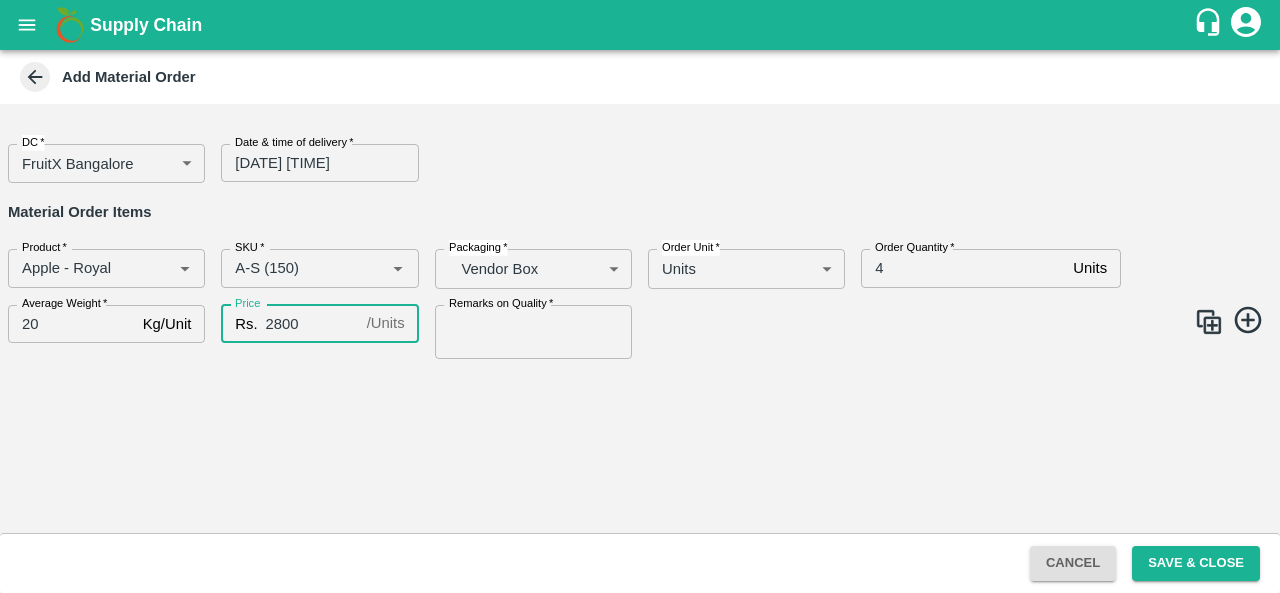 type on "2800" 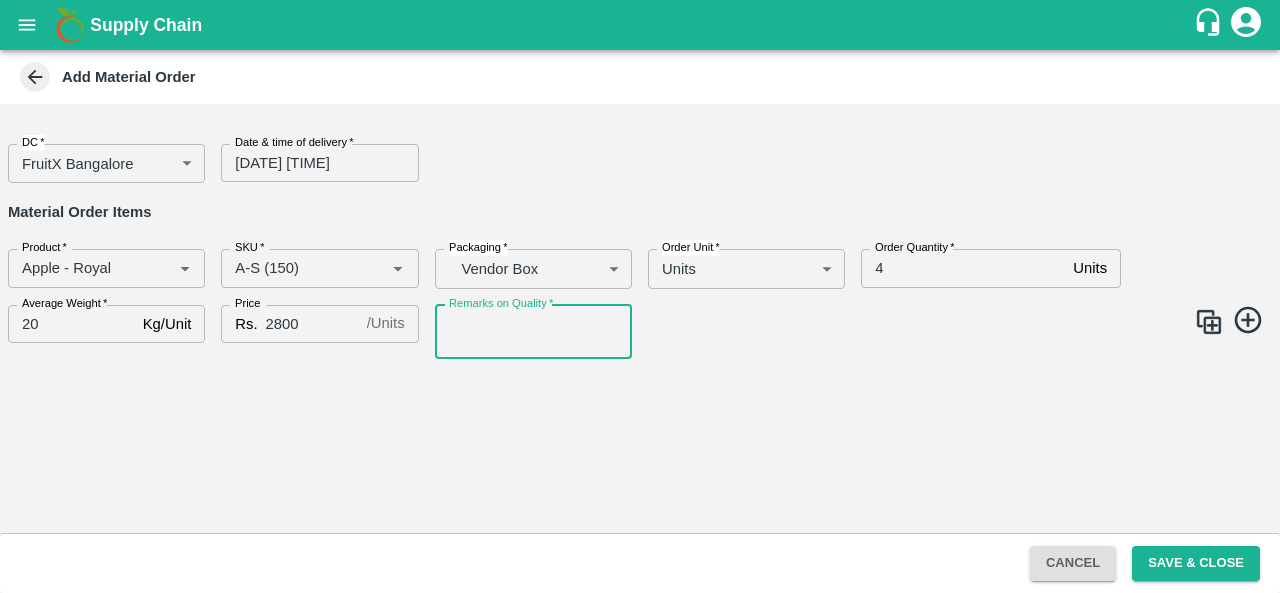 click on "Remarks on Quality   *" at bounding box center [533, 332] 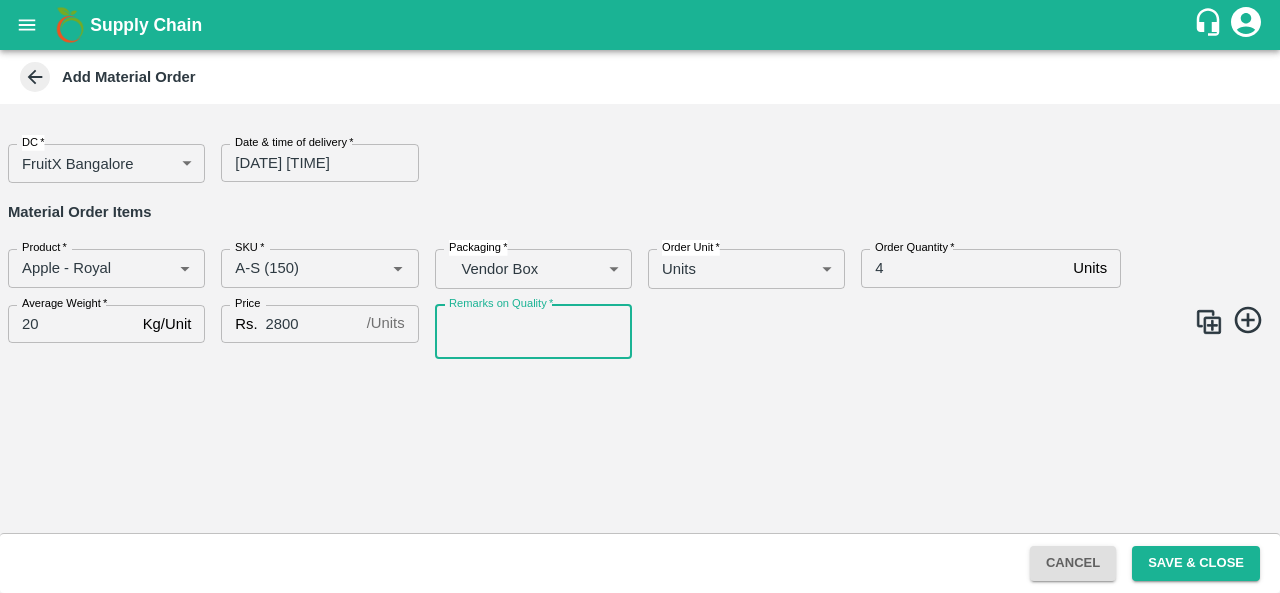 type on "GOOD QUALITY" 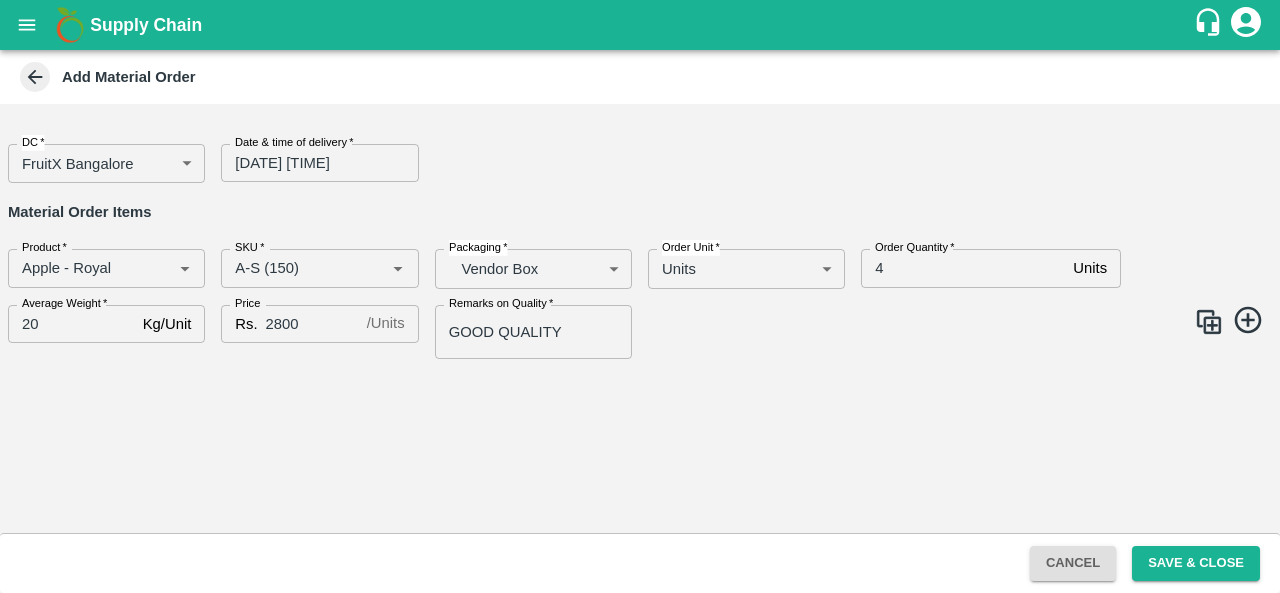 click at bounding box center (1209, 322) 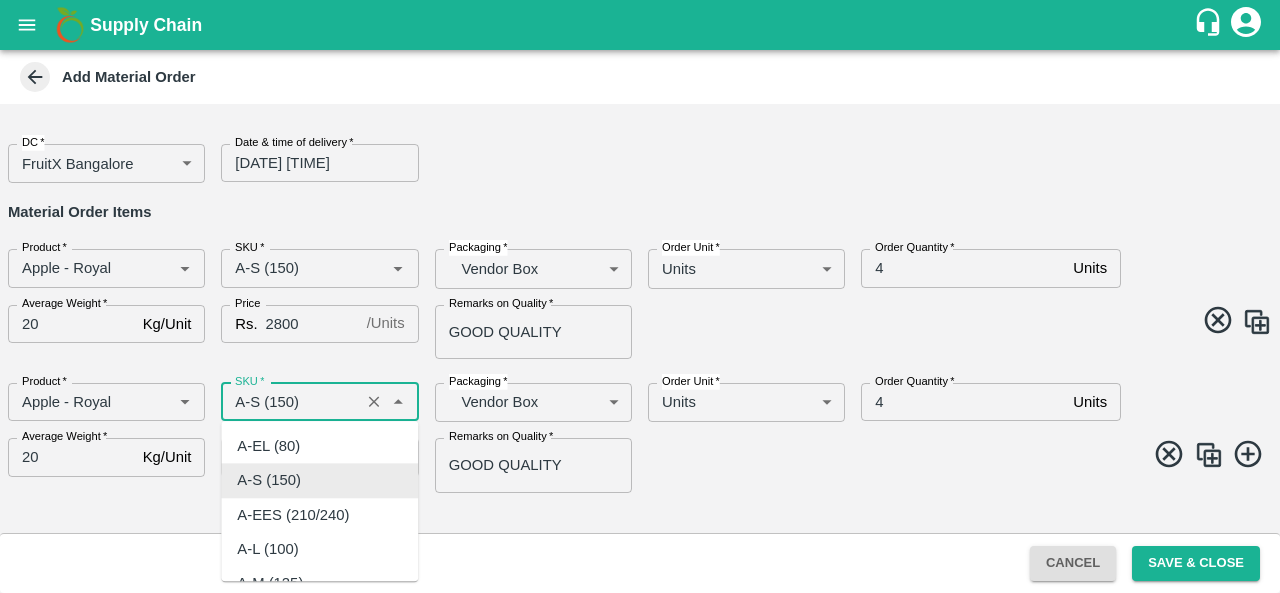 click on "SKU   *" at bounding box center (290, 402) 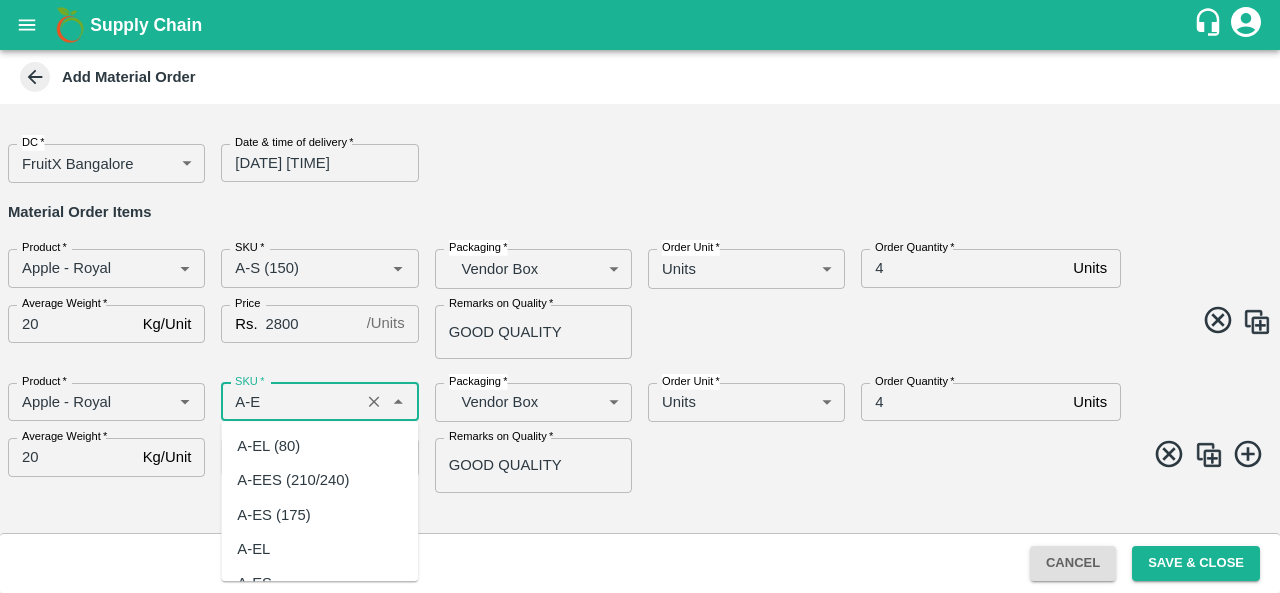 click on "A-EES (210/240)" at bounding box center [293, 481] 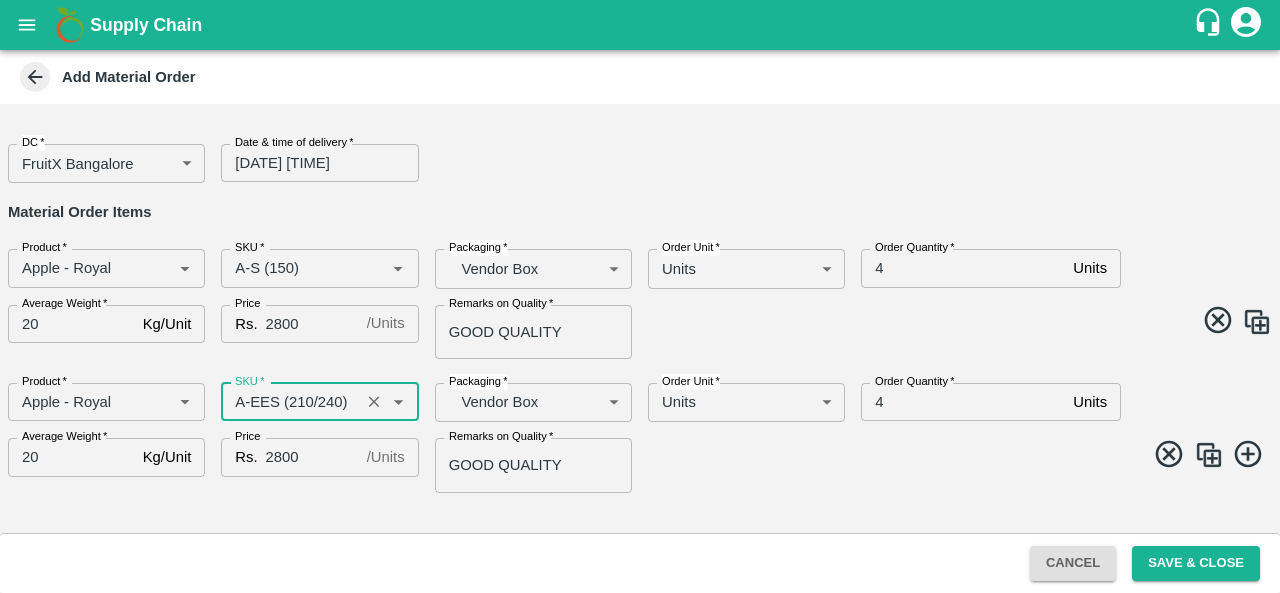 type on "A-EES (210/240)" 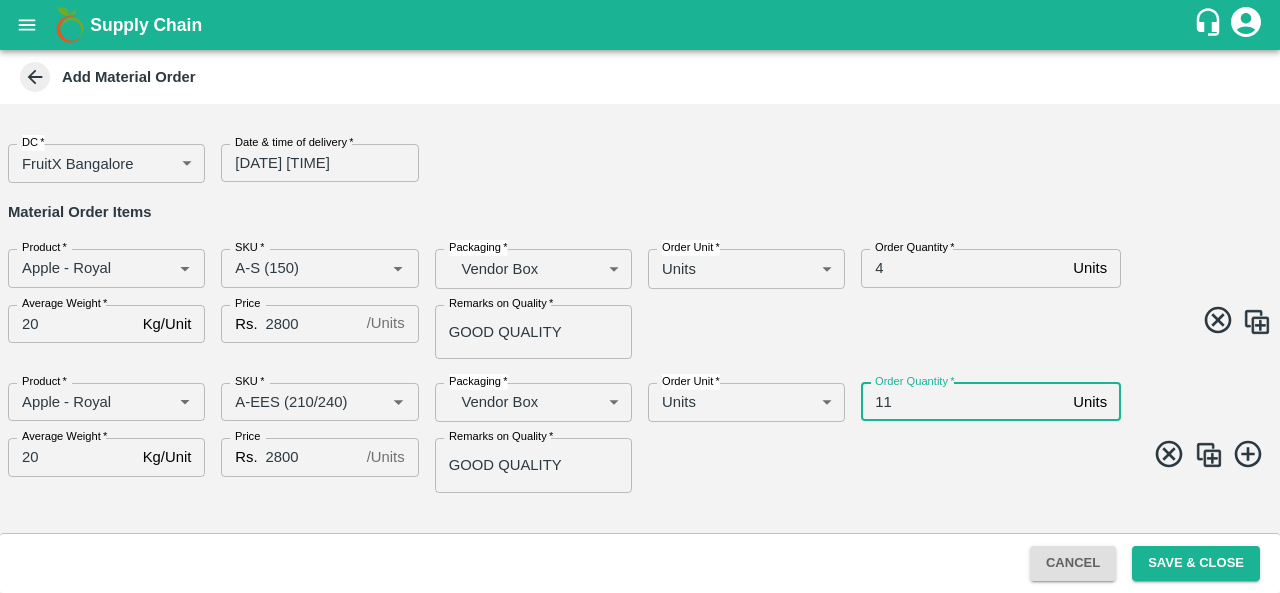 type on "11" 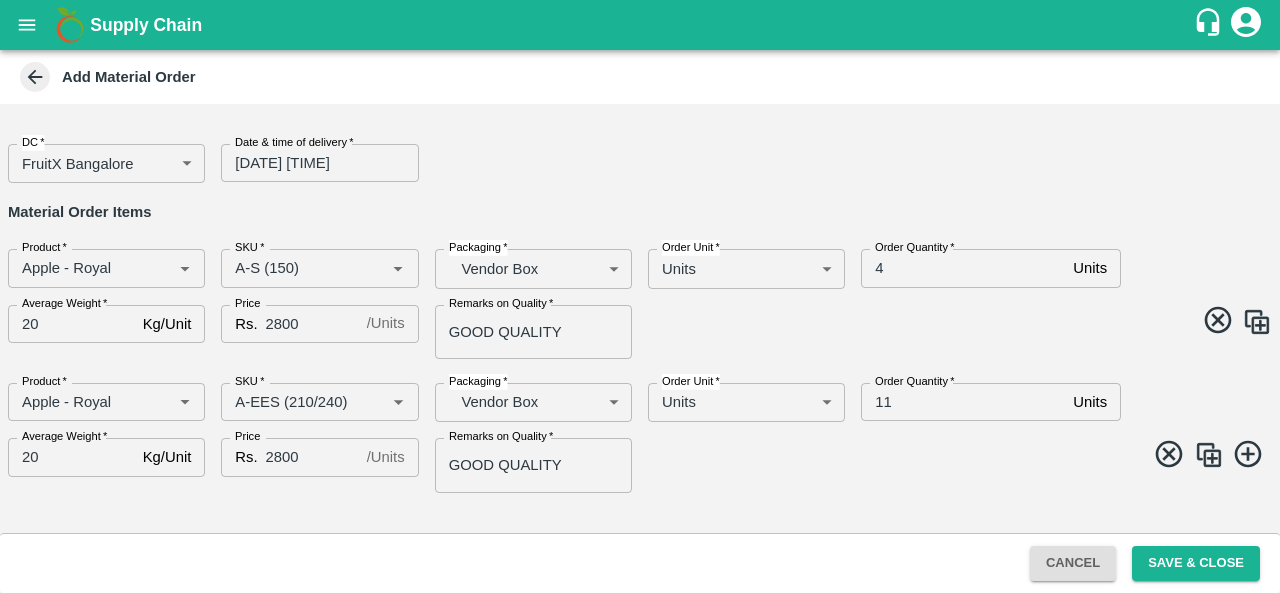 click at bounding box center (1209, 455) 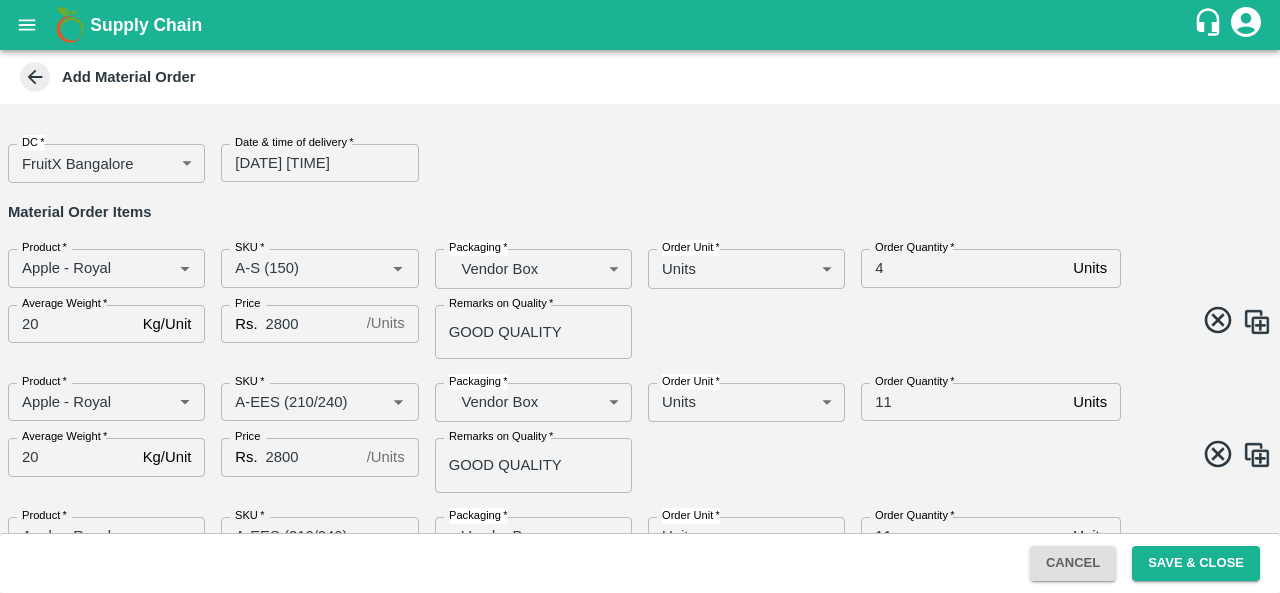 scroll, scrollTop: 100, scrollLeft: 0, axis: vertical 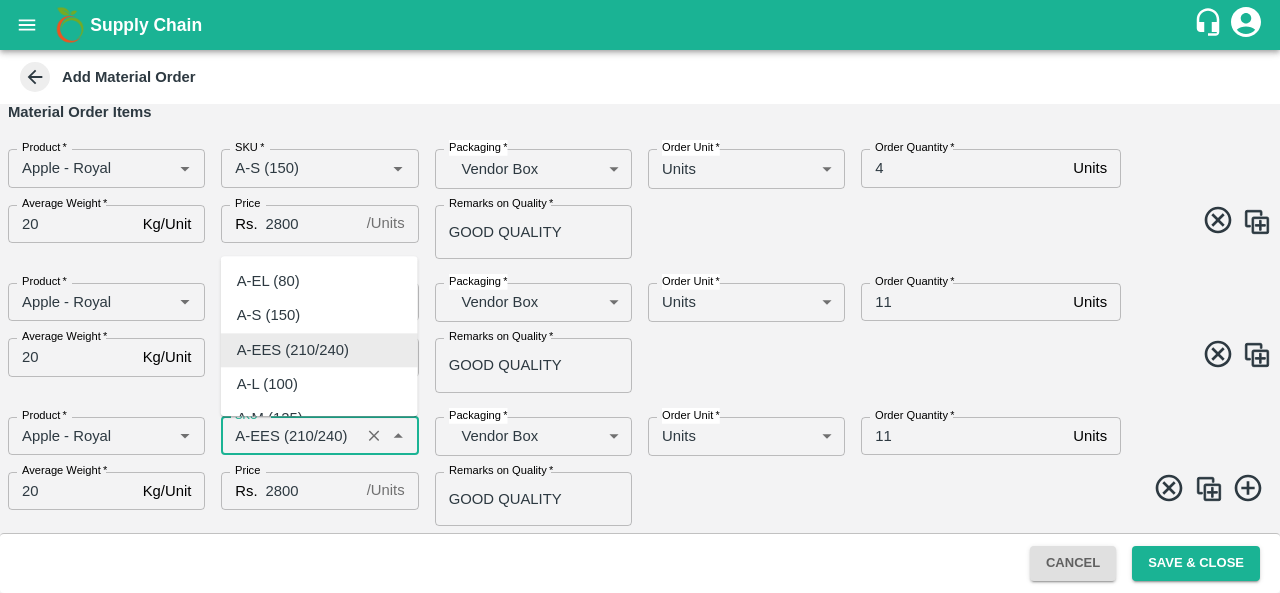 click on "SKU   *" at bounding box center [290, 436] 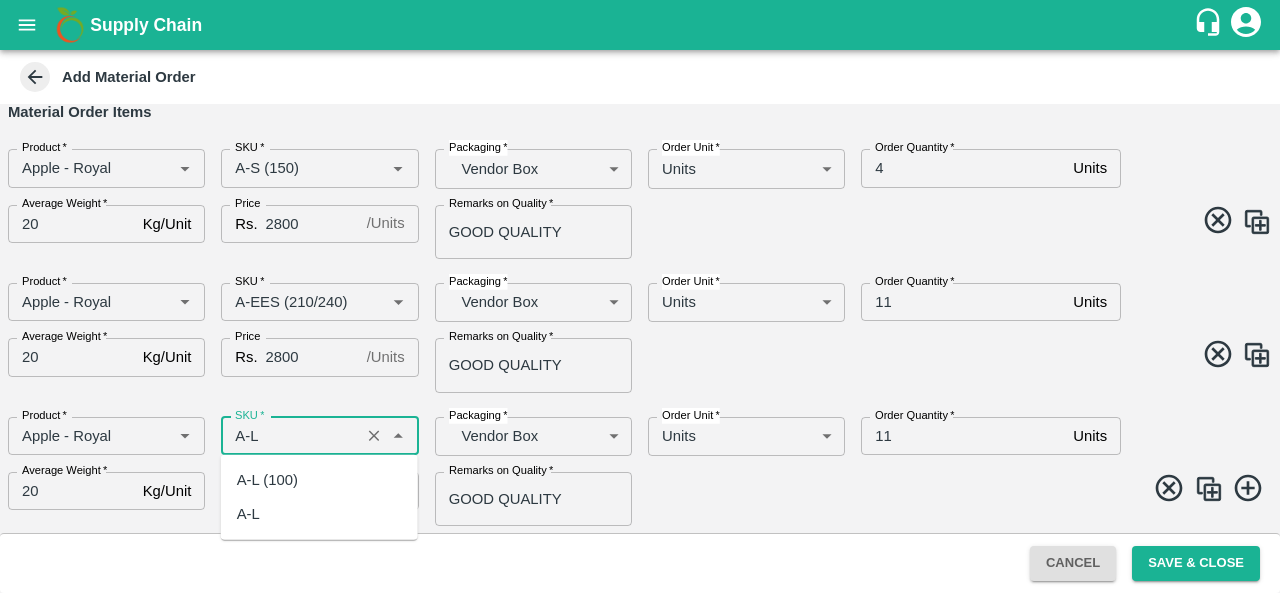 click on "A-L (100)" at bounding box center [267, 480] 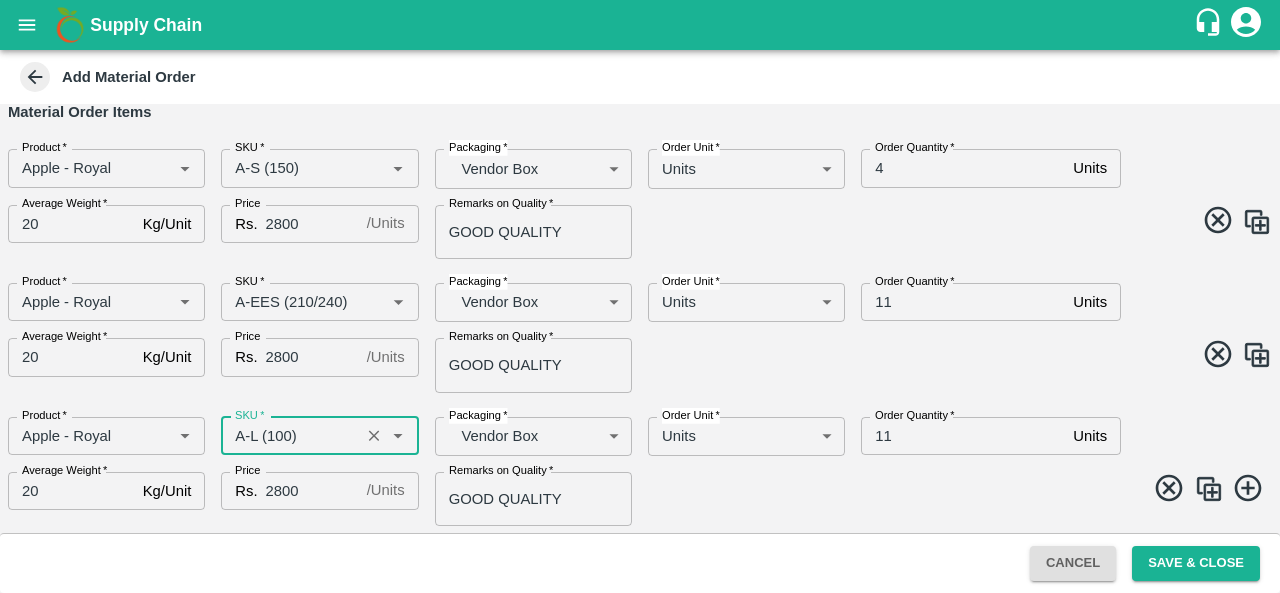 type on "A-L (100)" 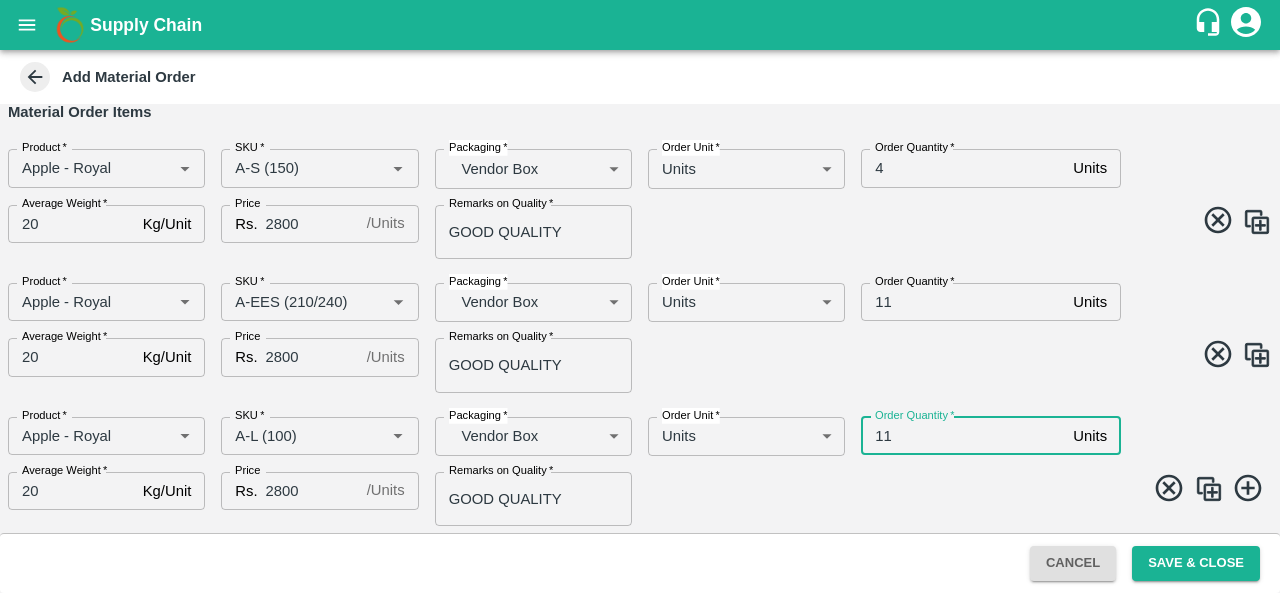 click on "11" at bounding box center [963, 436] 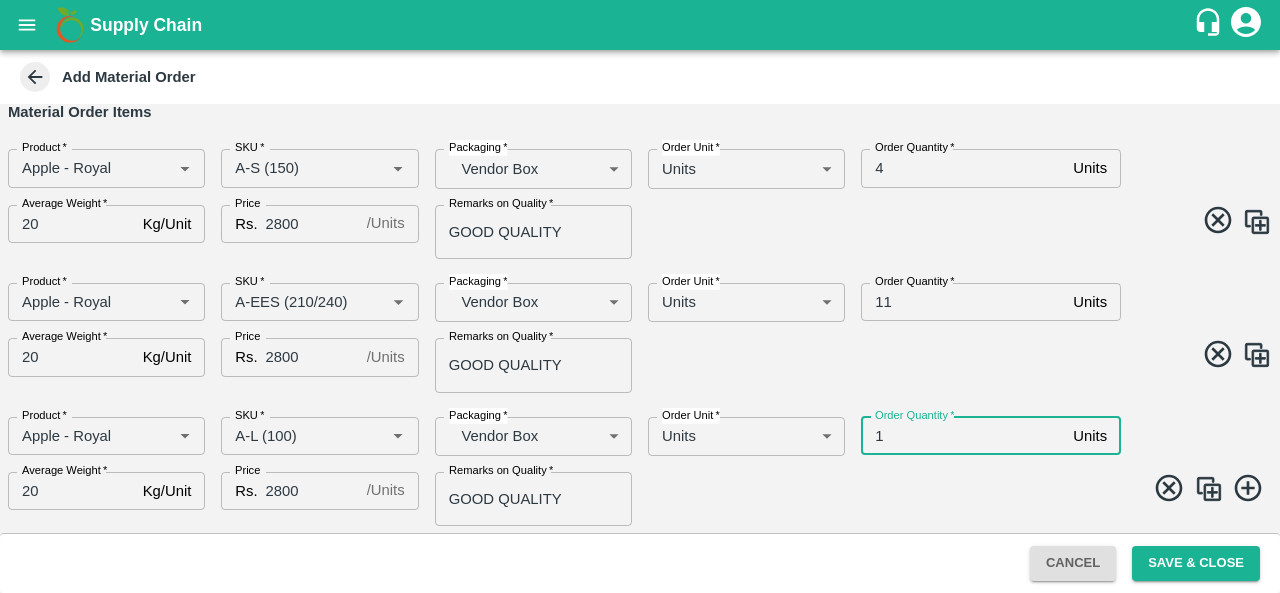 type on "1" 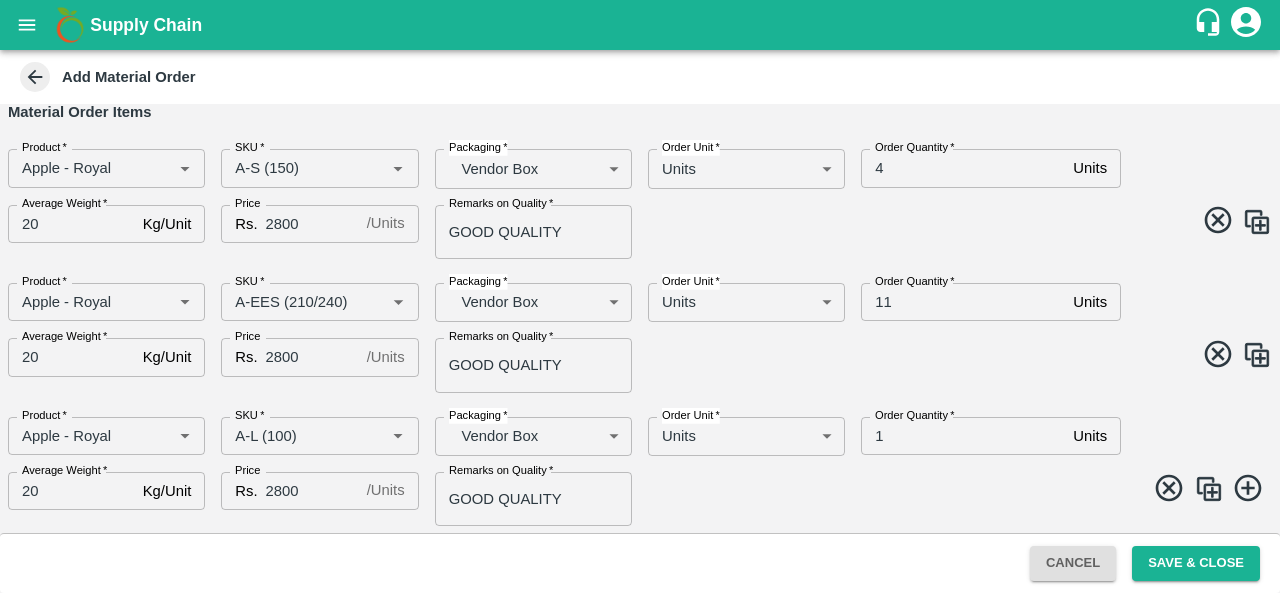 click at bounding box center [1209, 489] 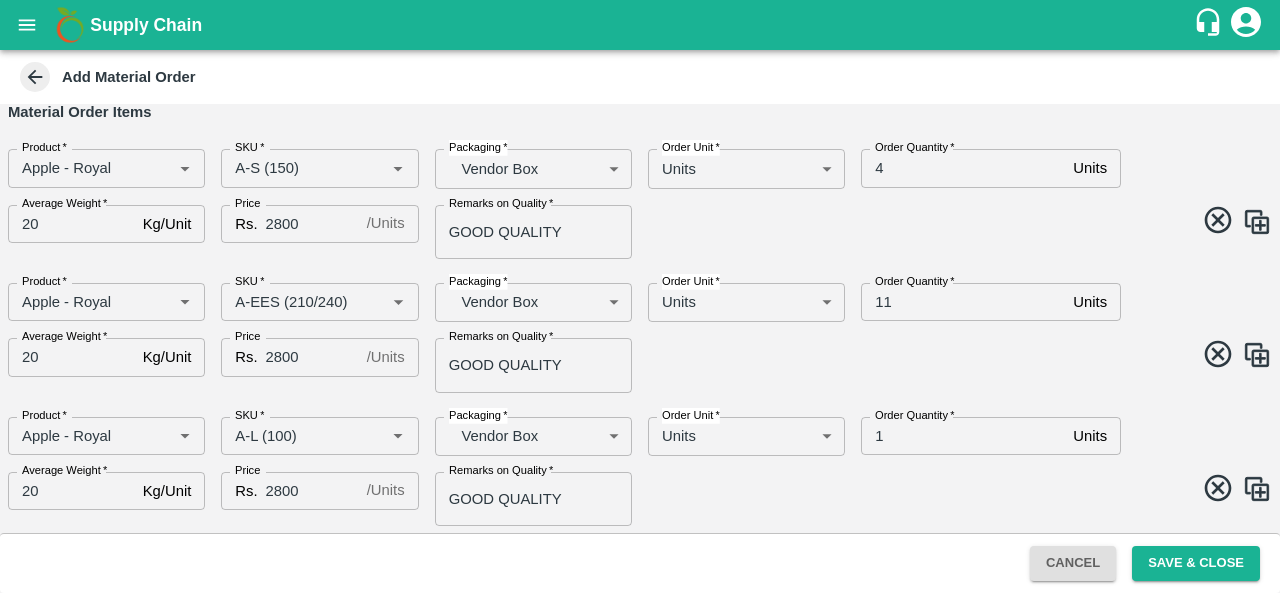 scroll, scrollTop: 234, scrollLeft: 0, axis: vertical 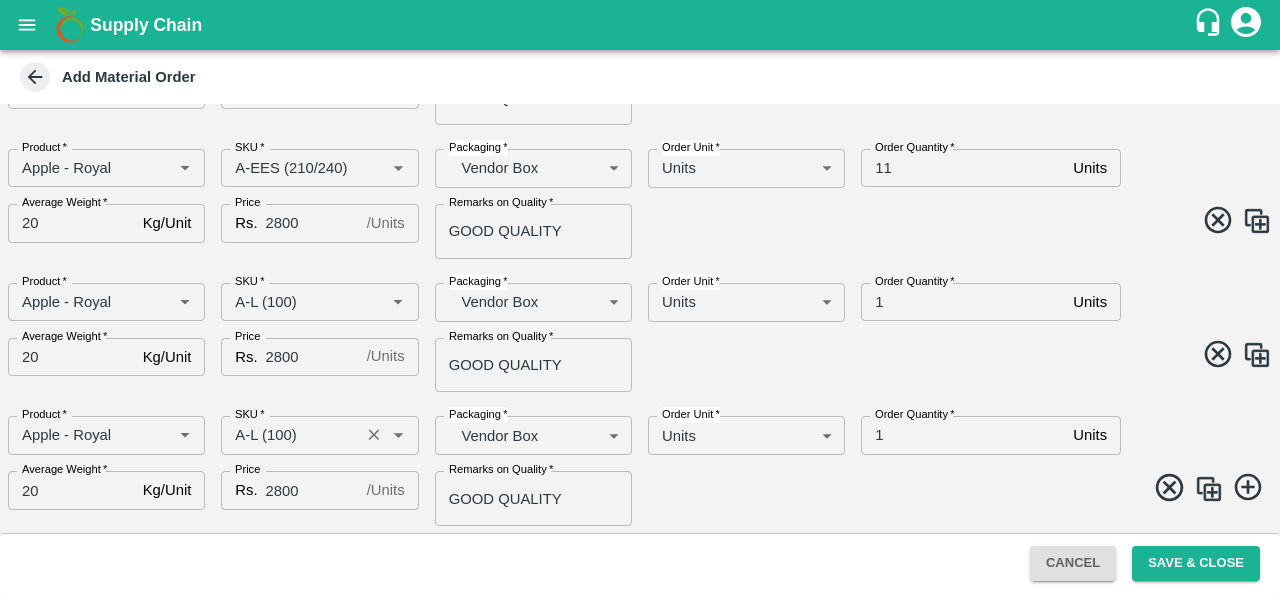 click on "SKU   *" at bounding box center [290, 435] 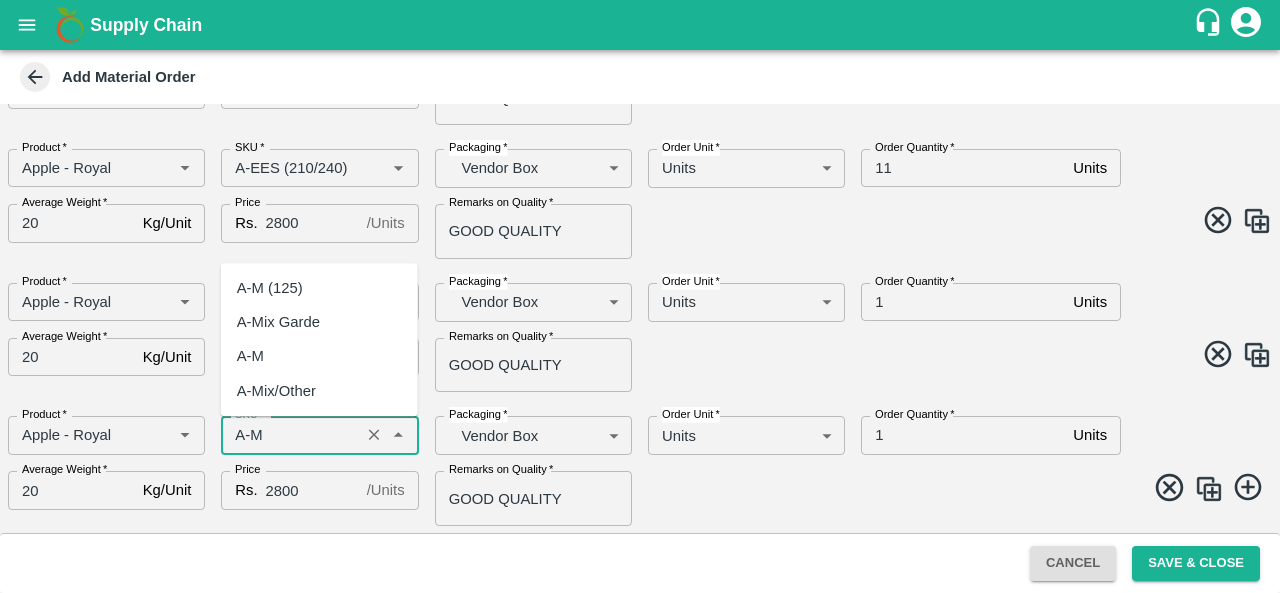 click on "A-M (125)" at bounding box center (270, 288) 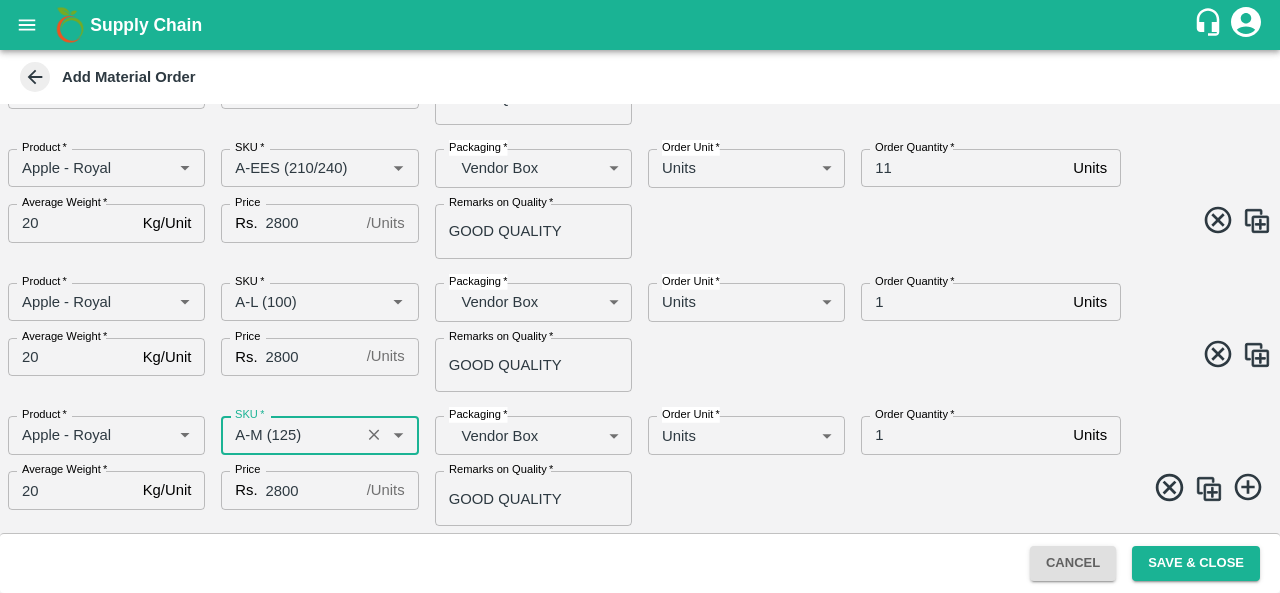 type on "A-M (125)" 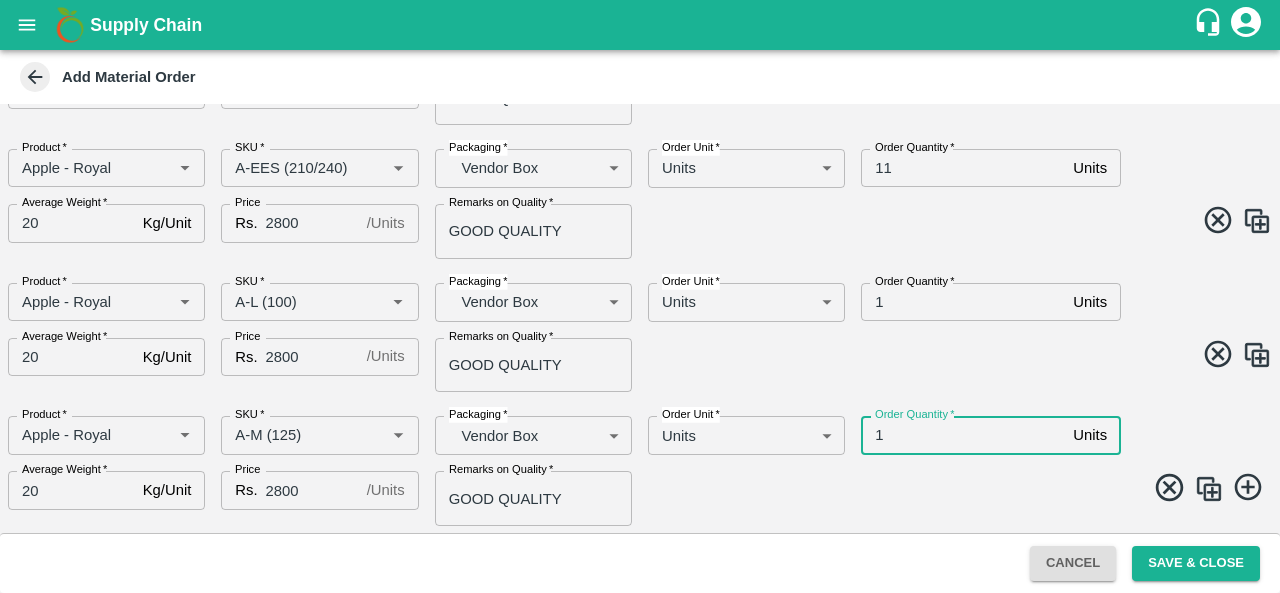 click on "1" at bounding box center (963, 435) 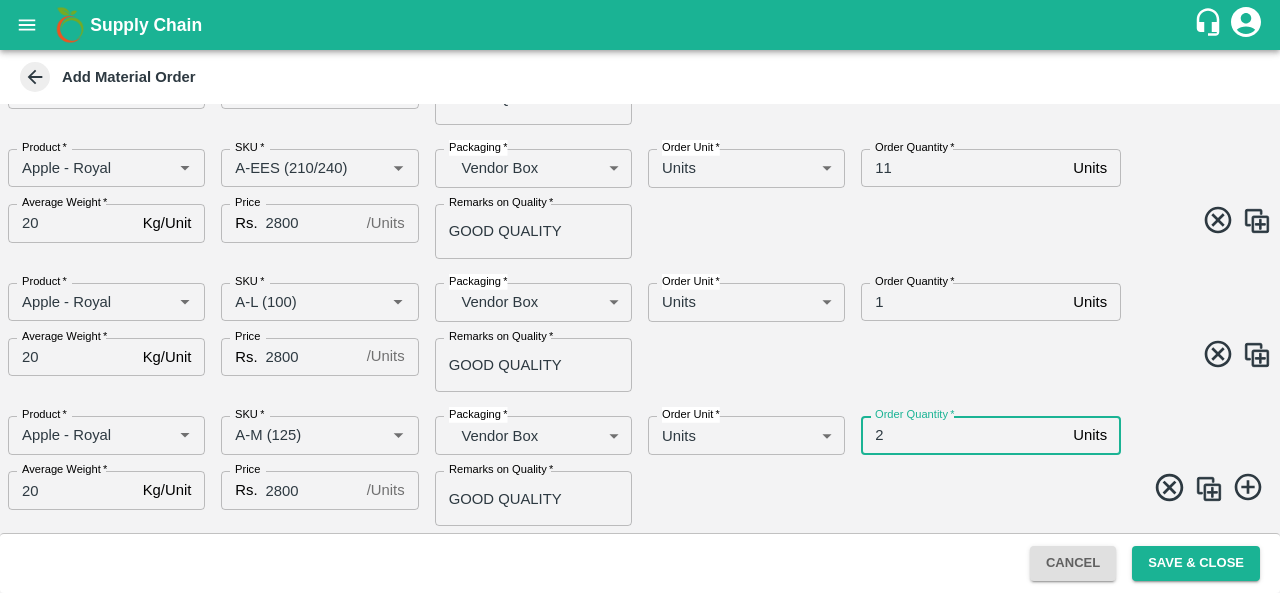 type on "2" 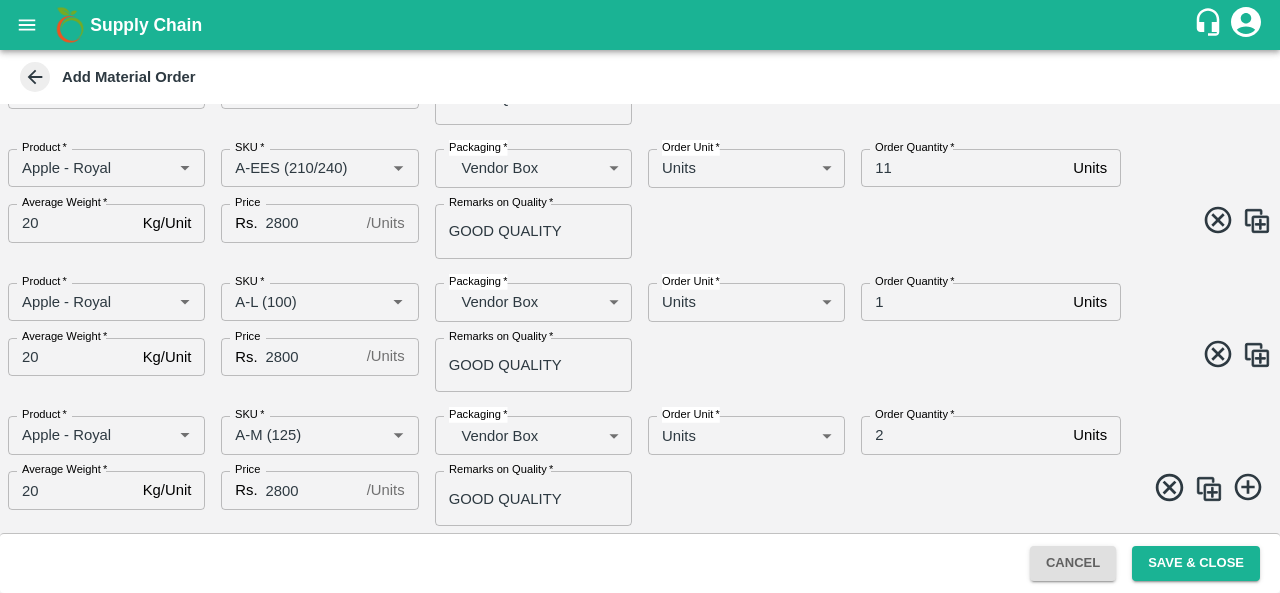 click at bounding box center [1209, 489] 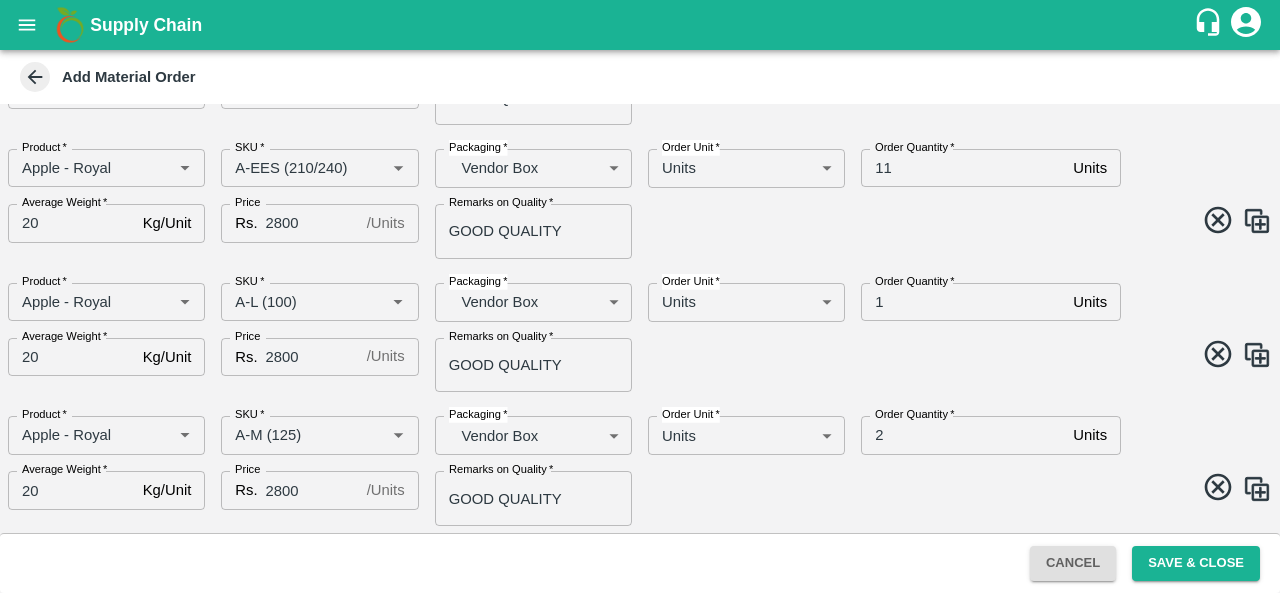 scroll, scrollTop: 367, scrollLeft: 0, axis: vertical 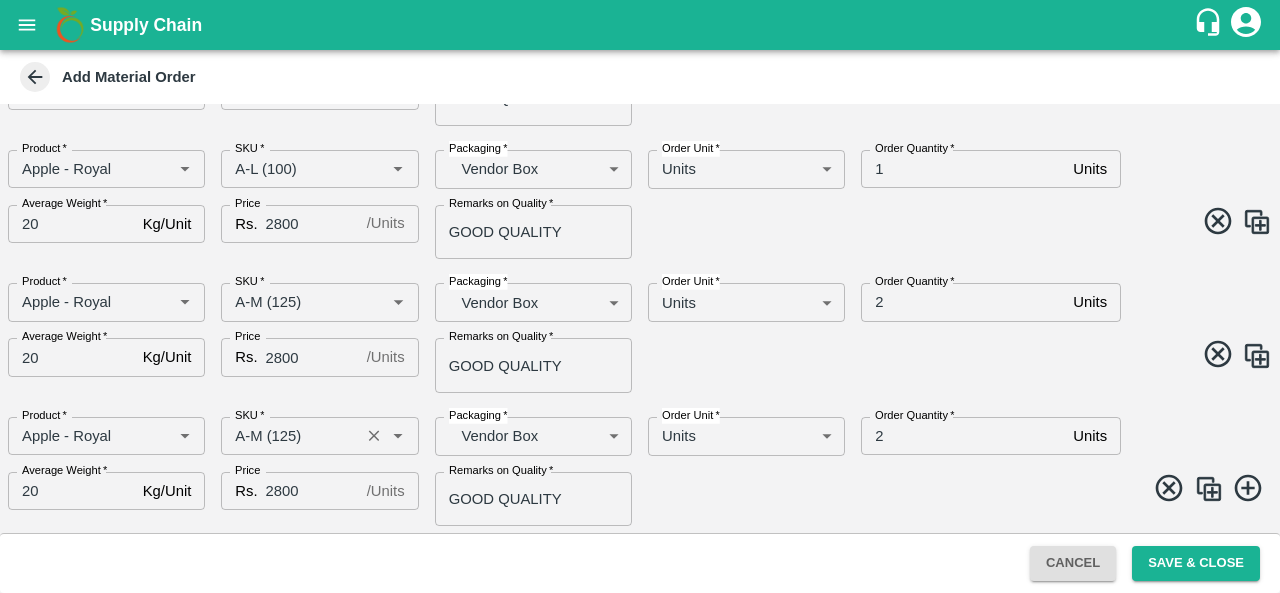 click on "SKU   *" at bounding box center [290, 436] 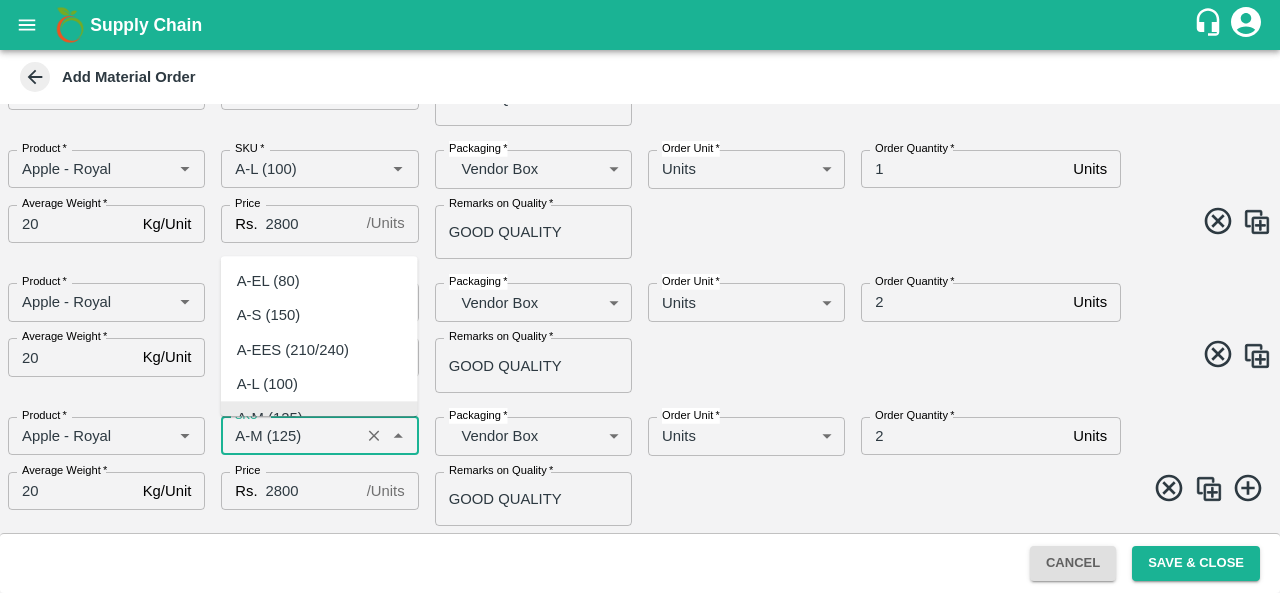scroll, scrollTop: 19, scrollLeft: 0, axis: vertical 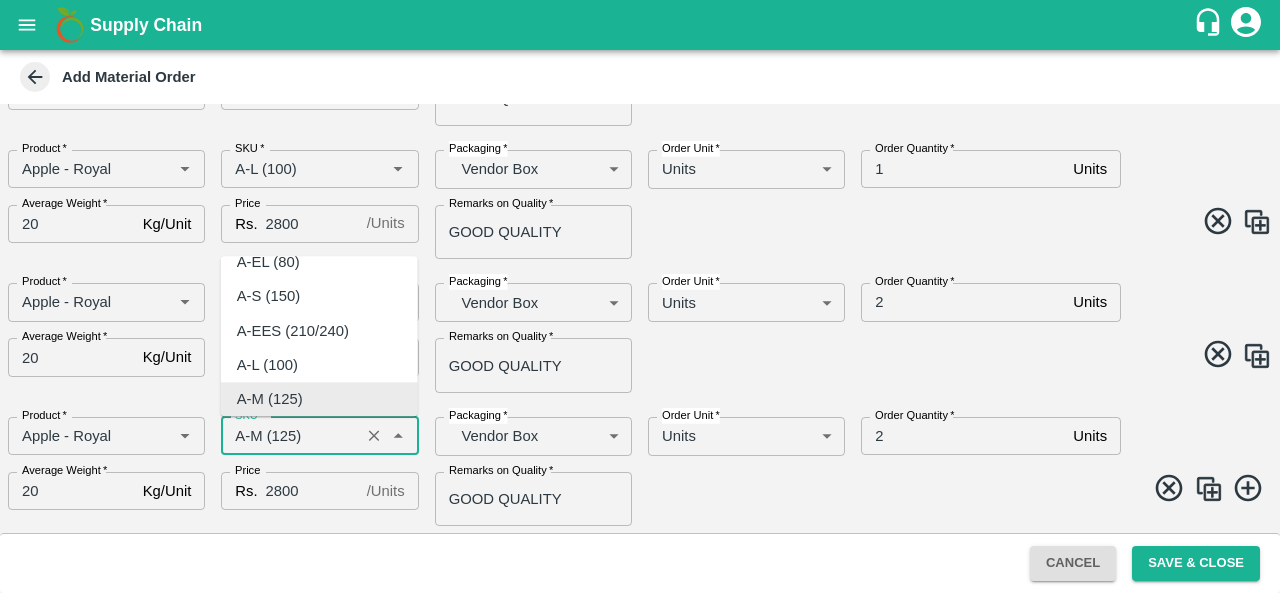 type on "E" 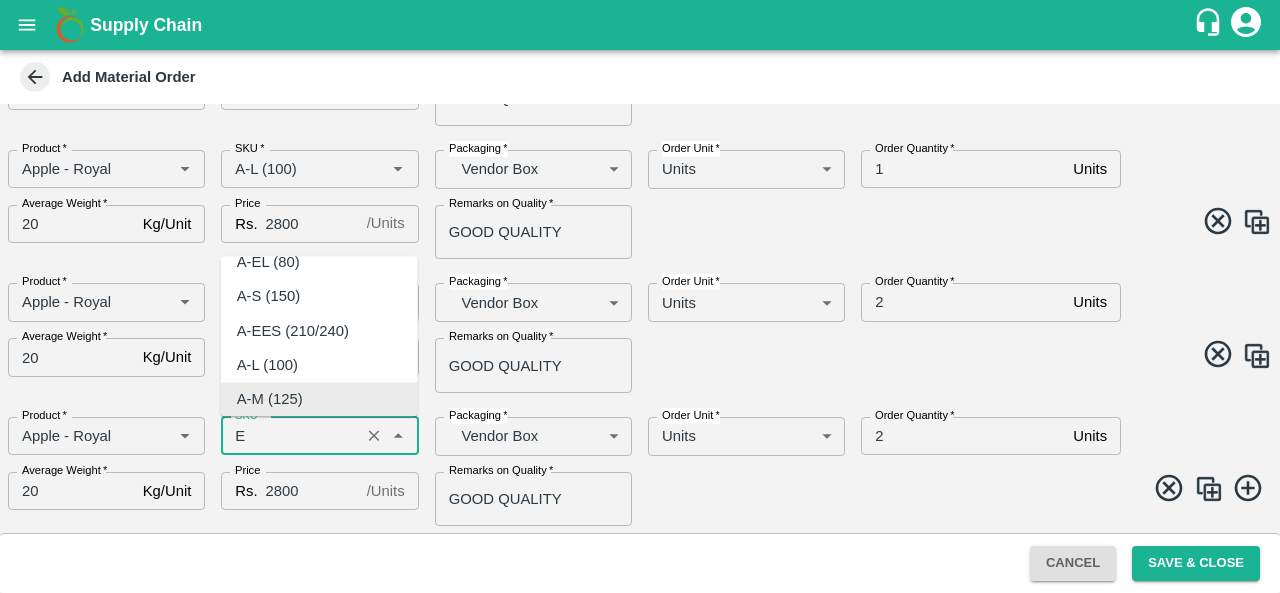 scroll, scrollTop: 0, scrollLeft: 0, axis: both 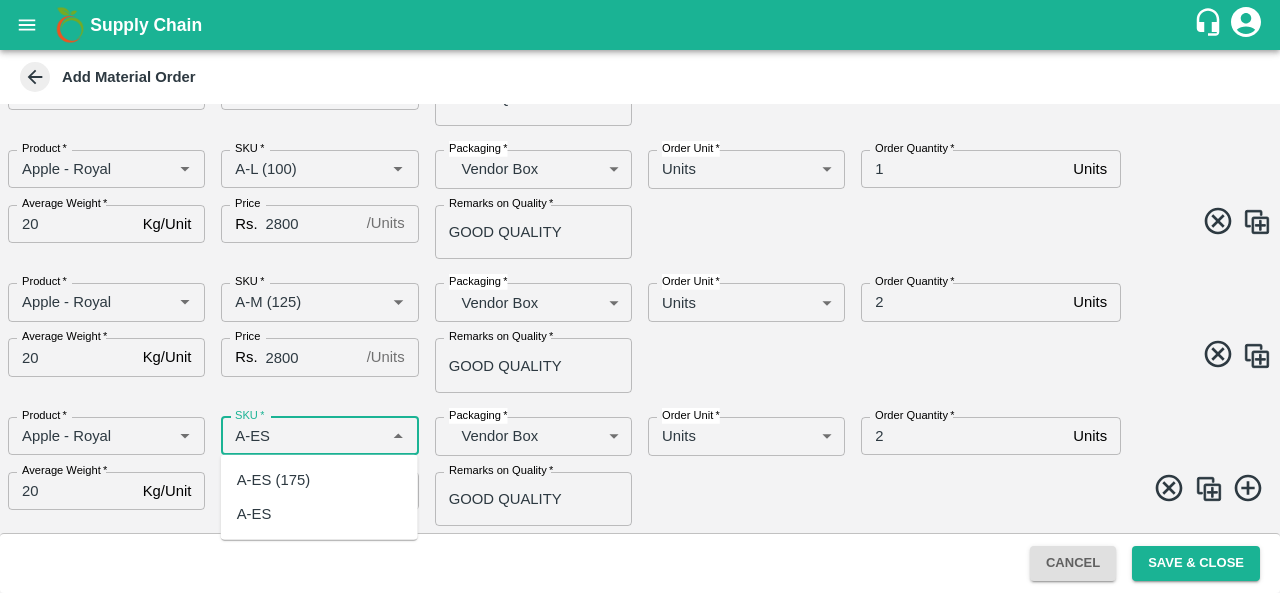 click on "A-ES (175)" at bounding box center (273, 480) 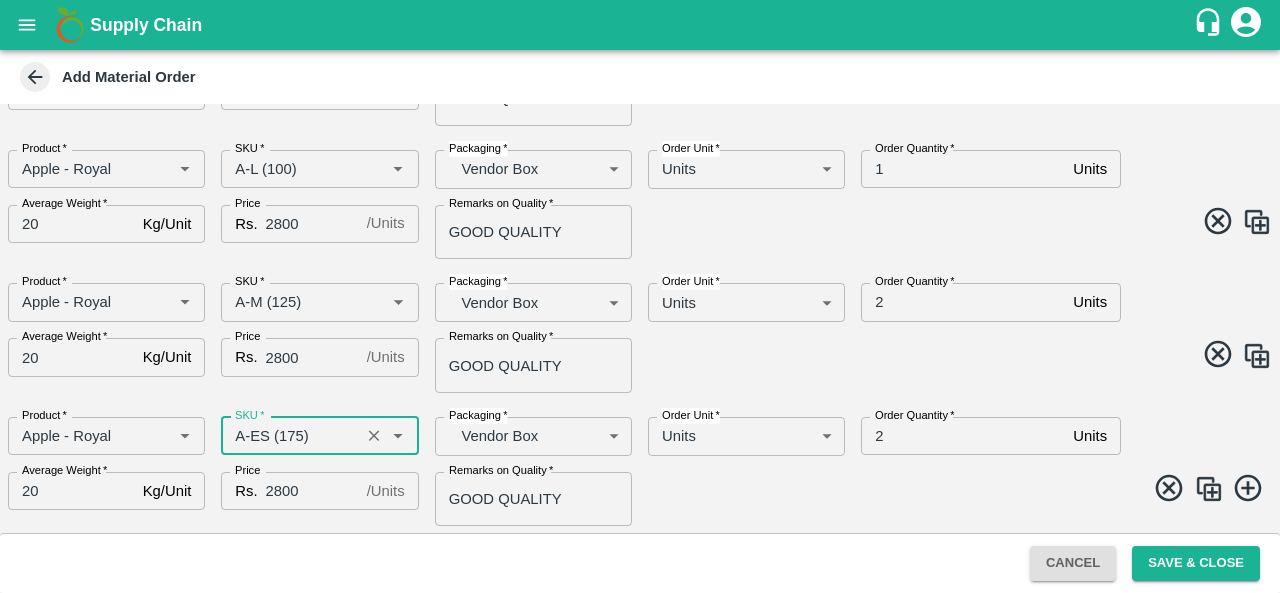 type on "A-ES (175)" 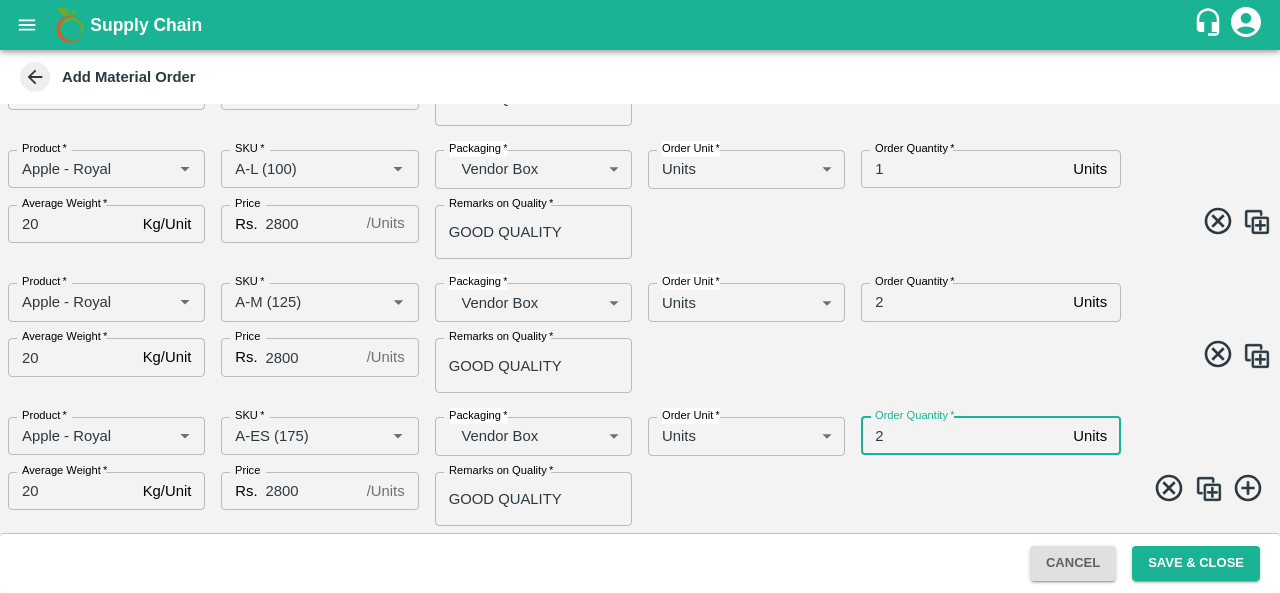 click on "2" at bounding box center (963, 436) 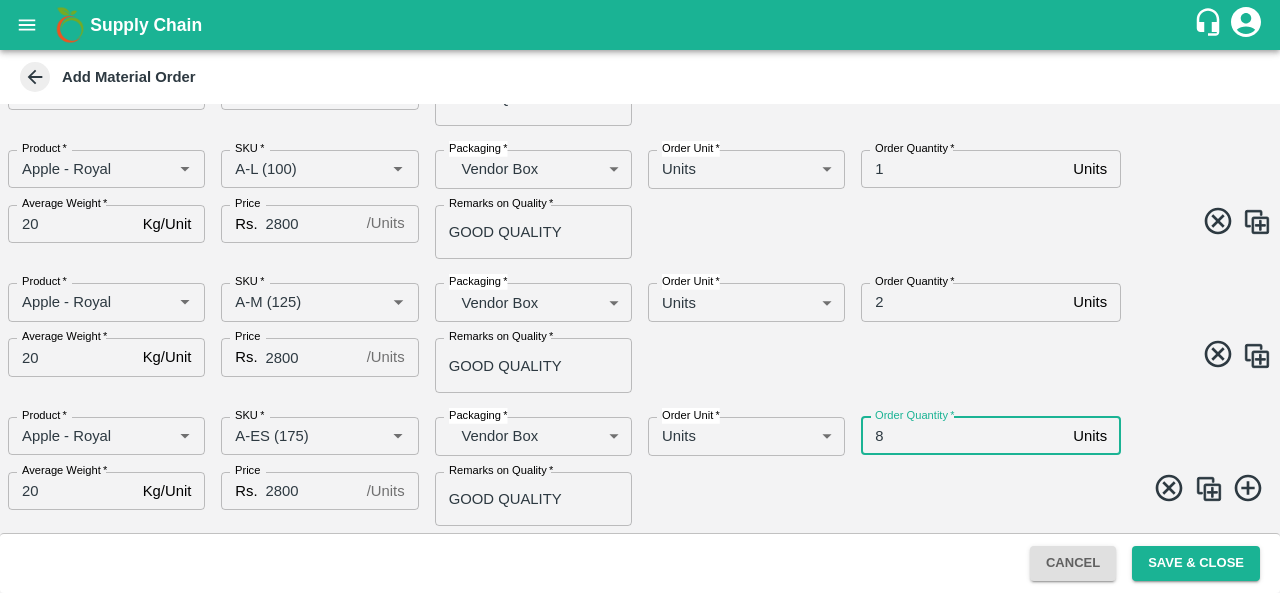 type on "8" 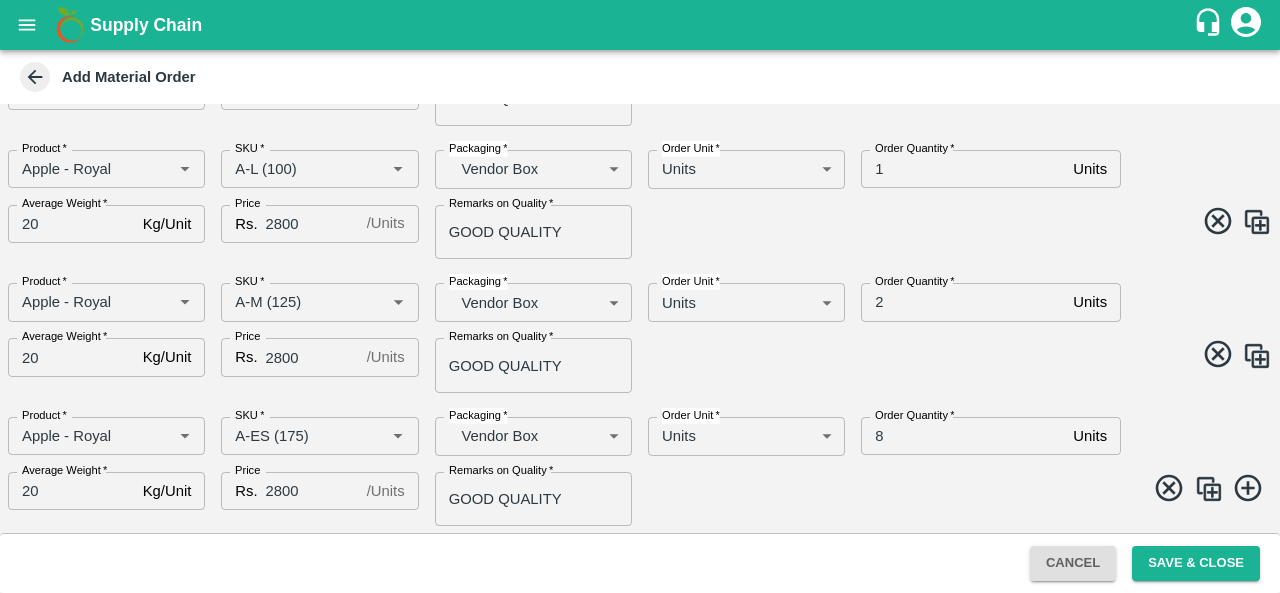 click at bounding box center (1209, 489) 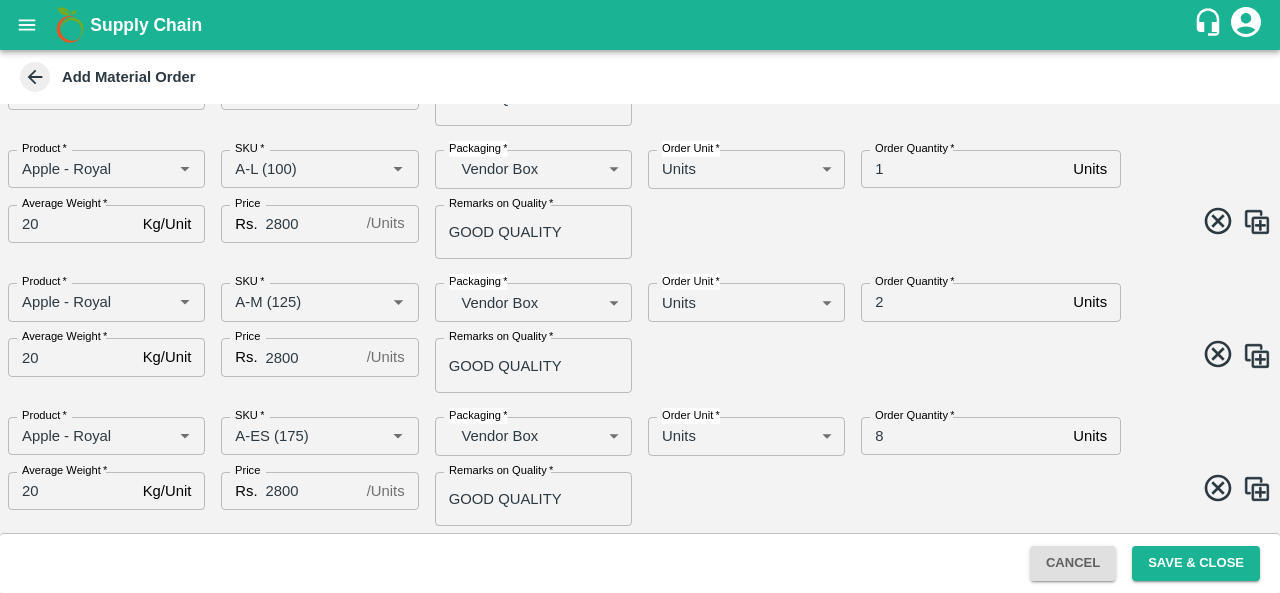 scroll, scrollTop: 501, scrollLeft: 0, axis: vertical 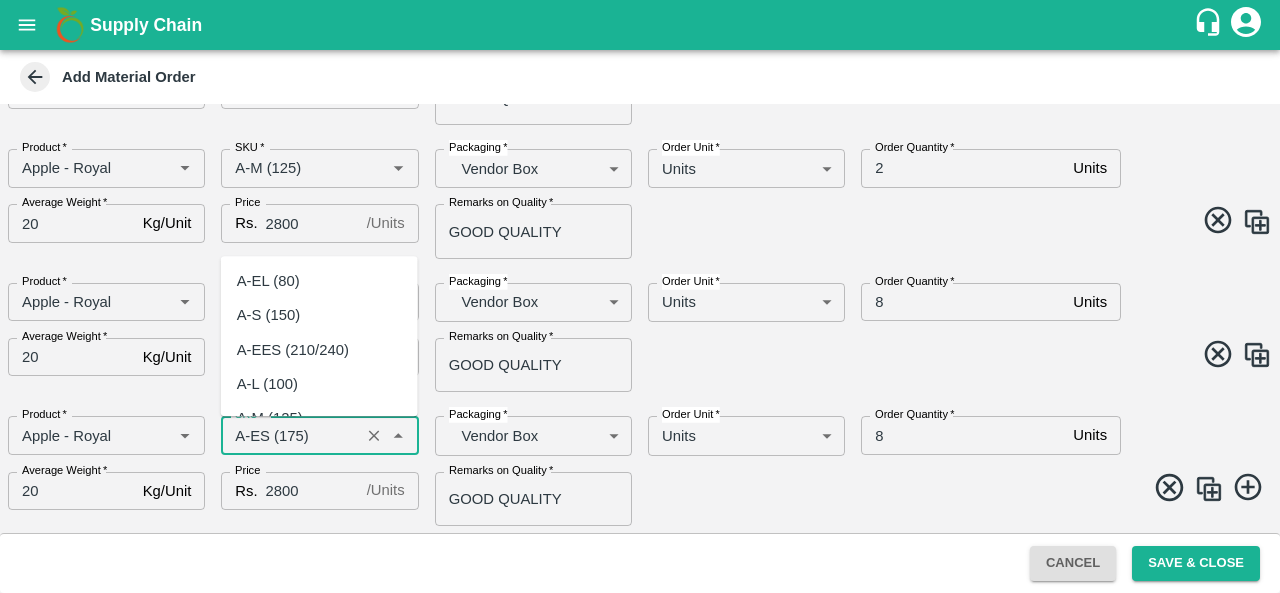 click on "SKU   *" at bounding box center (290, 435) 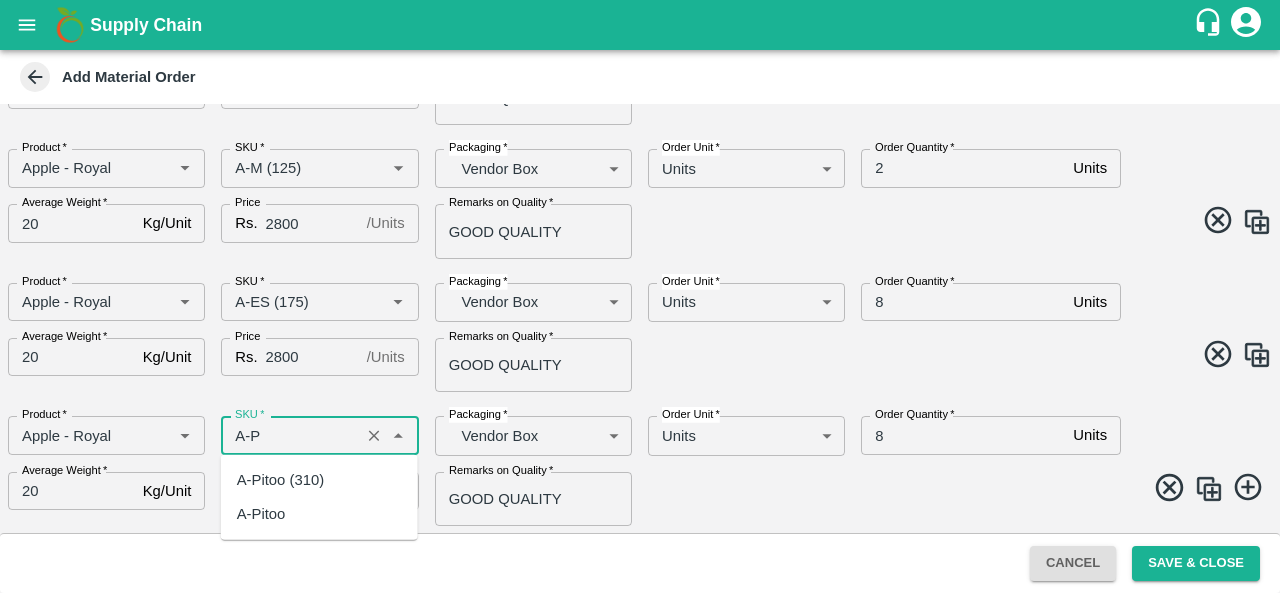 scroll, scrollTop: 0, scrollLeft: 0, axis: both 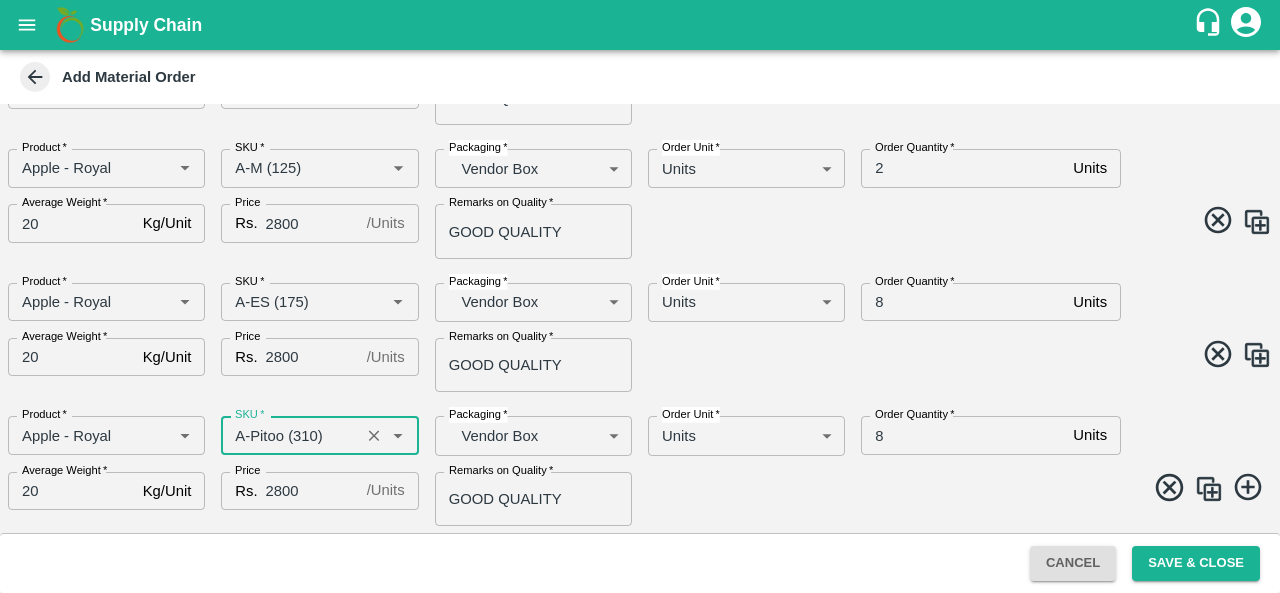 type on "A-Pitoo (310)" 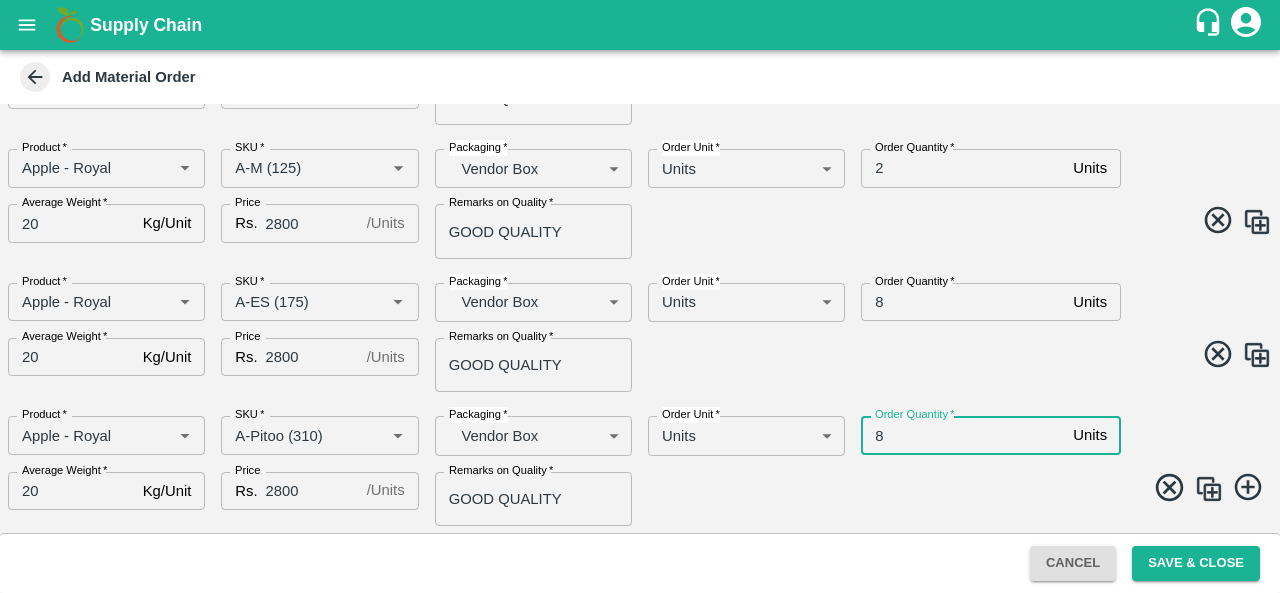 click on "8" at bounding box center (963, 435) 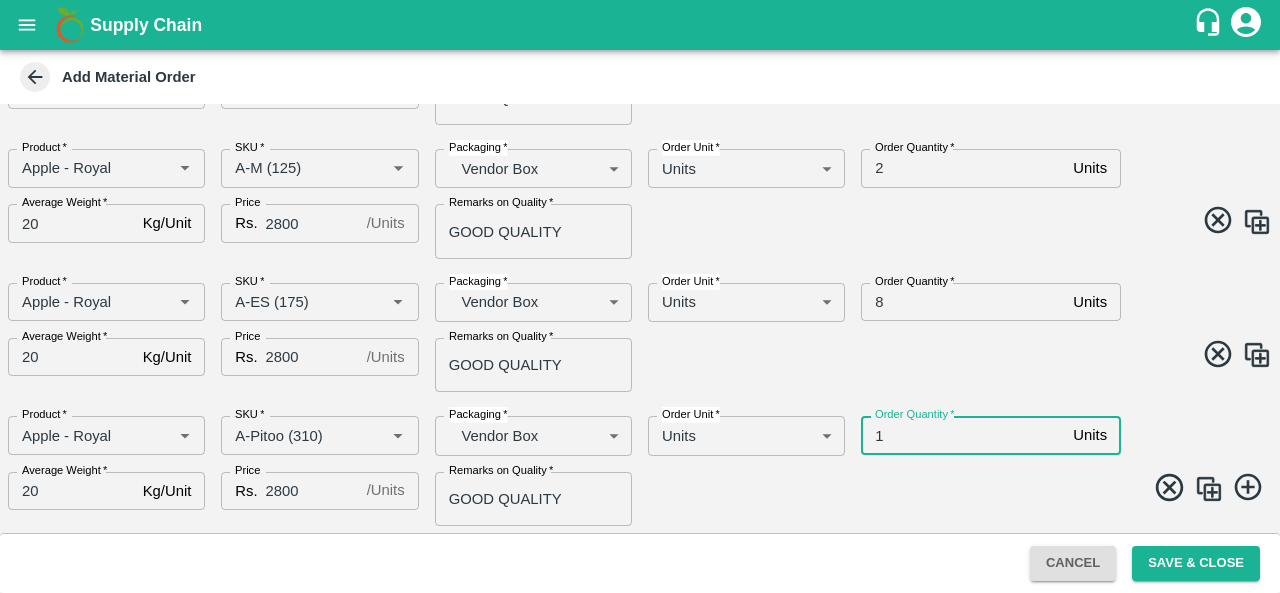type on "1" 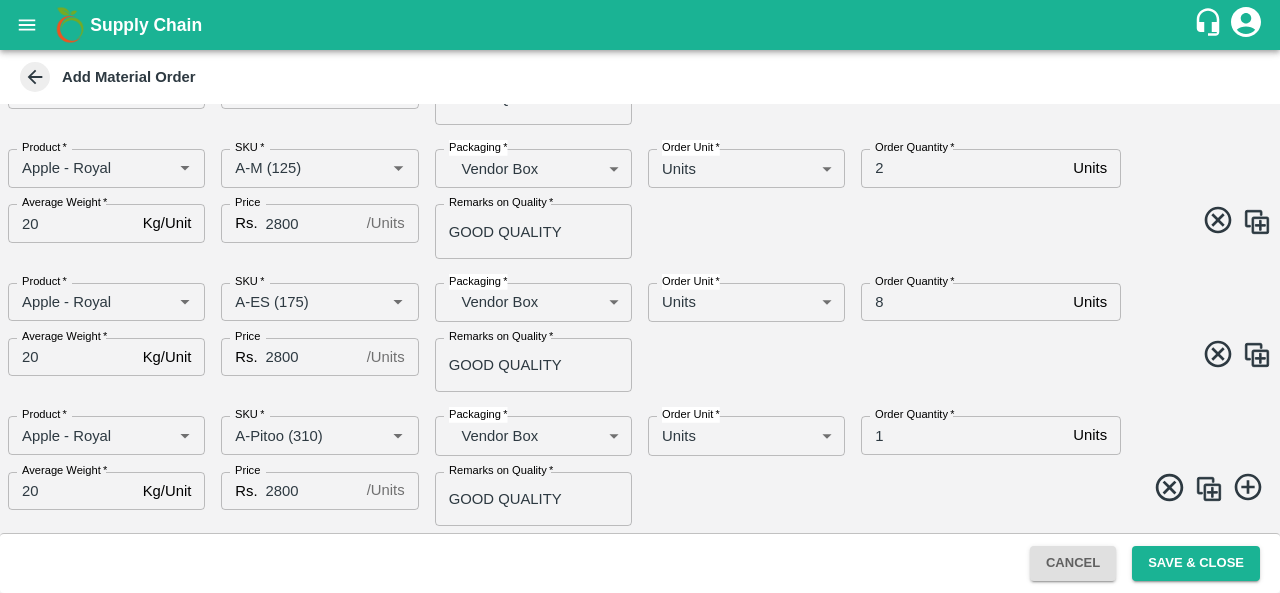 click at bounding box center (1209, 489) 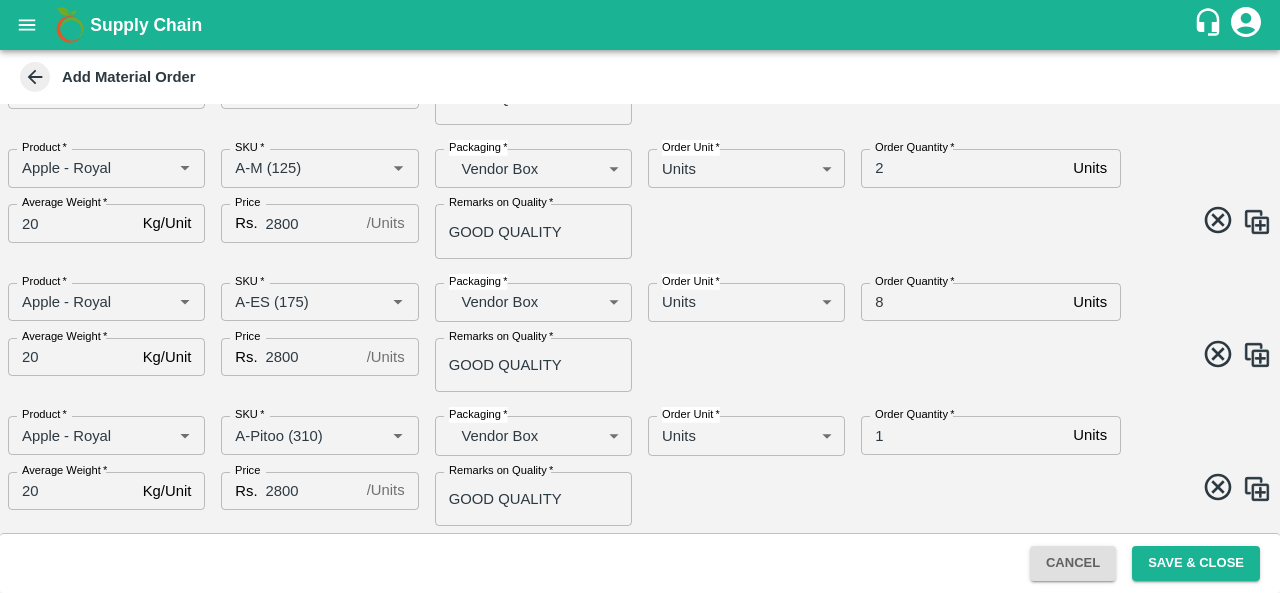 scroll, scrollTop: 634, scrollLeft: 0, axis: vertical 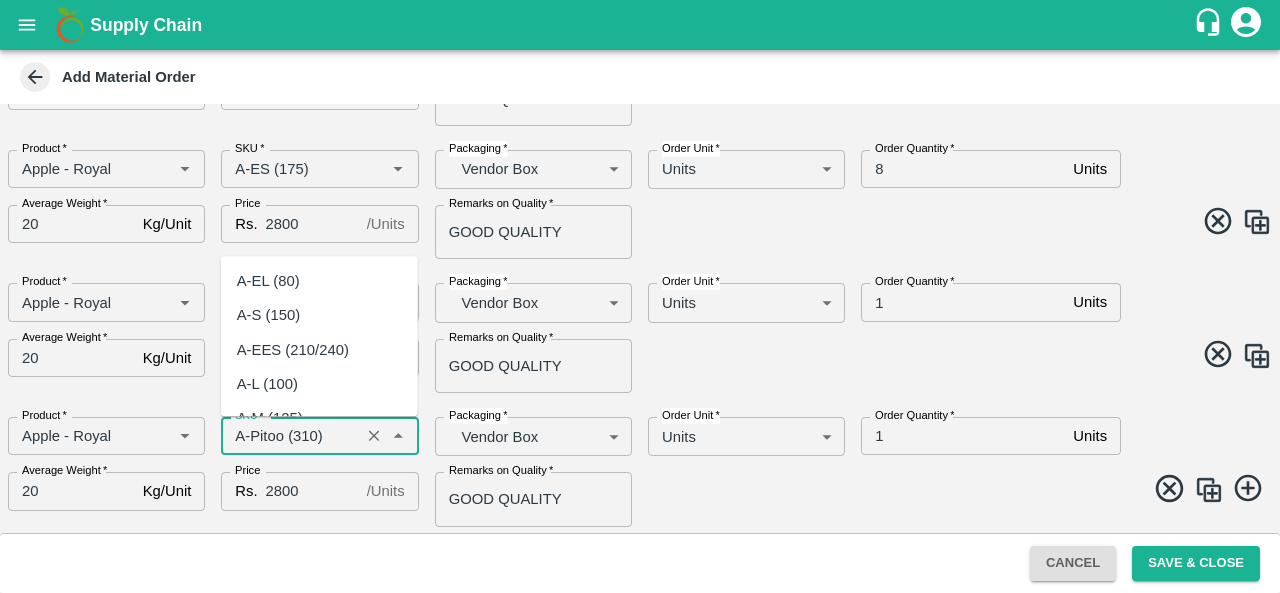click on "SKU   *" at bounding box center [290, 436] 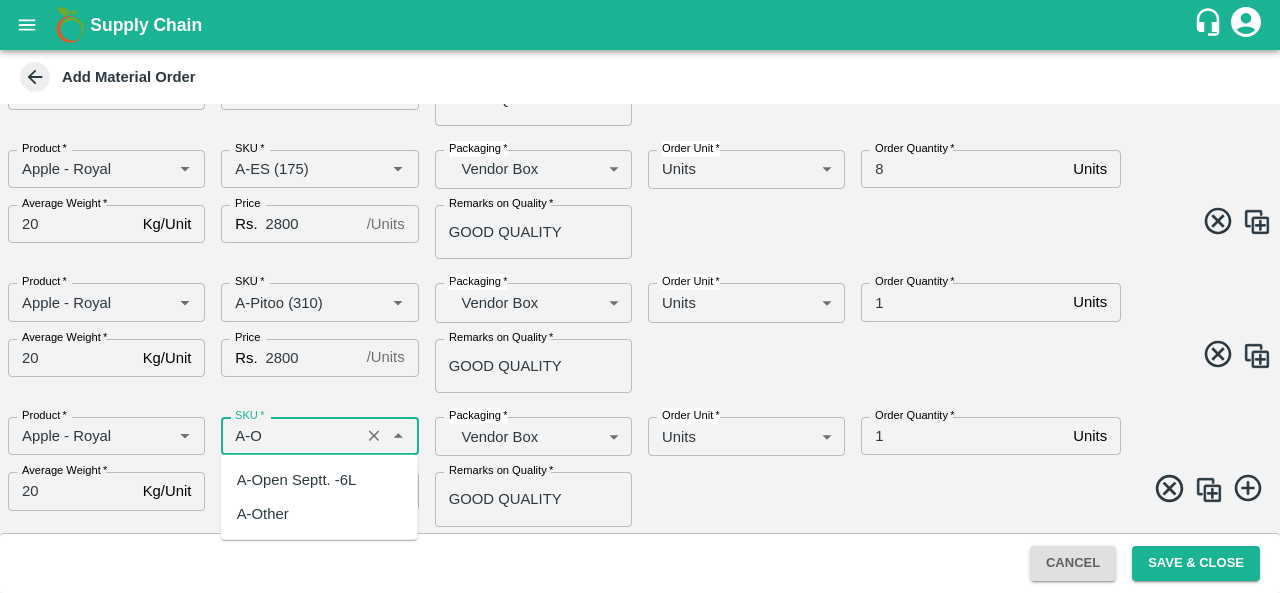 scroll, scrollTop: 0, scrollLeft: 0, axis: both 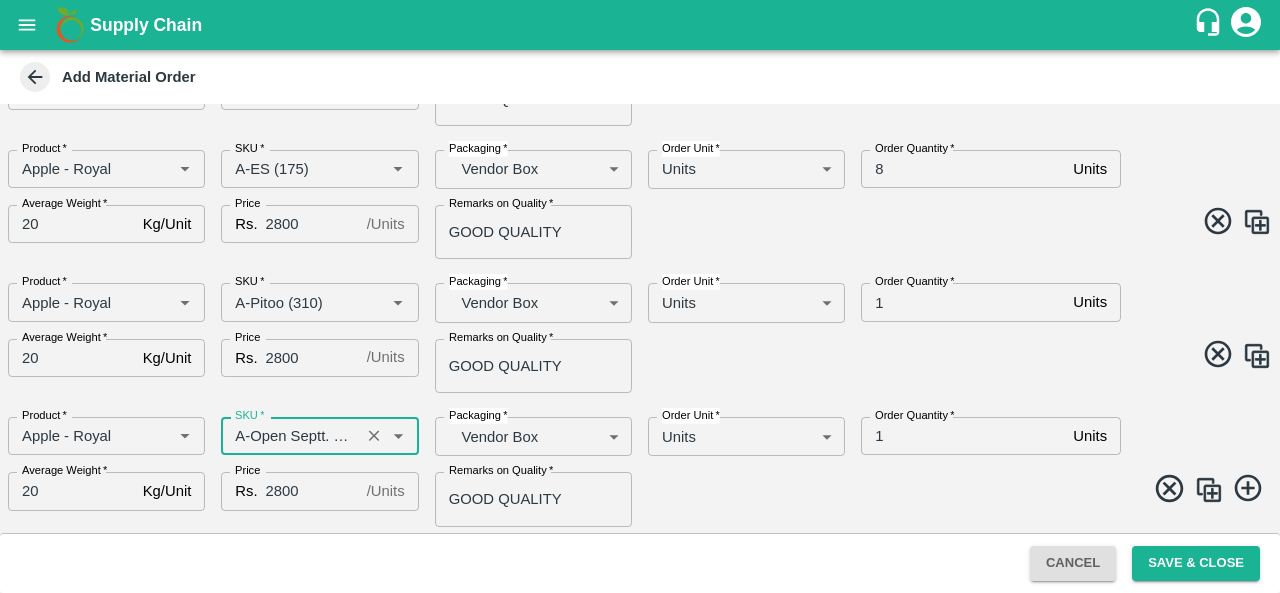 type on "A-Open Septt. -6L" 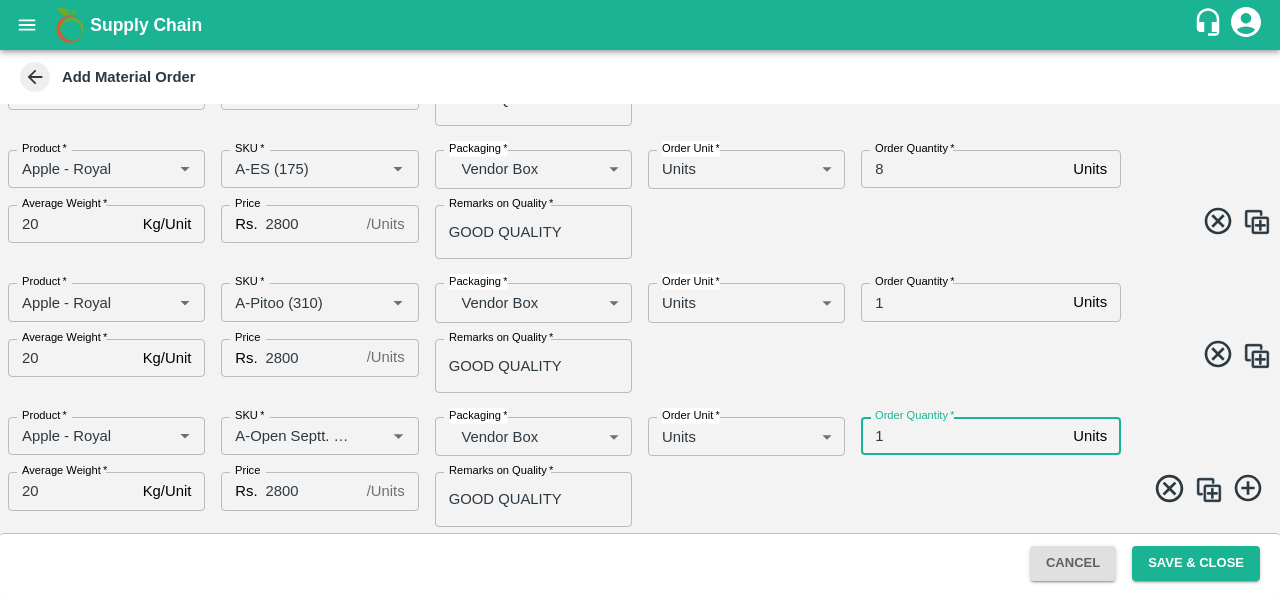 click on "1" at bounding box center (963, 436) 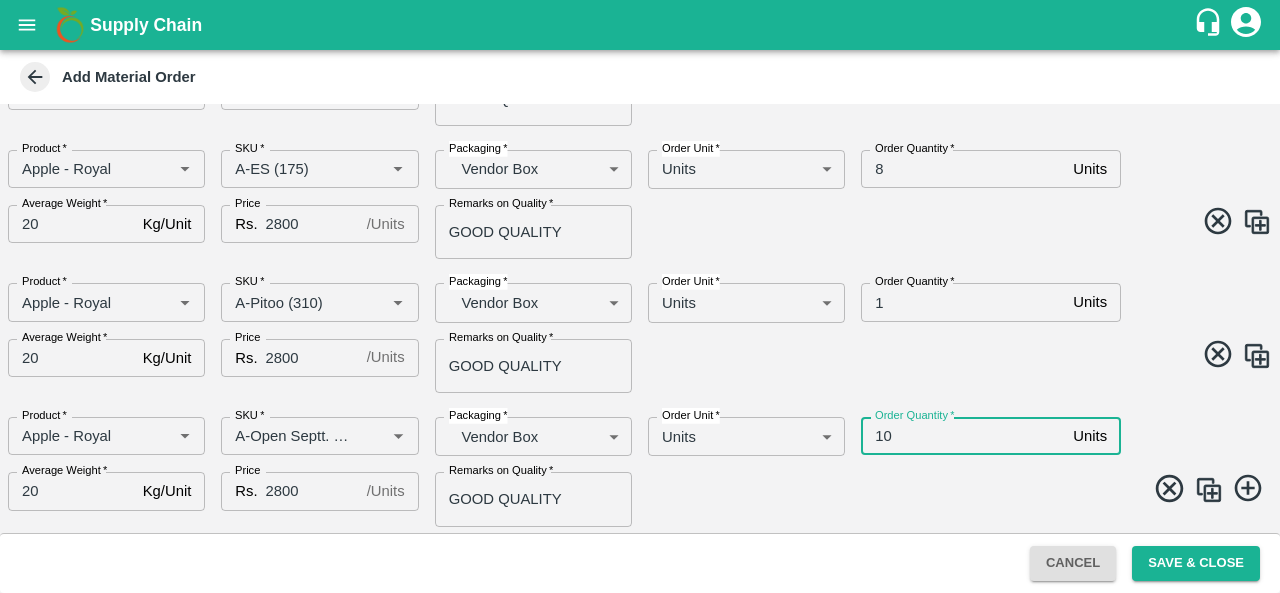 type on "10" 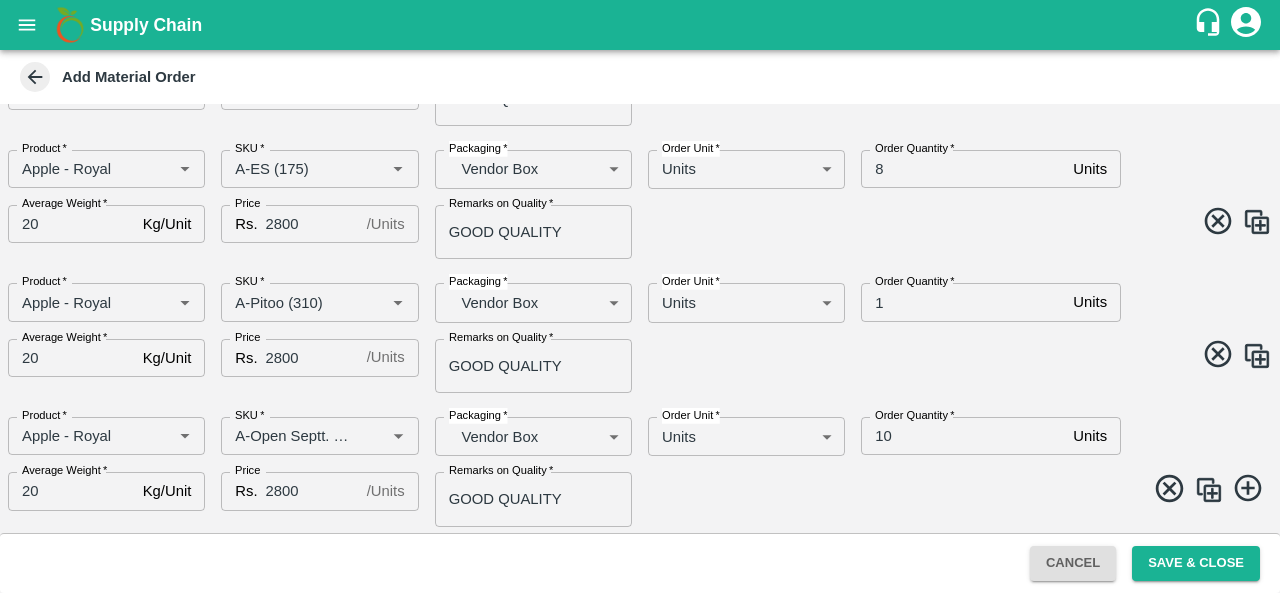 click at bounding box center (1209, 490) 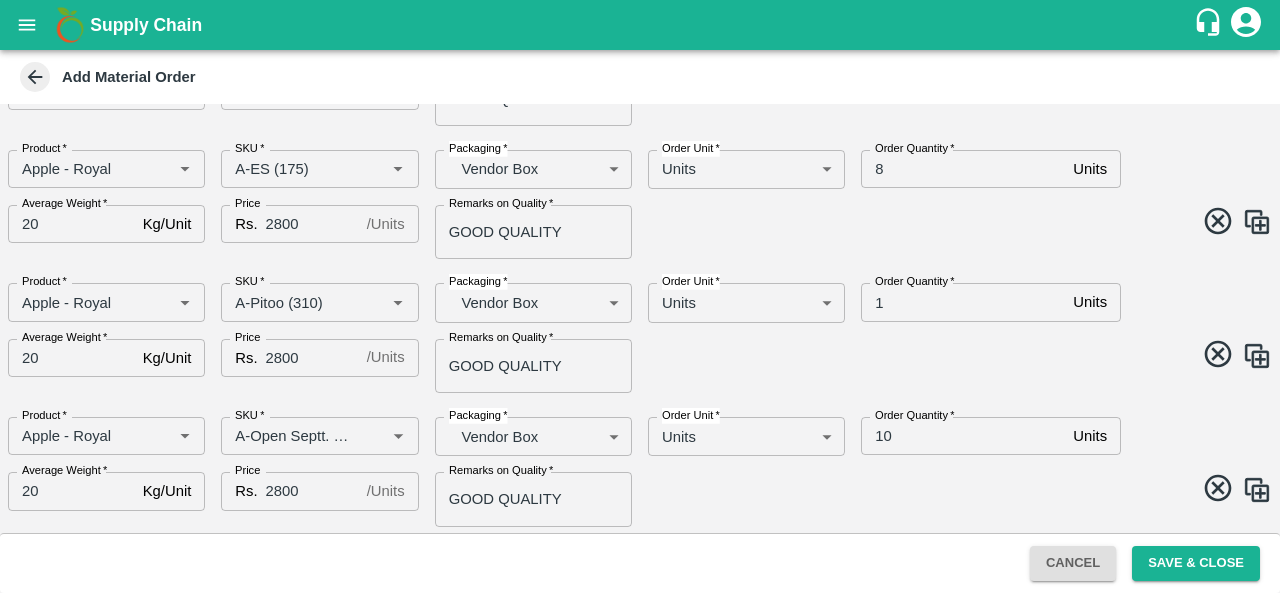 scroll, scrollTop: 768, scrollLeft: 0, axis: vertical 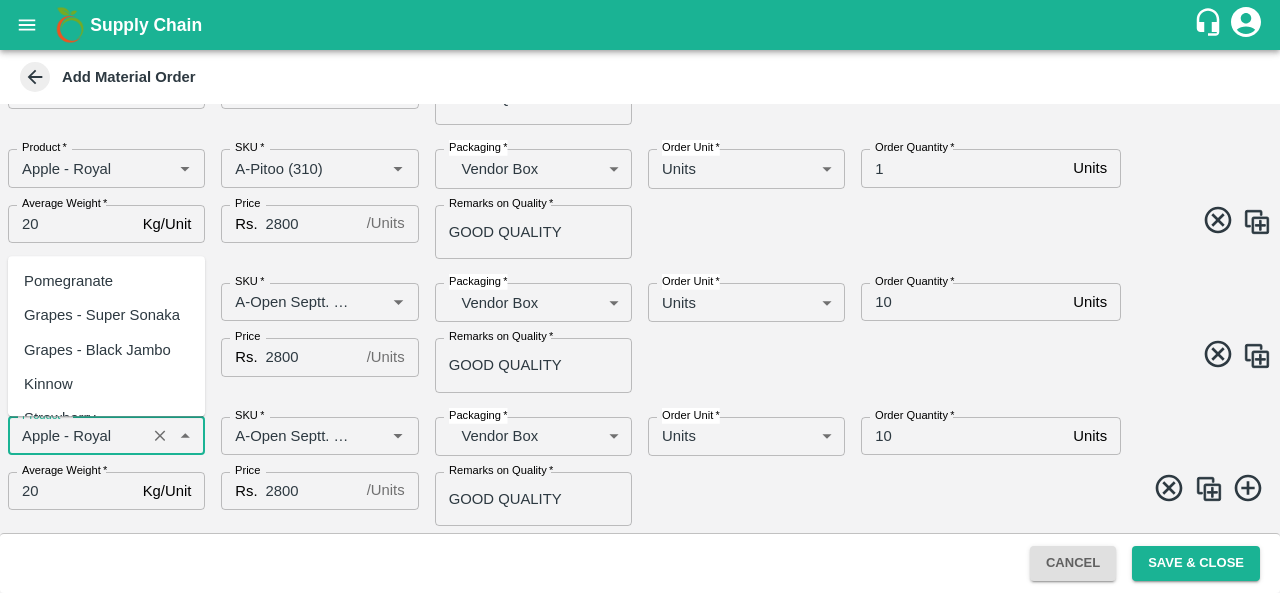 click on "Product   *" at bounding box center (77, 436) 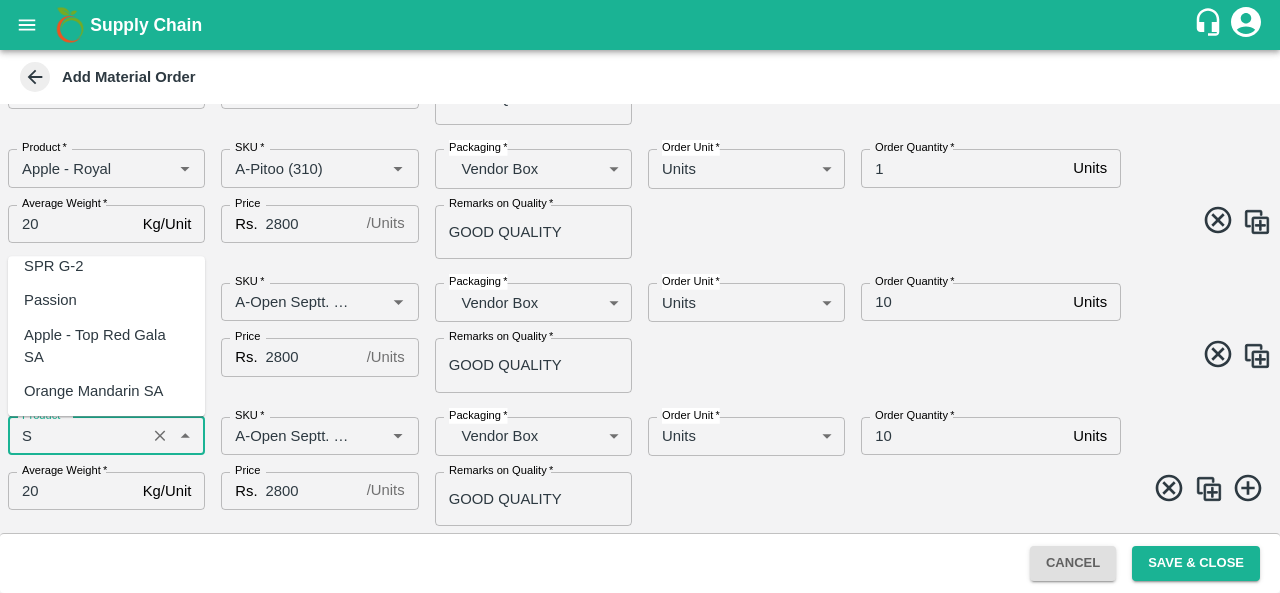 scroll, scrollTop: 0, scrollLeft: 0, axis: both 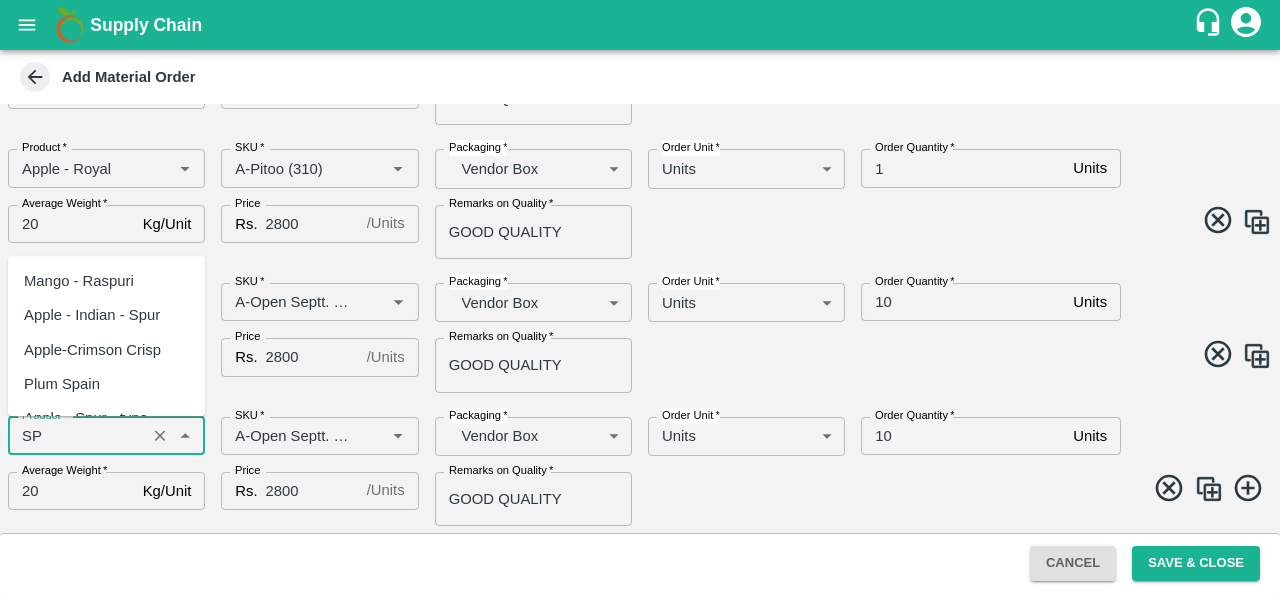 click on "Apple - Indian - Spur" at bounding box center [92, 316] 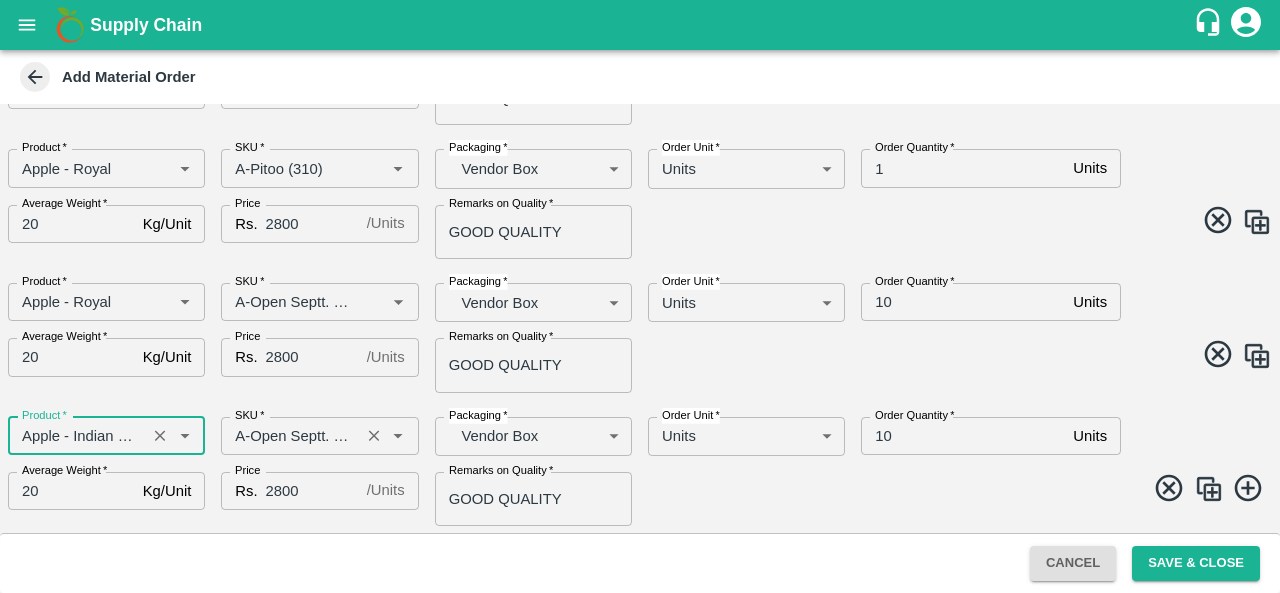 type on "Apple - Indian - Spur" 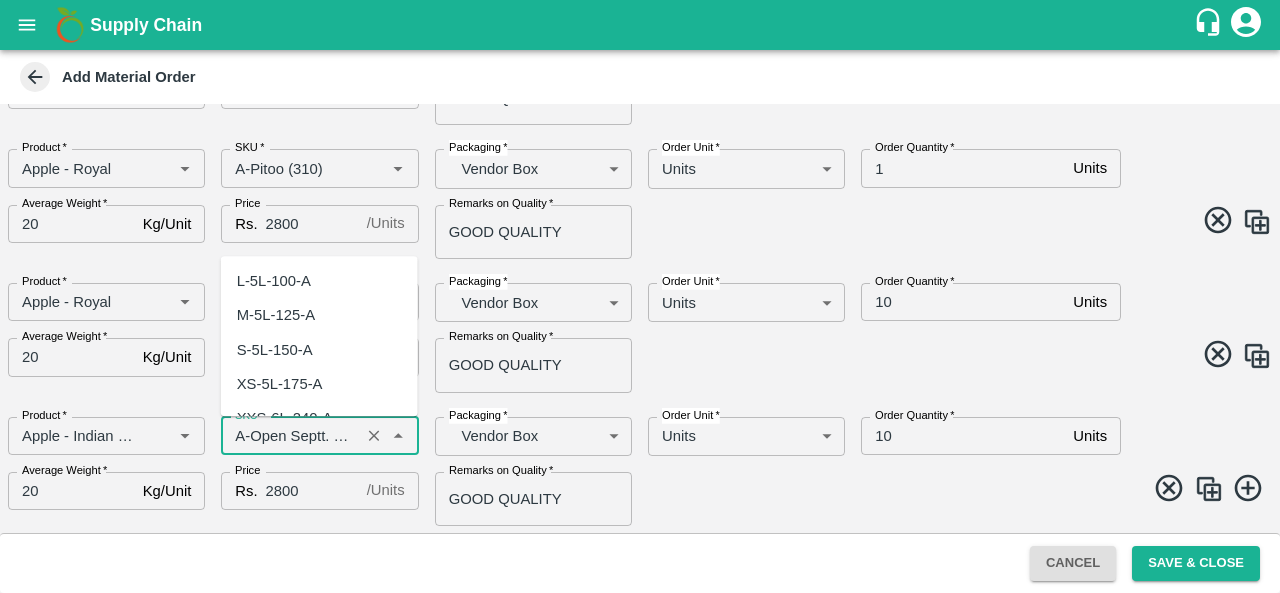 click on "SKU   *" at bounding box center [290, 436] 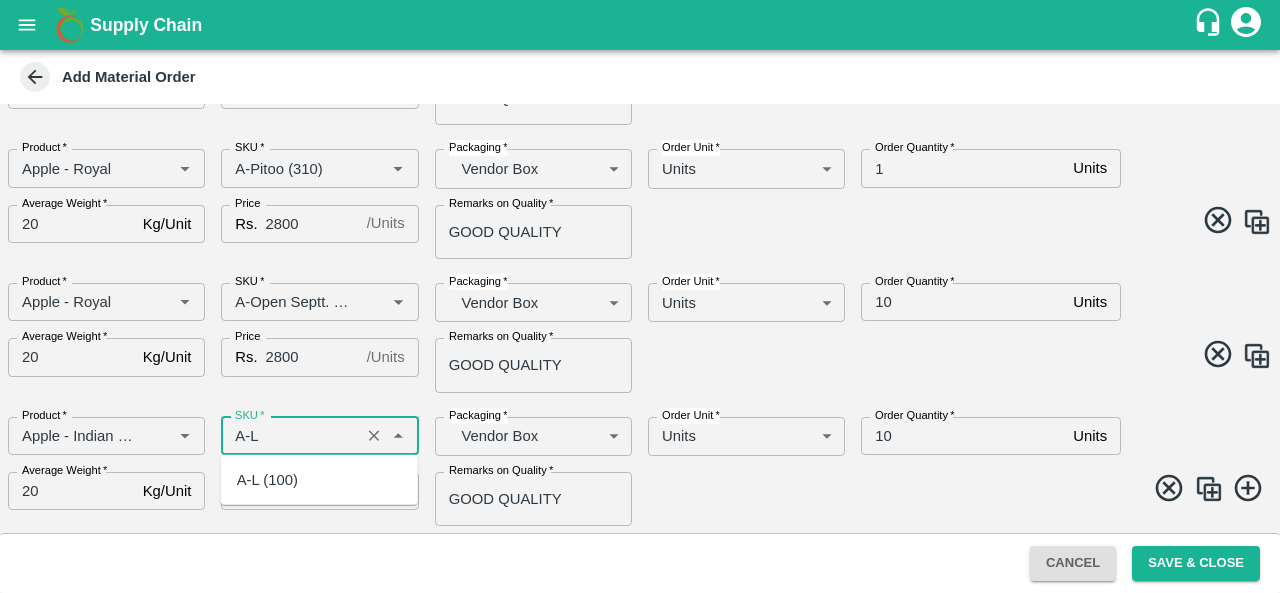 click on "A-L (100)" at bounding box center [319, 480] 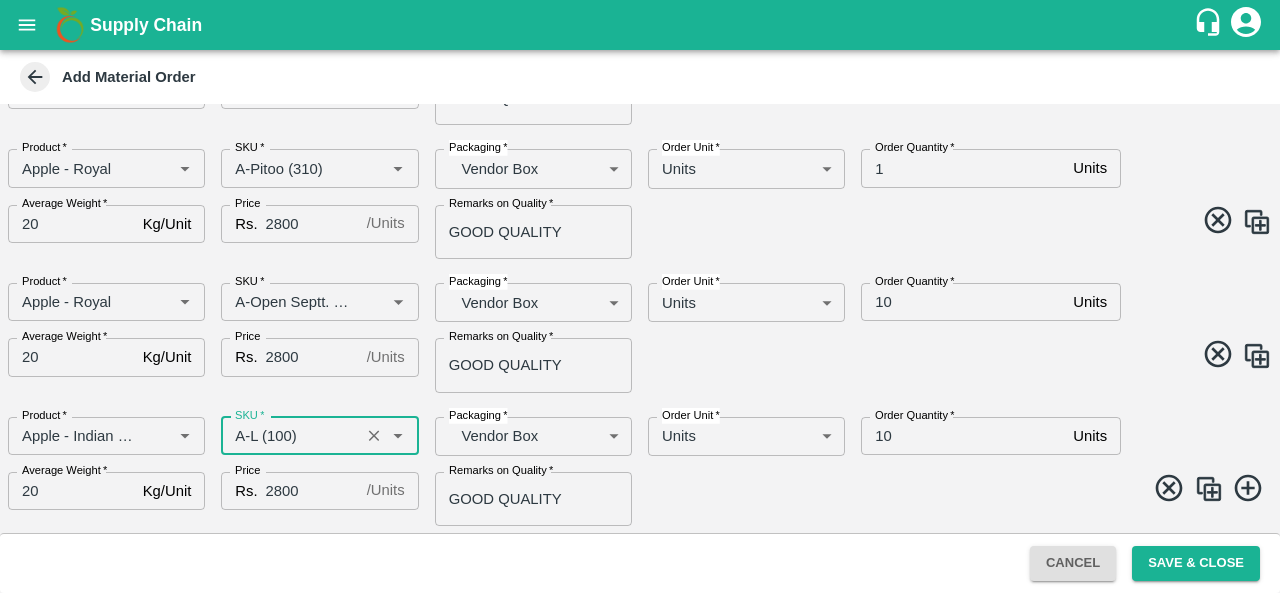 type on "A-L (100)" 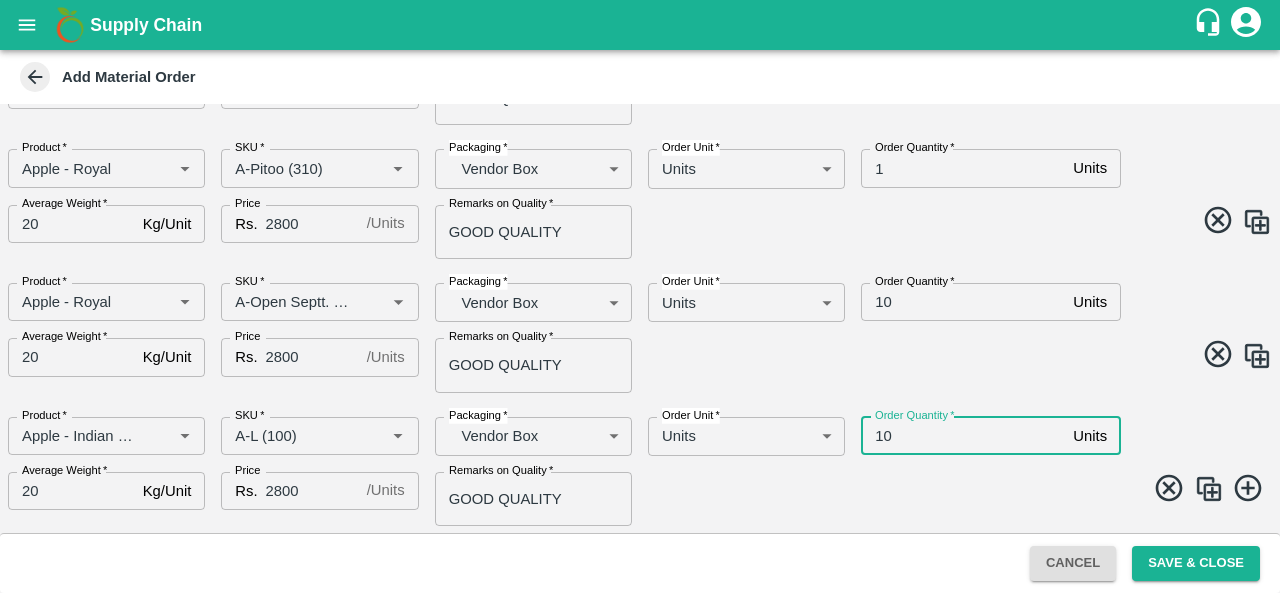 click on "10" at bounding box center (963, 436) 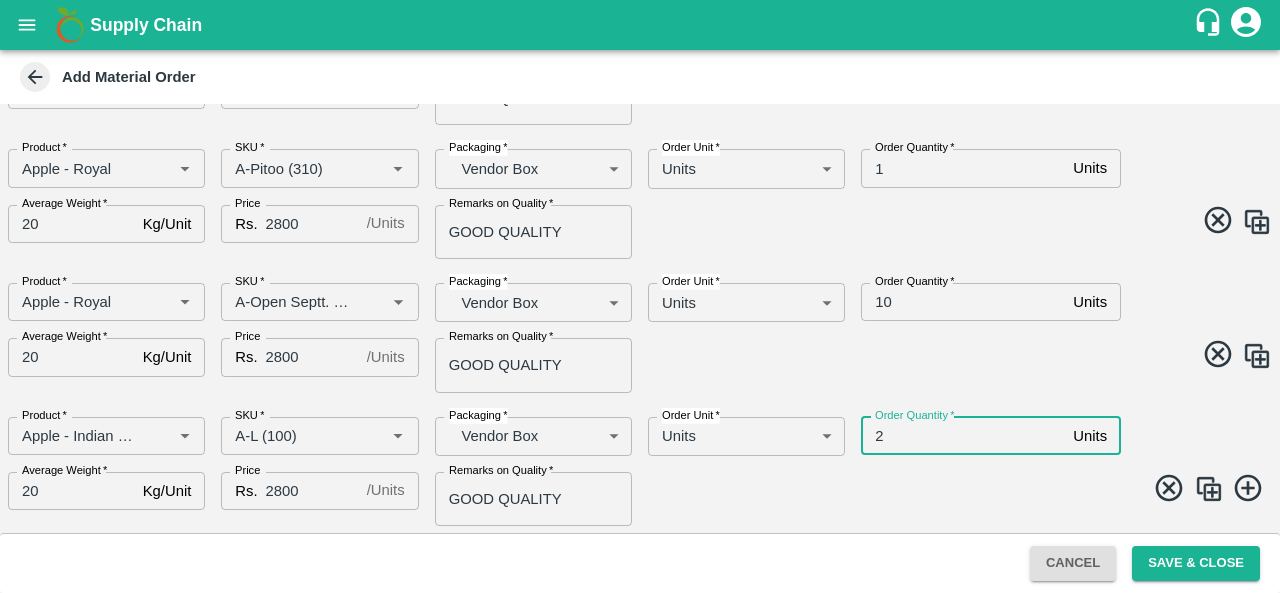 type on "2" 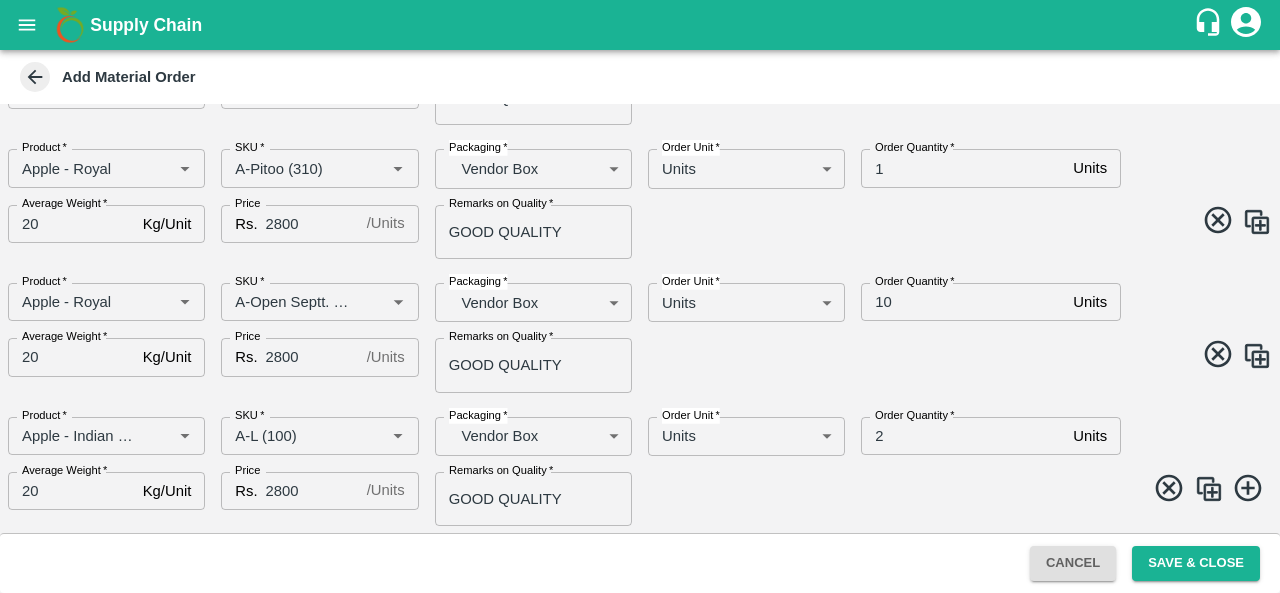 click at bounding box center (952, 491) 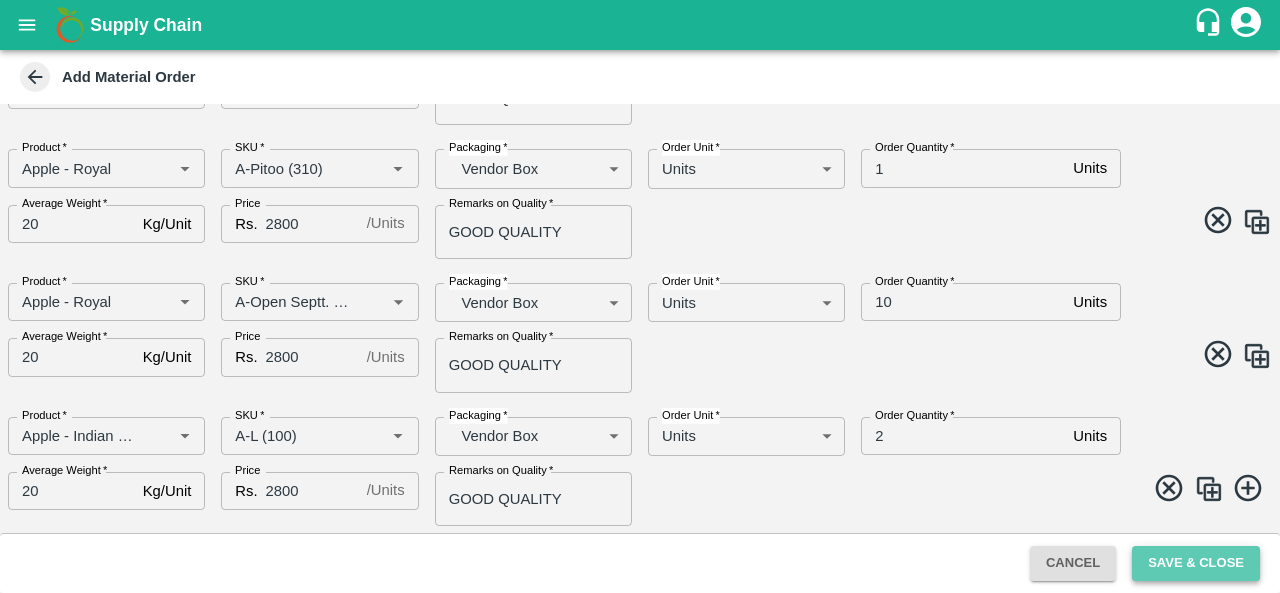 click on "Save & Close" at bounding box center [1196, 563] 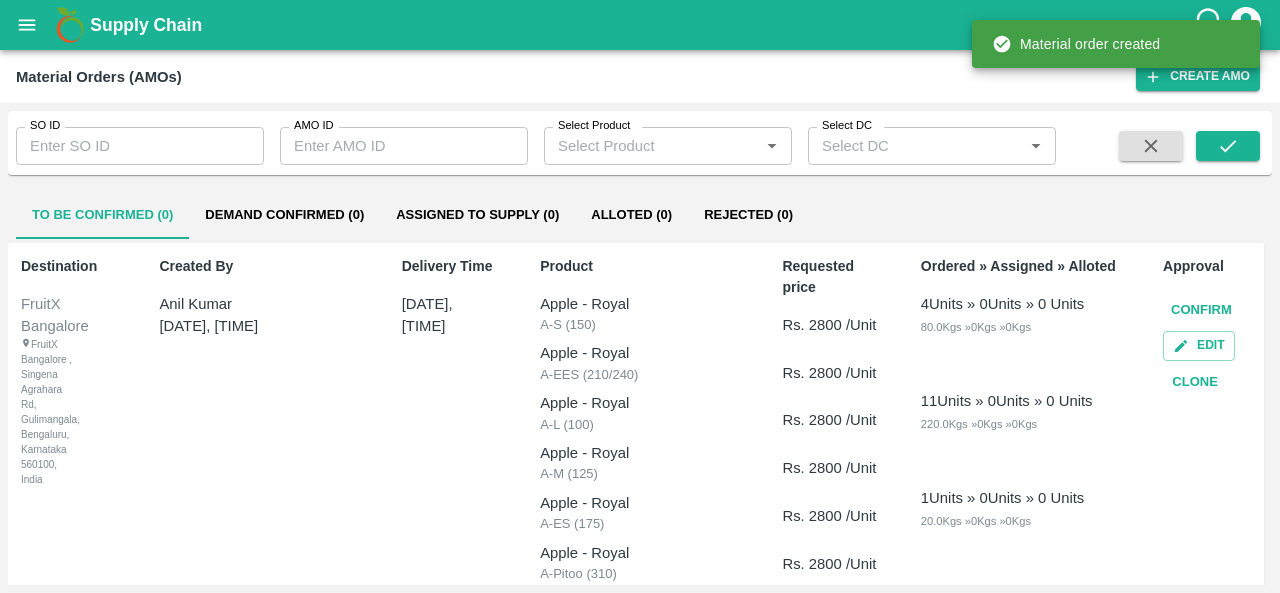 click on "Confirm" at bounding box center (1201, 310) 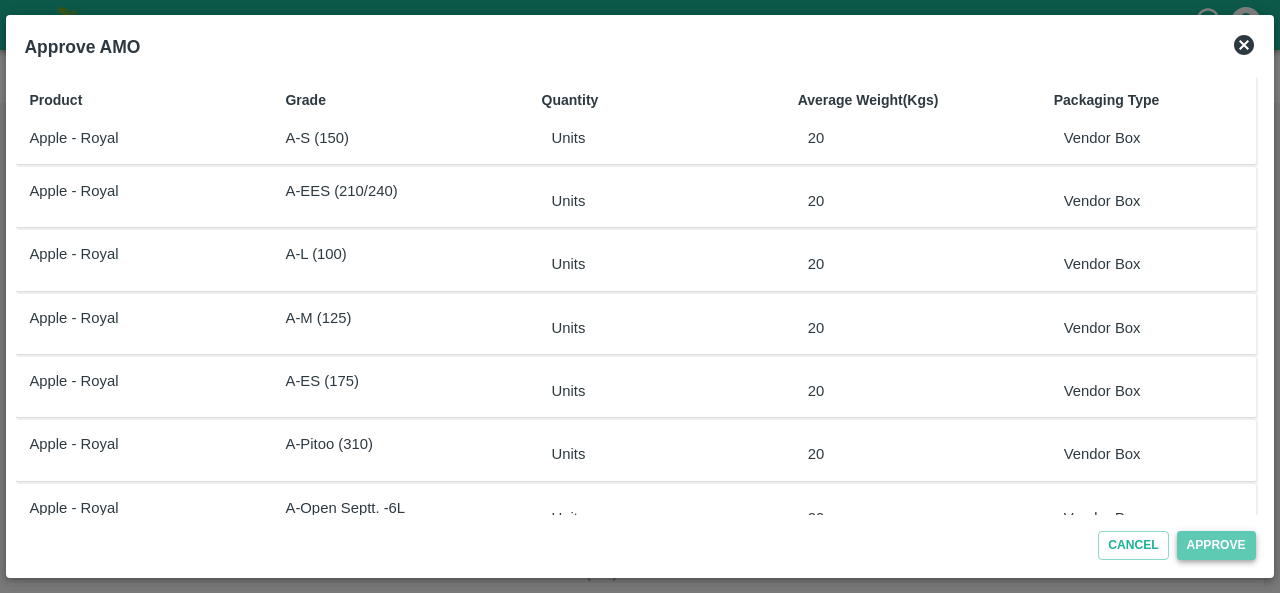 click on "Approve" at bounding box center (1216, 545) 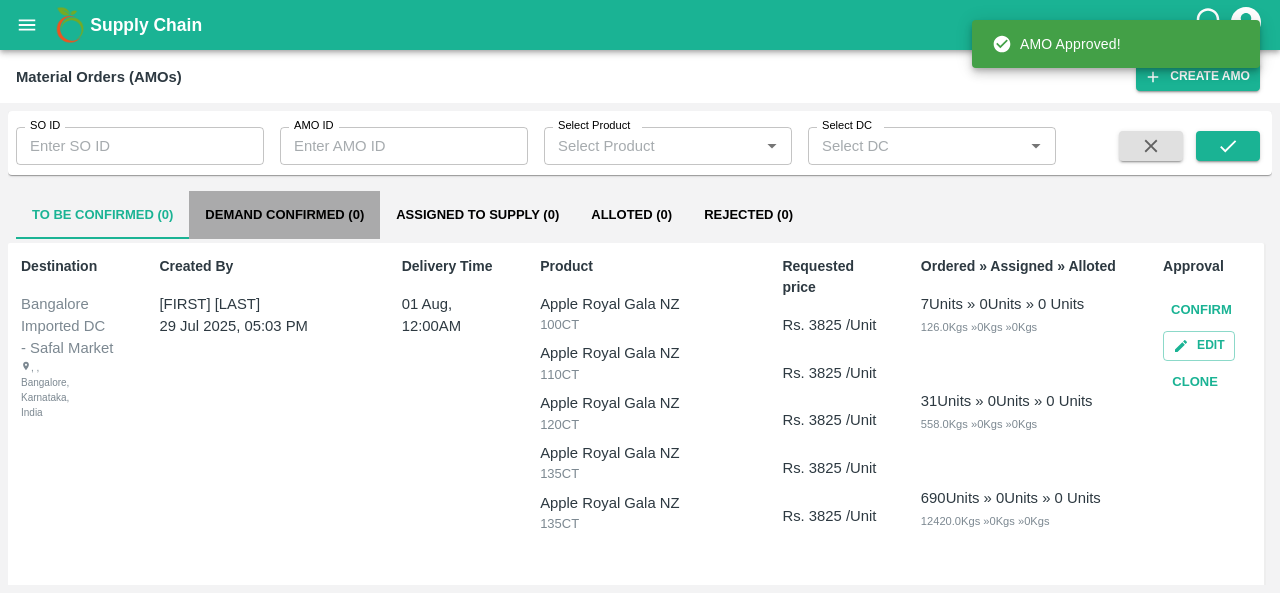 click on "Demand Confirmed (0)" at bounding box center (284, 215) 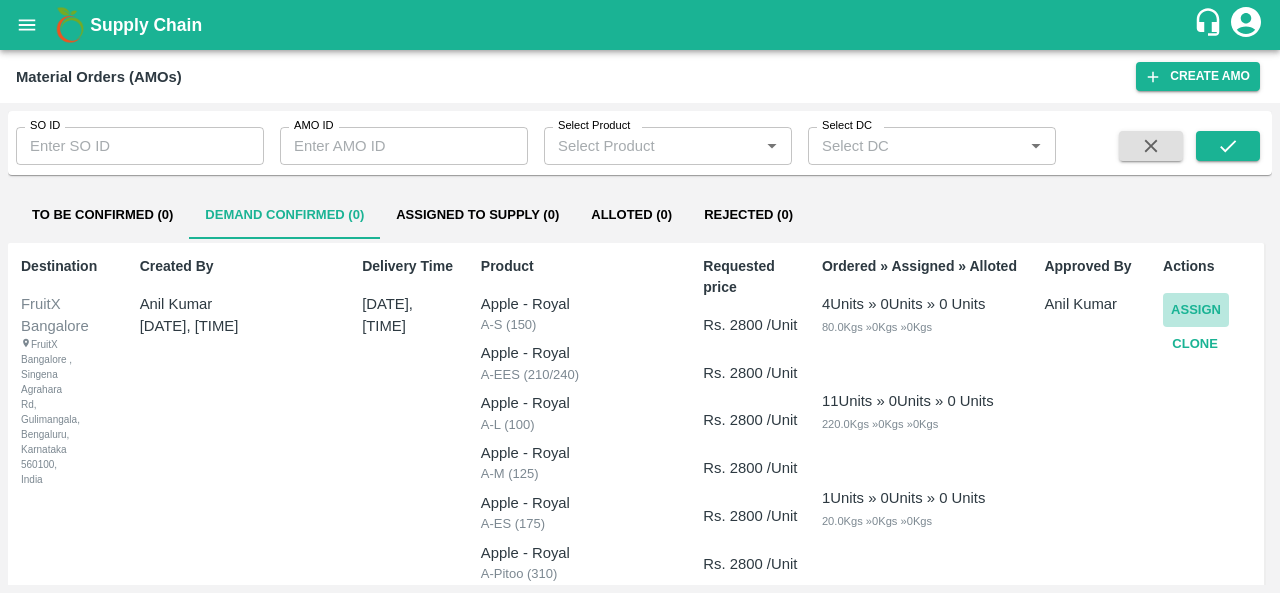 click on "Assign" at bounding box center [1196, 310] 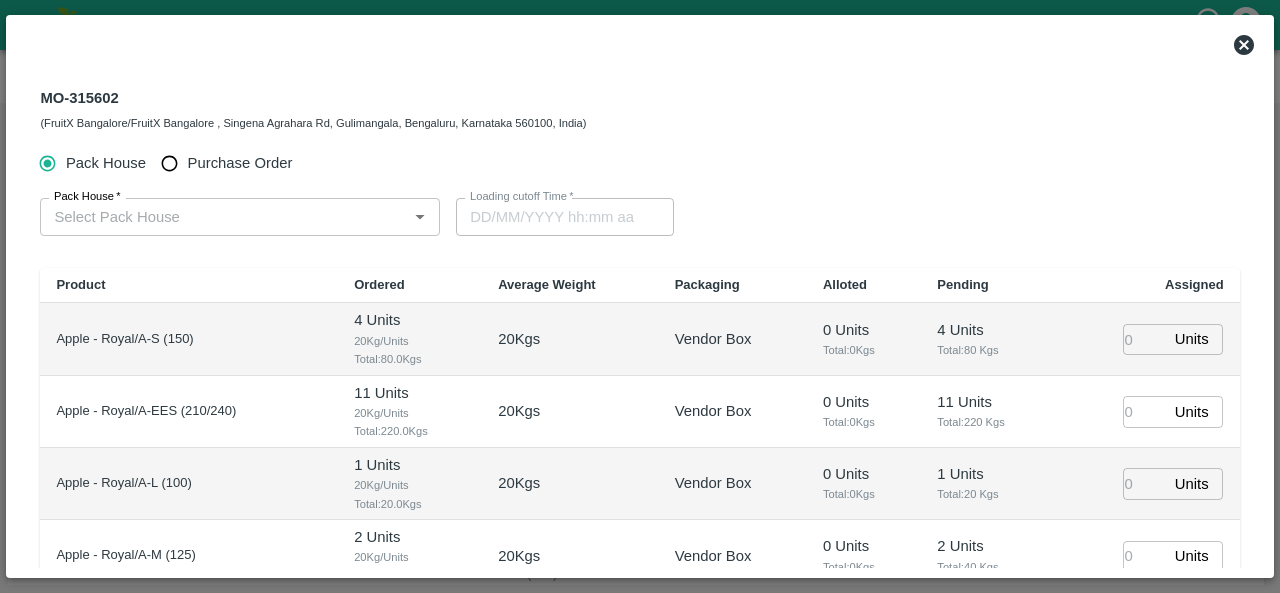 type on "08/08/2025 12:00 AM" 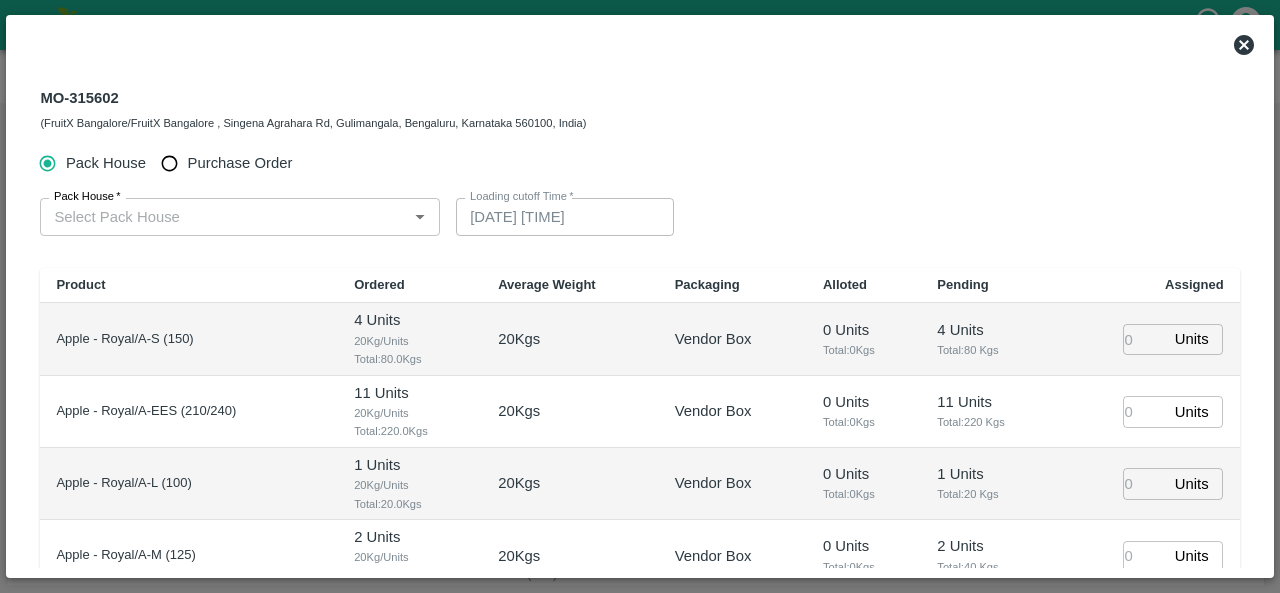 type 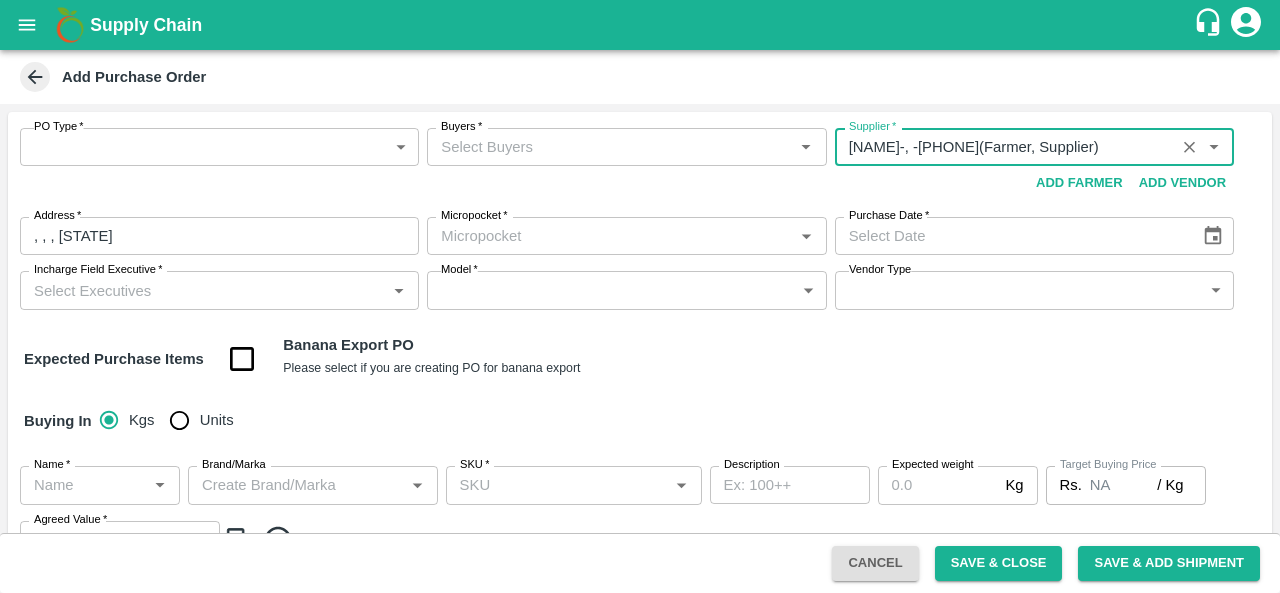 scroll, scrollTop: 0, scrollLeft: 0, axis: both 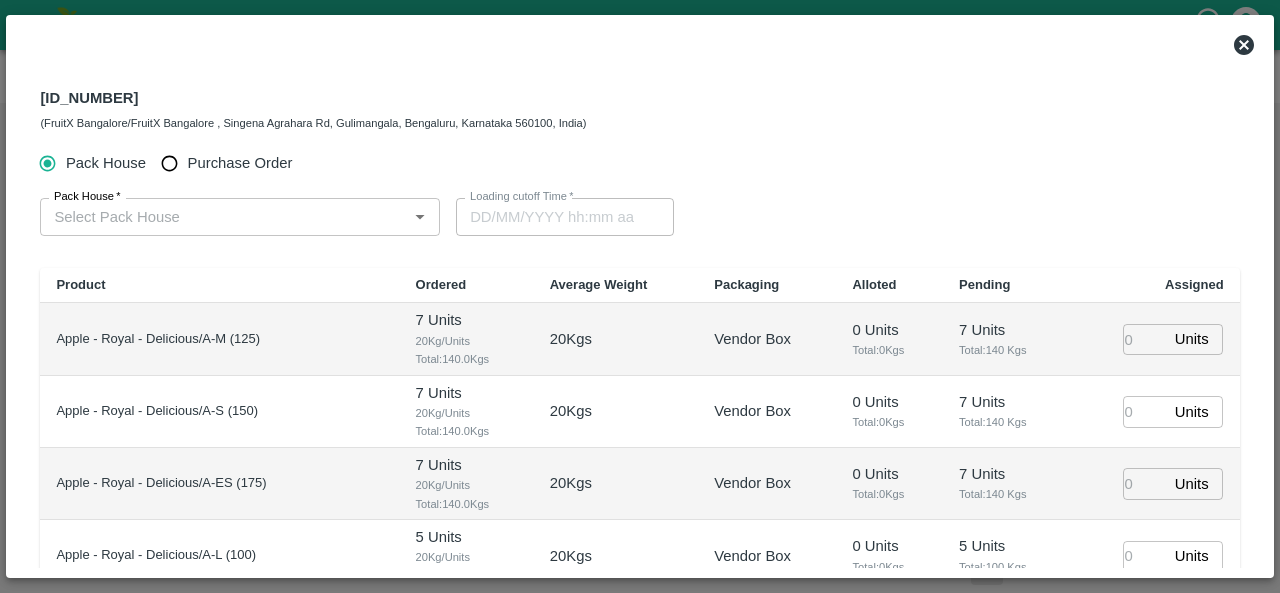 click 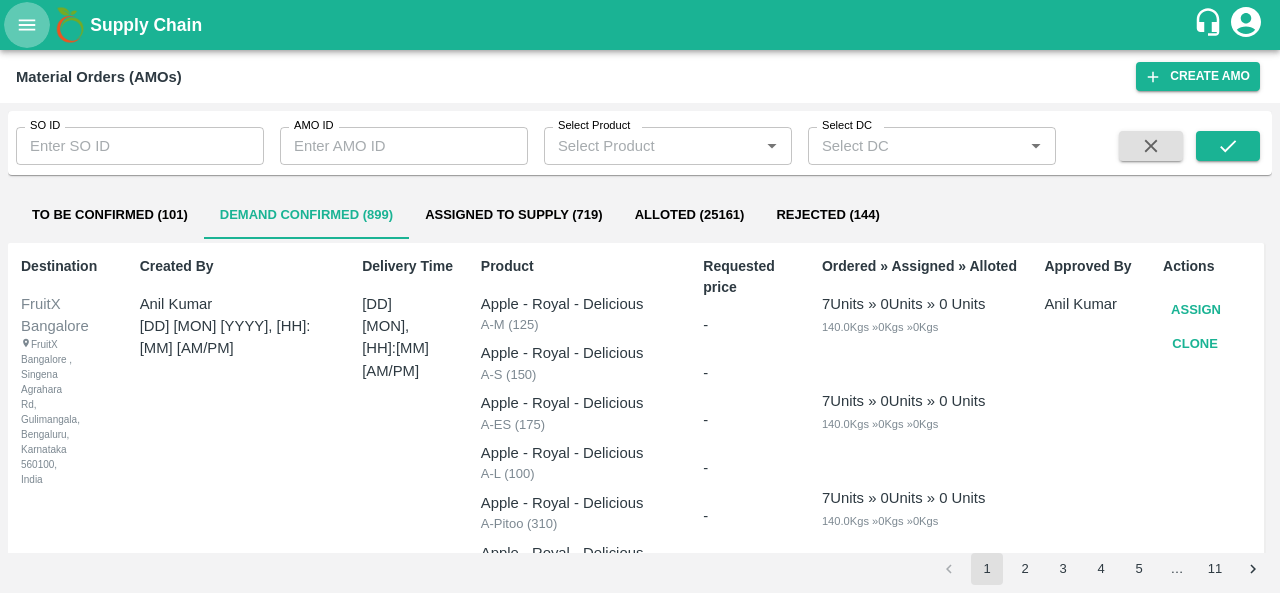 click 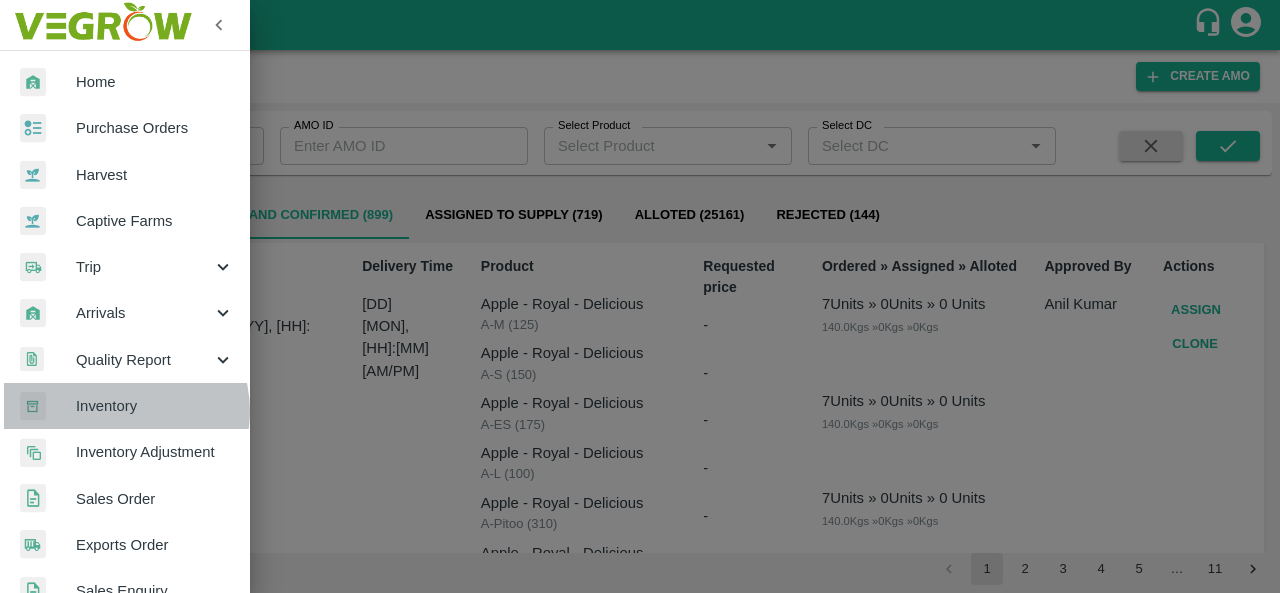 click on "Inventory" at bounding box center (155, 406) 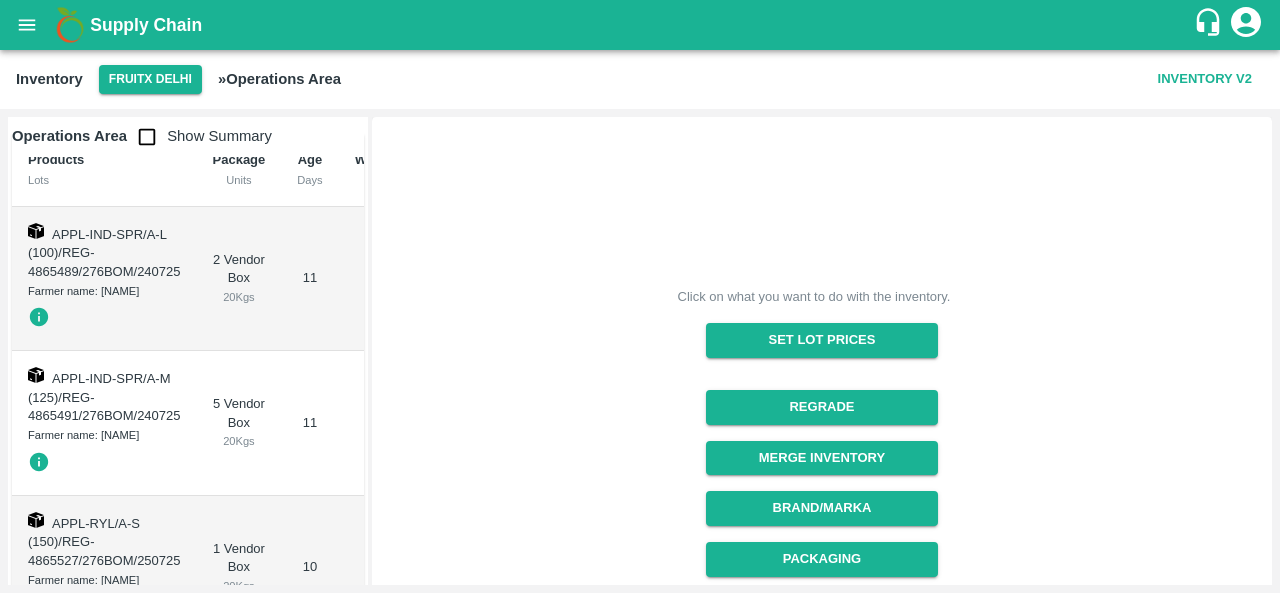scroll, scrollTop: 0, scrollLeft: 0, axis: both 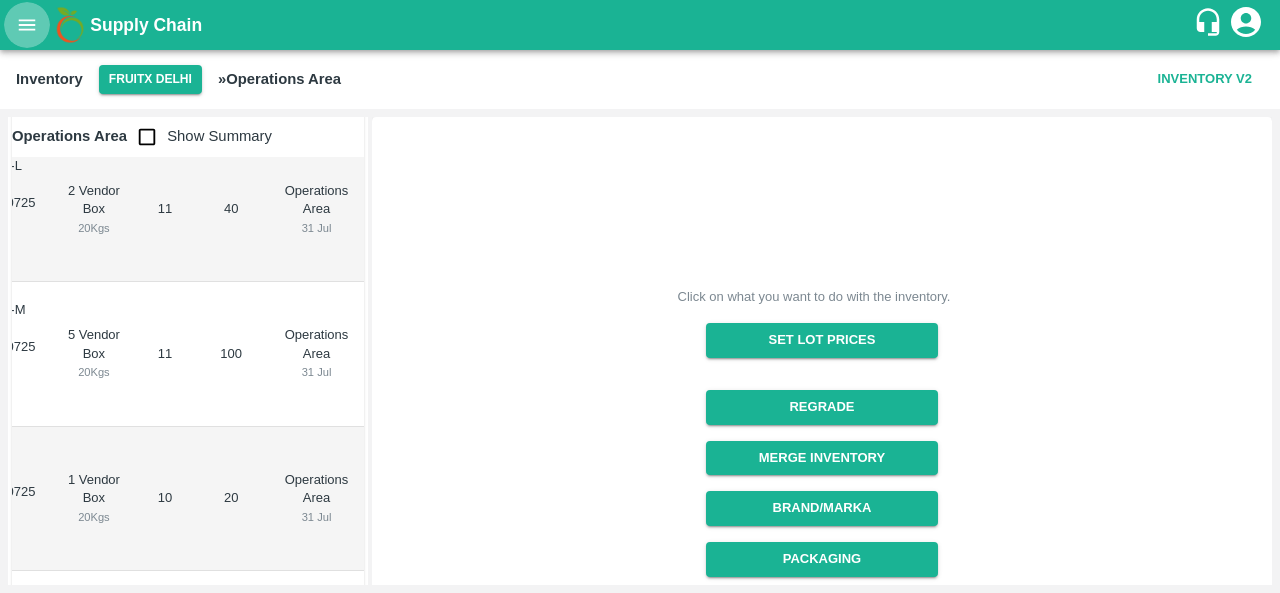 click 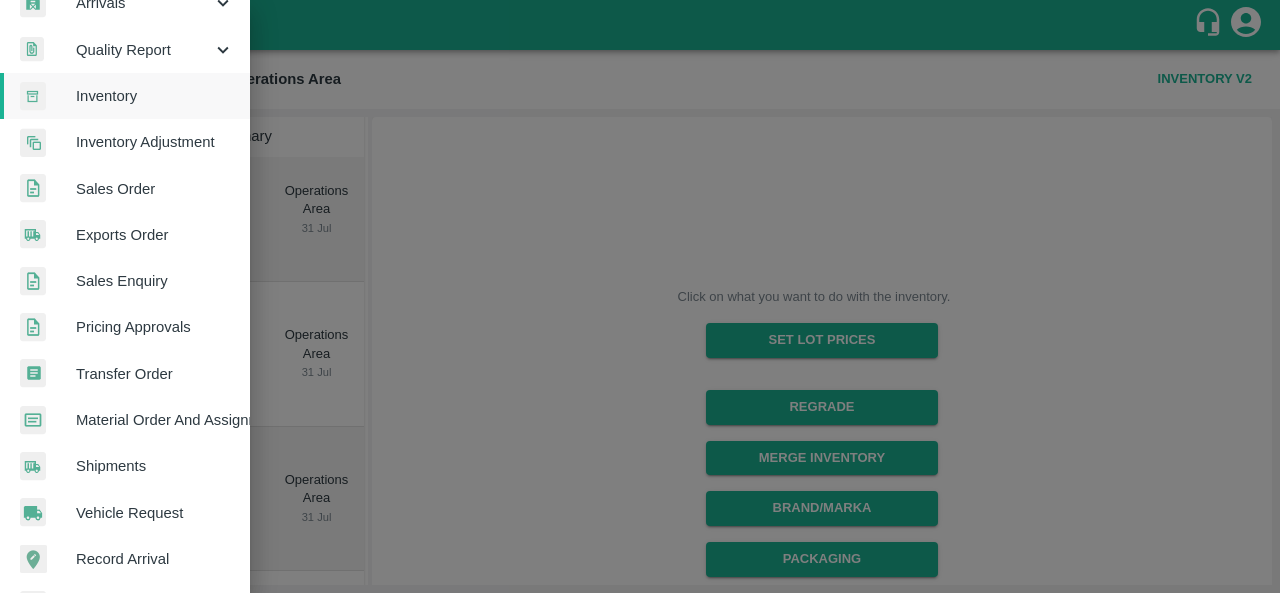 scroll, scrollTop: 313, scrollLeft: 0, axis: vertical 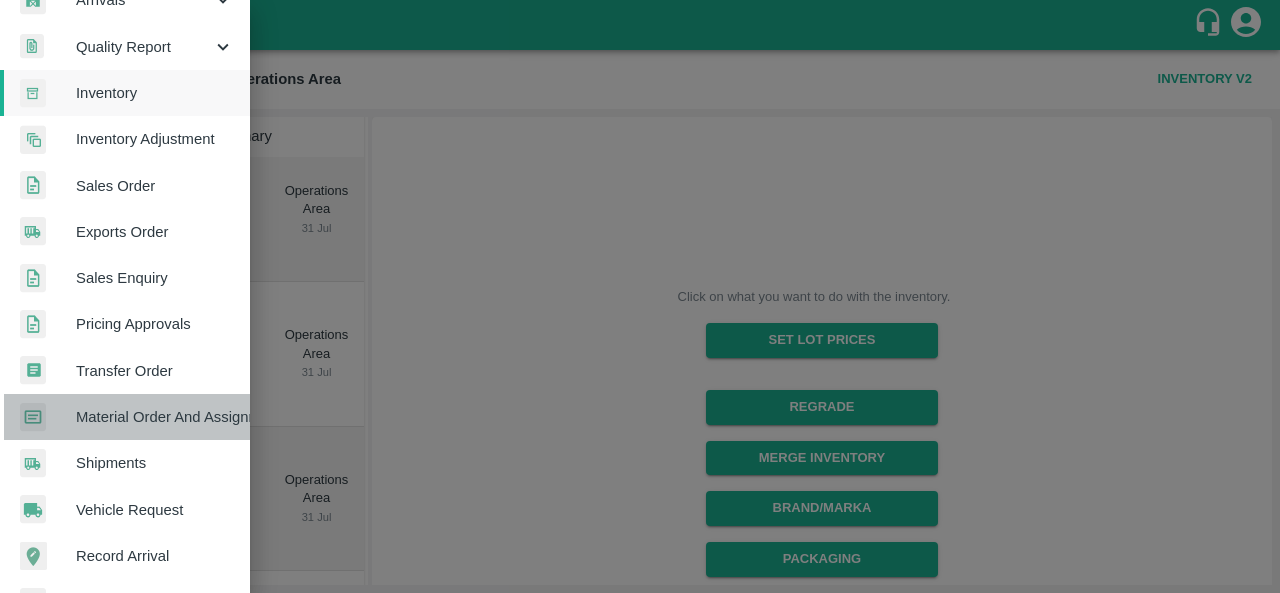 click on "Material Order And Assignment" at bounding box center [155, 417] 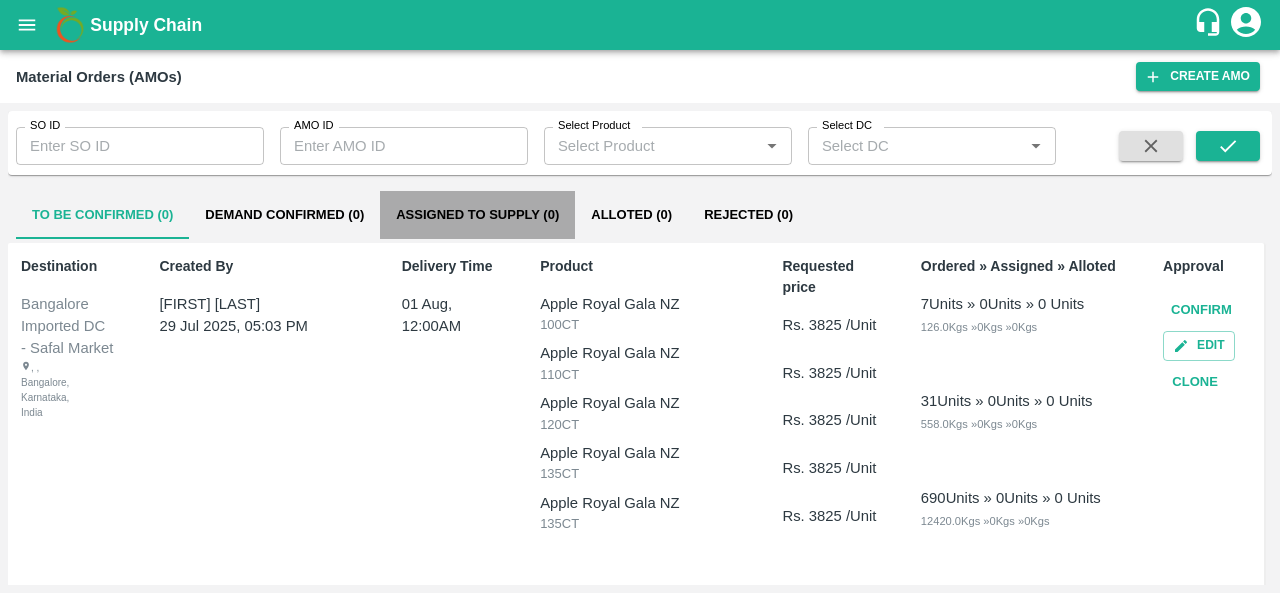 click on "Assigned to Supply (0)" at bounding box center [477, 215] 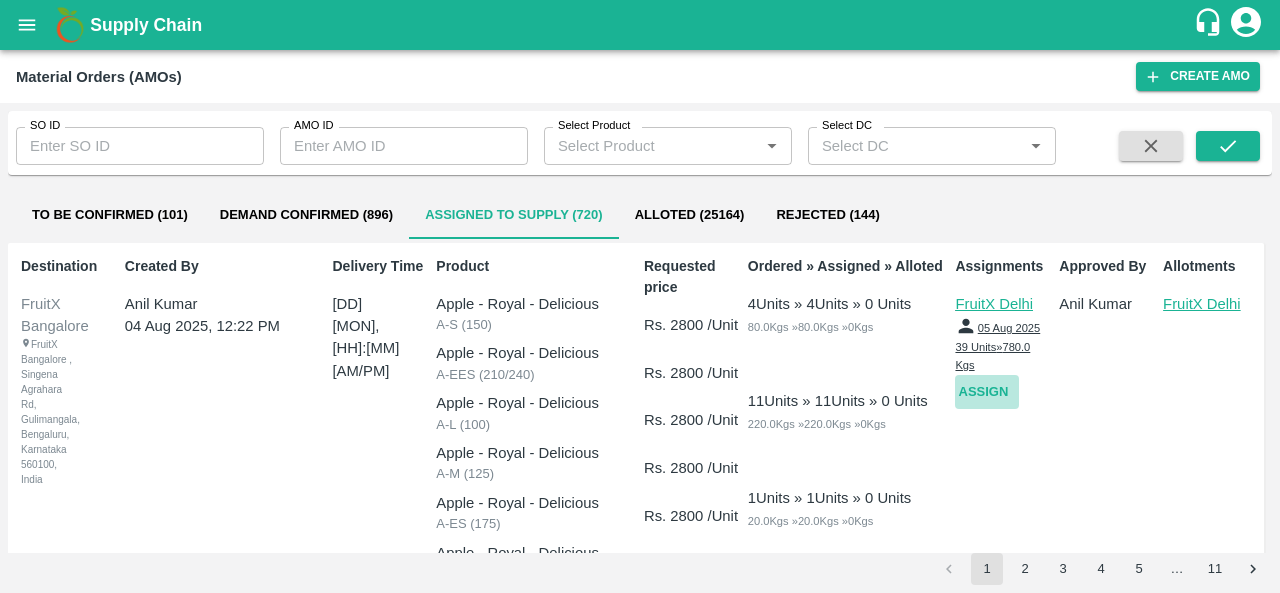 click on "Assign" at bounding box center (987, 392) 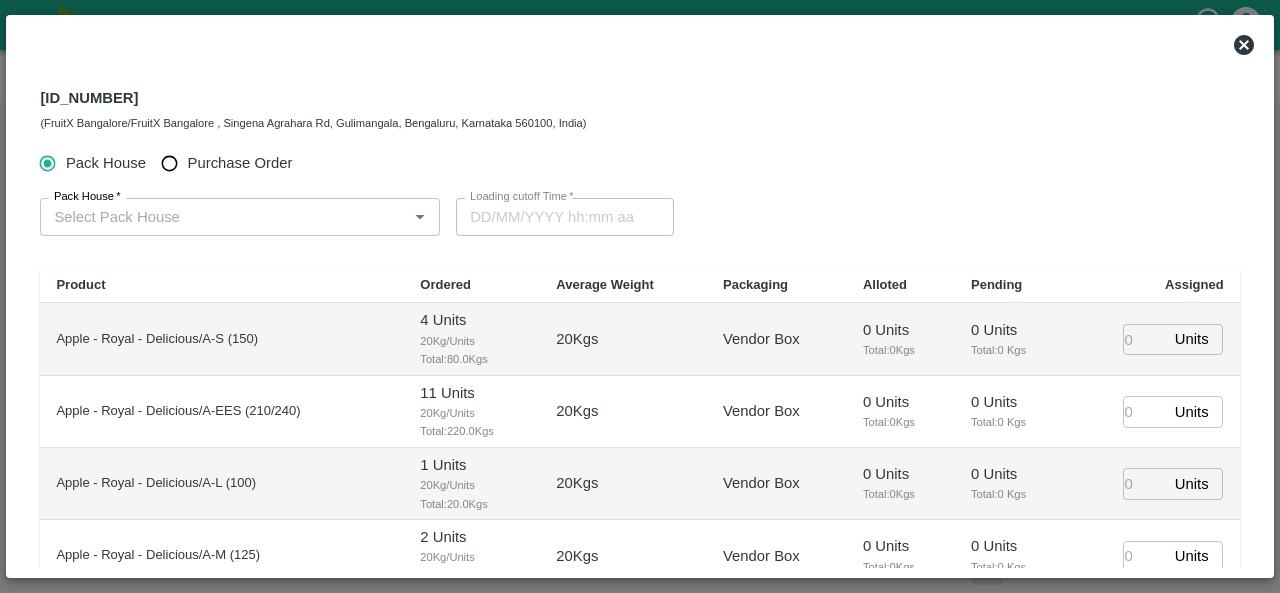 click 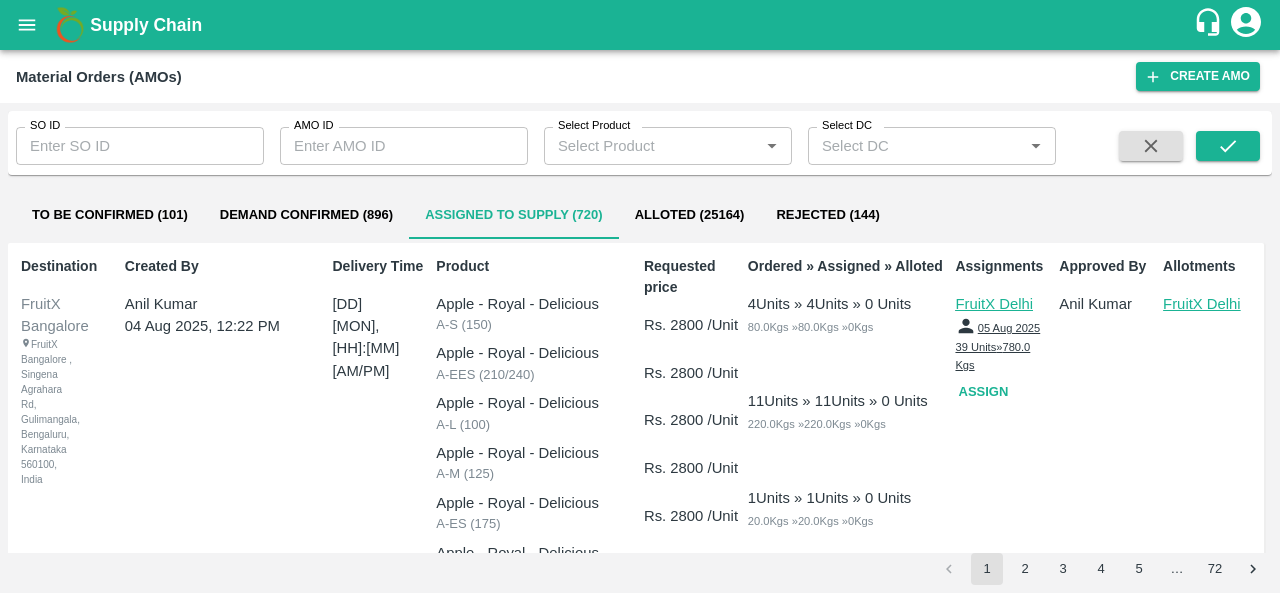 click on "Assign" at bounding box center (987, 392) 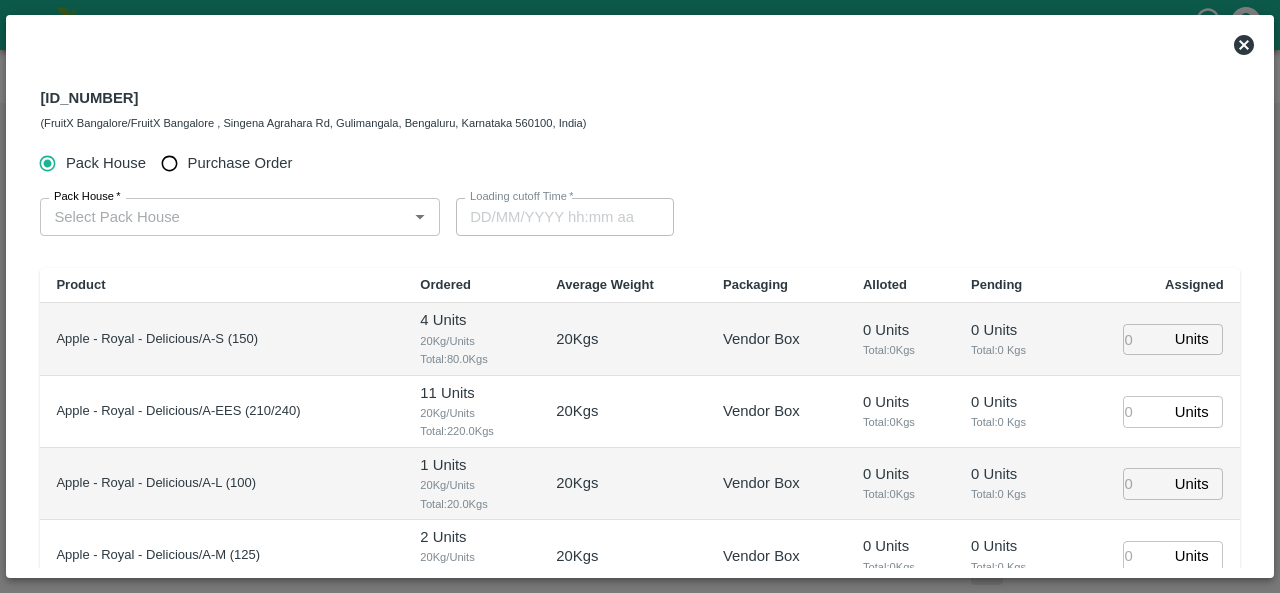 type on "08/08/2025 05:00 AM" 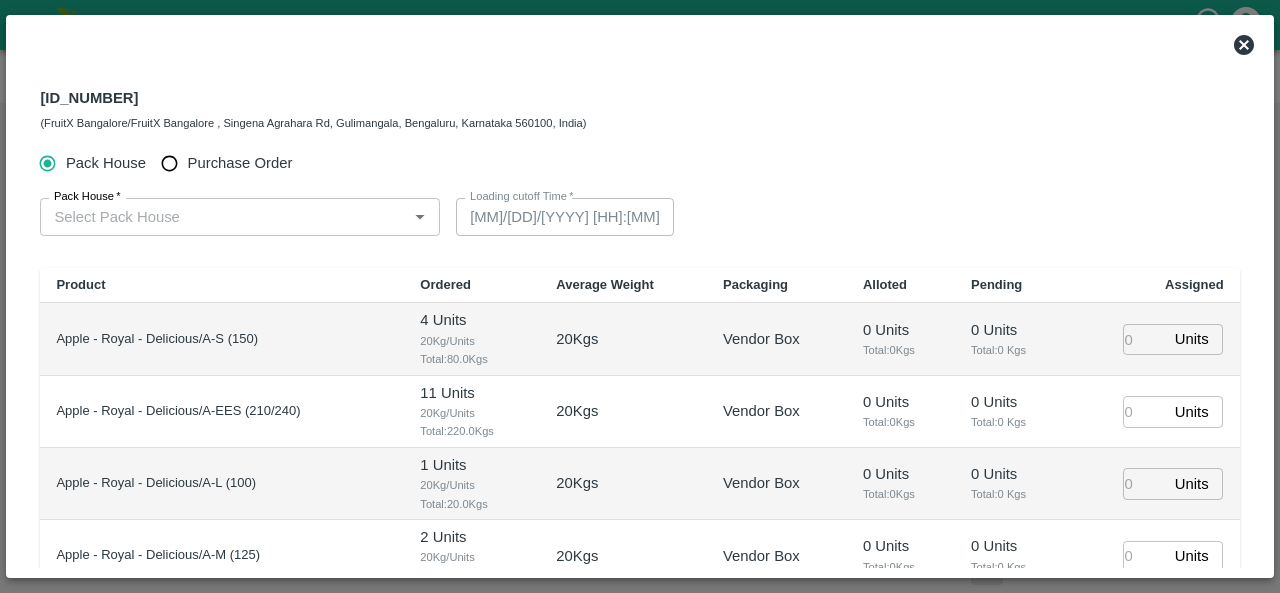 type 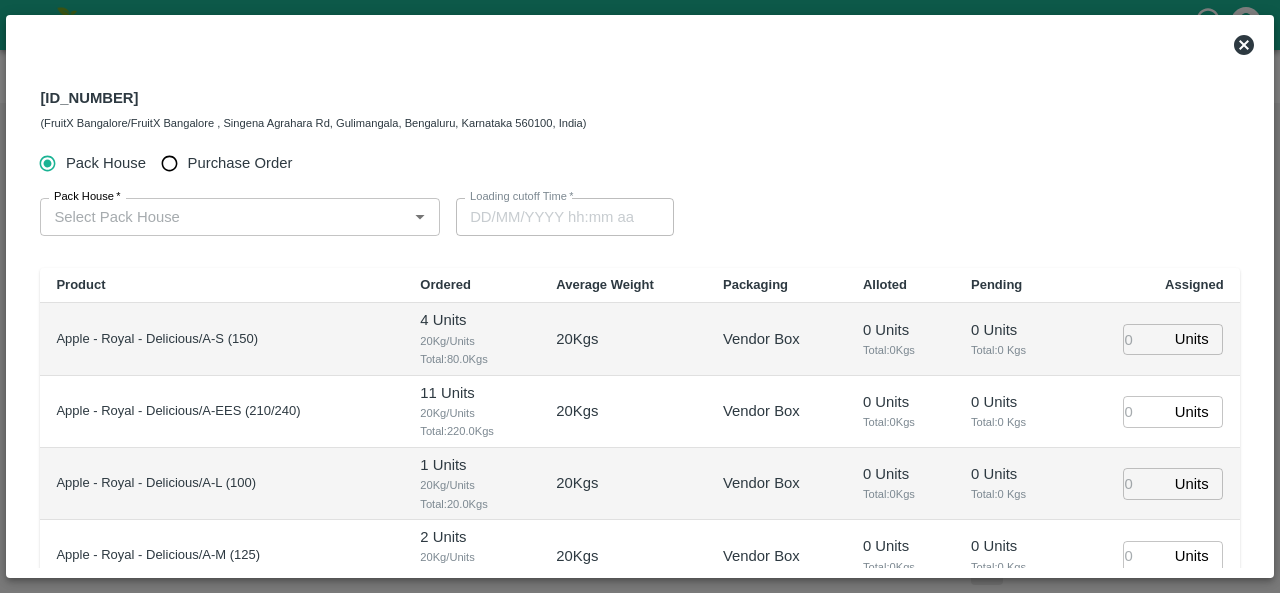 click 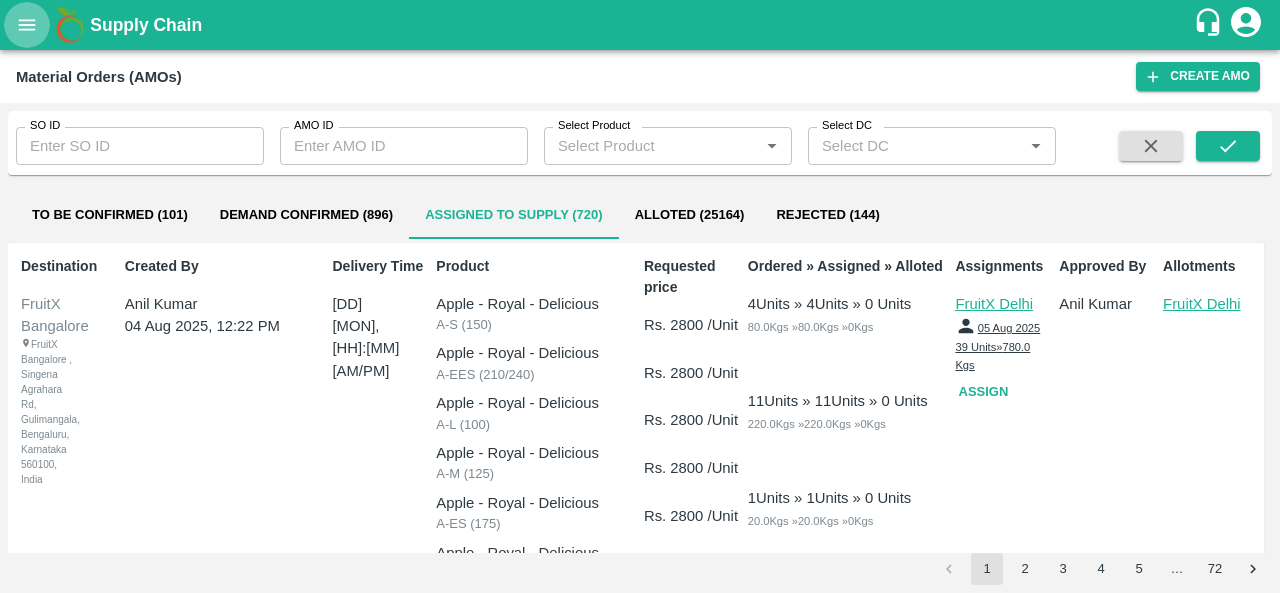 click 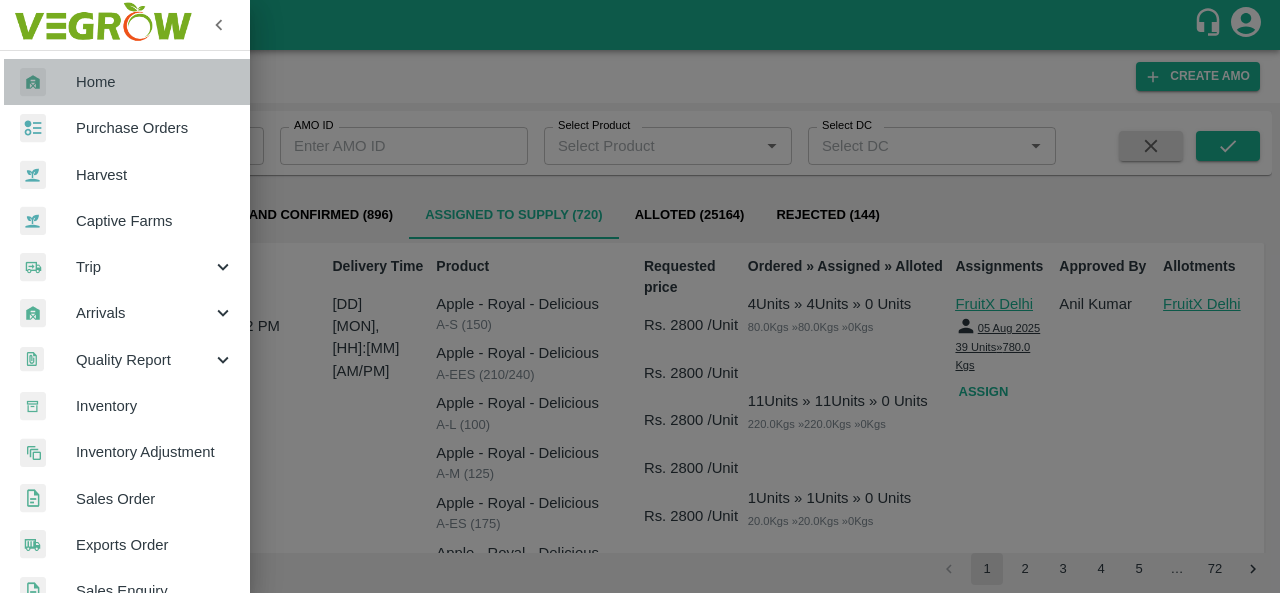 click on "Home" at bounding box center [155, 82] 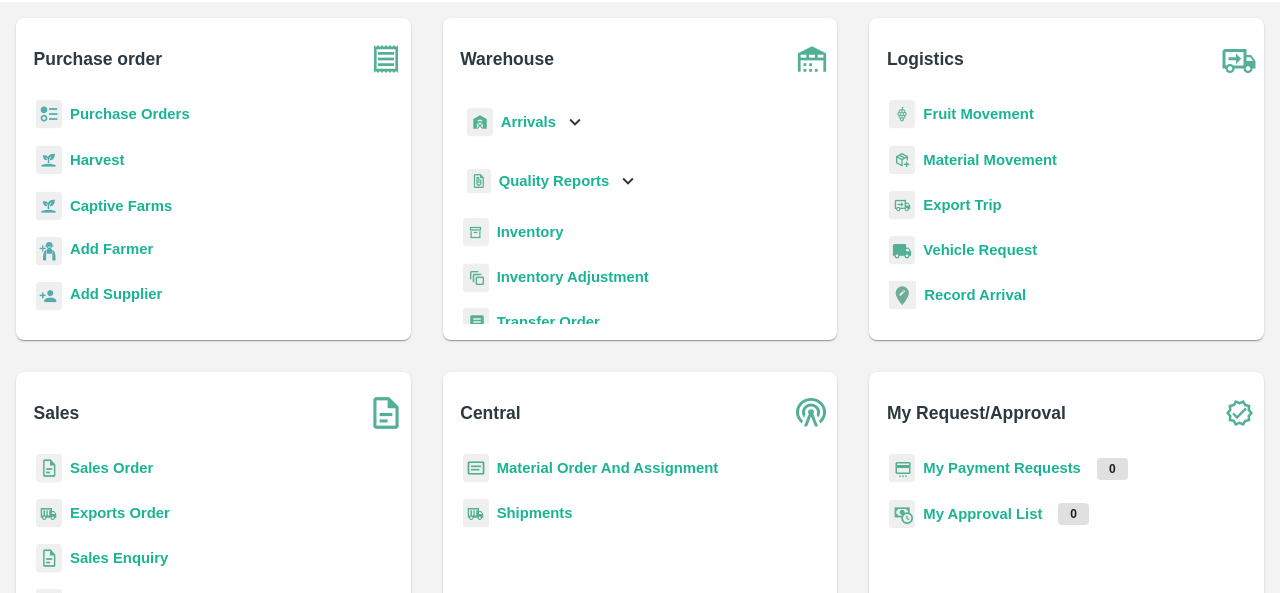 scroll, scrollTop: 76, scrollLeft: 0, axis: vertical 